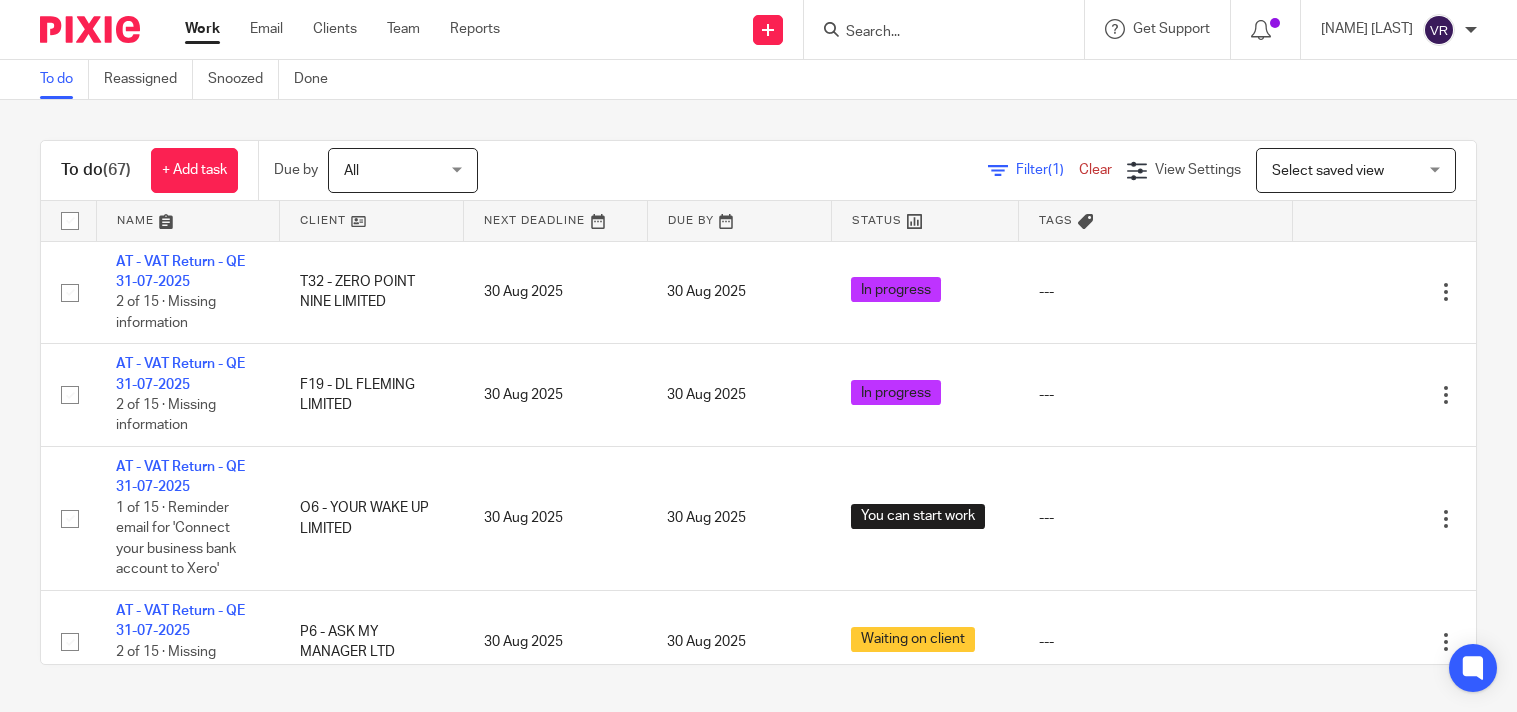 scroll, scrollTop: 0, scrollLeft: 0, axis: both 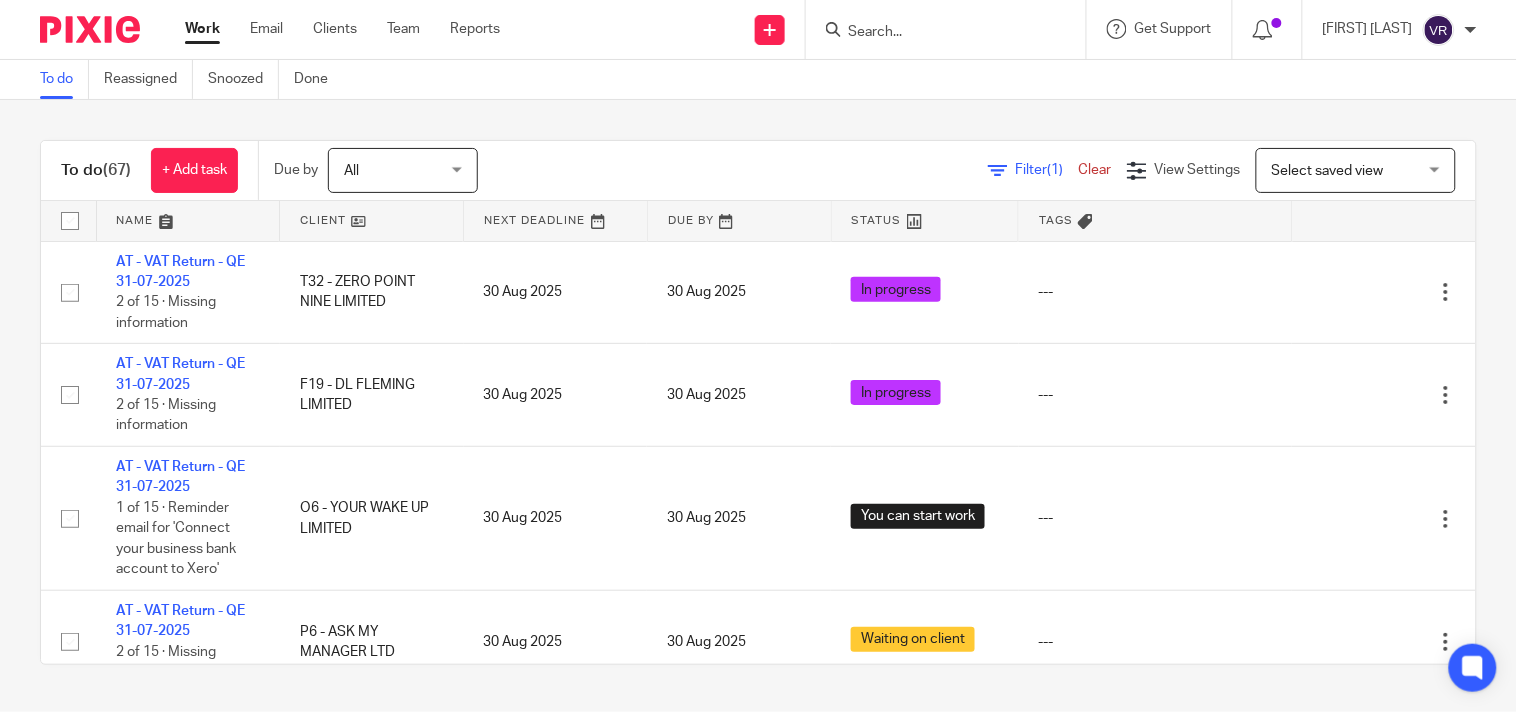click on "To do
Reassigned
Snoozed
Done" at bounding box center [758, 80] 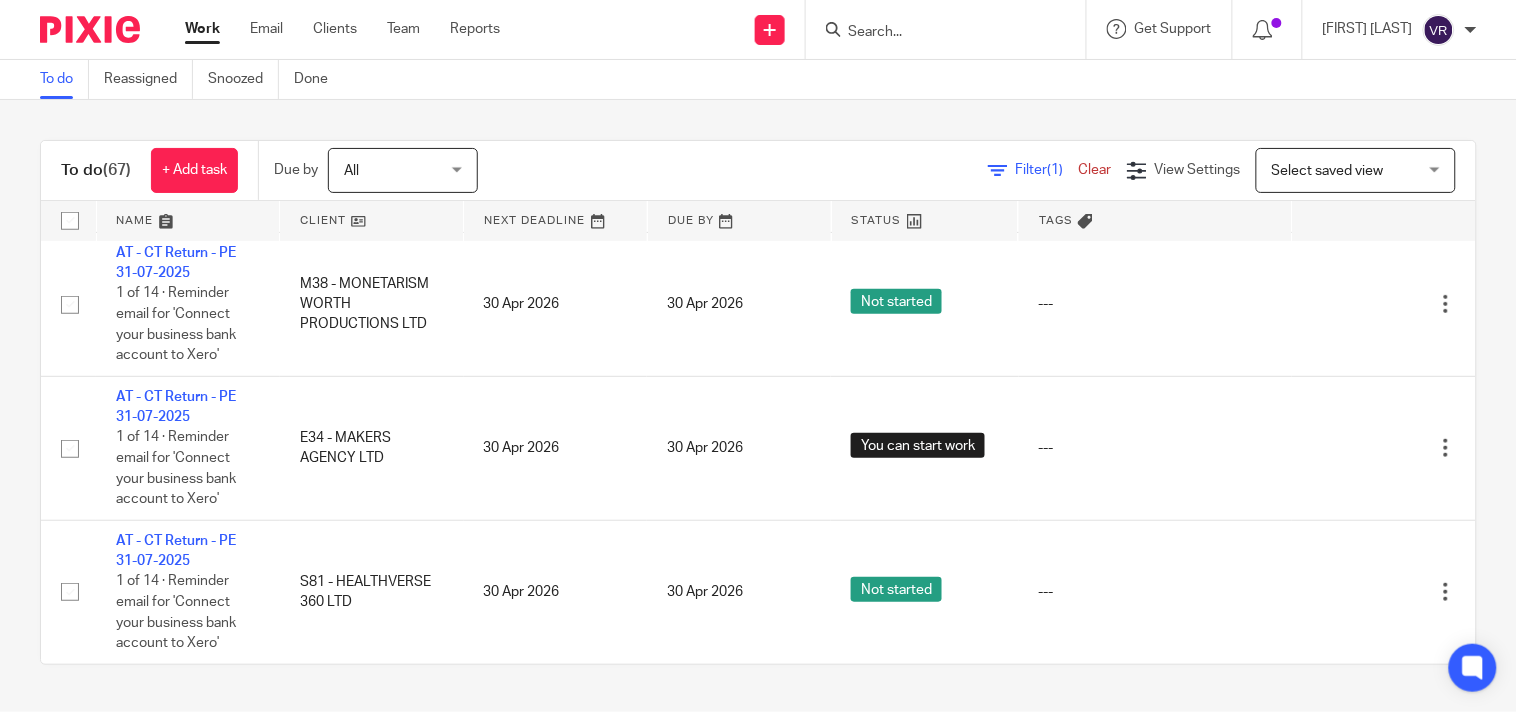 scroll, scrollTop: 765, scrollLeft: 0, axis: vertical 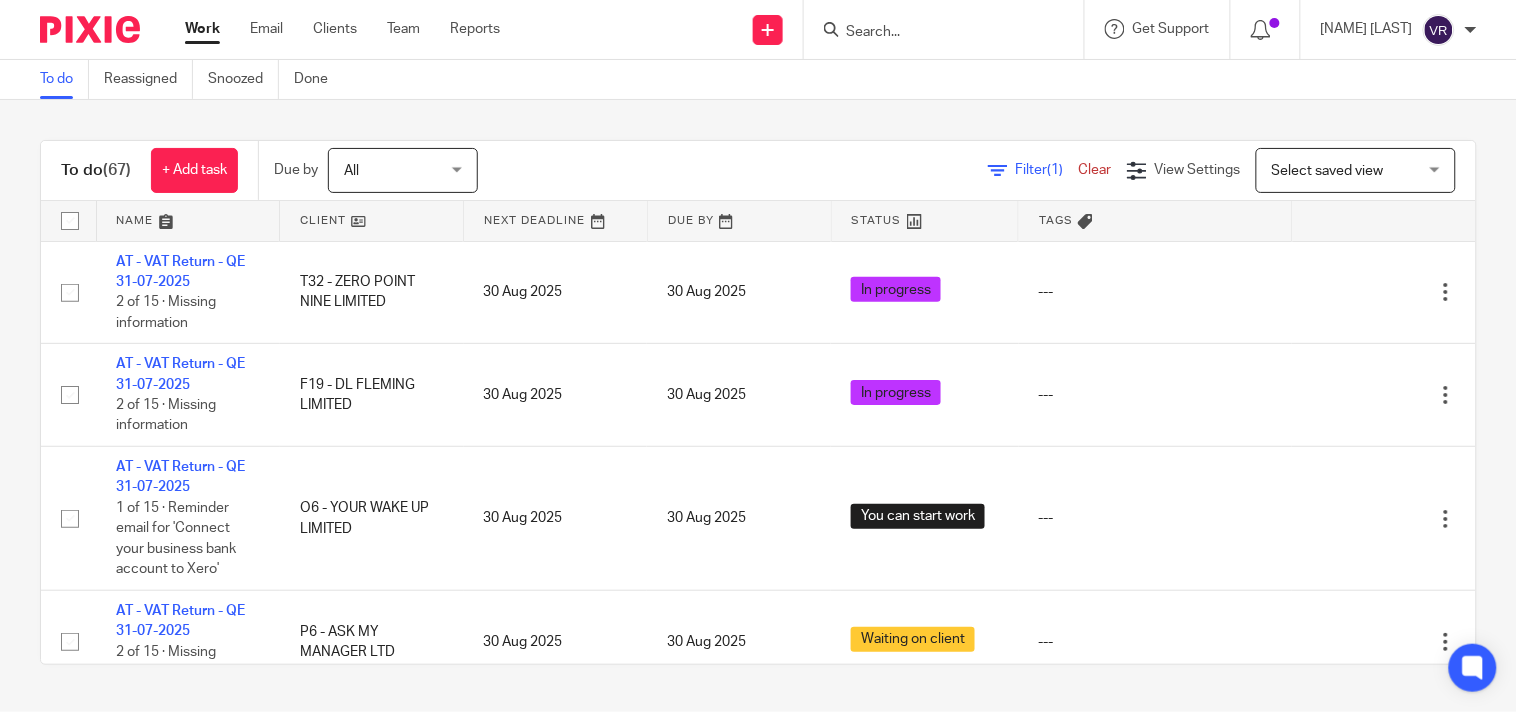 click on "To do
(67)   + Add task    Due by
All
All
Today
Tomorrow
This week
Next week
This month
Next month
All
all     Filter
(1) Clear     View Settings   View Settings     (1) Filters   Clear   Save     Manage saved views
Select saved view
Select saved view
Select saved view
All tasks
Cs01
Dormant
No dormant, utrs
Paye reg
Ready to file
Vat reg
Name     Client     Next Deadline     Due By     Status   Tags       AT - VAT Return - QE 31-07-2025
T32 - ZERO POINT NINE LIMITED
30 Aug 2025" at bounding box center [758, 402] 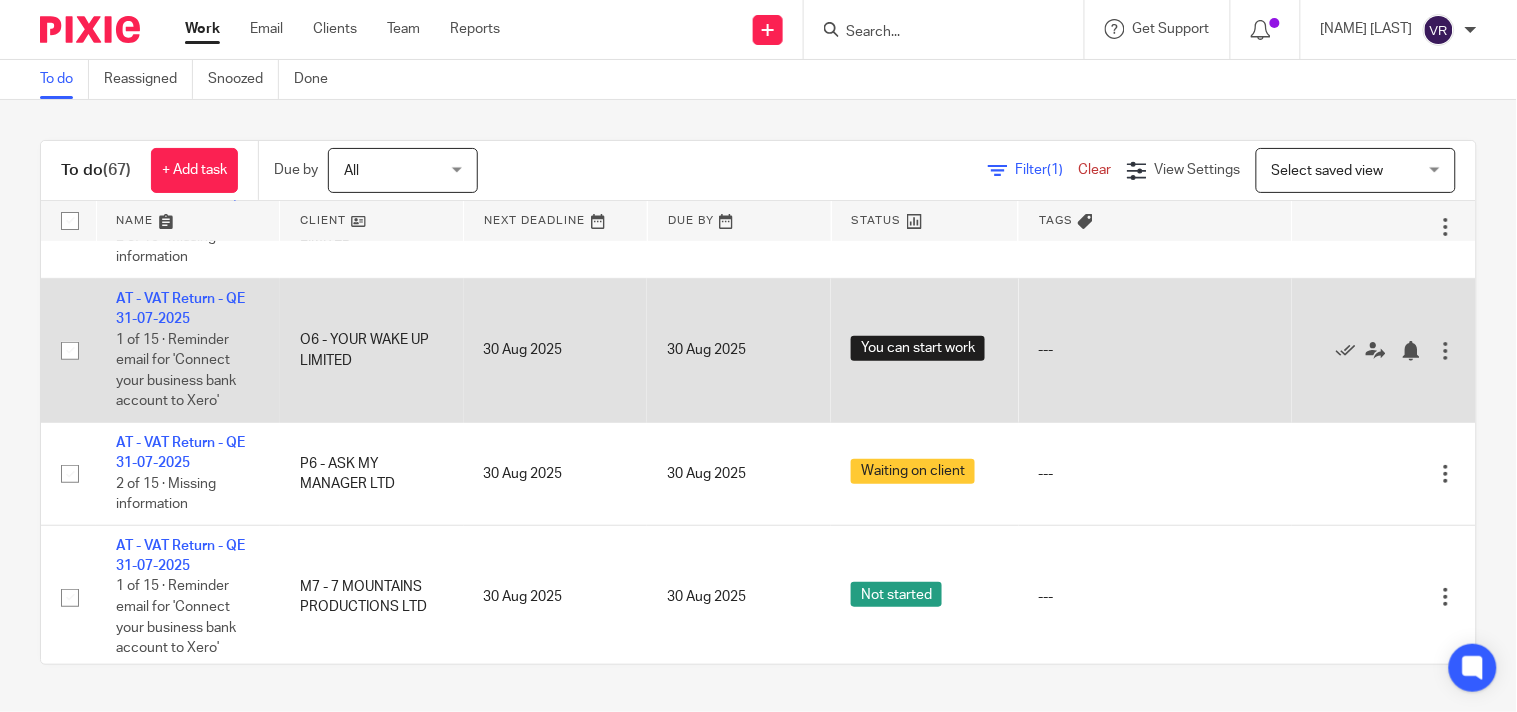 scroll, scrollTop: 222, scrollLeft: 0, axis: vertical 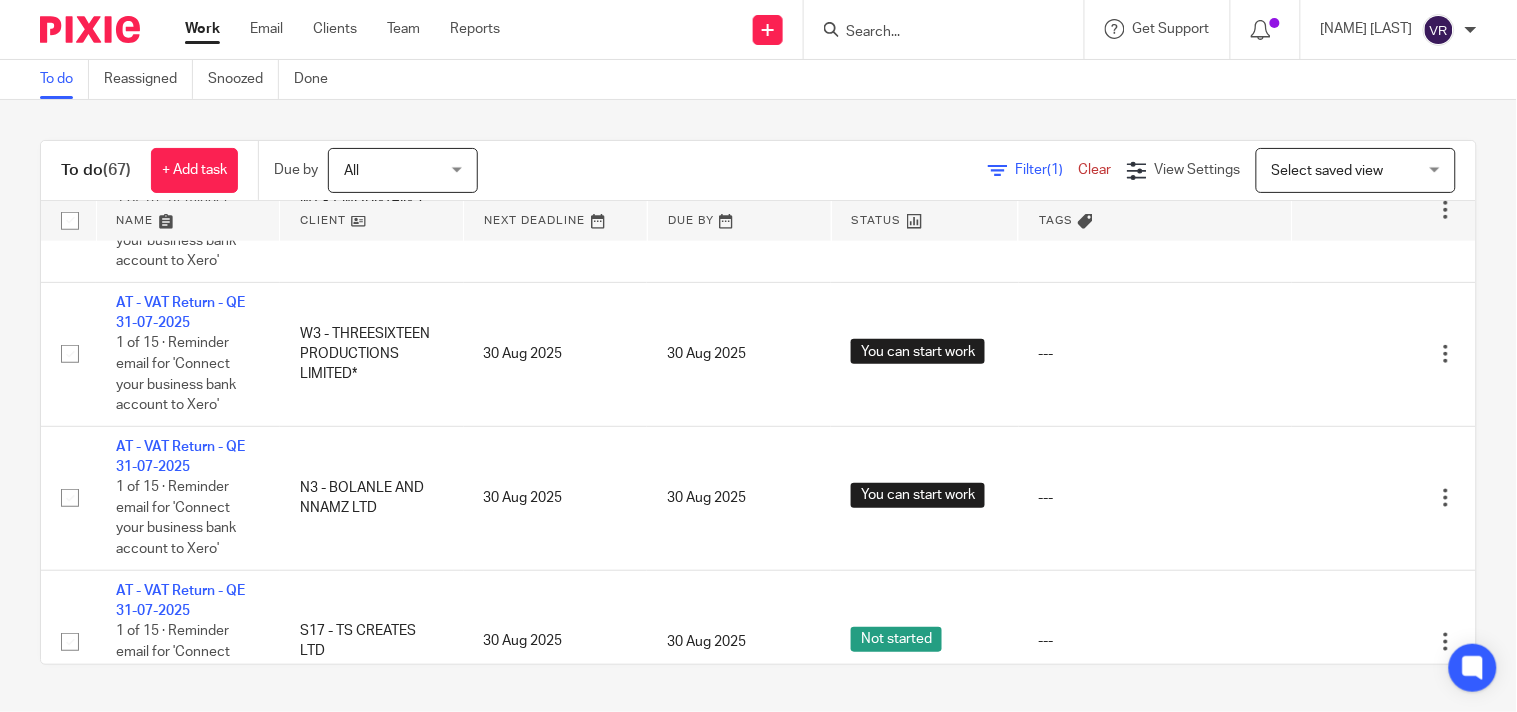 click on "To do
(67)   + Add task    Due by
All
All
Today
Tomorrow
This week
Next week
This month
Next month
All
all     Filter
(1) Clear     View Settings   View Settings     (1) Filters   Clear   Save     Manage saved views
Select saved view
Select saved view
Select saved view
All tasks
Cs01
Dormant
No dormant, utrs
Paye reg
Ready to file
Vat reg
Name     Client     Next Deadline     Due By     Status   Tags       AT - VAT Return - QE 31-07-2025
T32 - ZERO POINT NINE LIMITED
30 Aug 2025" at bounding box center [758, 402] 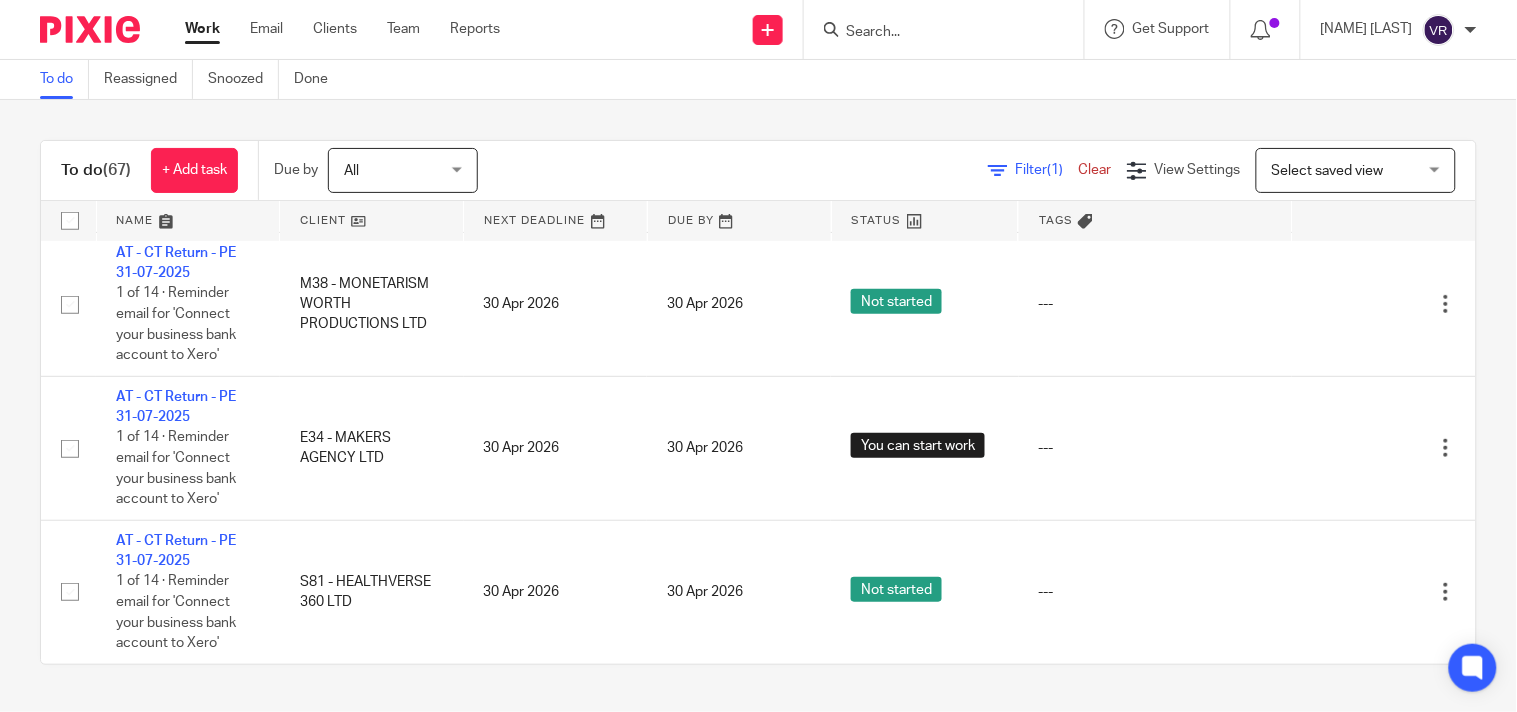 scroll, scrollTop: 765, scrollLeft: 0, axis: vertical 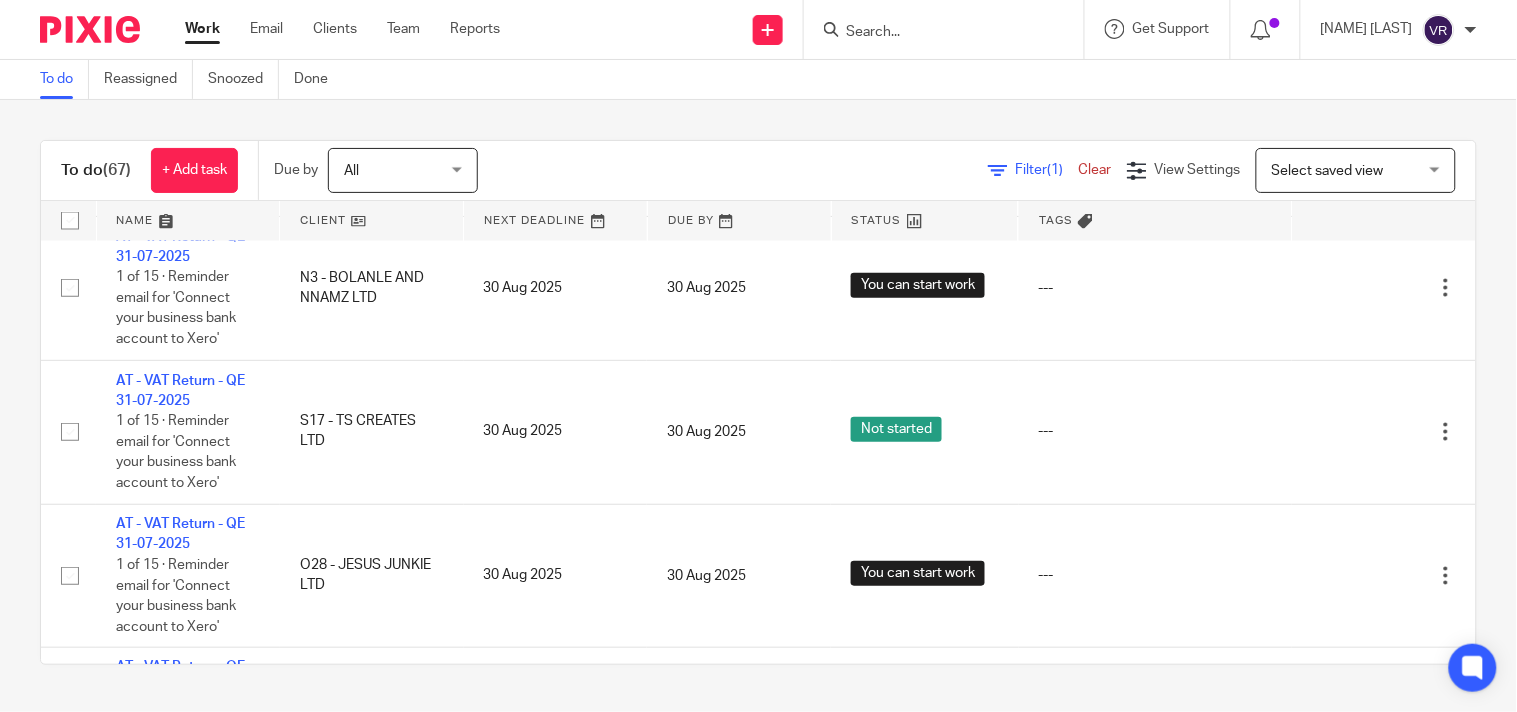 click on "To do
(67)   + Add task    Due by
All
All
Today
Tomorrow
This week
Next week
This month
Next month
All
all     Filter
(1) Clear     View Settings   View Settings     (1) Filters   Clear   Save     Manage saved views
Select saved view
Select saved view
Select saved view
All tasks
Cs01
Dormant
No dormant, utrs
Paye reg
Ready to file
Vat reg
Name     Client     Next Deadline     Due By     Status   Tags       AT - VAT Return - QE 31-07-2025
T32 - ZERO POINT NINE LIMITED
30 Aug 2025" at bounding box center (758, 402) 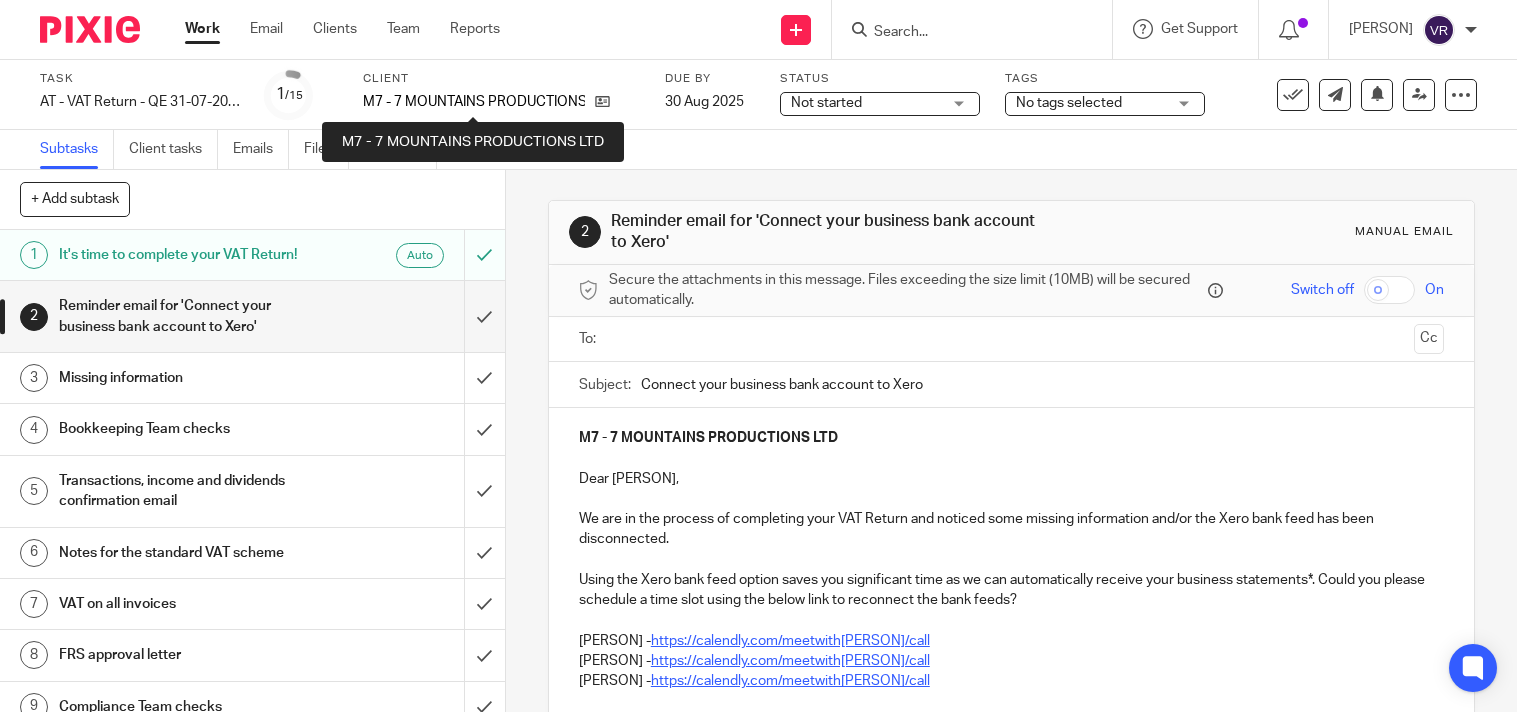 scroll, scrollTop: 0, scrollLeft: 0, axis: both 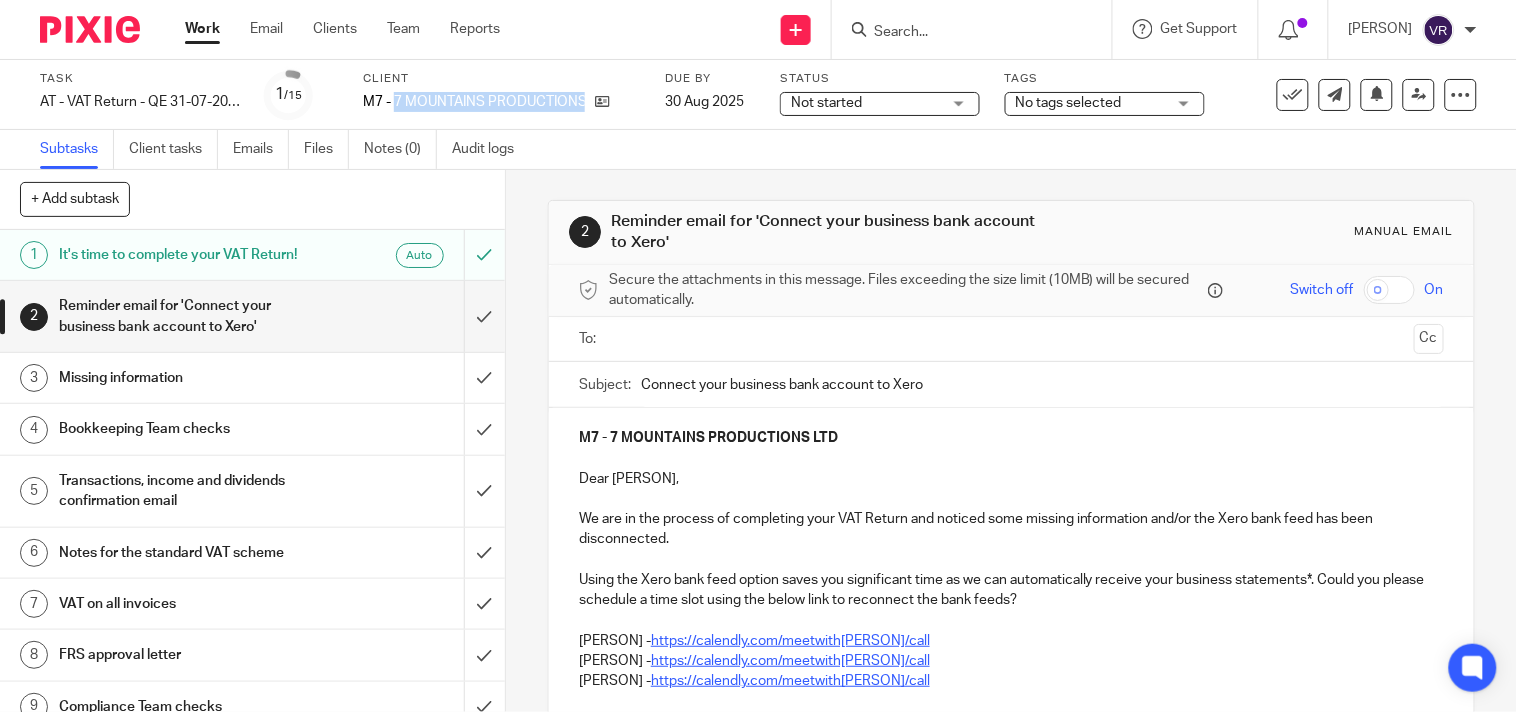 drag, startPoint x: 395, startPoint y: 101, endPoint x: 611, endPoint y: 127, distance: 217.55919 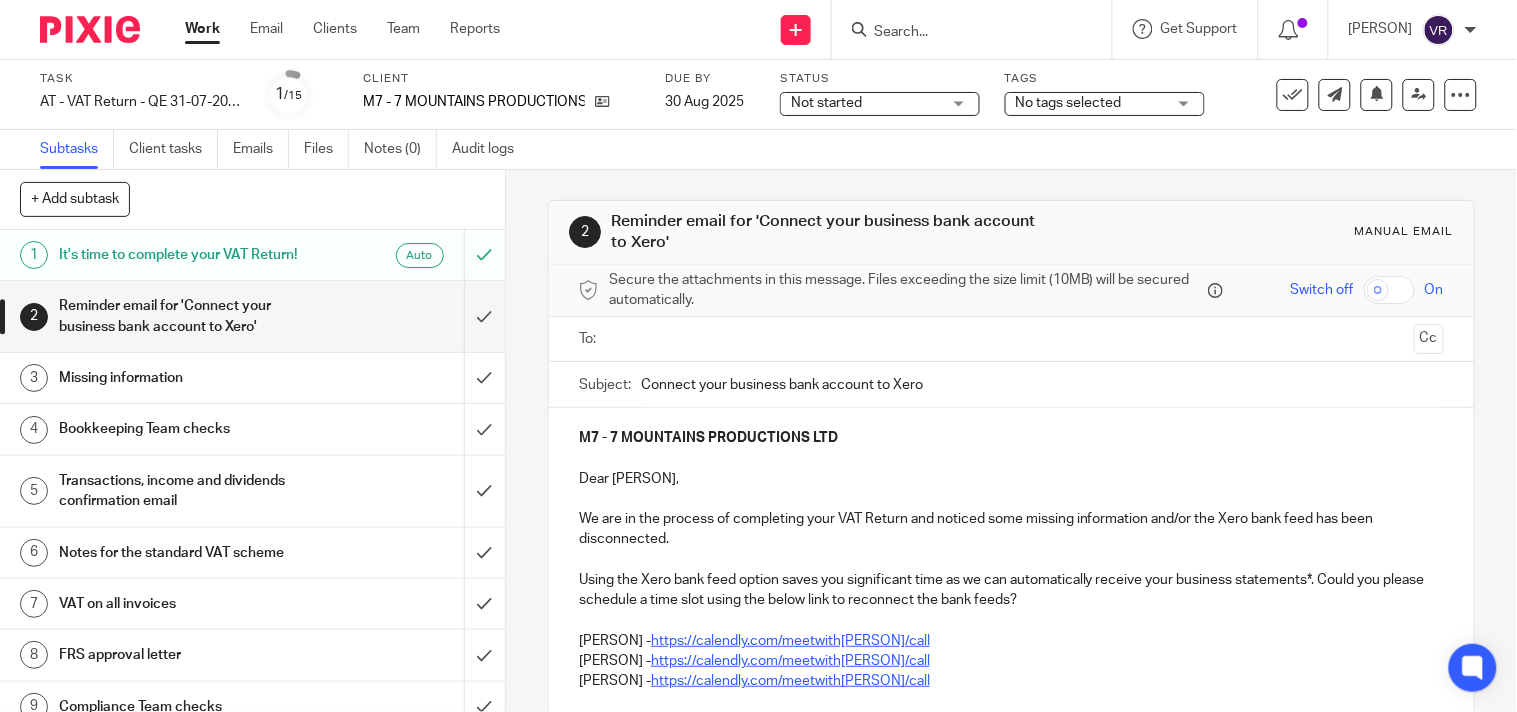 click on "Subtasks
Client tasks
Emails
Files
Notes (0)
Audit logs" at bounding box center [758, 150] 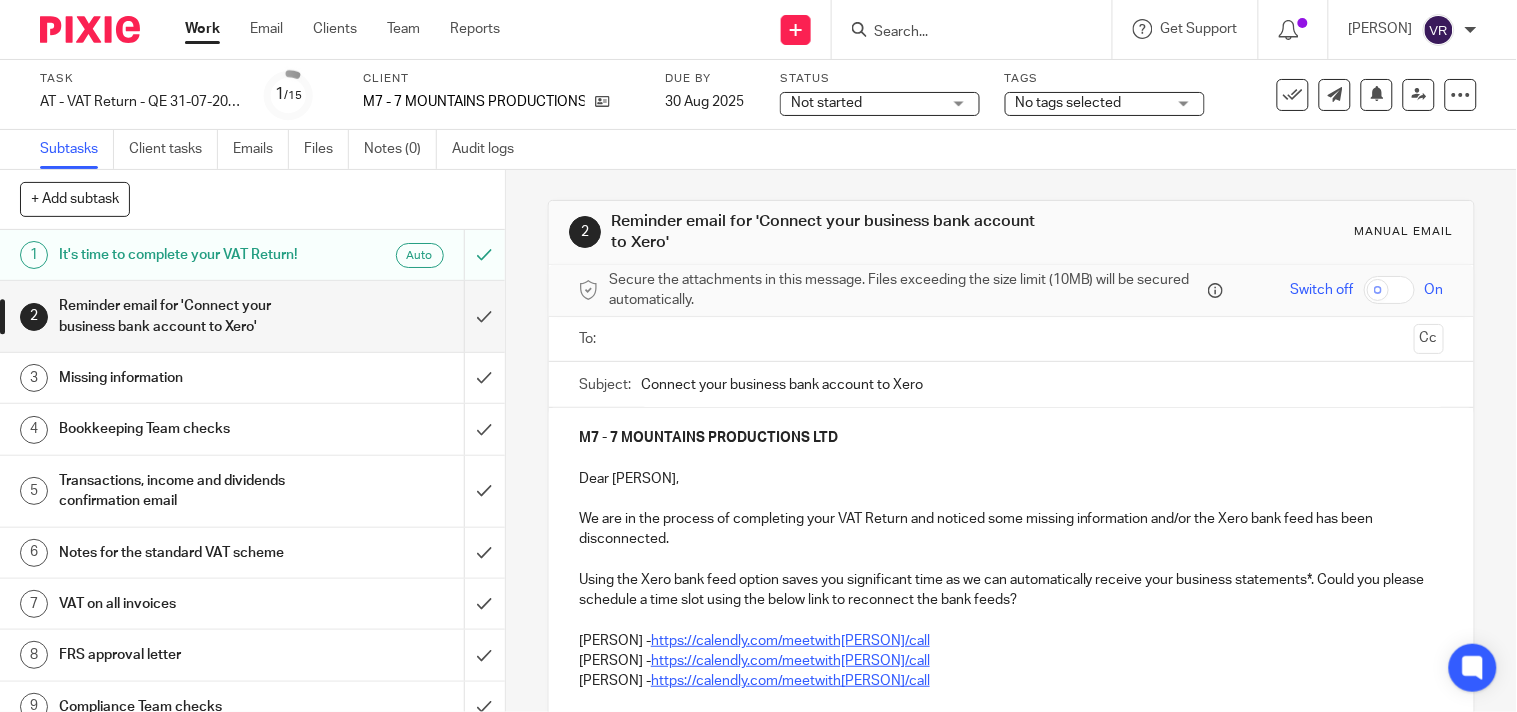 click on "2
Reminder email for 'Connect your business bank account to Xero'
Manual email
Secure the attachments in this message. Files exceeding the size limit (10MB) will be secured automatically.
Switch off     On     To:
Cc
Subject:     Connect your business bank account to Xero     M7 - 7 MOUNTAINS PRODUCTIONS LTD Dear Zackary, We are in the process of completing your VAT Return and noticed some missing information and/or the Xero bank feed has been disconnected. Using the Xero bank feed option saves you significant time as we can automatically receive your business statements*. Could you please schedule a time slot using the below link to reconnect the bank feeds? Carine Thompson -  https://calendly.com/meetwithcarinethompson/call Doha EL Hamid -  https://calendly.com/meetwithdohaelhamid/call or ." at bounding box center [1011, 441] 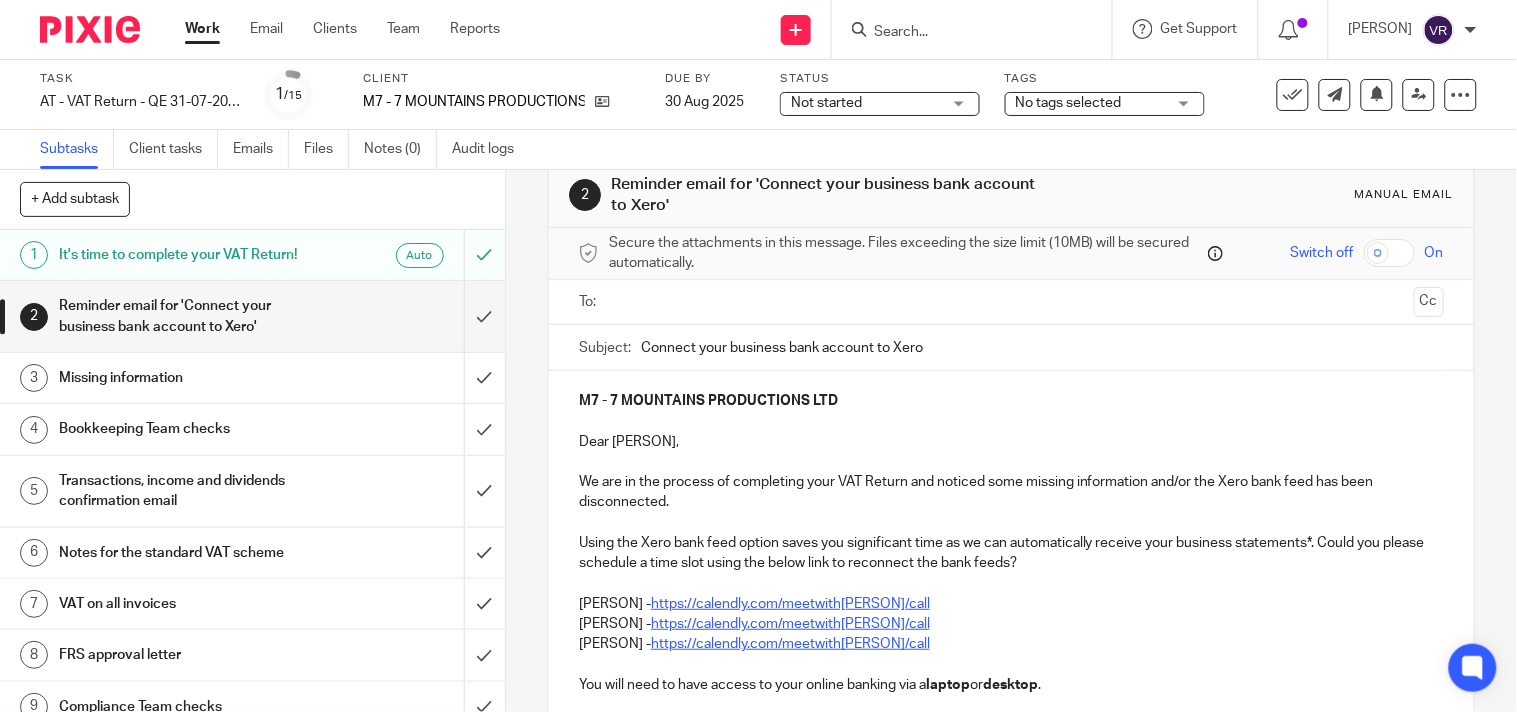 scroll, scrollTop: 0, scrollLeft: 0, axis: both 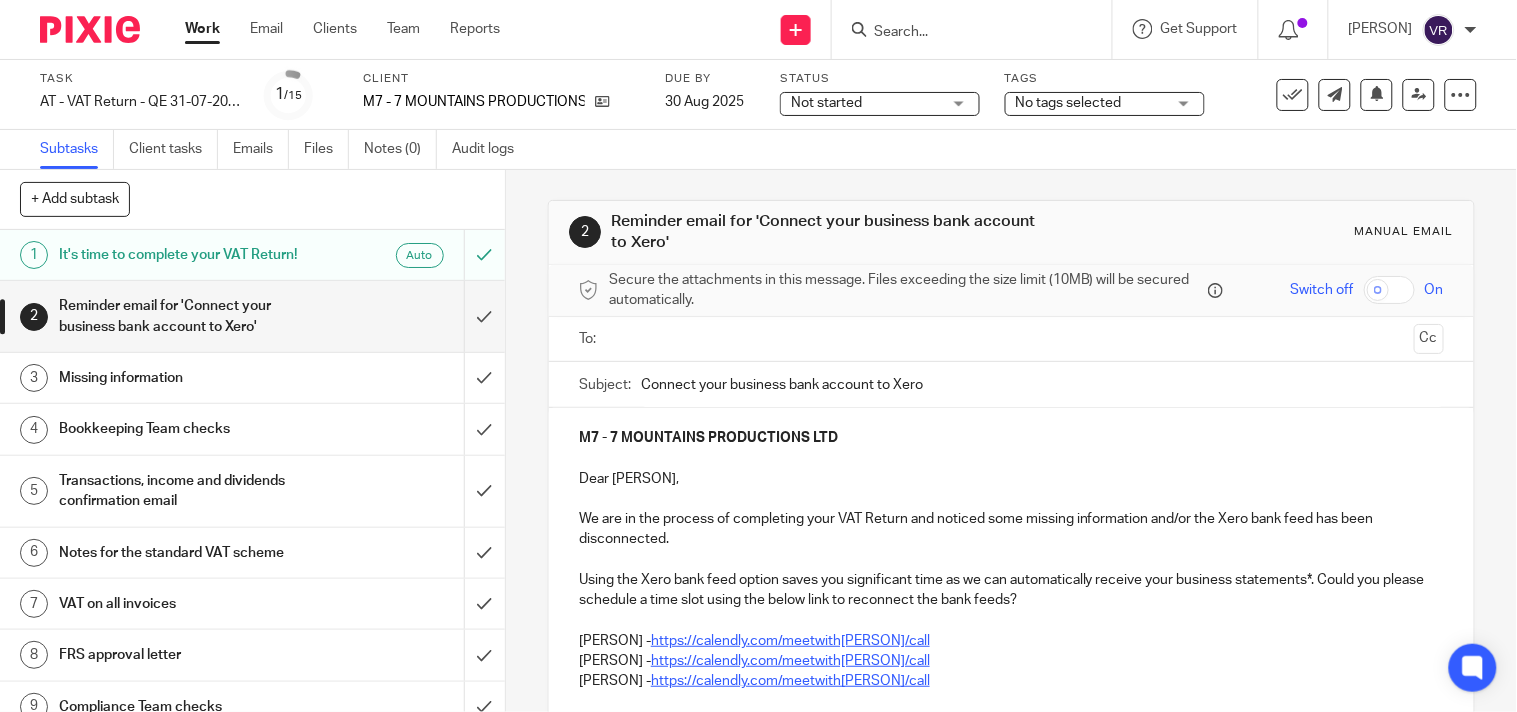 drag, startPoint x: 923, startPoint y: 386, endPoint x: 630, endPoint y: 384, distance: 293.00684 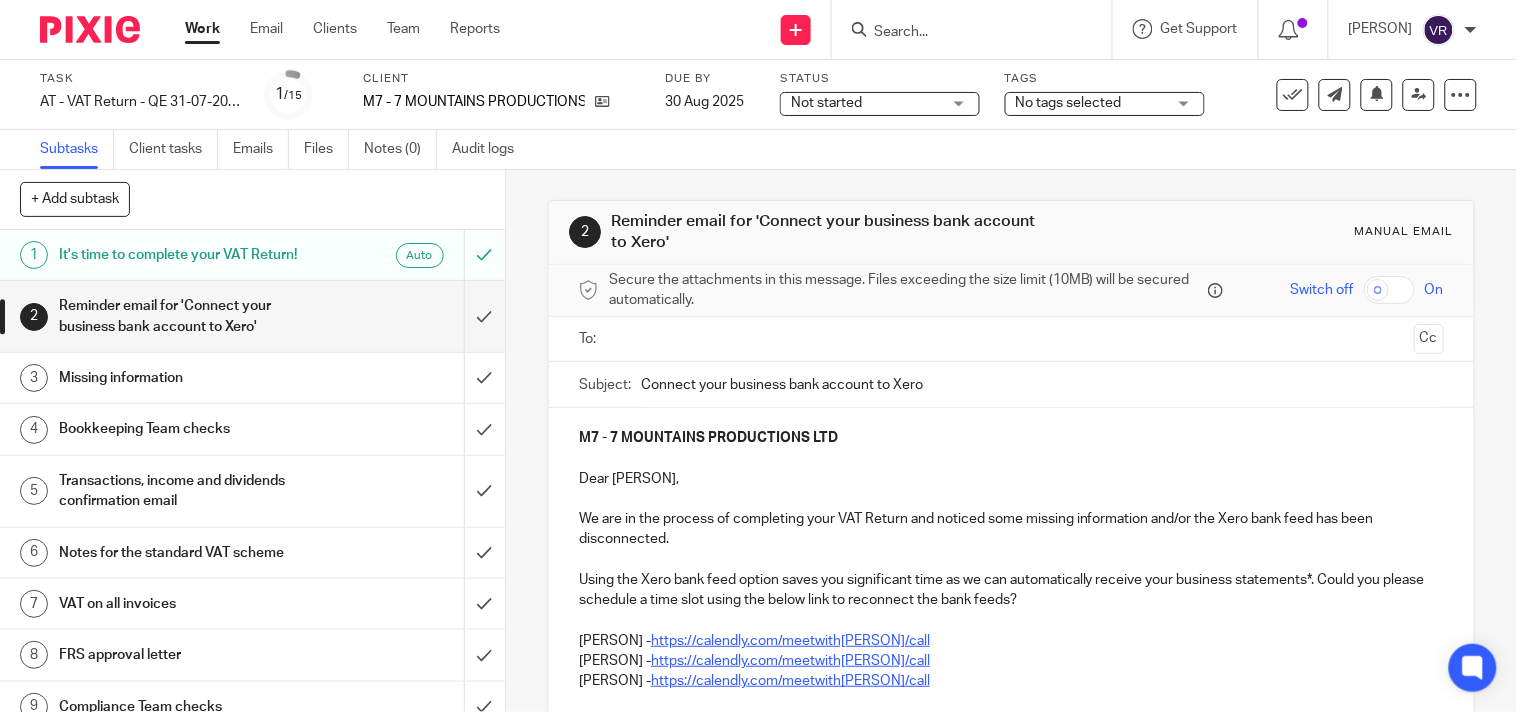 paste on "Your Xero Bank Feed - American Express business credit card" 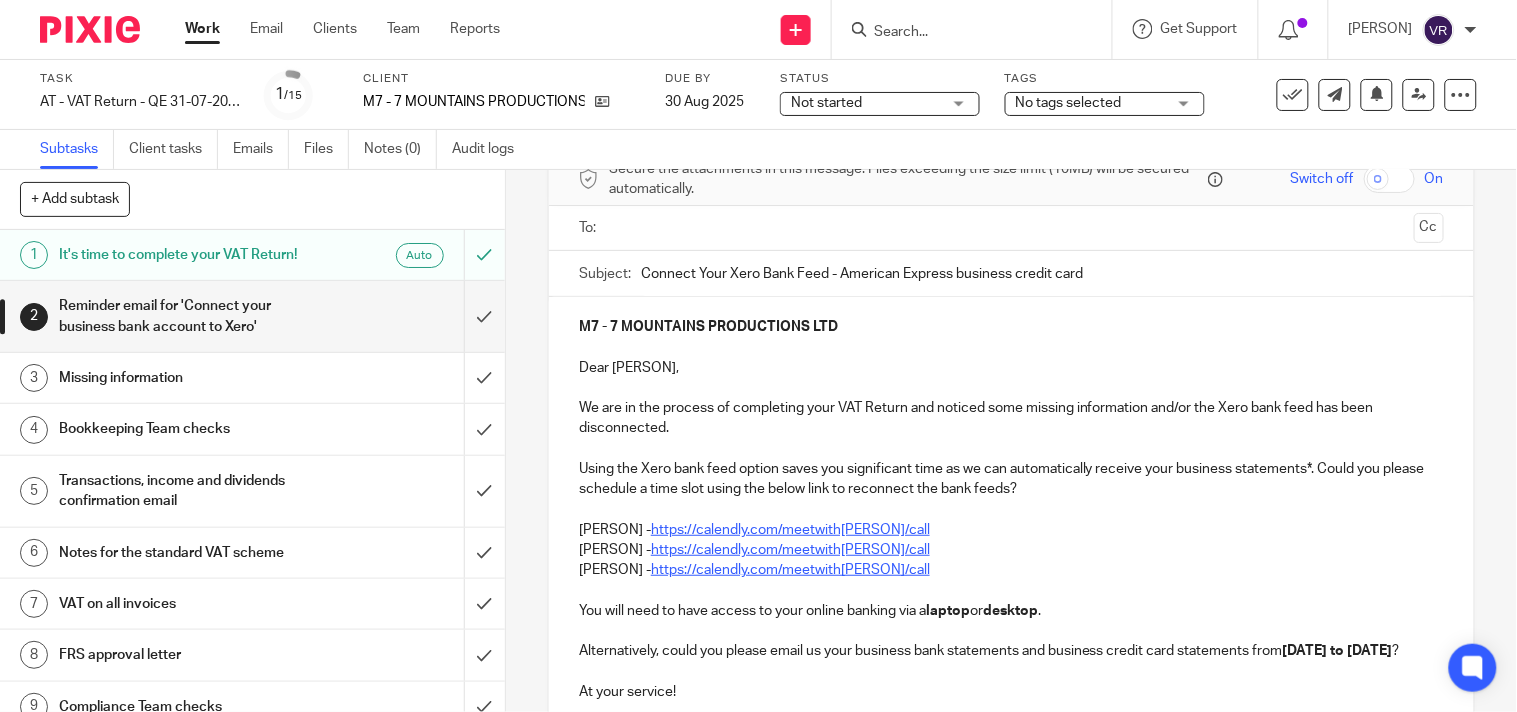 scroll, scrollTop: 222, scrollLeft: 0, axis: vertical 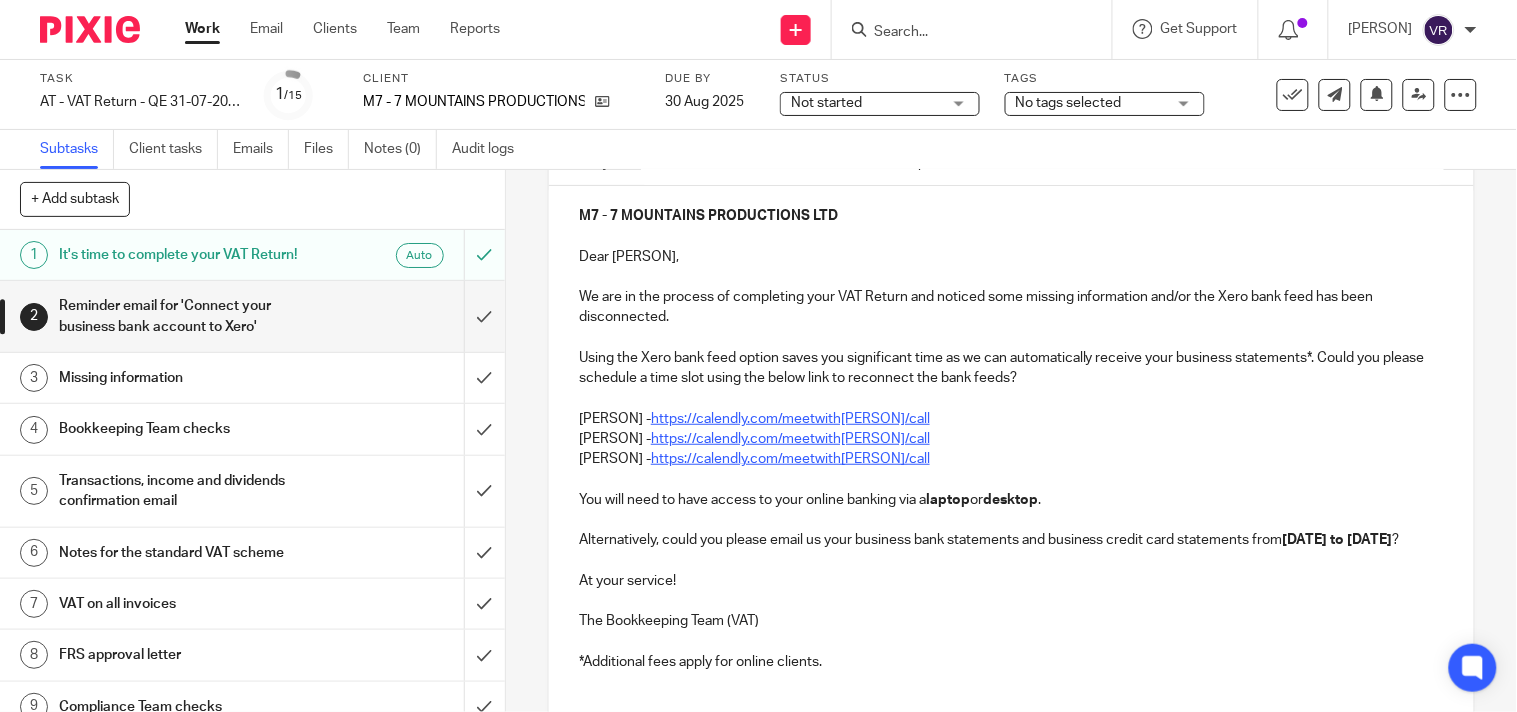 type on "Connect Your Xero Bank Feed - American Express business credit card" 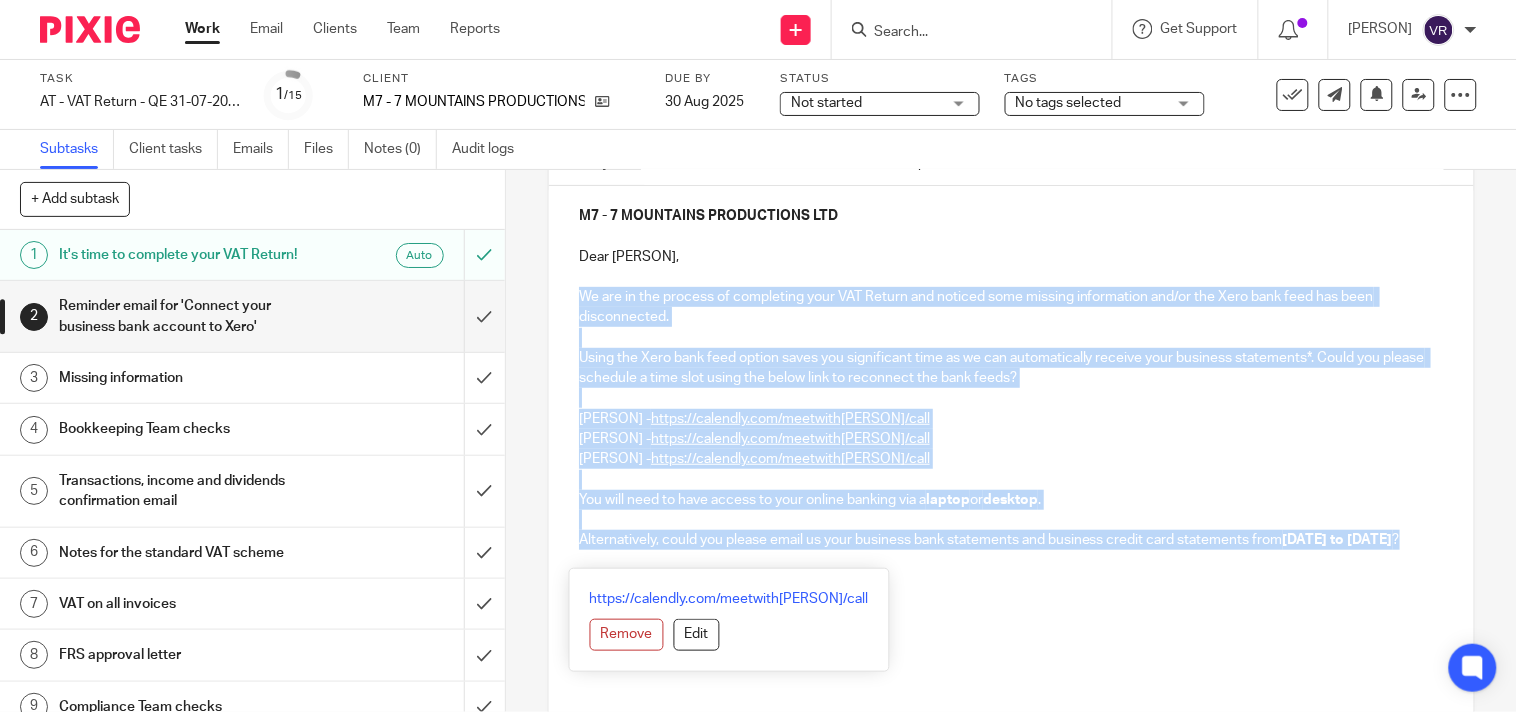 drag, startPoint x: 571, startPoint y: 292, endPoint x: 915, endPoint y: 564, distance: 438.54303 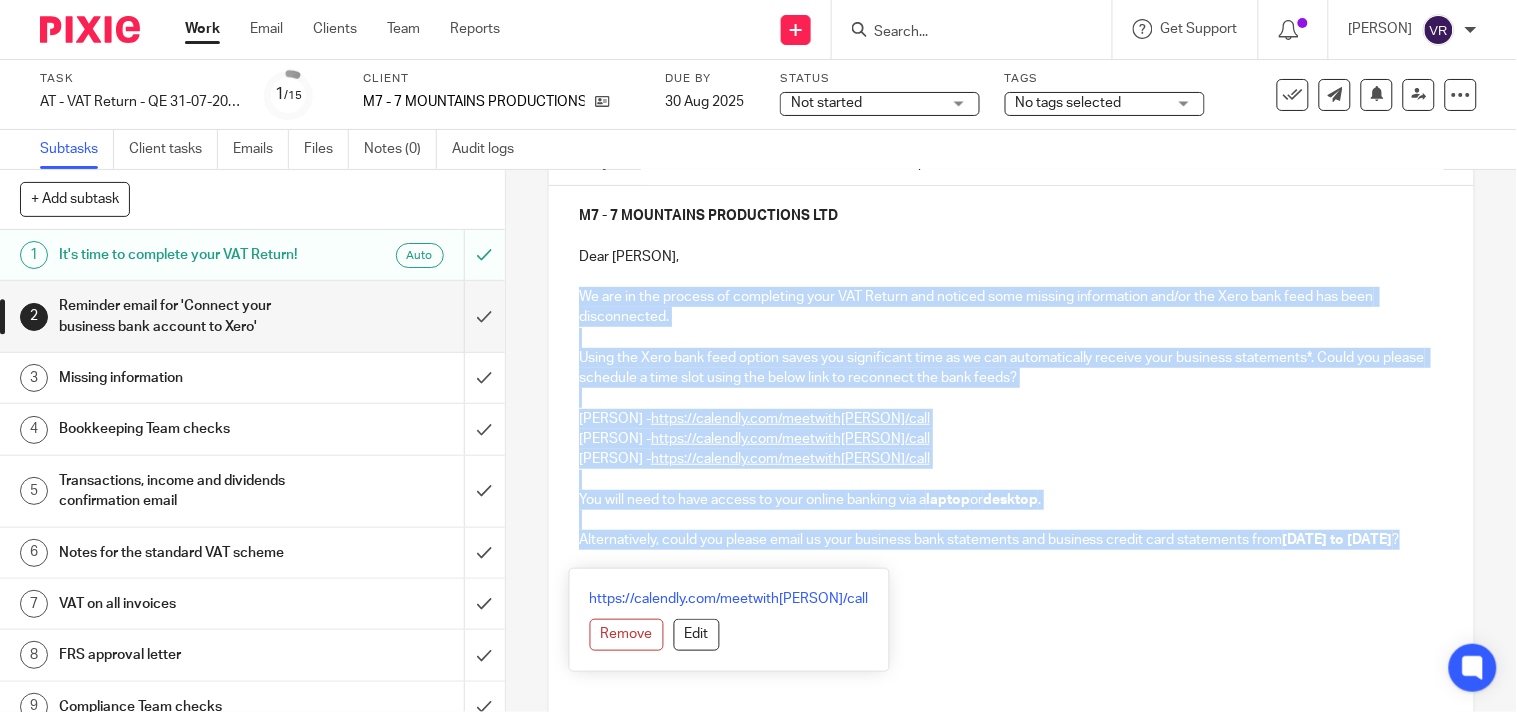 click on "M7 - 7 MOUNTAINS PRODUCTIONS LTD Dear Zackary, We are in the process of completing your VAT Return and noticed some missing information and/or the Xero bank feed has been disconnected. Using the Xero bank feed option saves you significant time as we can automatically receive your business statements*. Could you please schedule a time slot using the below link to reconnect the bank feeds? Carine Thompson -  https://calendly.com/meetwithcarinethompson/call Doha EL Hamid -  https://calendly.com/meetwithdohaelhamid/call Bobo Lee -  https://calendly.com/meetwithbobolee/call You will need to have access to your online banking via a  laptop  or  desktop . Alternatively, could you please email us your business bank statements and business credit card statements from  01st May 2025 to 31st July 2025 ?   At your service! The Bookkeeping Team (VAT) *Additional fees apply for online clients." at bounding box center (1011, 436) 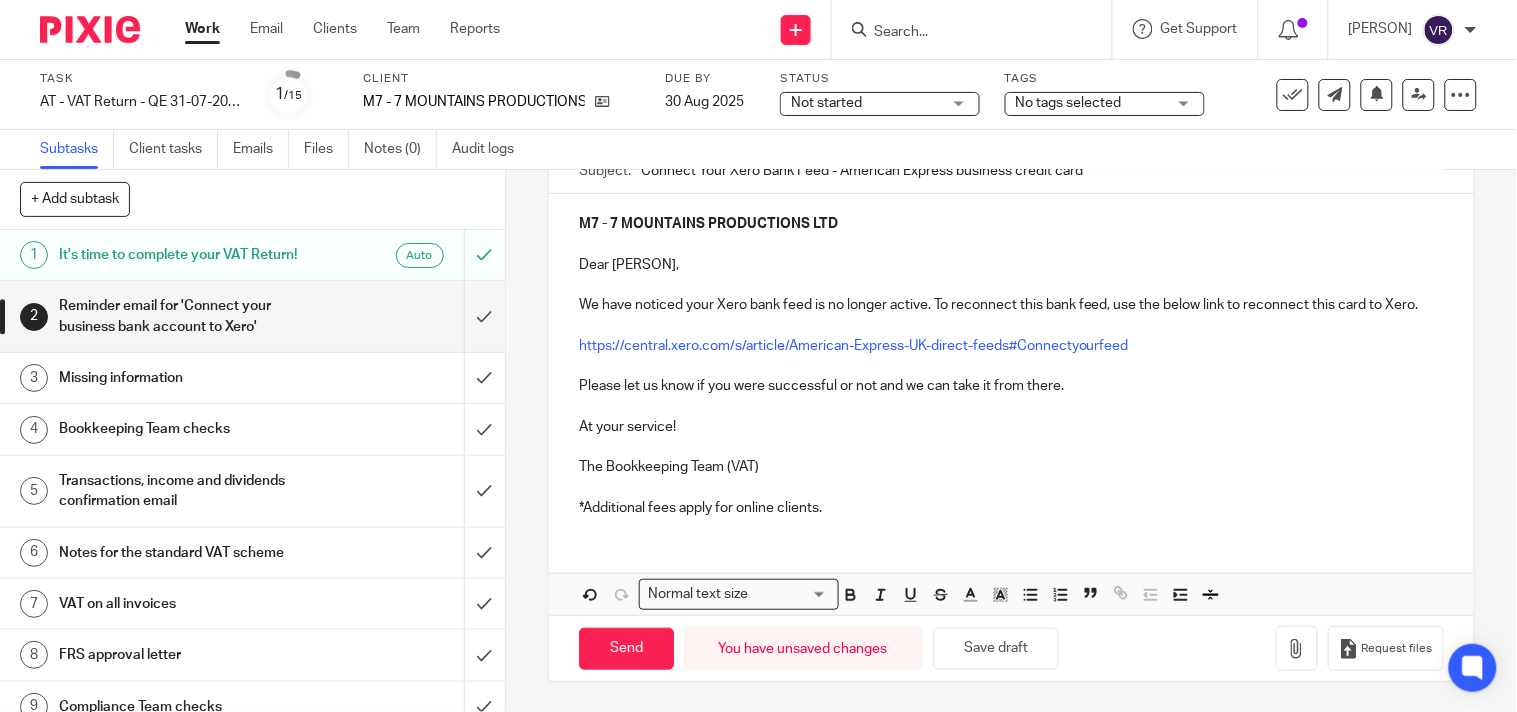 scroll, scrollTop: 111, scrollLeft: 0, axis: vertical 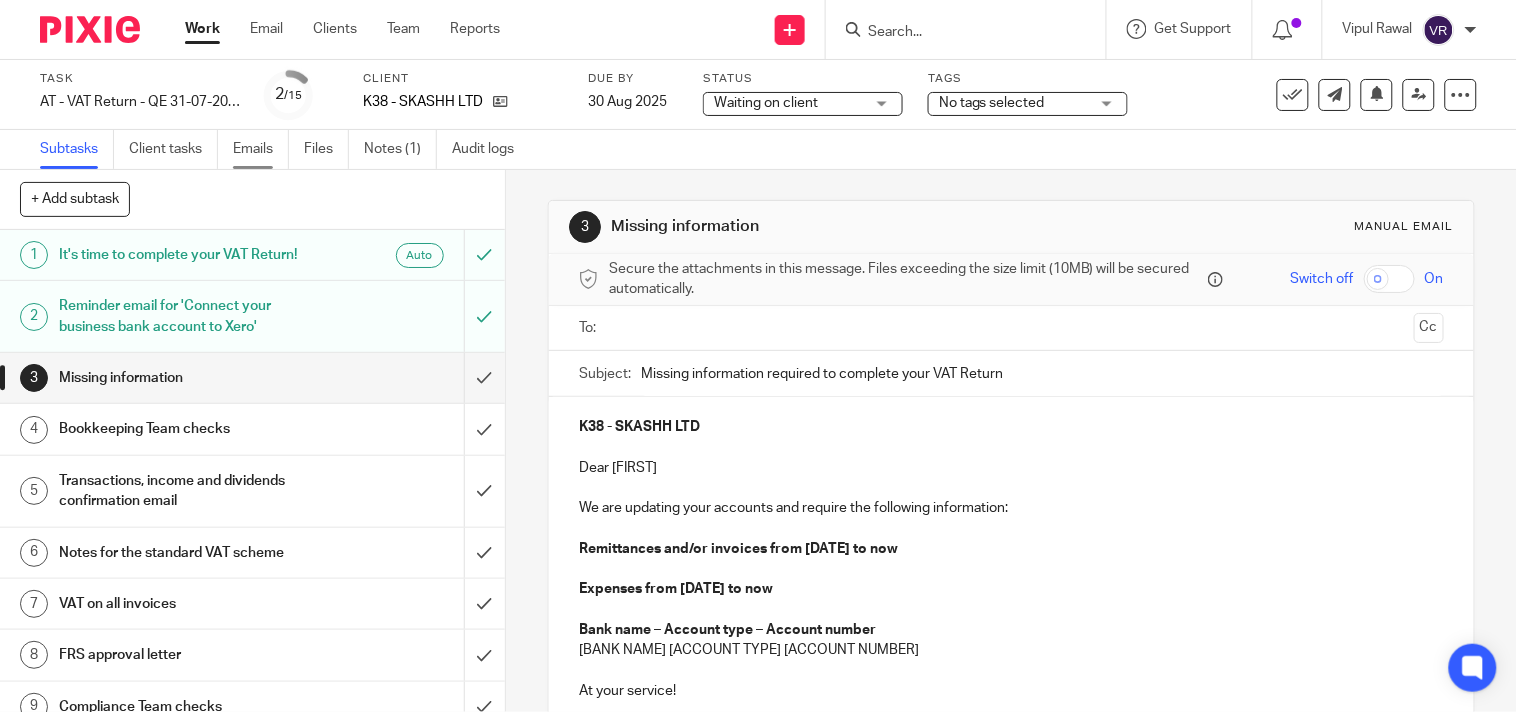 click on "Emails" at bounding box center (261, 149) 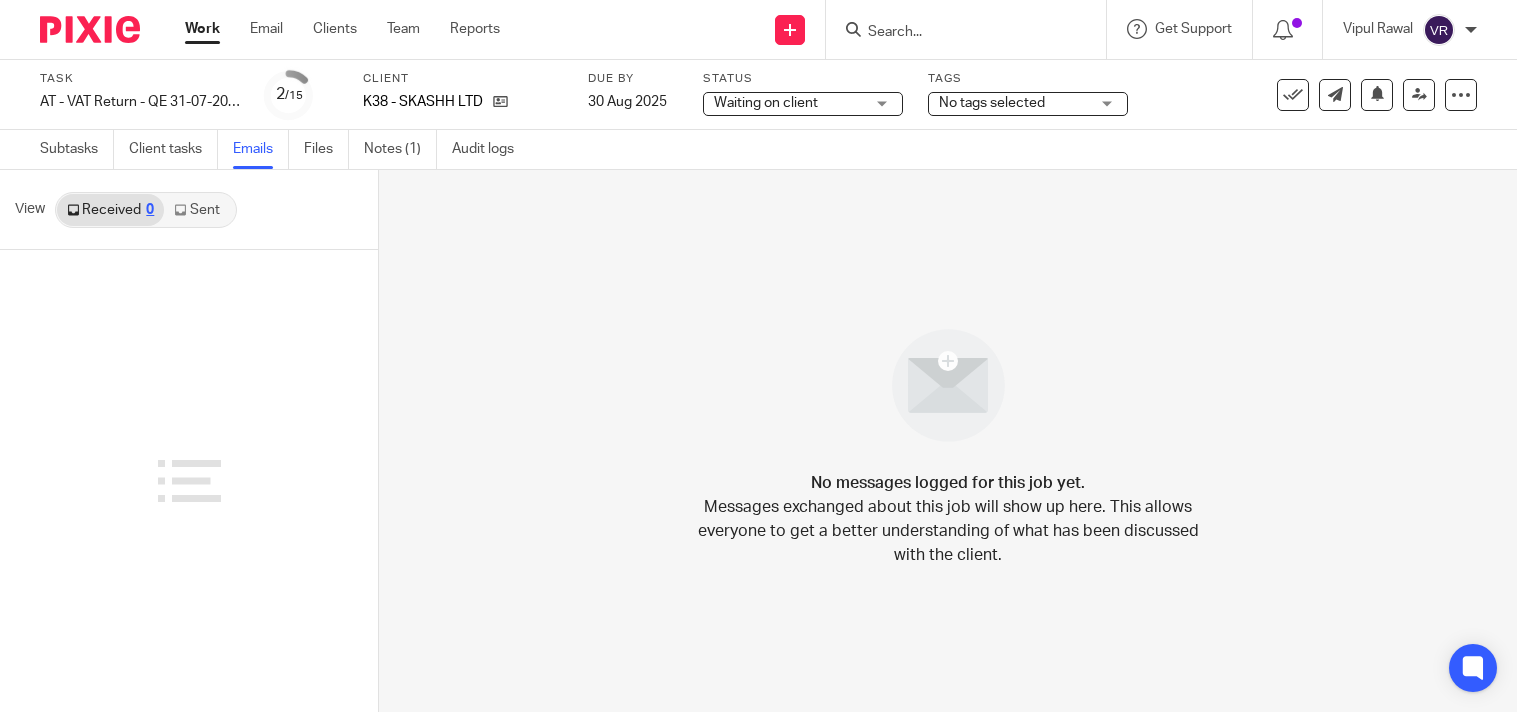 scroll, scrollTop: 0, scrollLeft: 0, axis: both 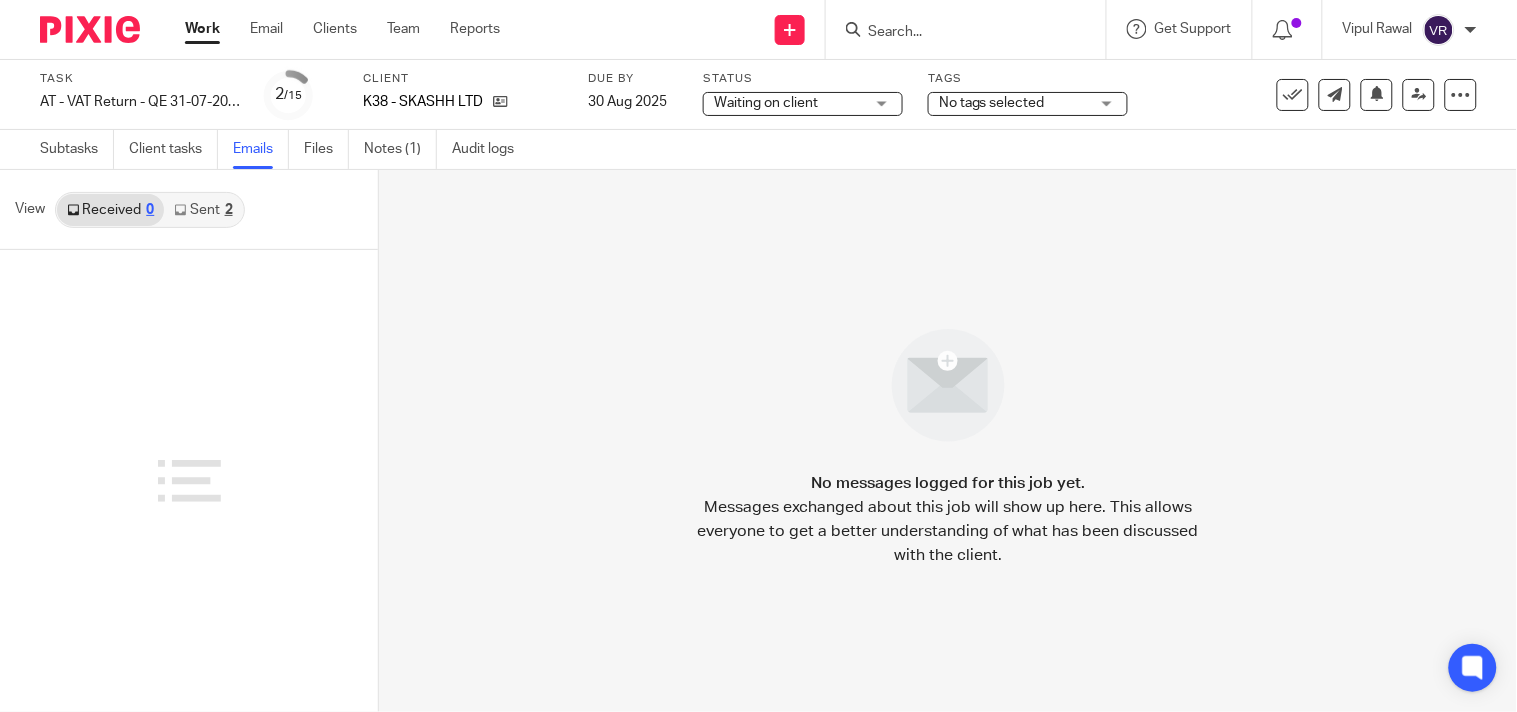 click on "Sent
2" at bounding box center [203, 210] 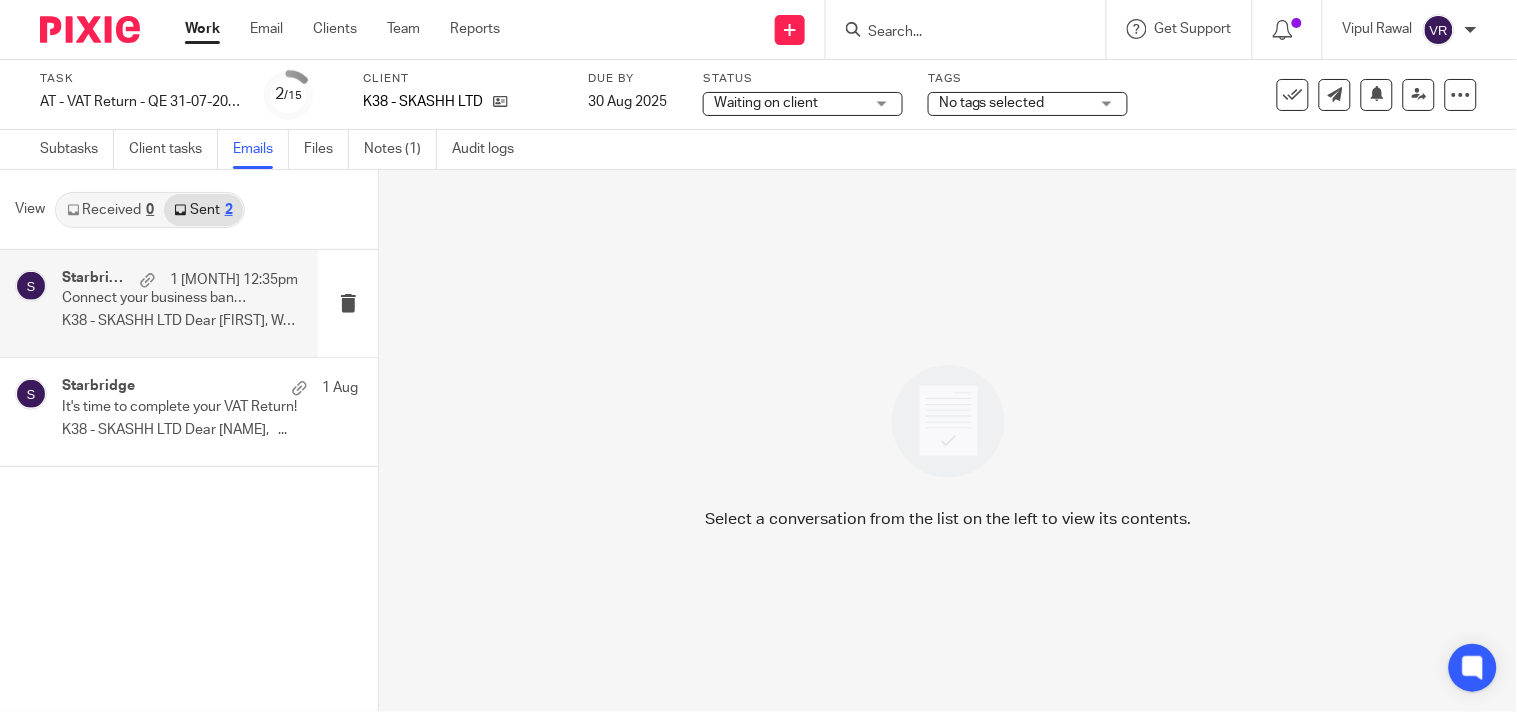 click on "K38 - SKASHH LTD     Dear [FIRST],     We are..." at bounding box center [180, 321] 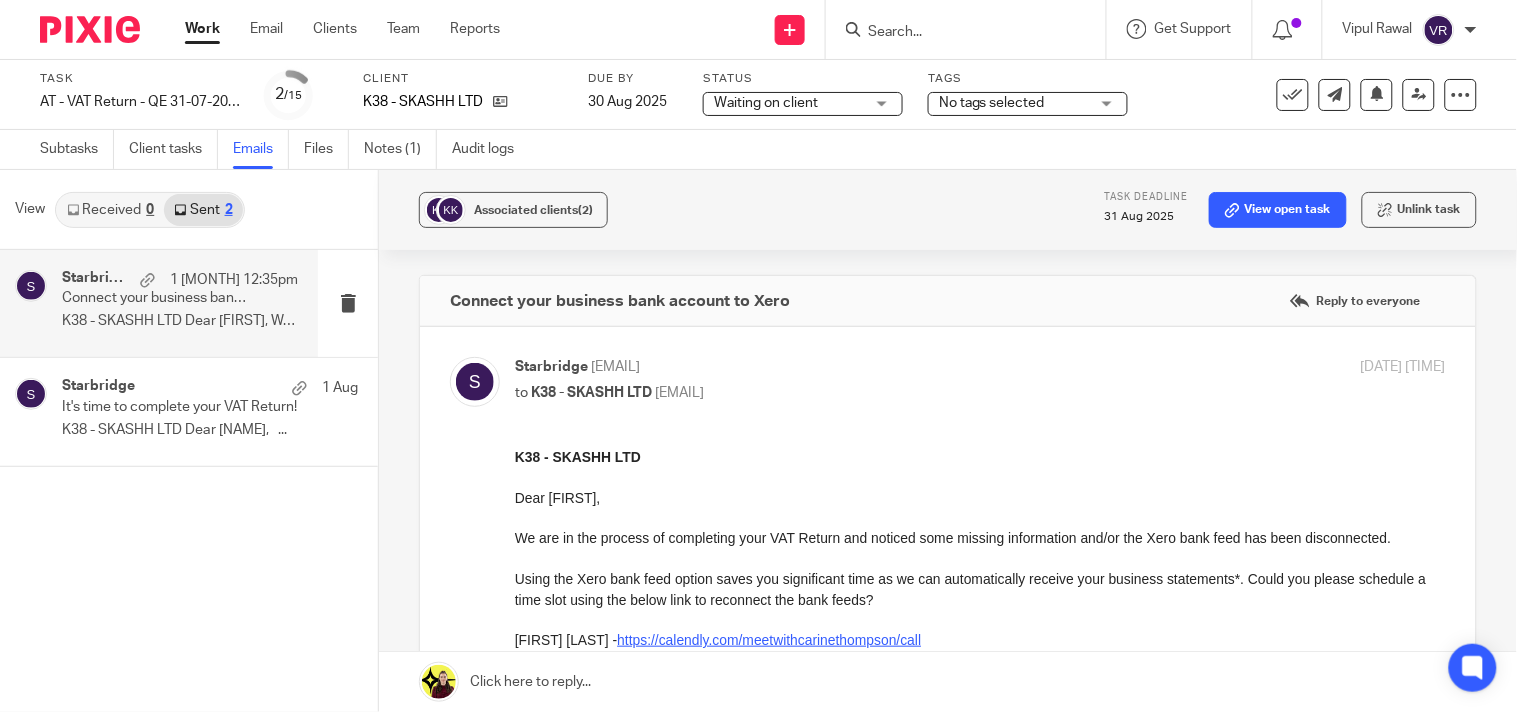 scroll, scrollTop: 0, scrollLeft: 0, axis: both 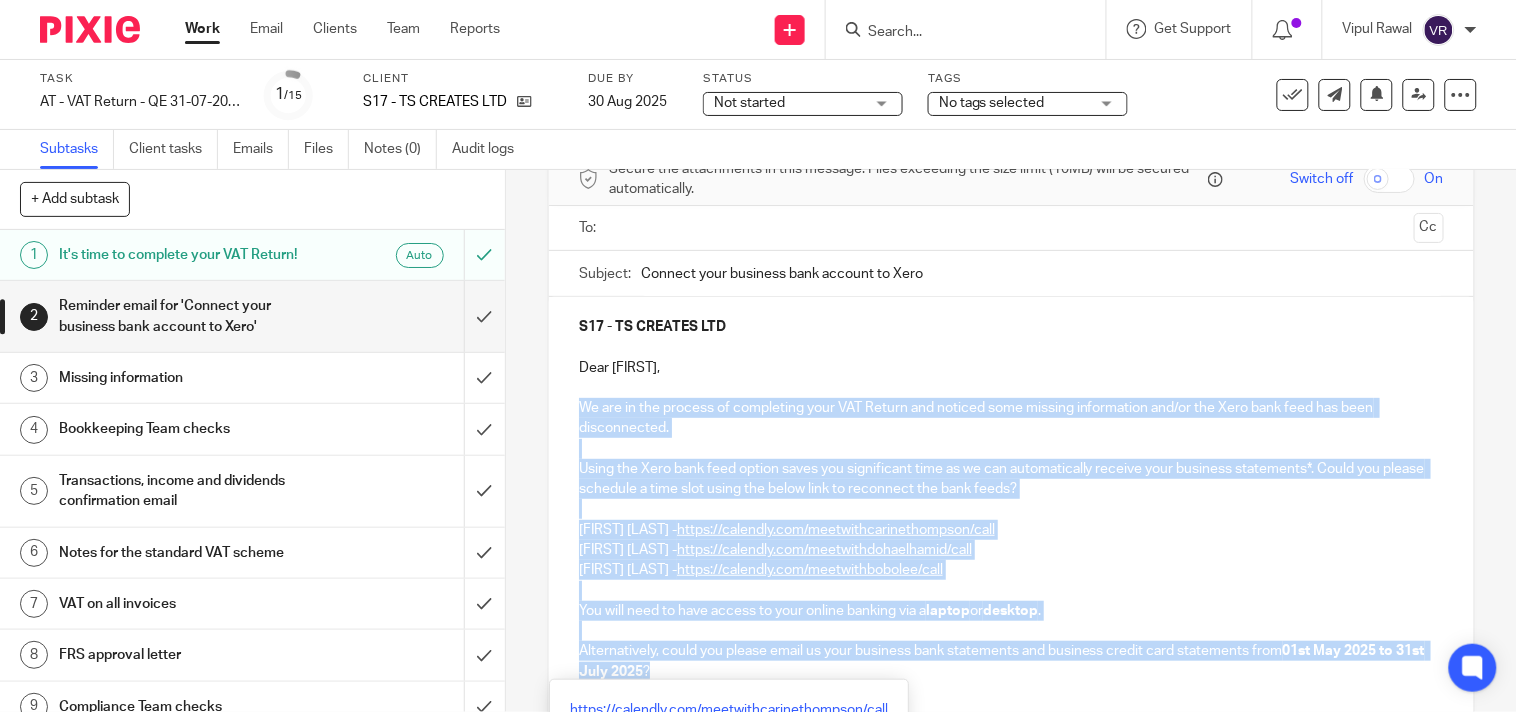 drag, startPoint x: 574, startPoint y: 405, endPoint x: 1000, endPoint y: 662, distance: 497.51883 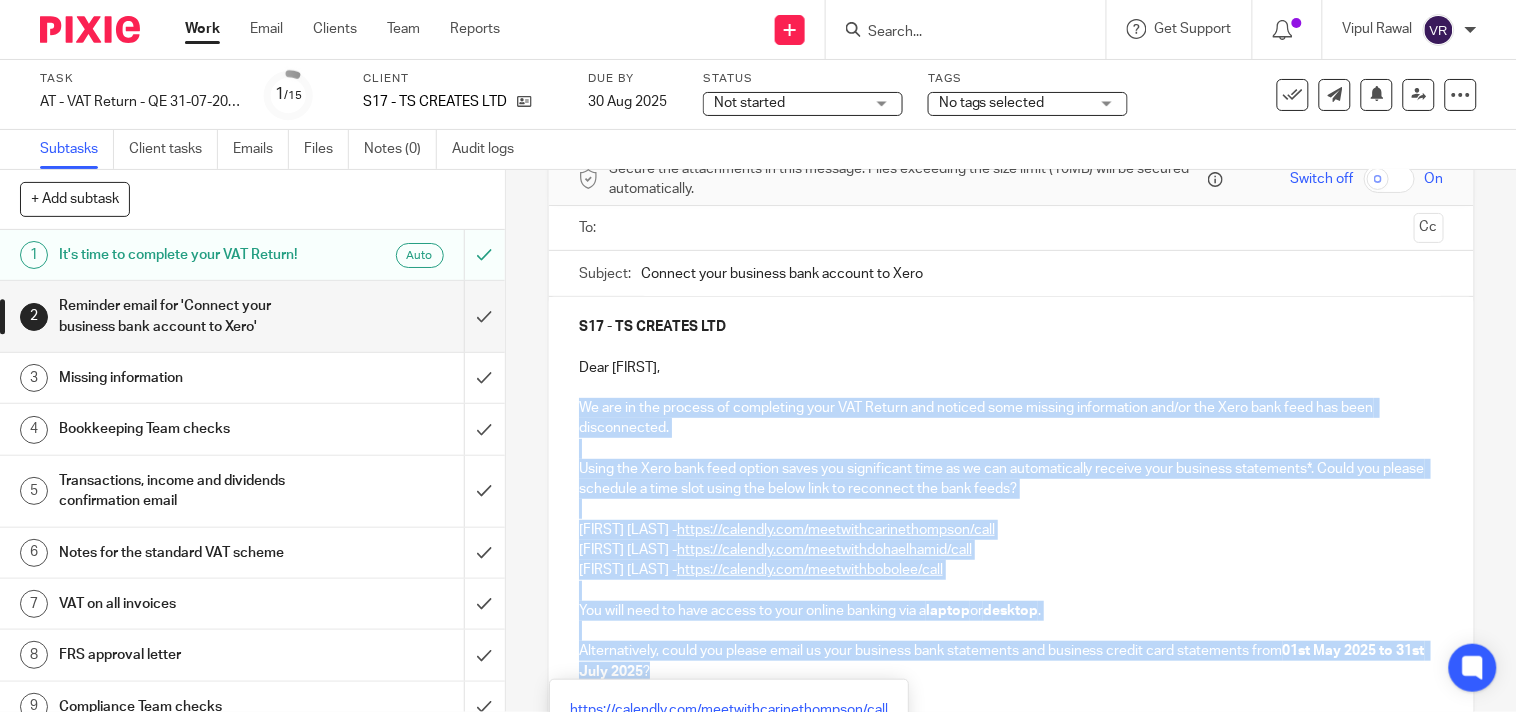 click on "S17 - TS CREATES LTD Dear Omotolani, We are in the process of completing your VAT Return and noticed some missing information and/or the Xero bank feed has been disconnected. Using the Xero bank feed option saves you significant time as we can automatically receive your business statements*. Could you please schedule a time slot using the below link to reconnect the bank feeds? Carine Thompson -  https://calendly.com/meetwithcarinethompson/call Doha EL Hamid -  https://calendly.com/meetwithdohaelhamid/call Bobo Lee -  https://calendly.com/meetwithbobolee/call You will need to have access to your online banking via a  laptop  or  desktop . Alternatively, could you please email us your business bank statements and business credit card statements from  01st May 2025 to 31st July 2025 ?   At your service! The Bookkeeping Team (VAT) *Additional fees apply for online clients." at bounding box center [1011, 557] 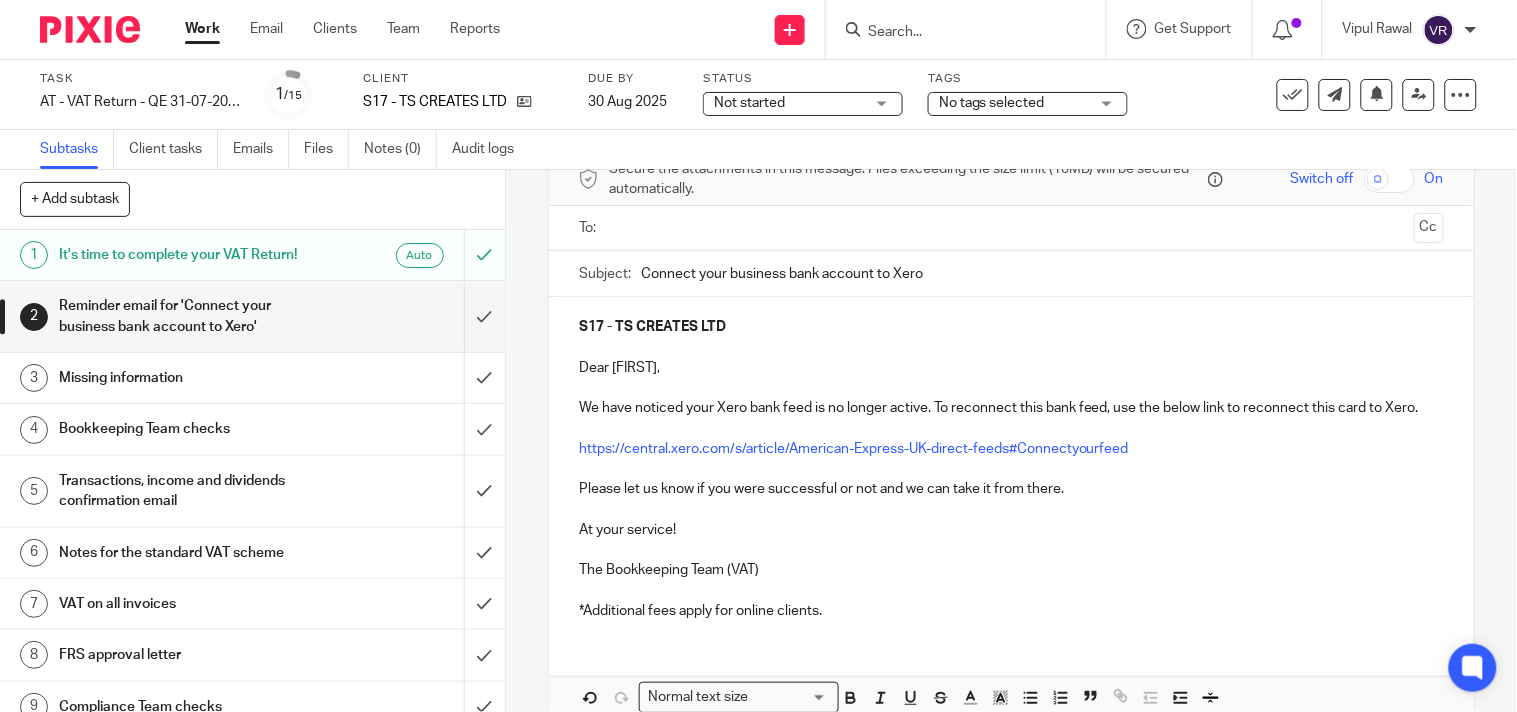 click on "Connect your business bank account to Xero" at bounding box center [1042, 273] 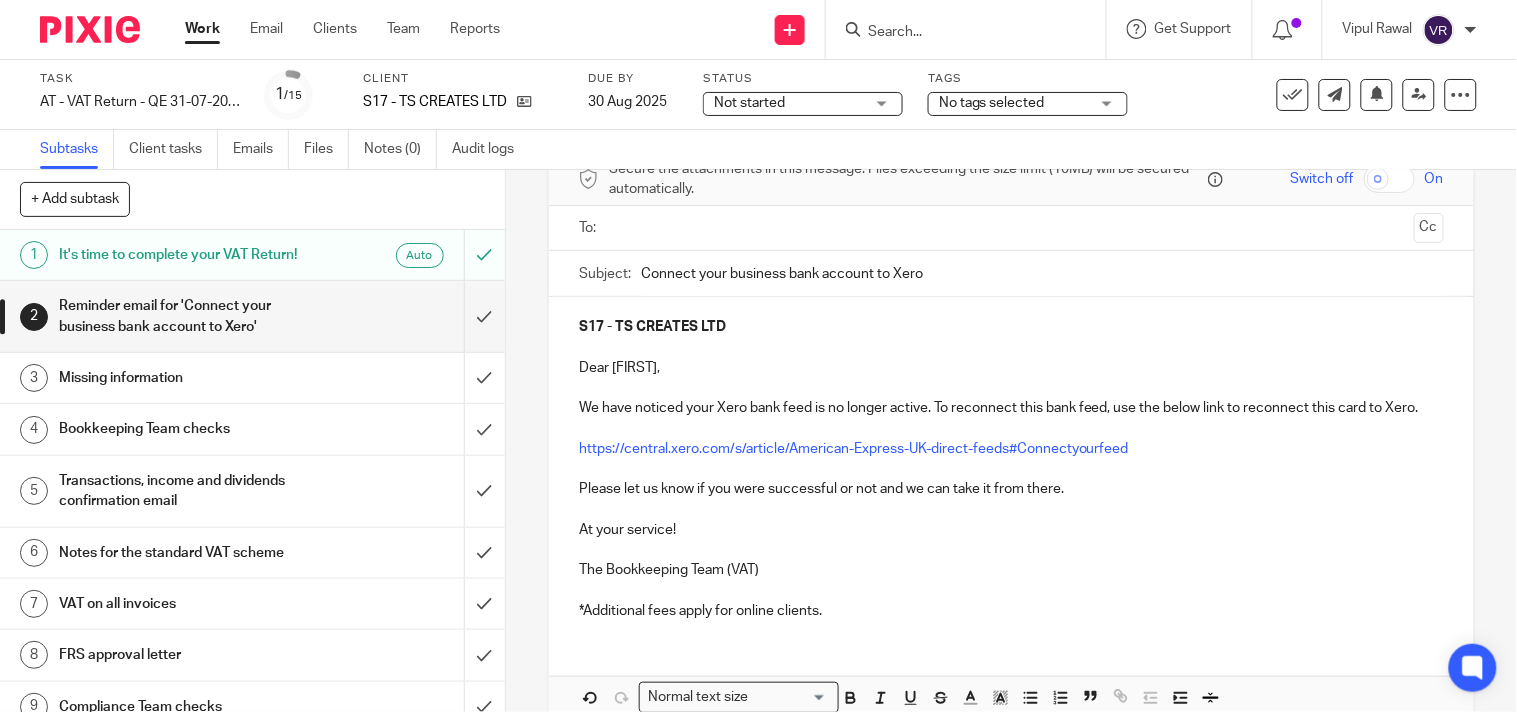 paste on "Your Xero Bank Feed - American Express business credit card" 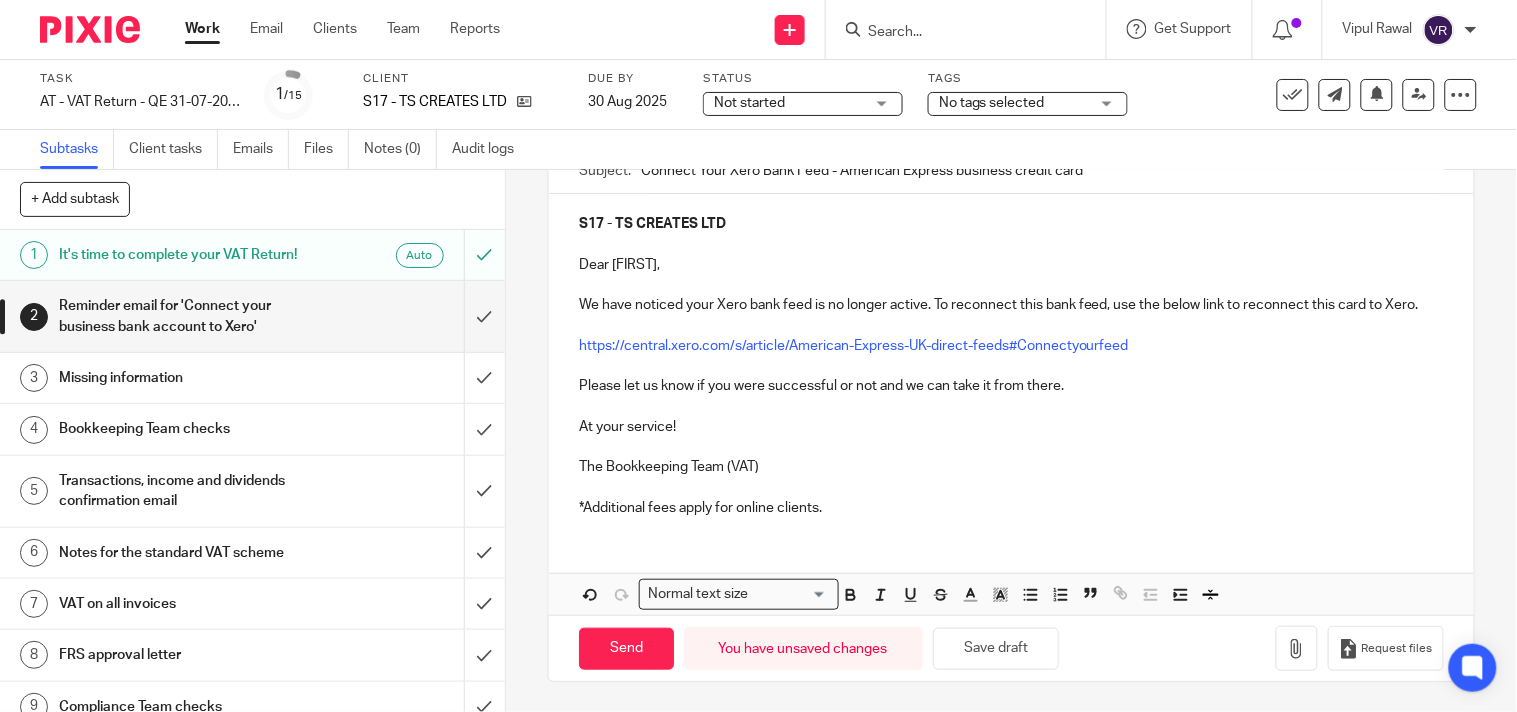 scroll, scrollTop: 111, scrollLeft: 0, axis: vertical 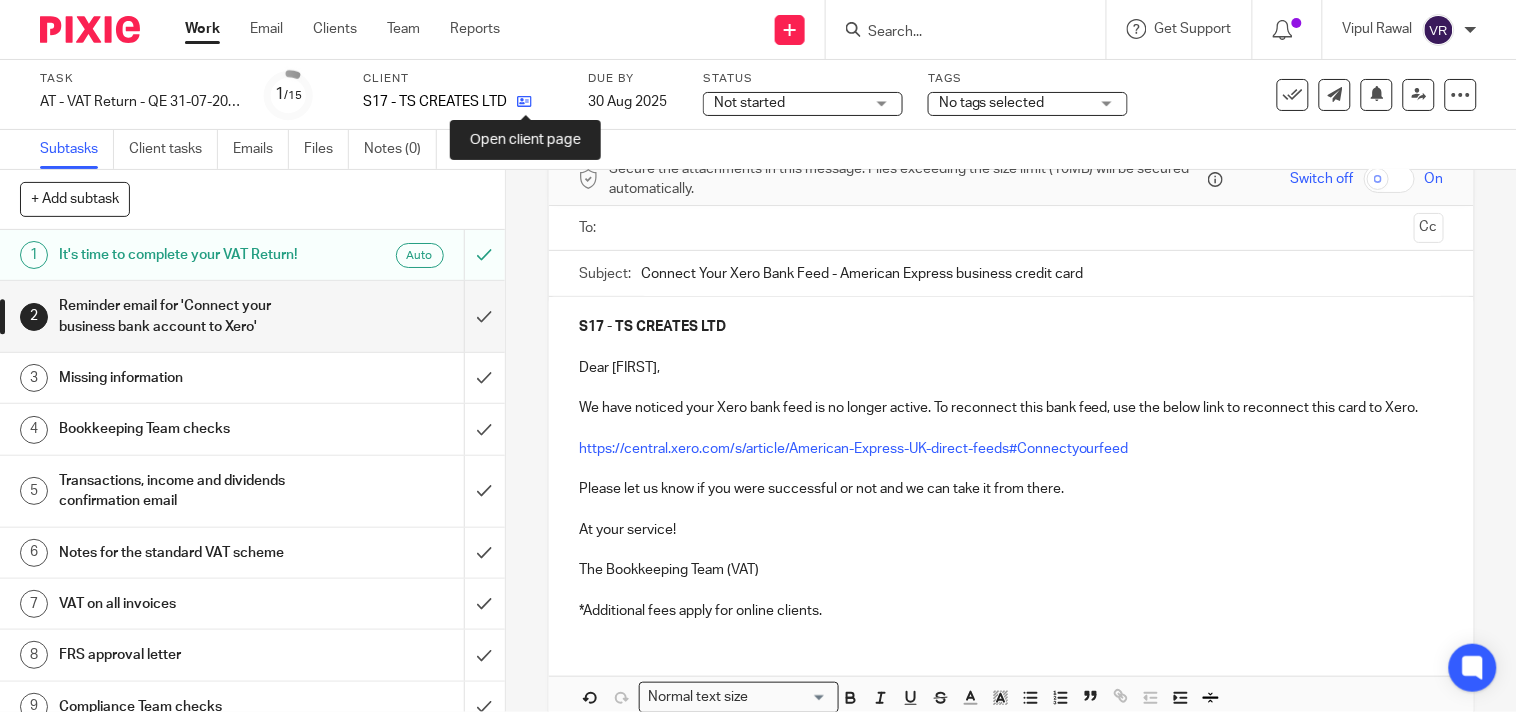 type on "Connect Your Xero Bank Feed - American Express business credit card" 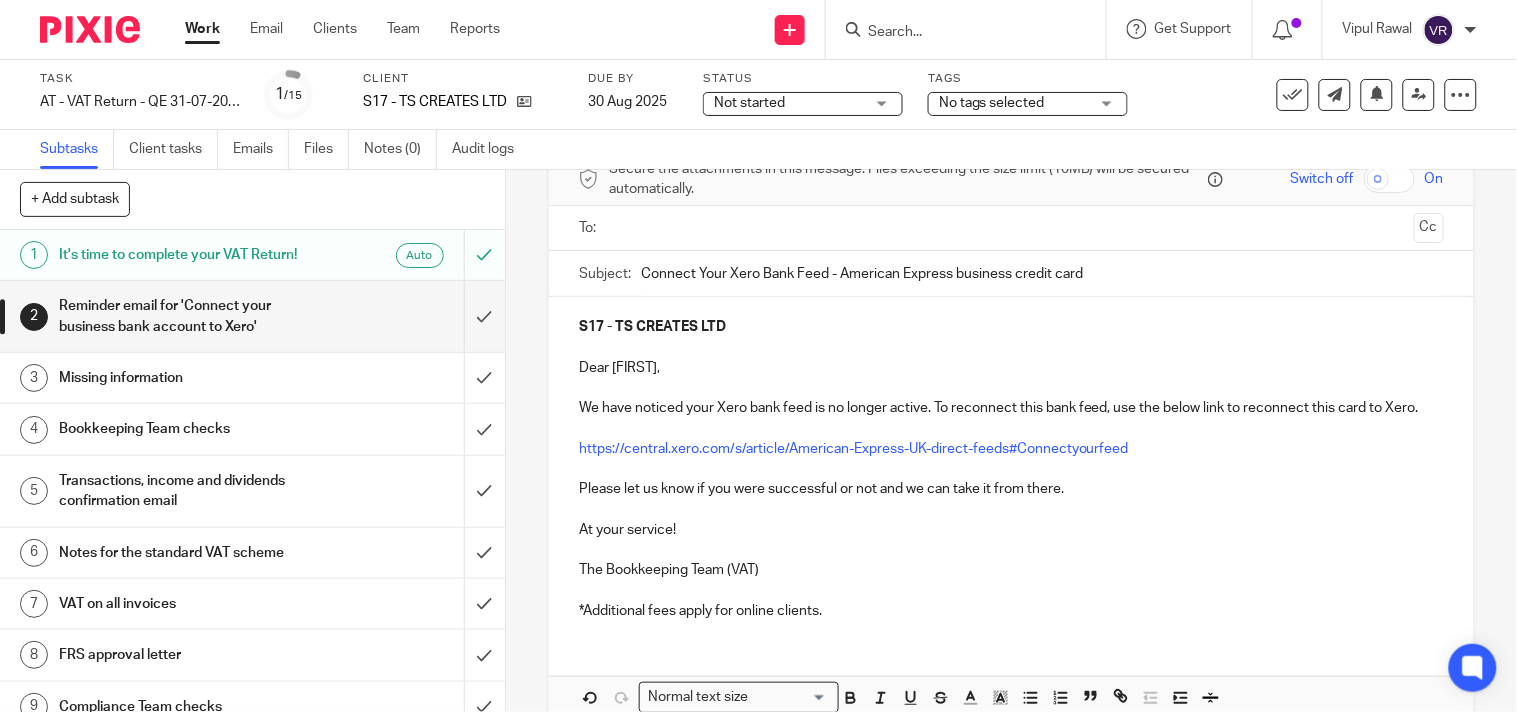 drag, startPoint x: 604, startPoint y: 370, endPoint x: 672, endPoint y: 376, distance: 68.26419 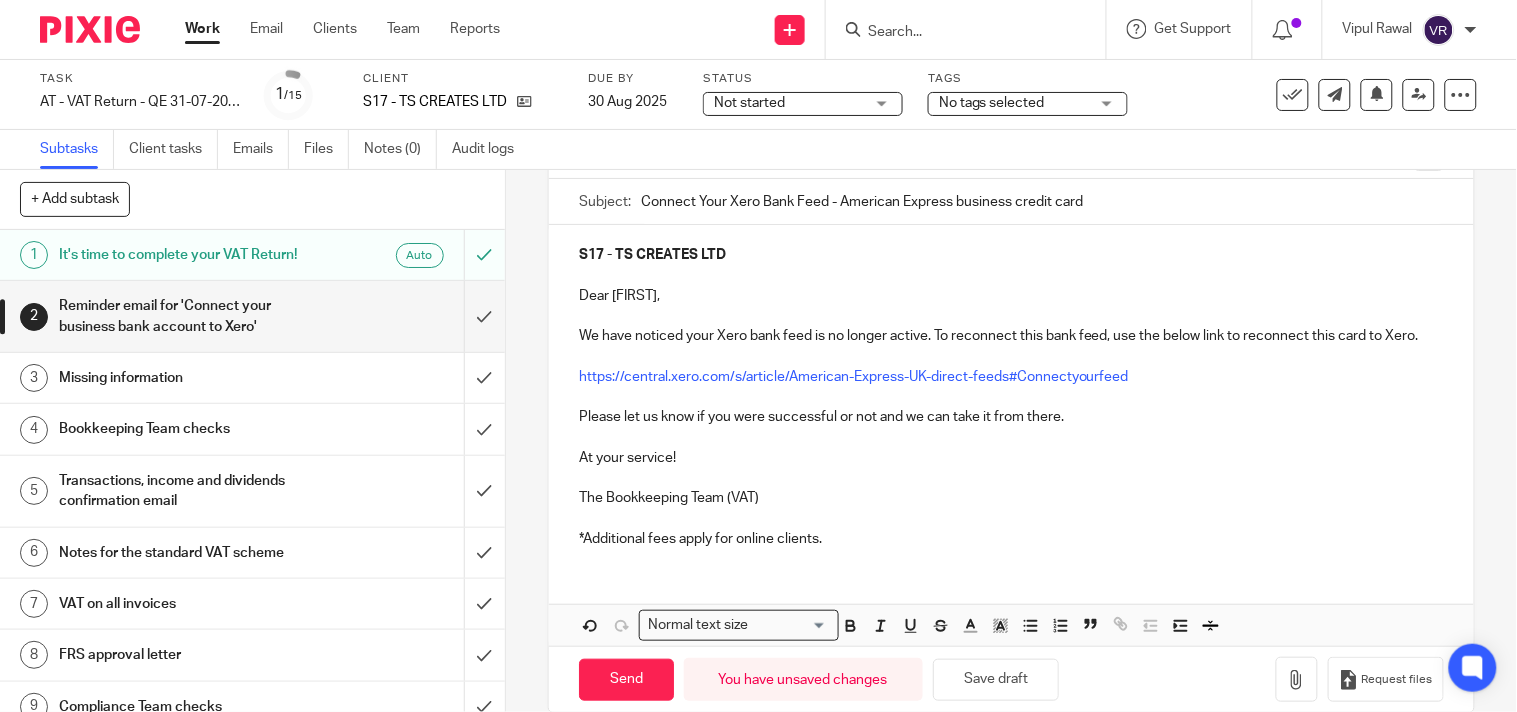 scroll, scrollTop: 222, scrollLeft: 0, axis: vertical 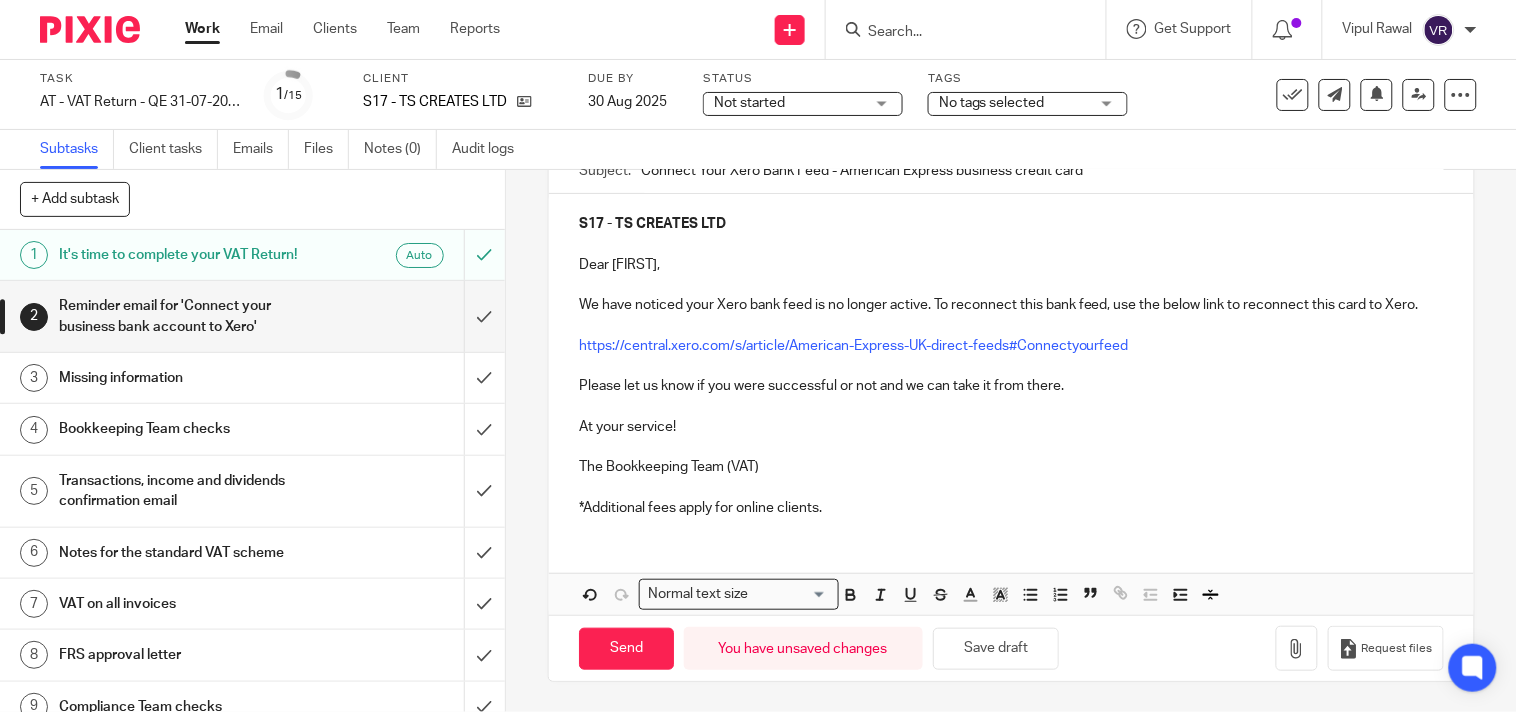 click on "*Additional fees apply for online clients." at bounding box center (1011, 508) 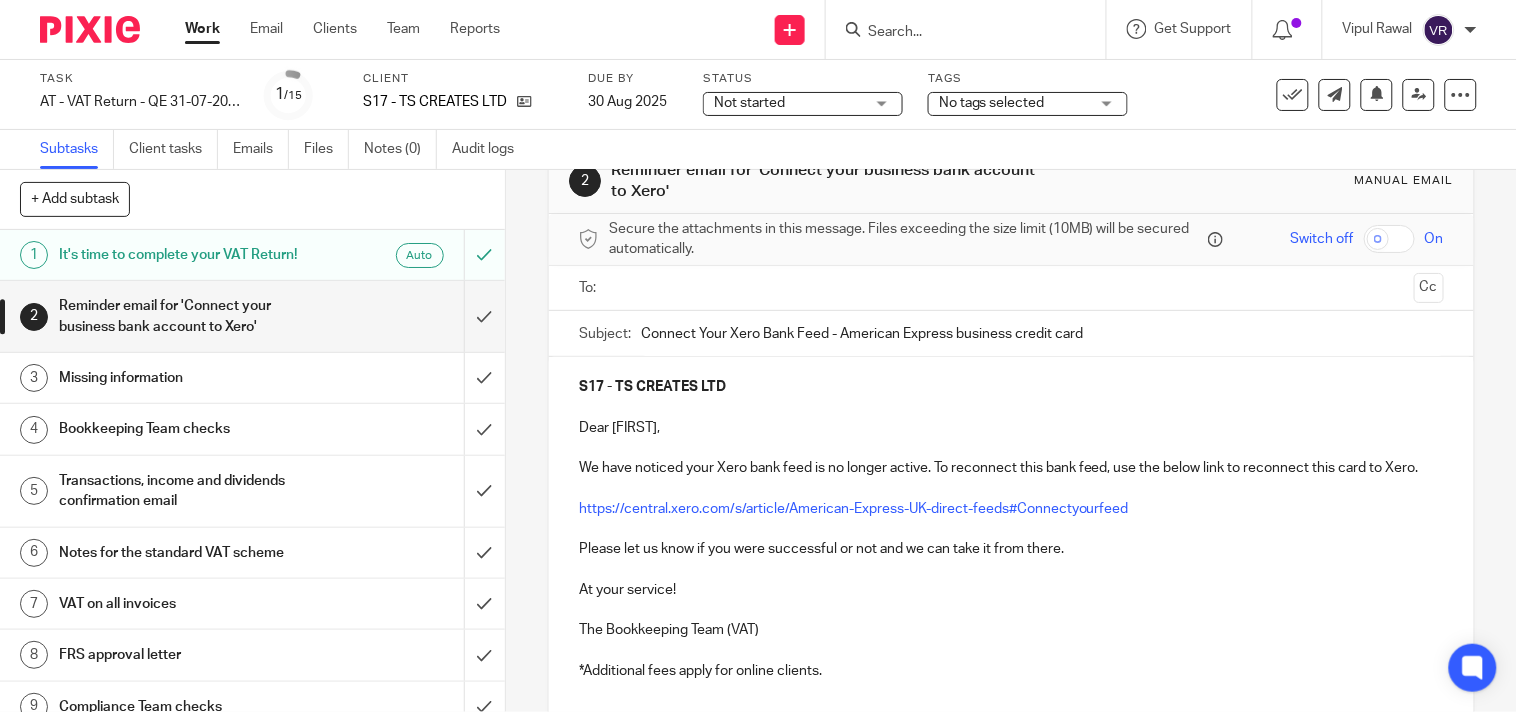 scroll, scrollTop: 0, scrollLeft: 0, axis: both 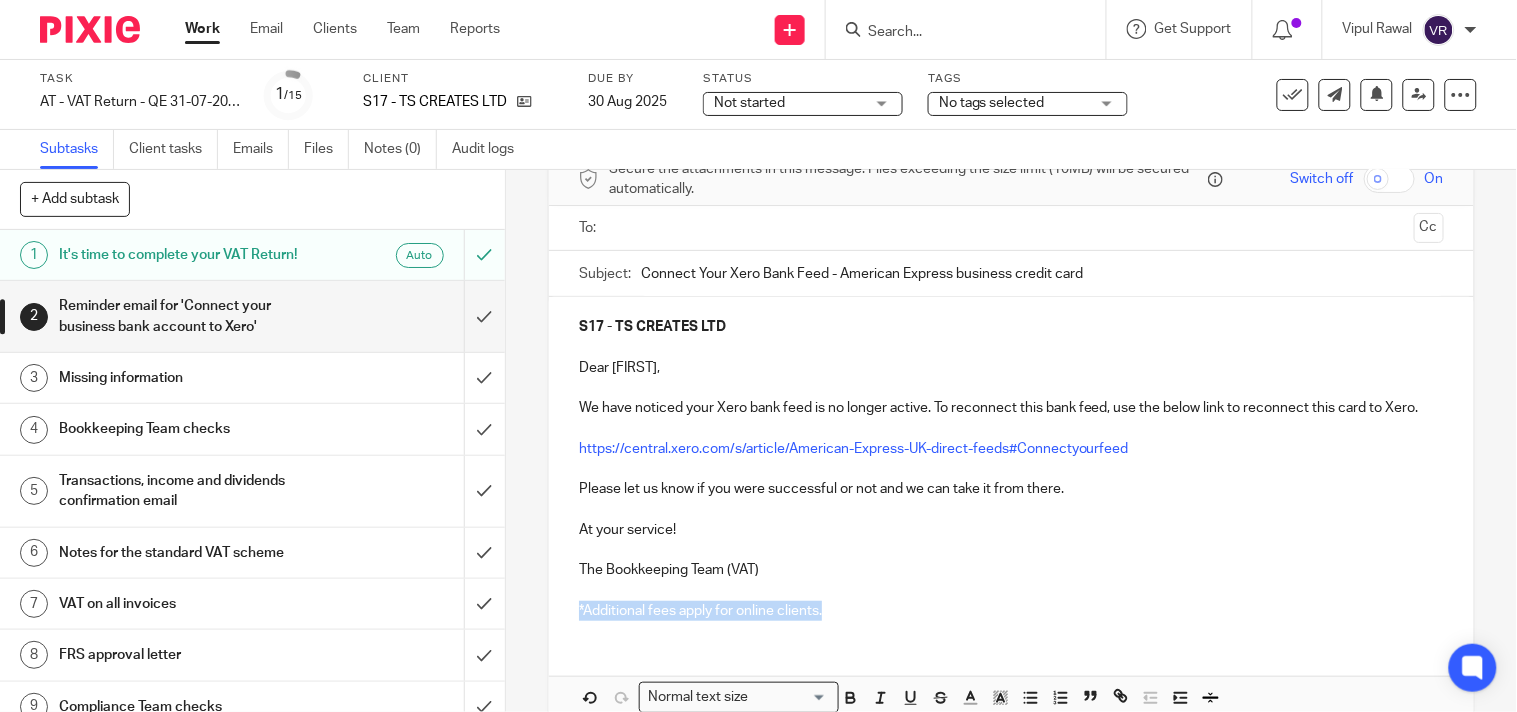 drag, startPoint x: 565, startPoint y: 627, endPoint x: 848, endPoint y: 631, distance: 283.02826 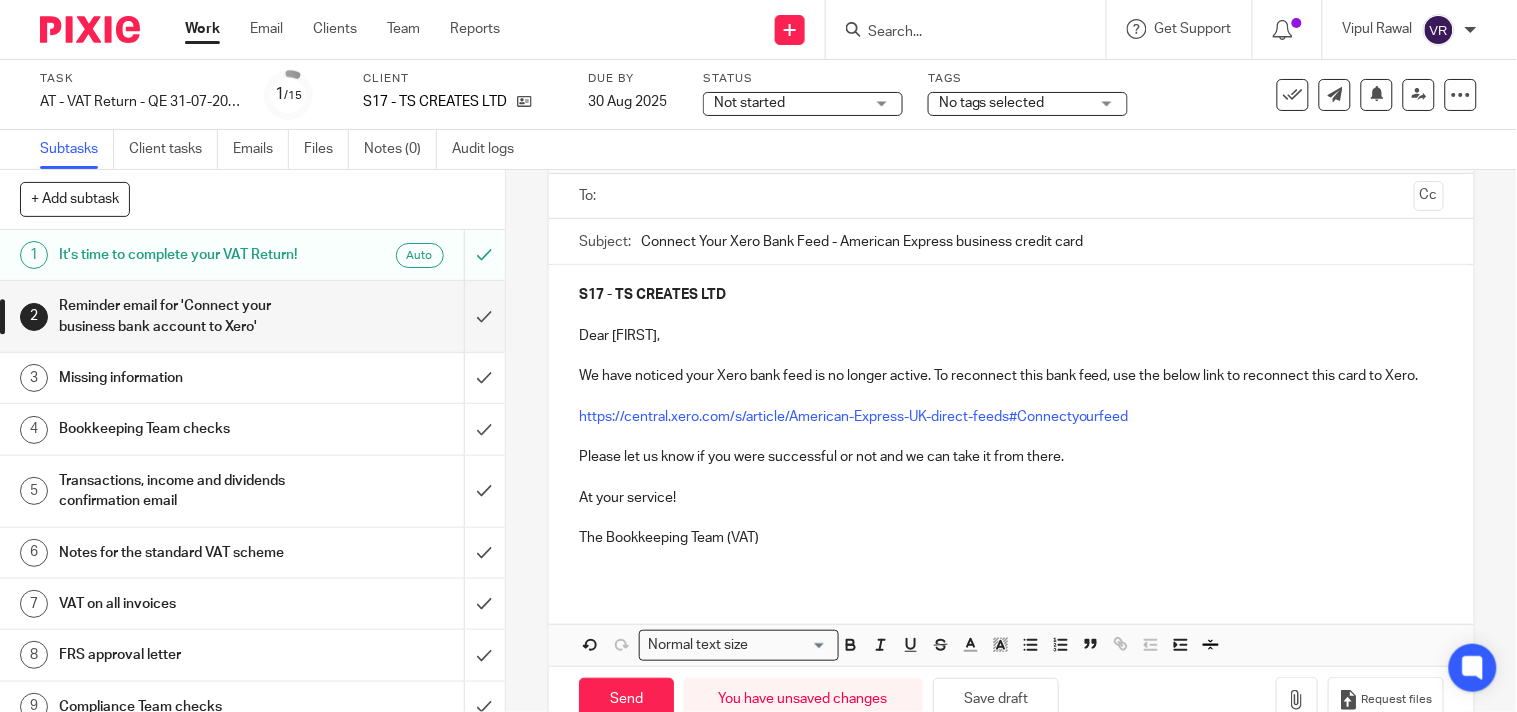scroll, scrollTop: 104, scrollLeft: 0, axis: vertical 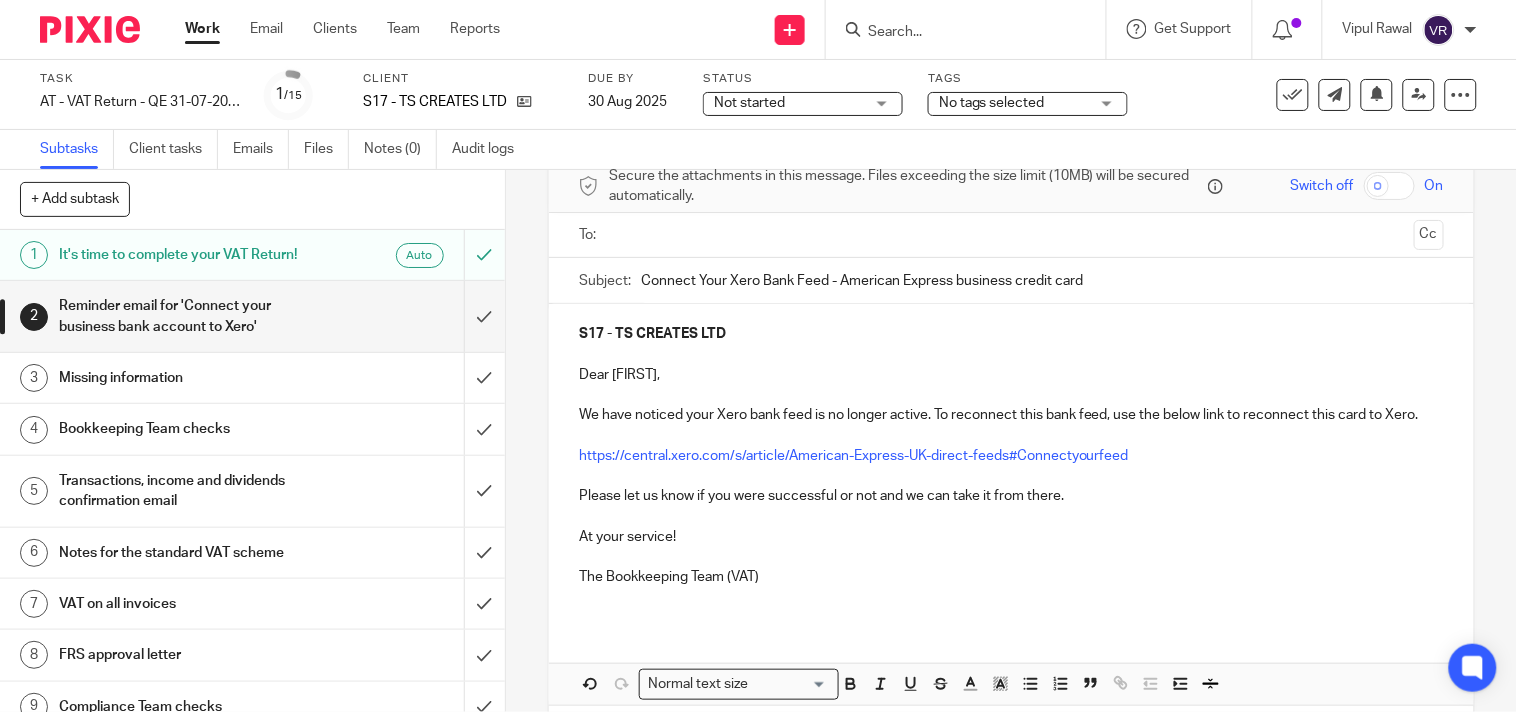 click at bounding box center [1011, 235] 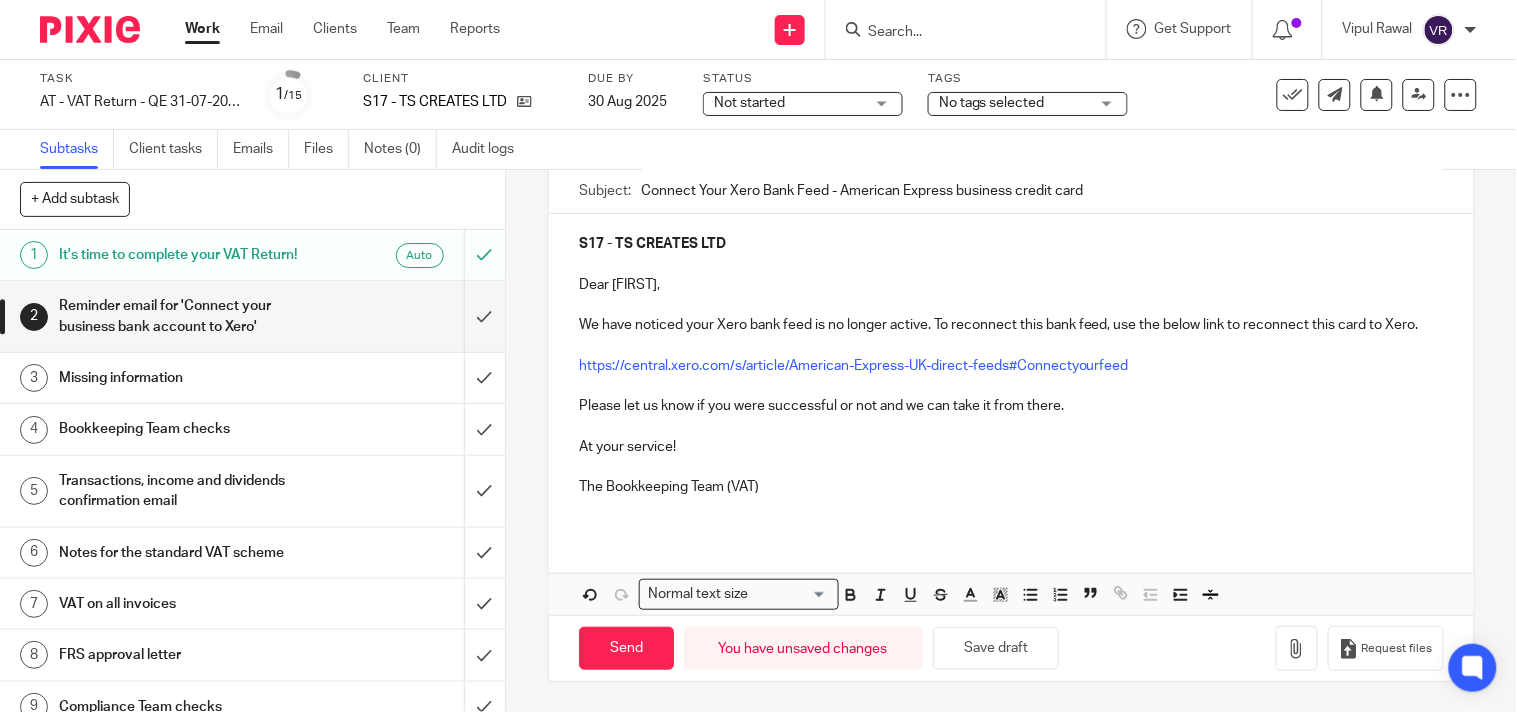 scroll, scrollTop: 220, scrollLeft: 0, axis: vertical 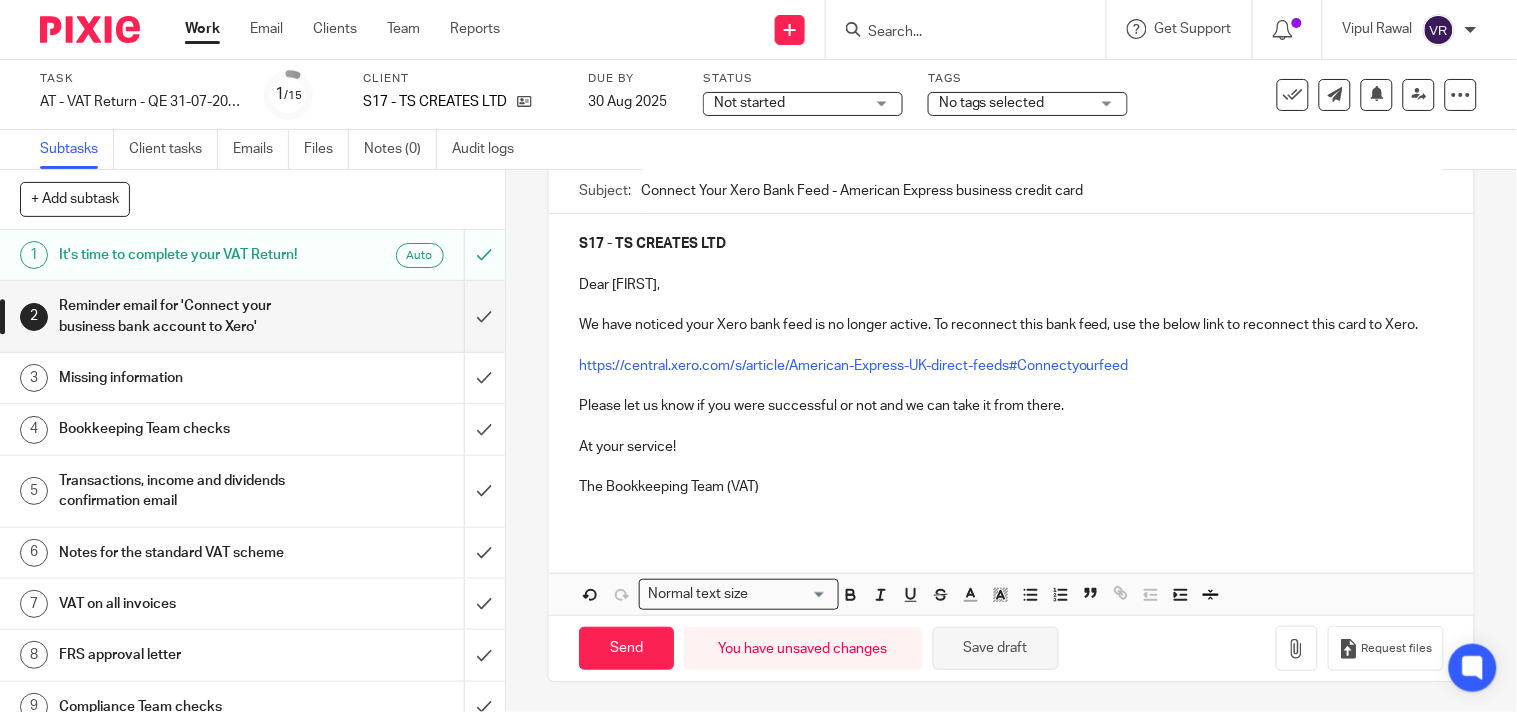 click on "Save draft" at bounding box center (996, 648) 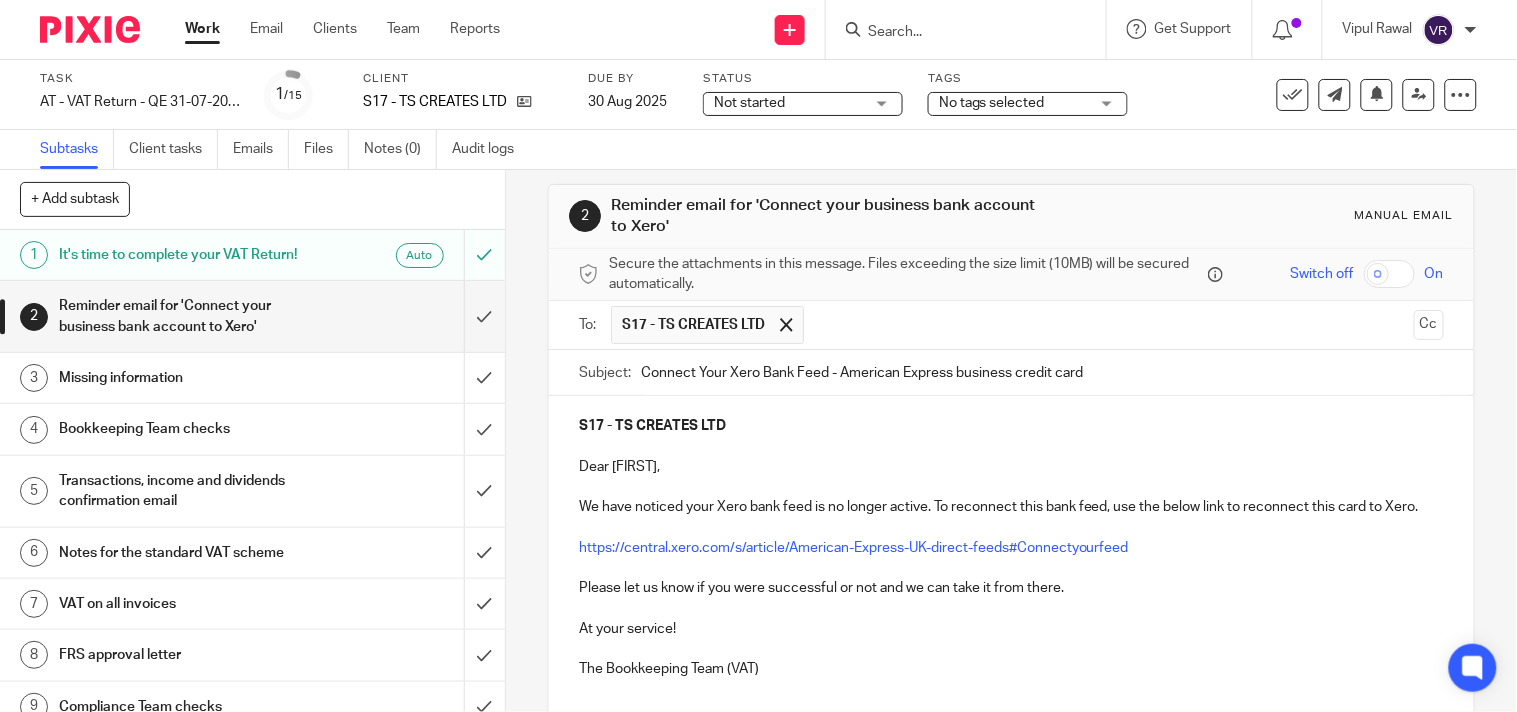 scroll, scrollTop: 0, scrollLeft: 0, axis: both 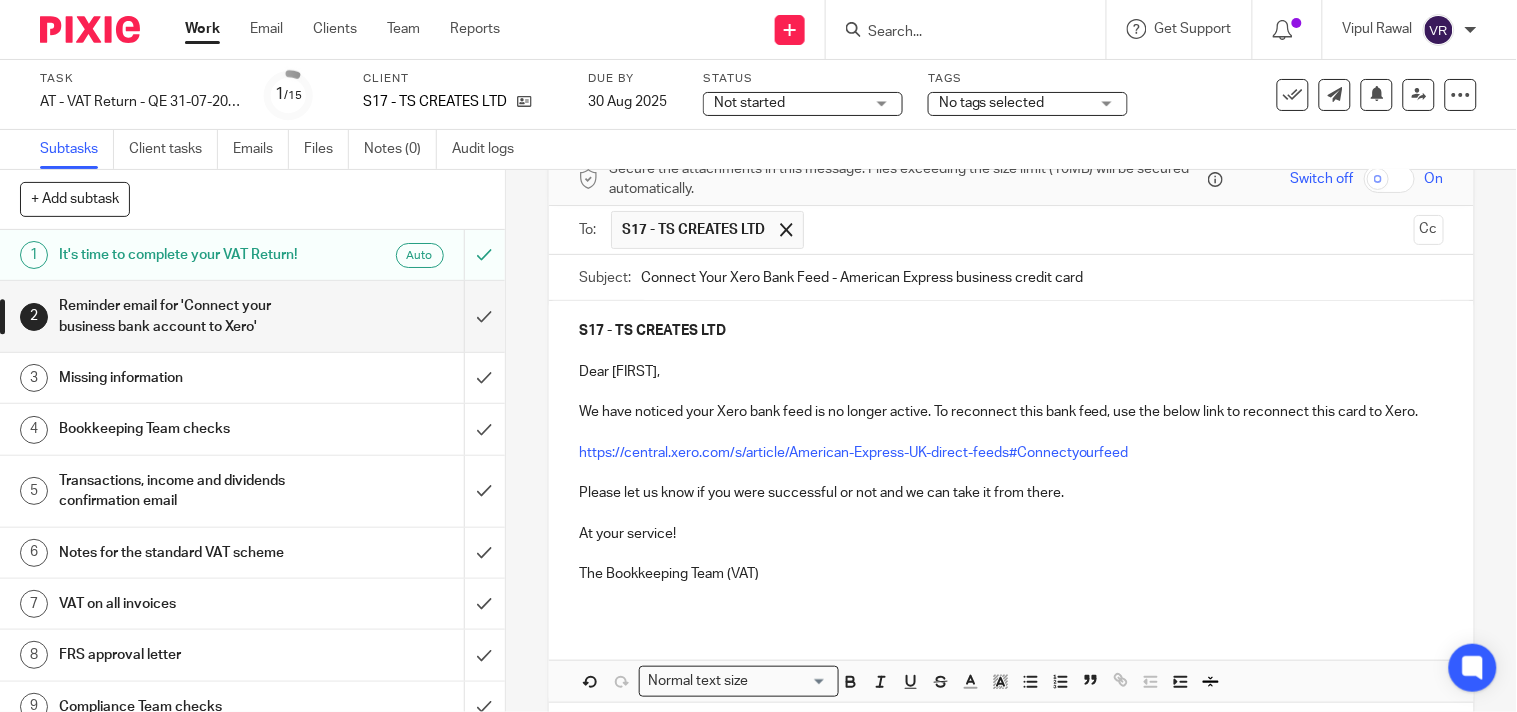 click on "The Bookkeeping Team (VAT)" at bounding box center (1011, 574) 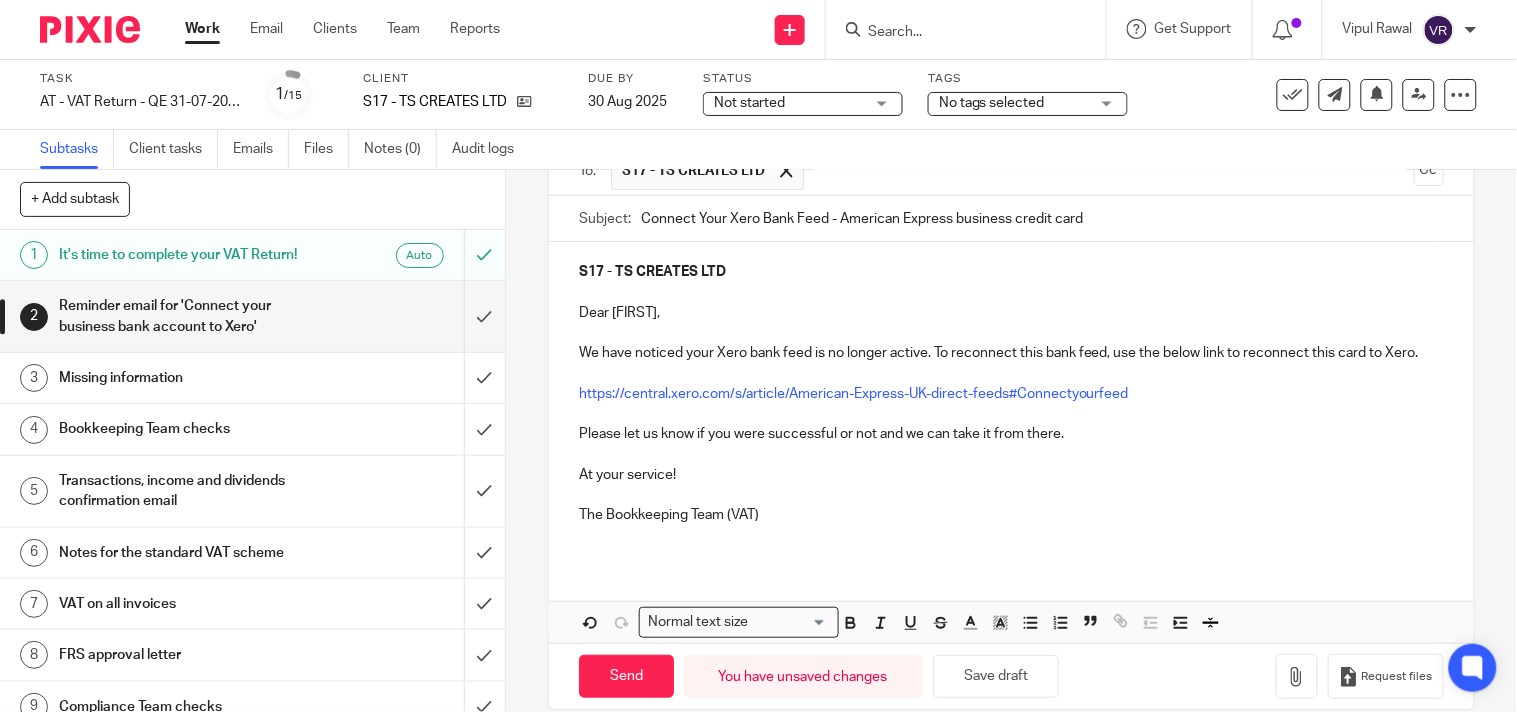 scroll, scrollTop: 220, scrollLeft: 0, axis: vertical 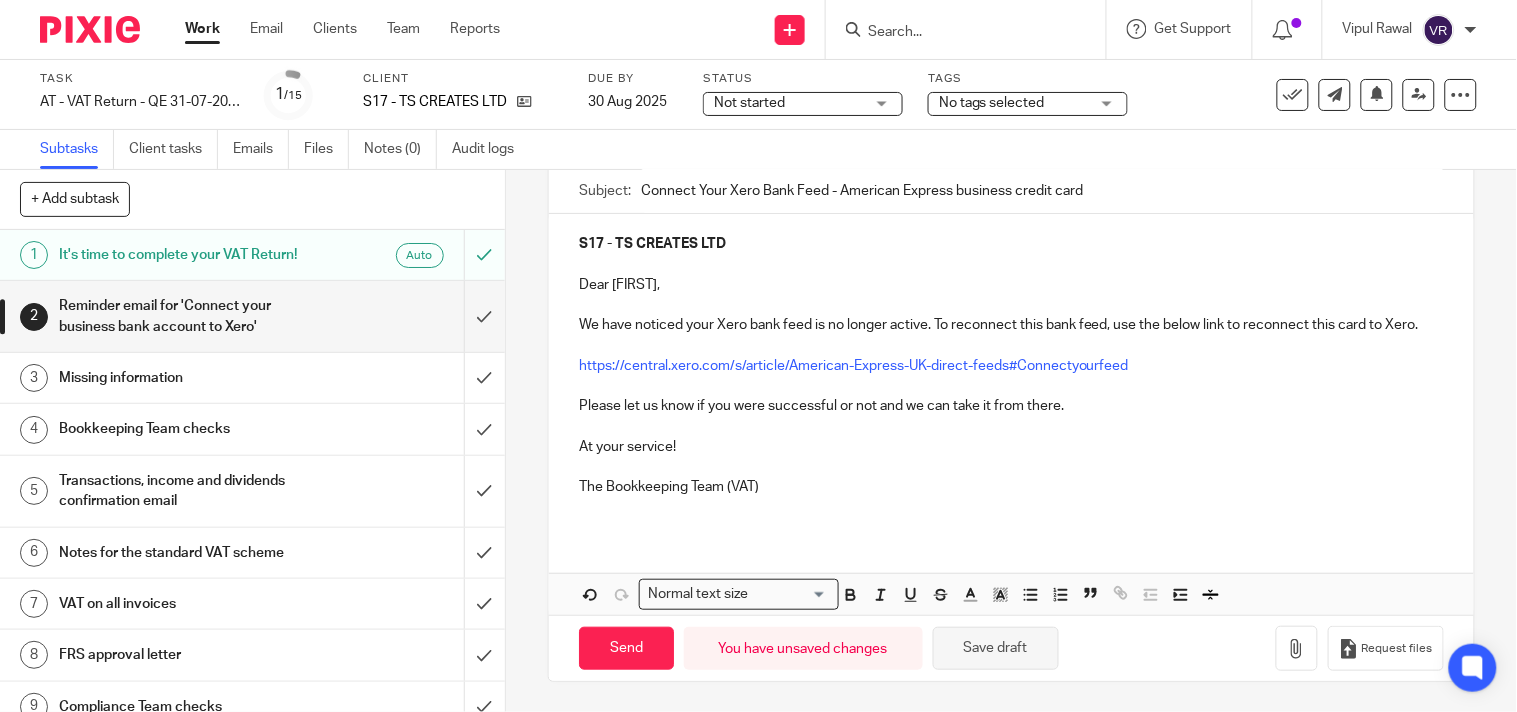 click on "Save draft" at bounding box center [996, 648] 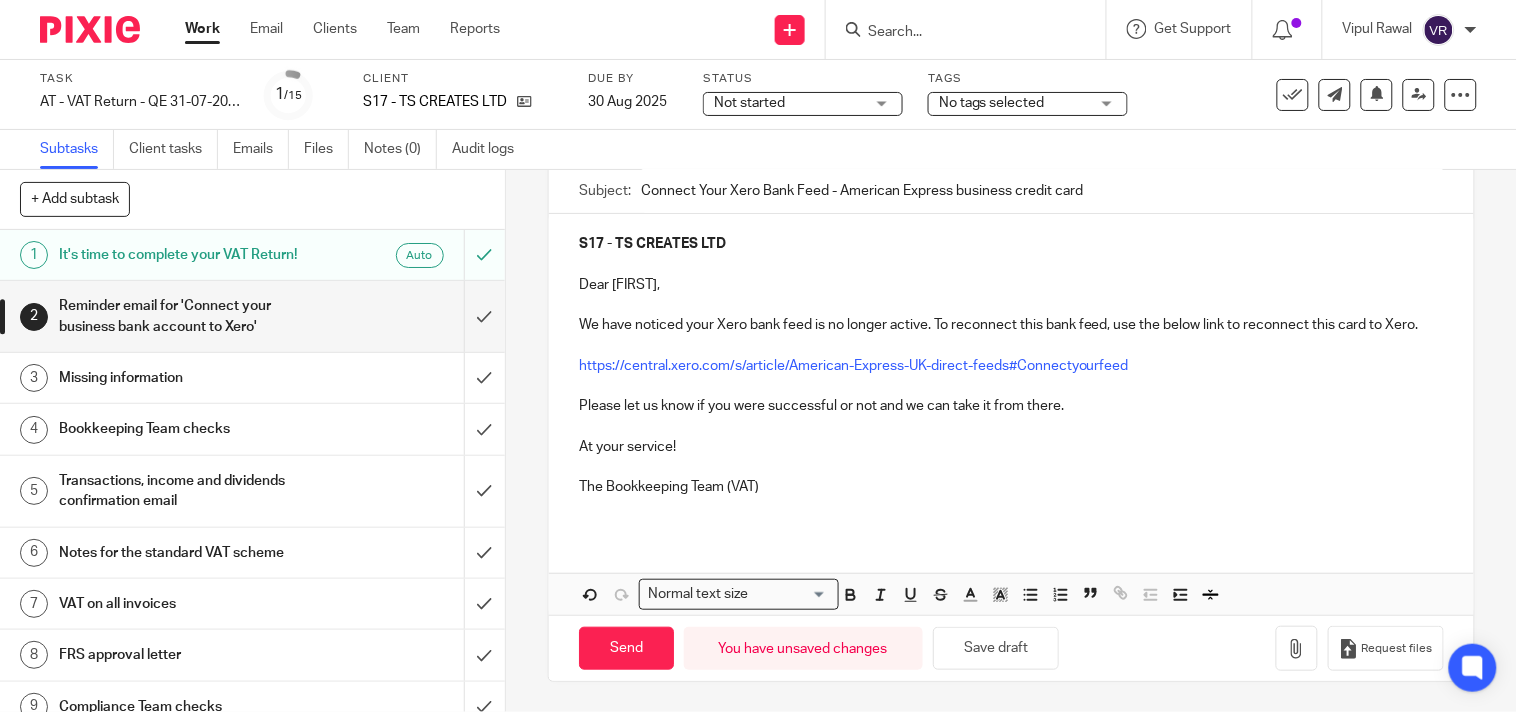 scroll, scrollTop: 108, scrollLeft: 0, axis: vertical 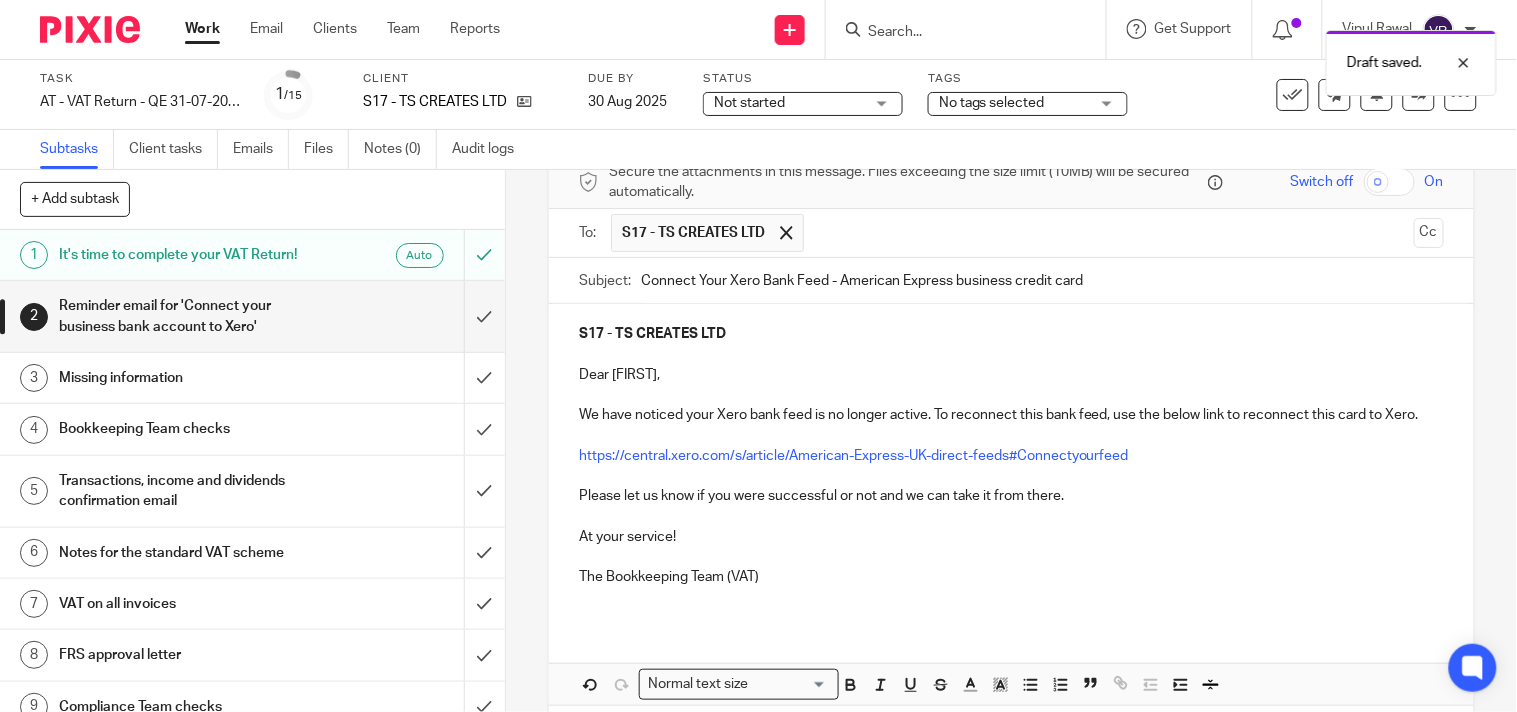 click on "Not started
Not started" at bounding box center [803, 104] 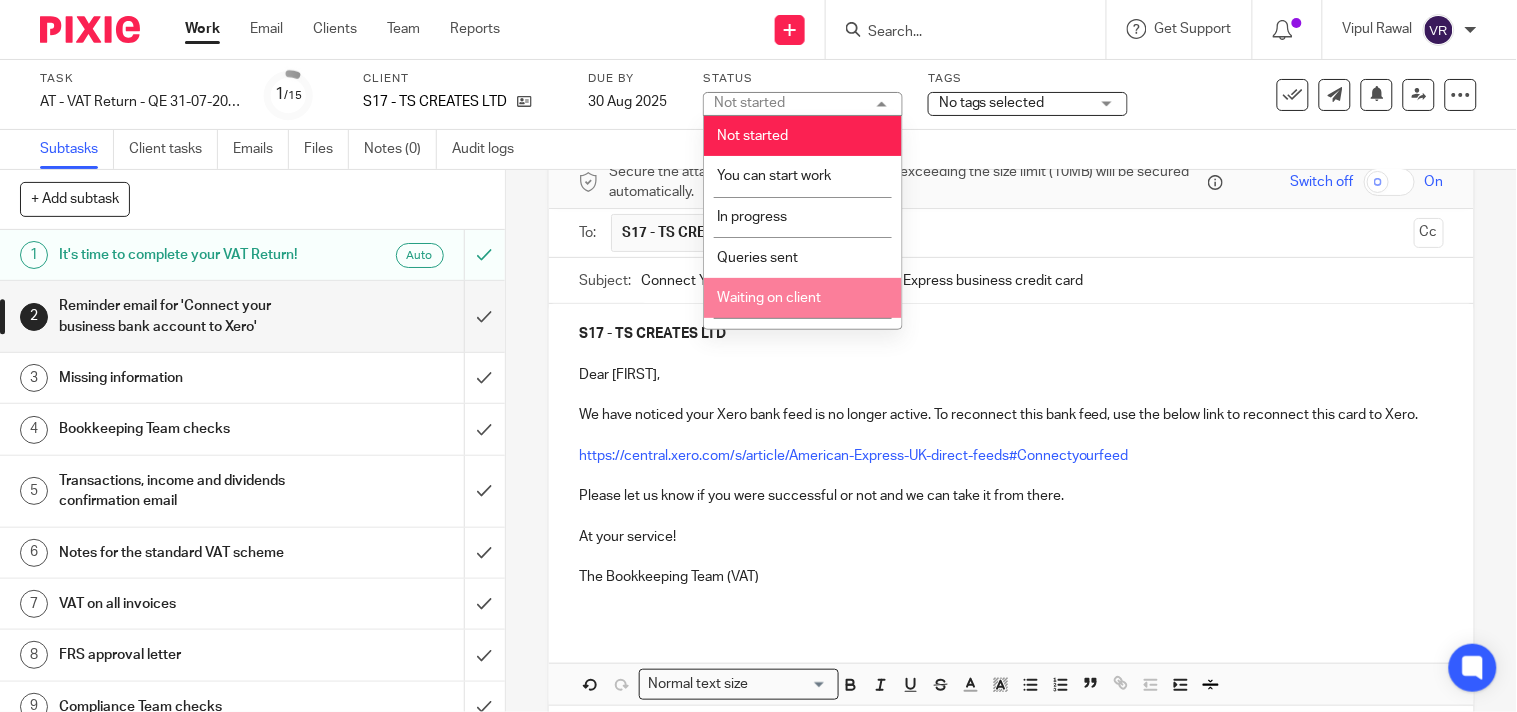 click on "Waiting on client" at bounding box center [769, 298] 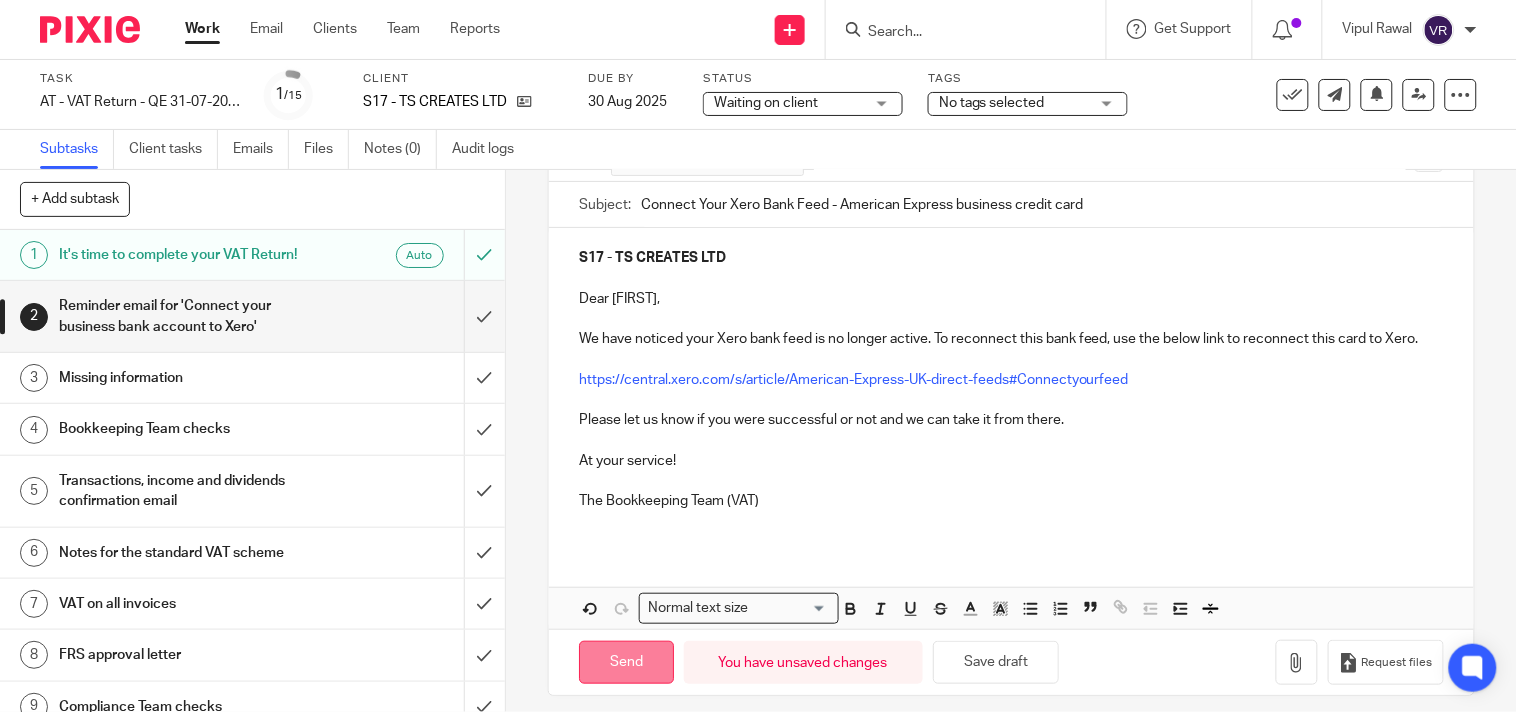 scroll, scrollTop: 220, scrollLeft: 0, axis: vertical 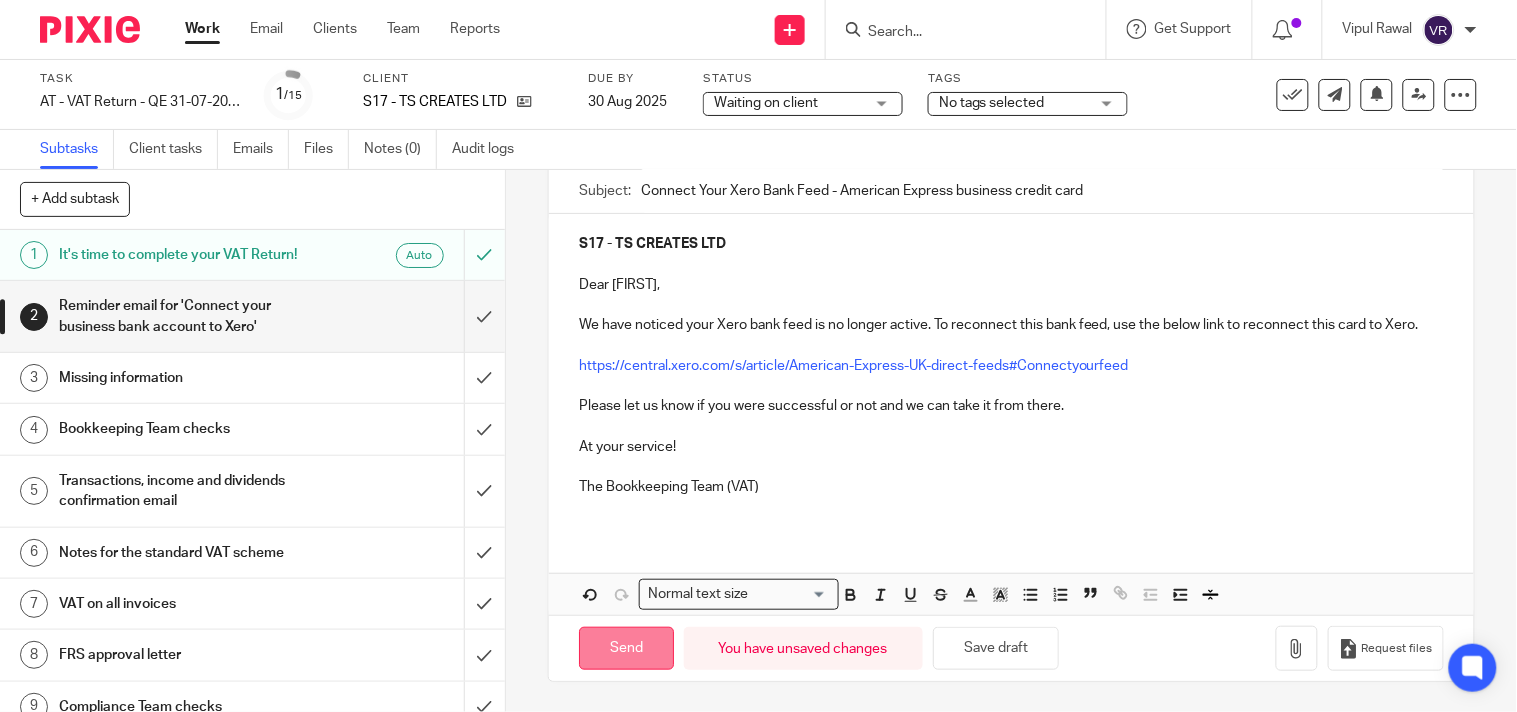 click on "Send" at bounding box center [626, 648] 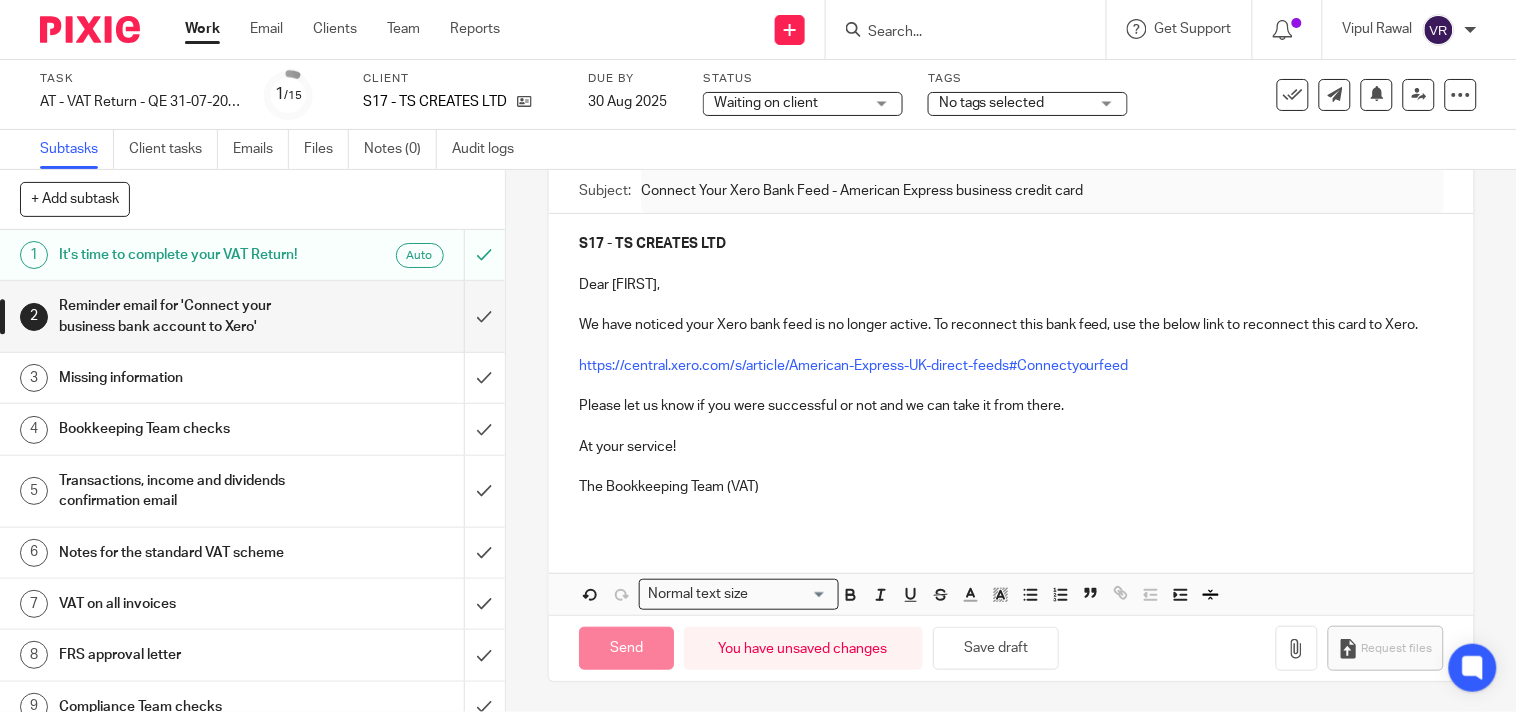 type on "Sent" 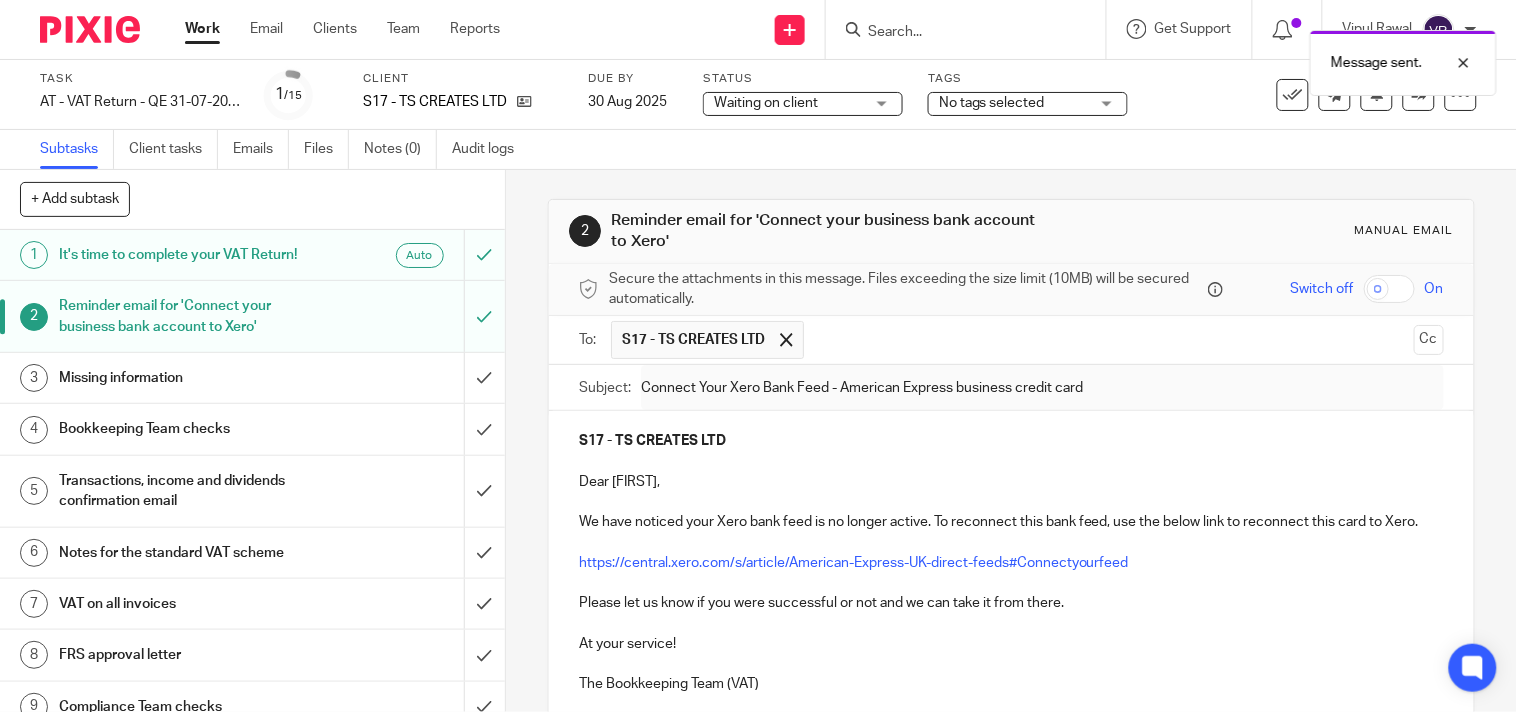 scroll, scrollTop: 0, scrollLeft: 0, axis: both 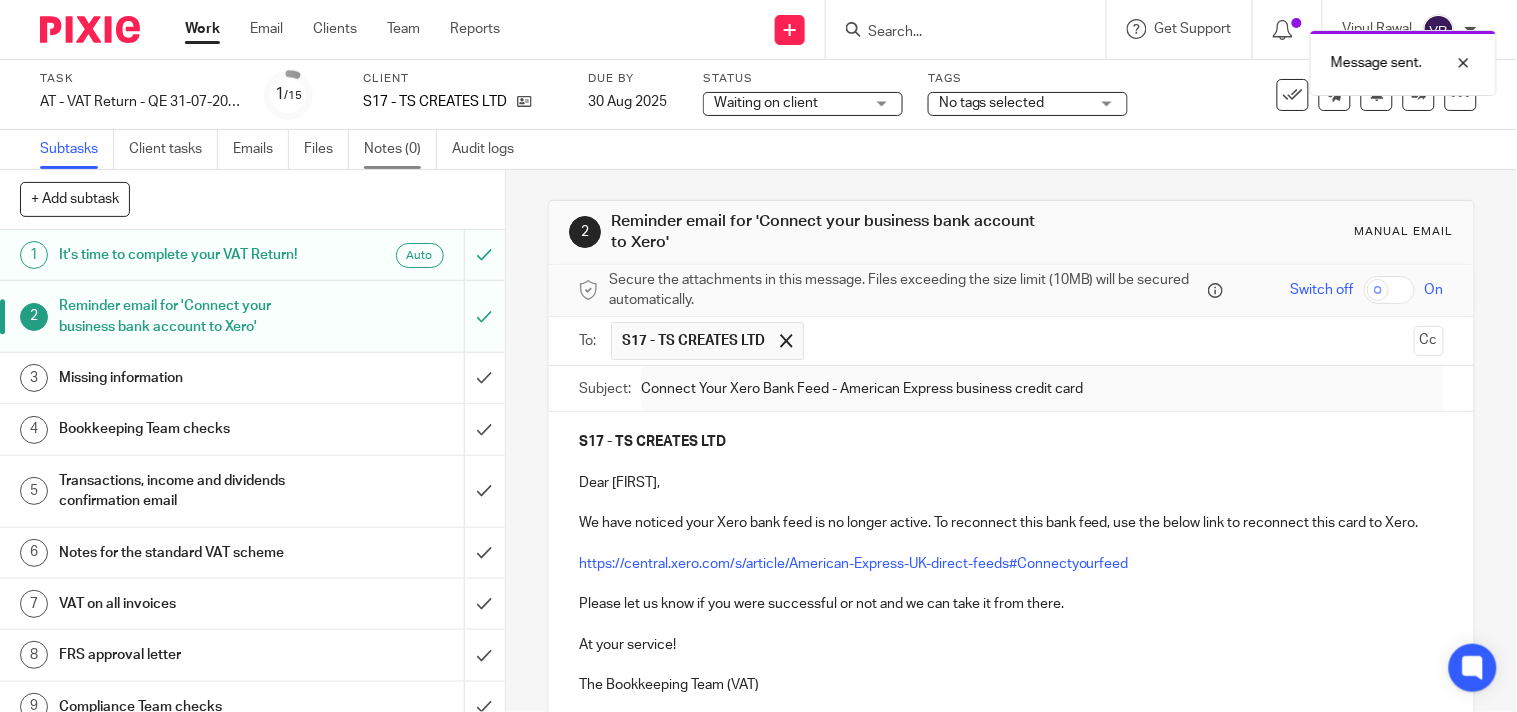 click on "Notes (0)" at bounding box center [400, 149] 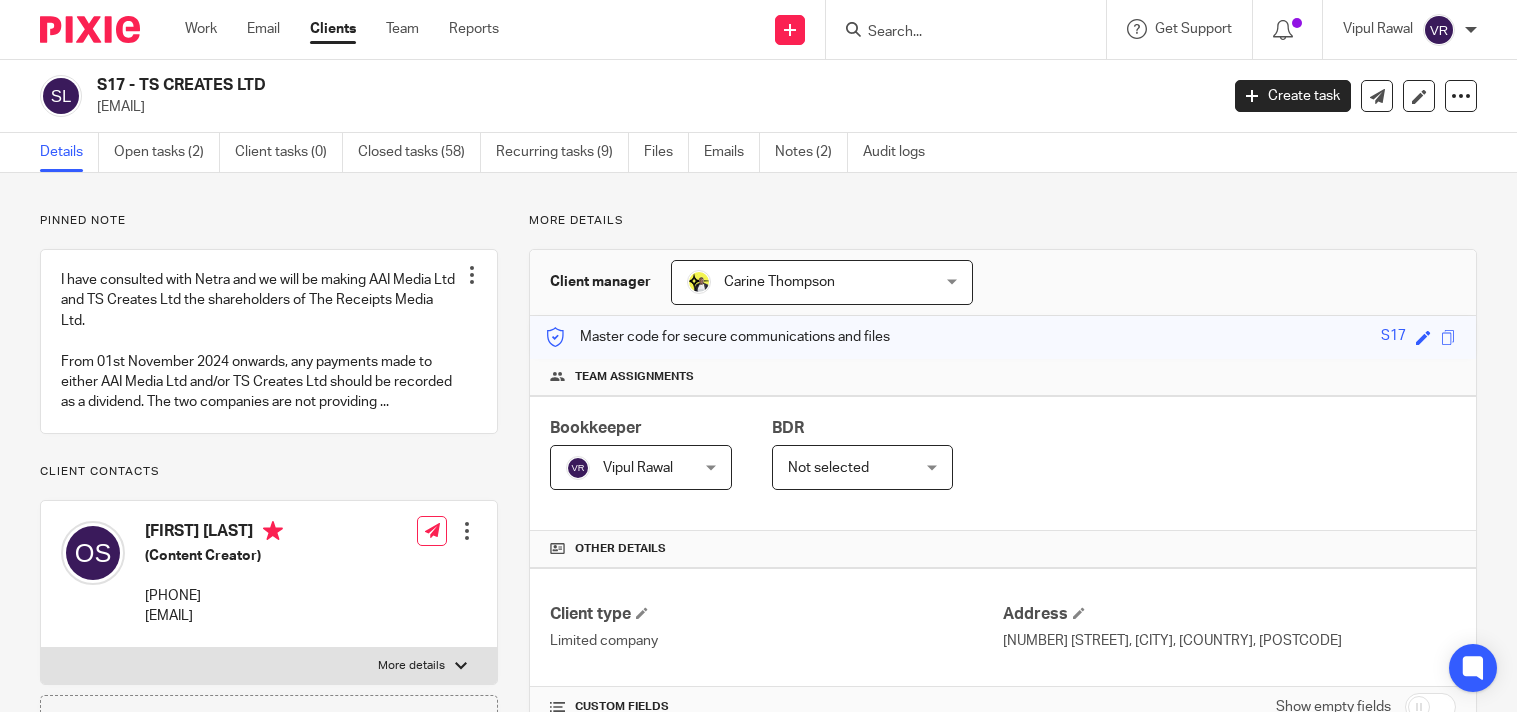 scroll, scrollTop: 0, scrollLeft: 0, axis: both 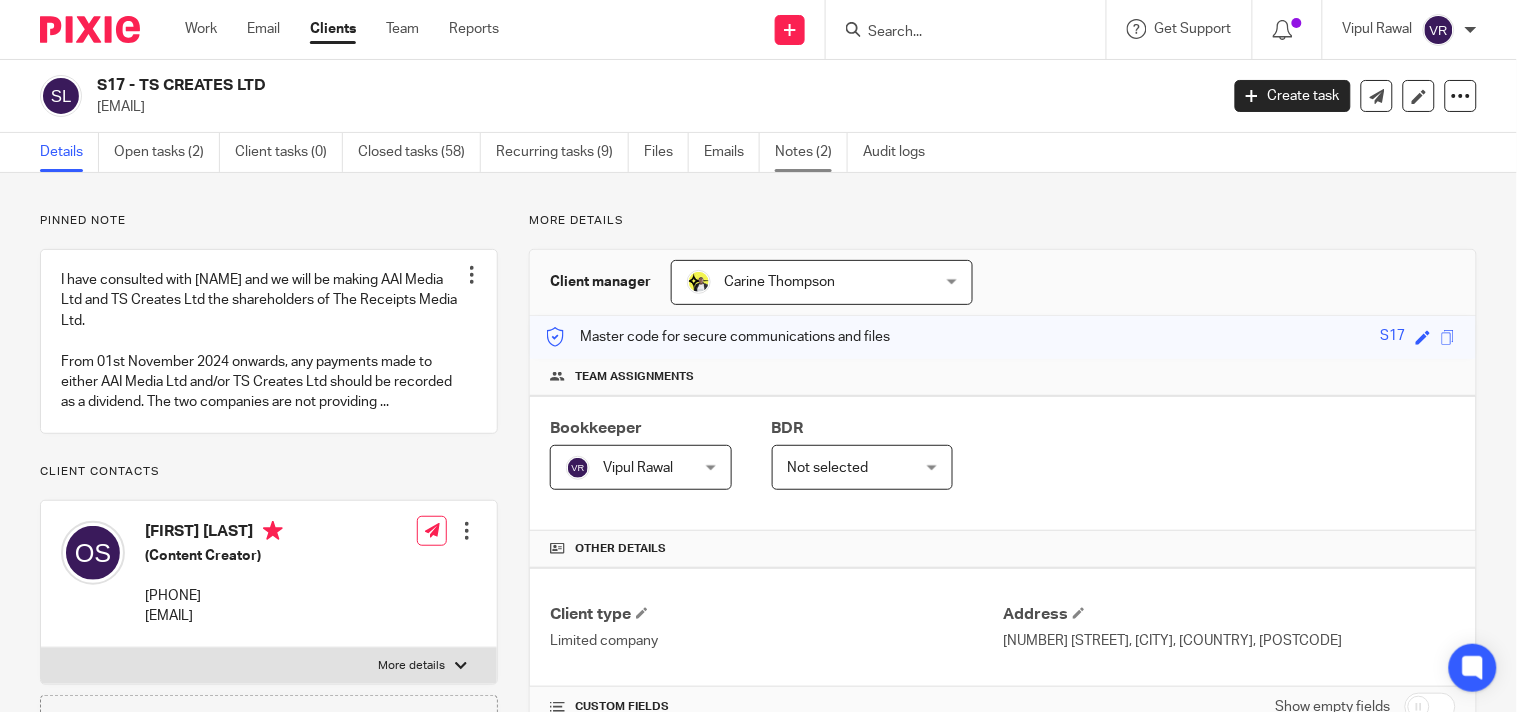 click on "Notes (2)" at bounding box center (811, 152) 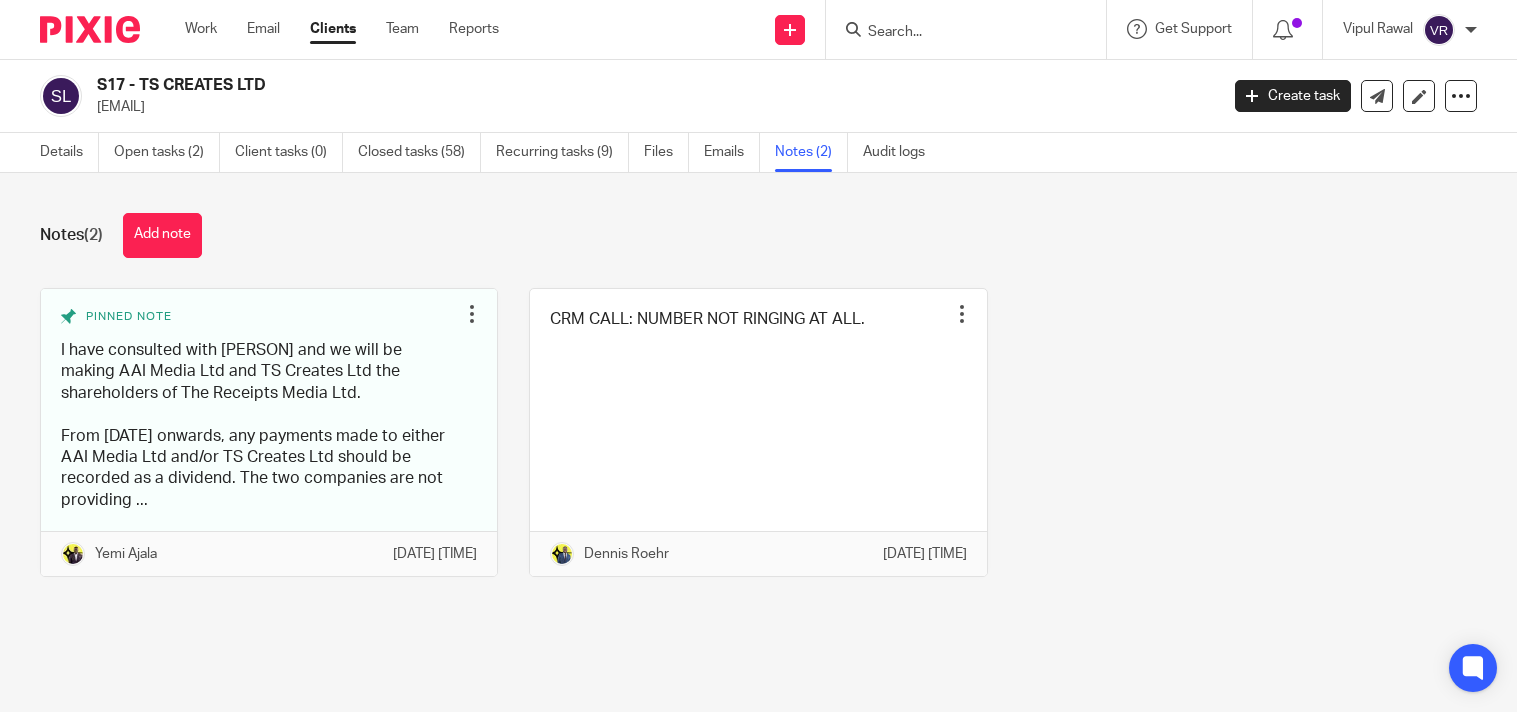 scroll, scrollTop: 0, scrollLeft: 0, axis: both 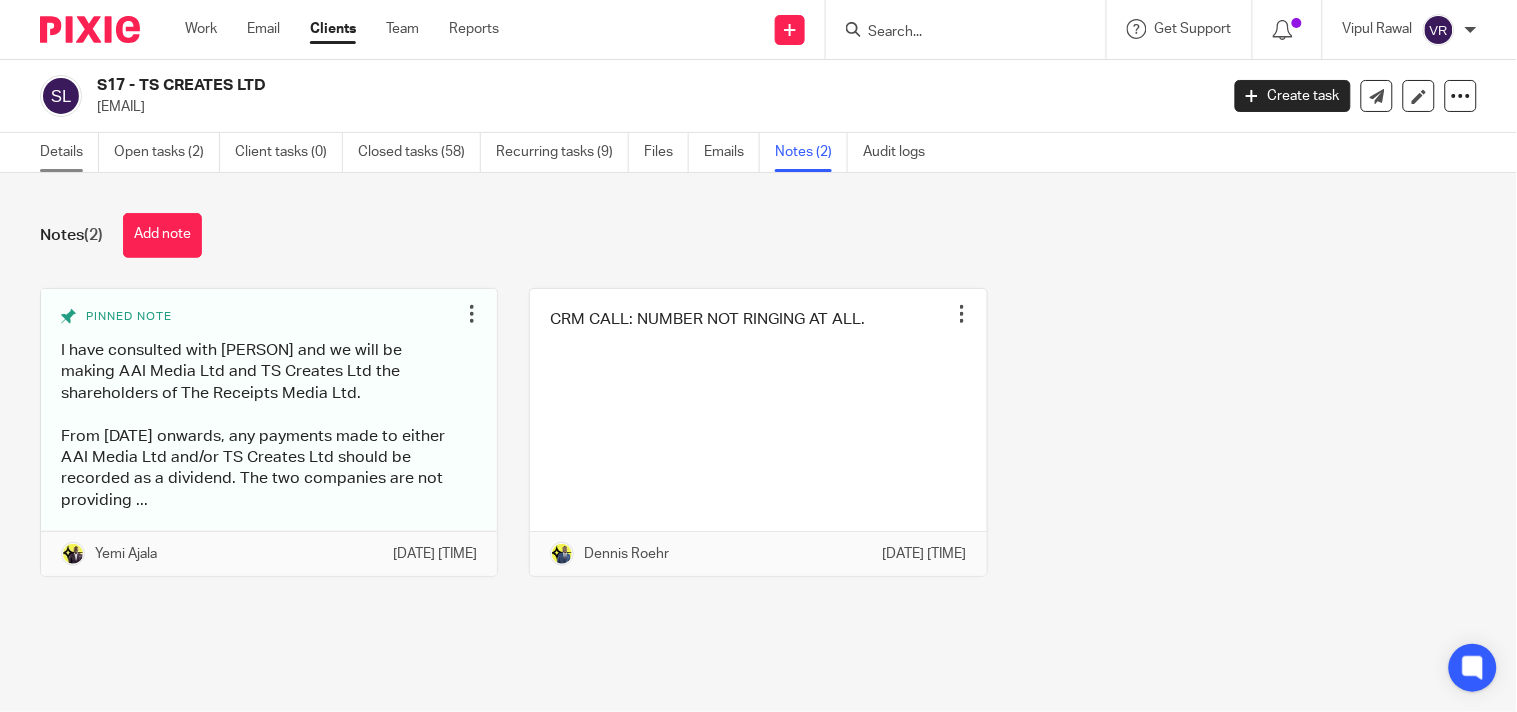 click on "Details" at bounding box center (69, 152) 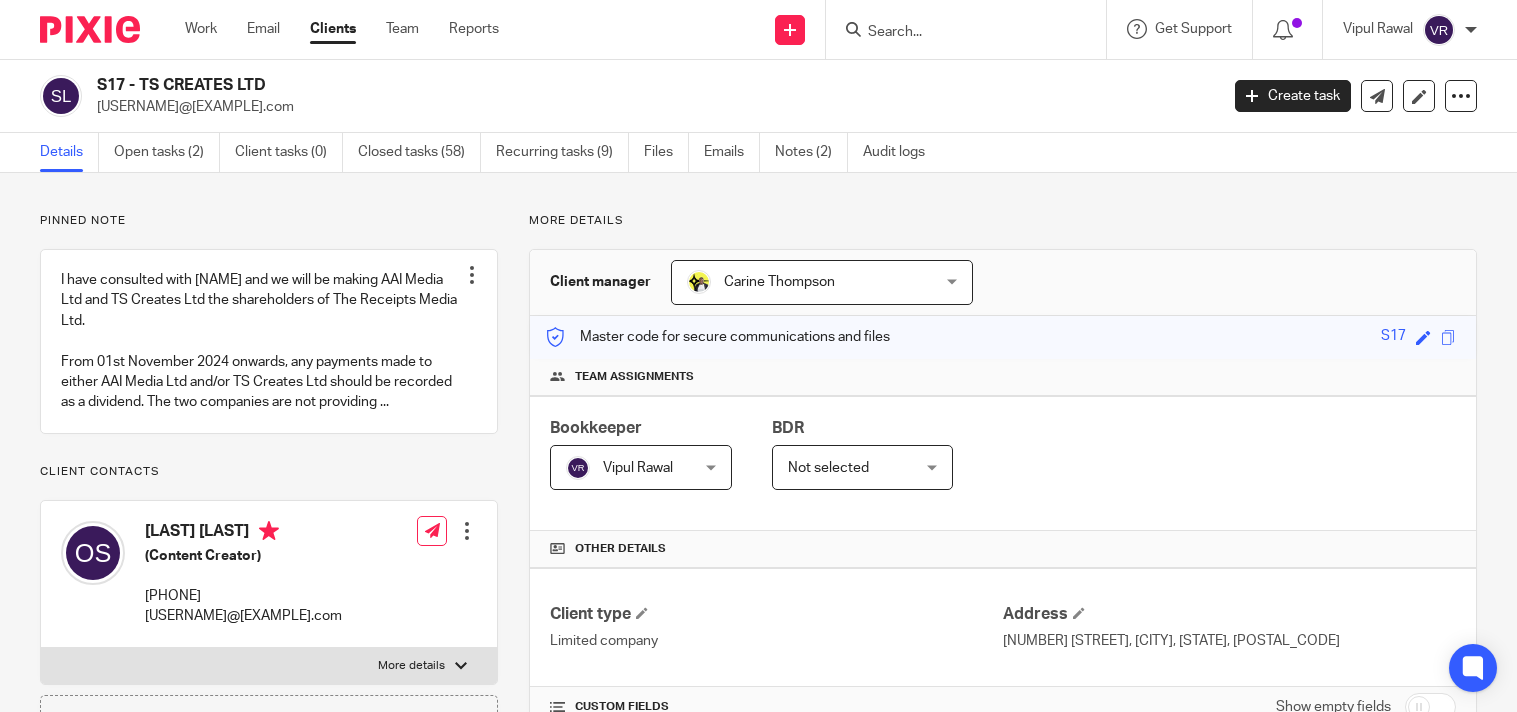 scroll, scrollTop: 0, scrollLeft: 0, axis: both 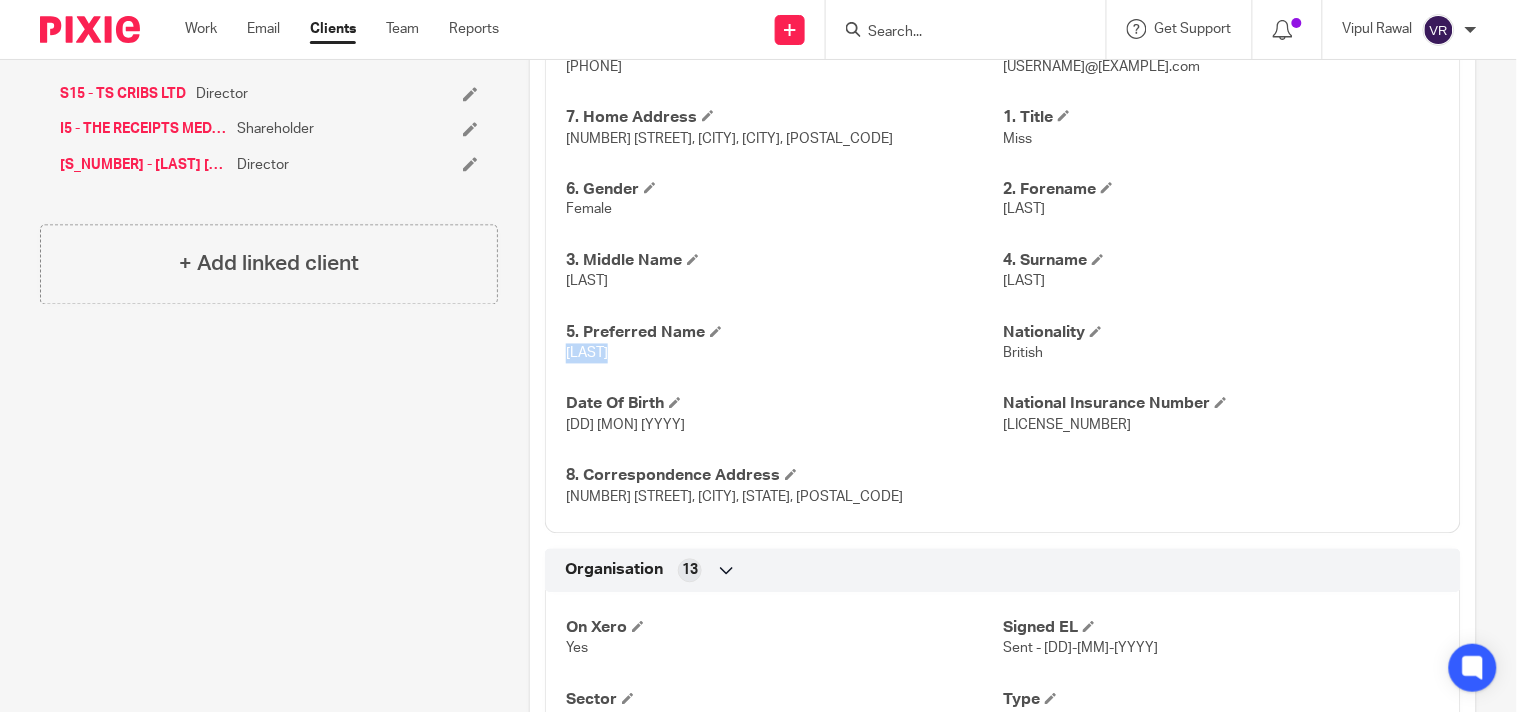 drag, startPoint x: 562, startPoint y: 358, endPoint x: 604, endPoint y: 355, distance: 42.107006 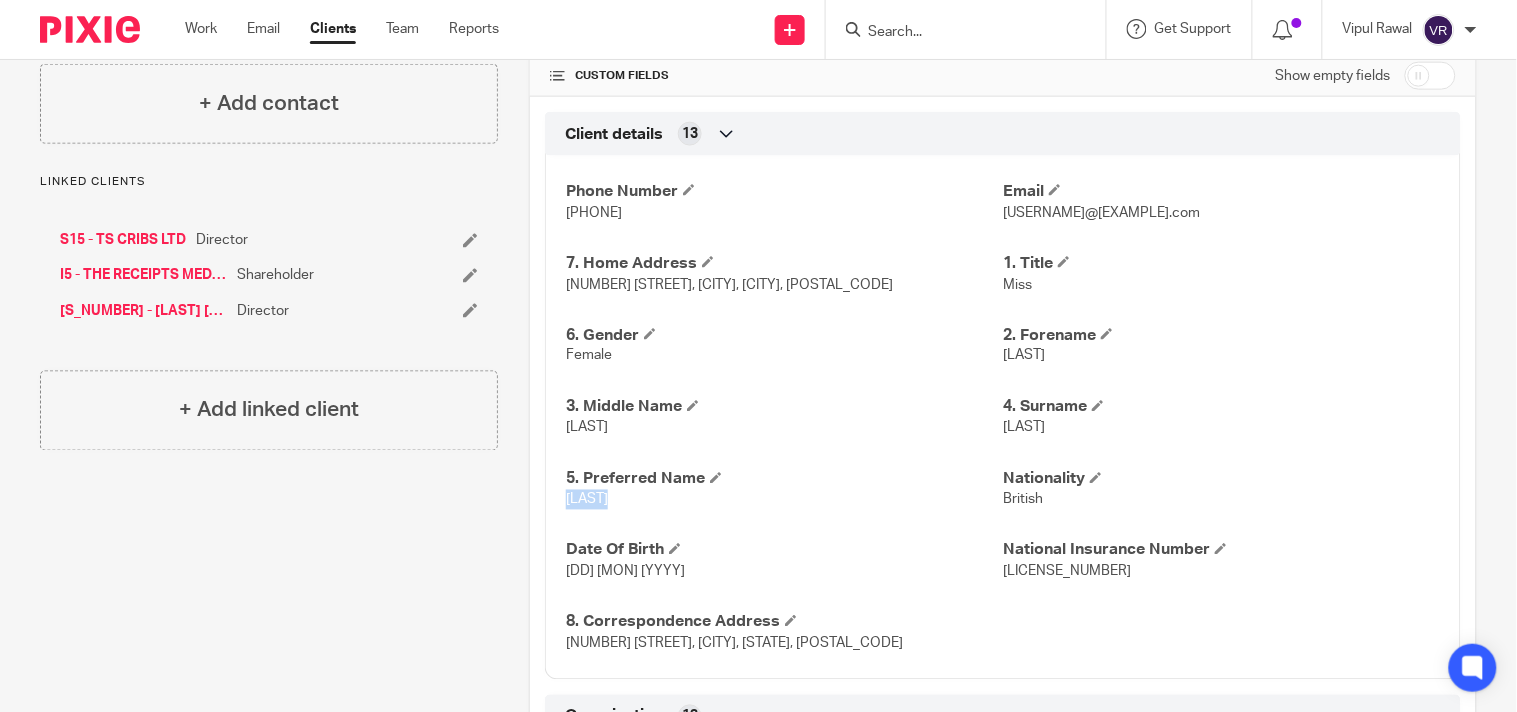scroll, scrollTop: 366, scrollLeft: 0, axis: vertical 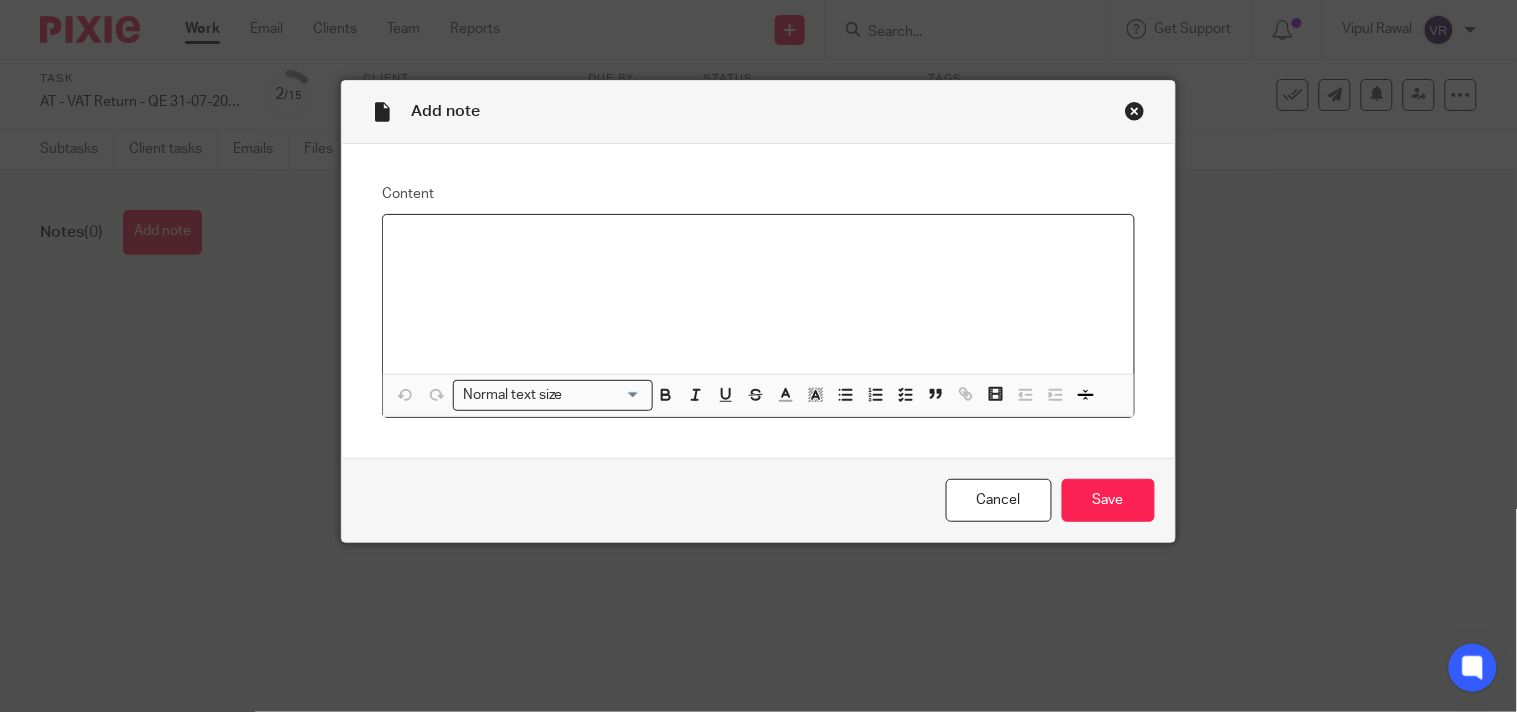 type 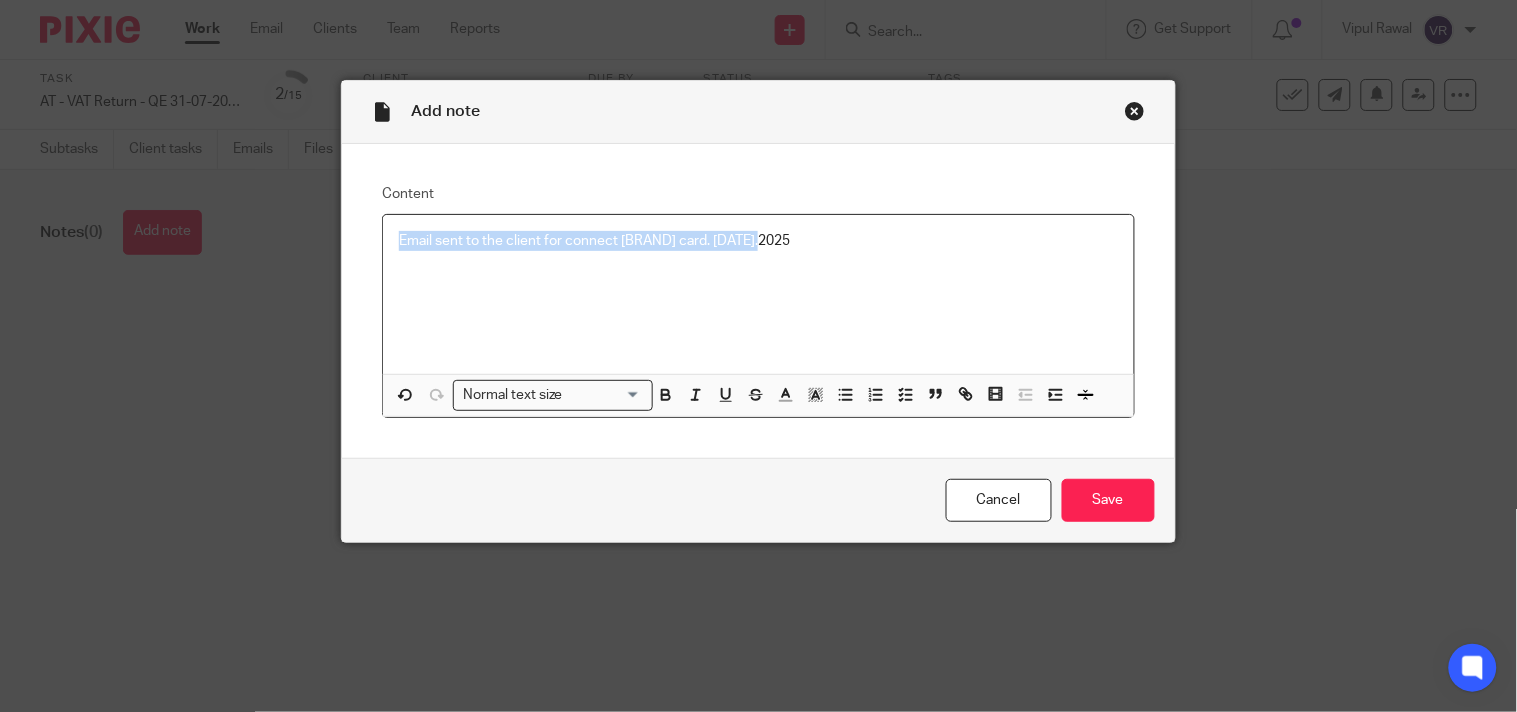 drag, startPoint x: 765, startPoint y: 237, endPoint x: 320, endPoint y: 236, distance: 445.00113 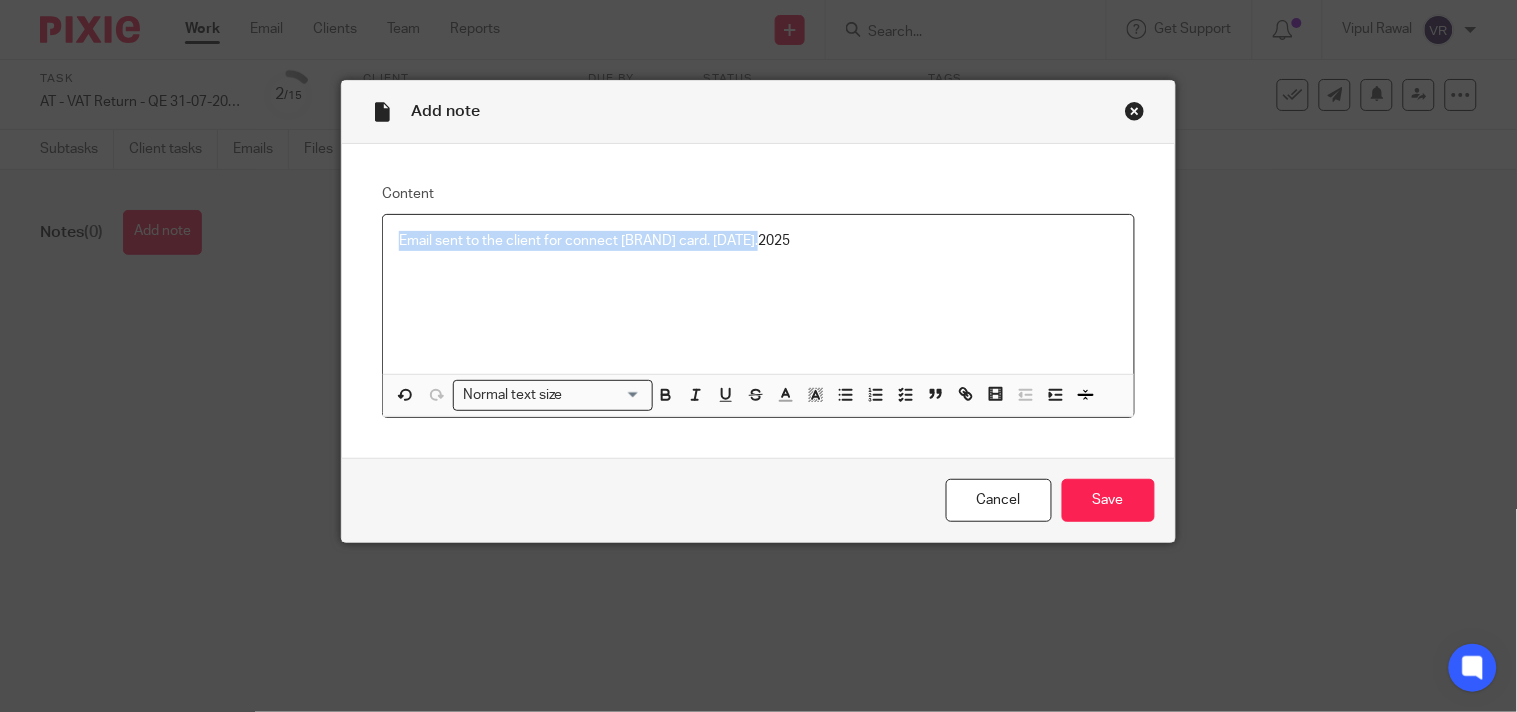 click on "Email sent to the client for connect [BRAND] card. [DATE].2025" at bounding box center [758, 294] 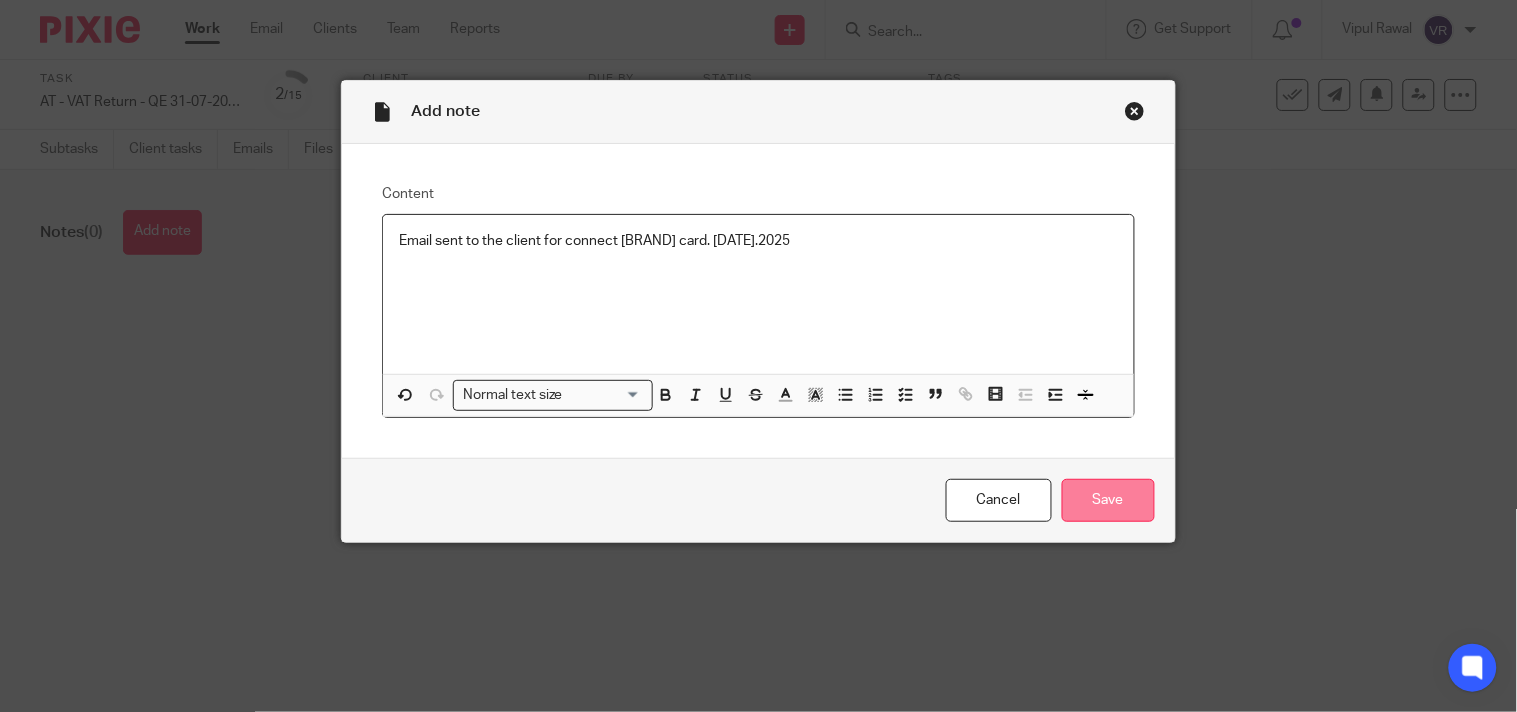 click on "Save" at bounding box center (1108, 500) 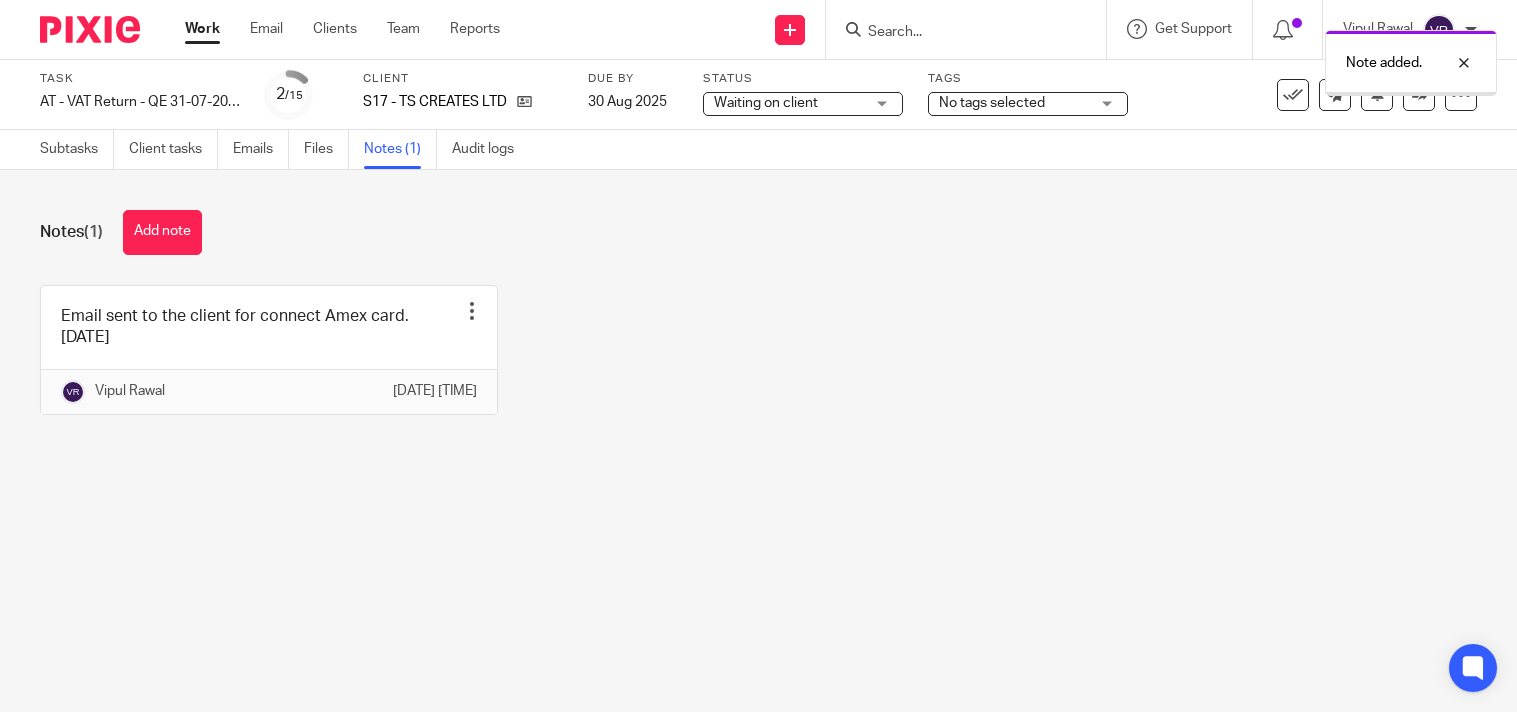 scroll, scrollTop: 0, scrollLeft: 0, axis: both 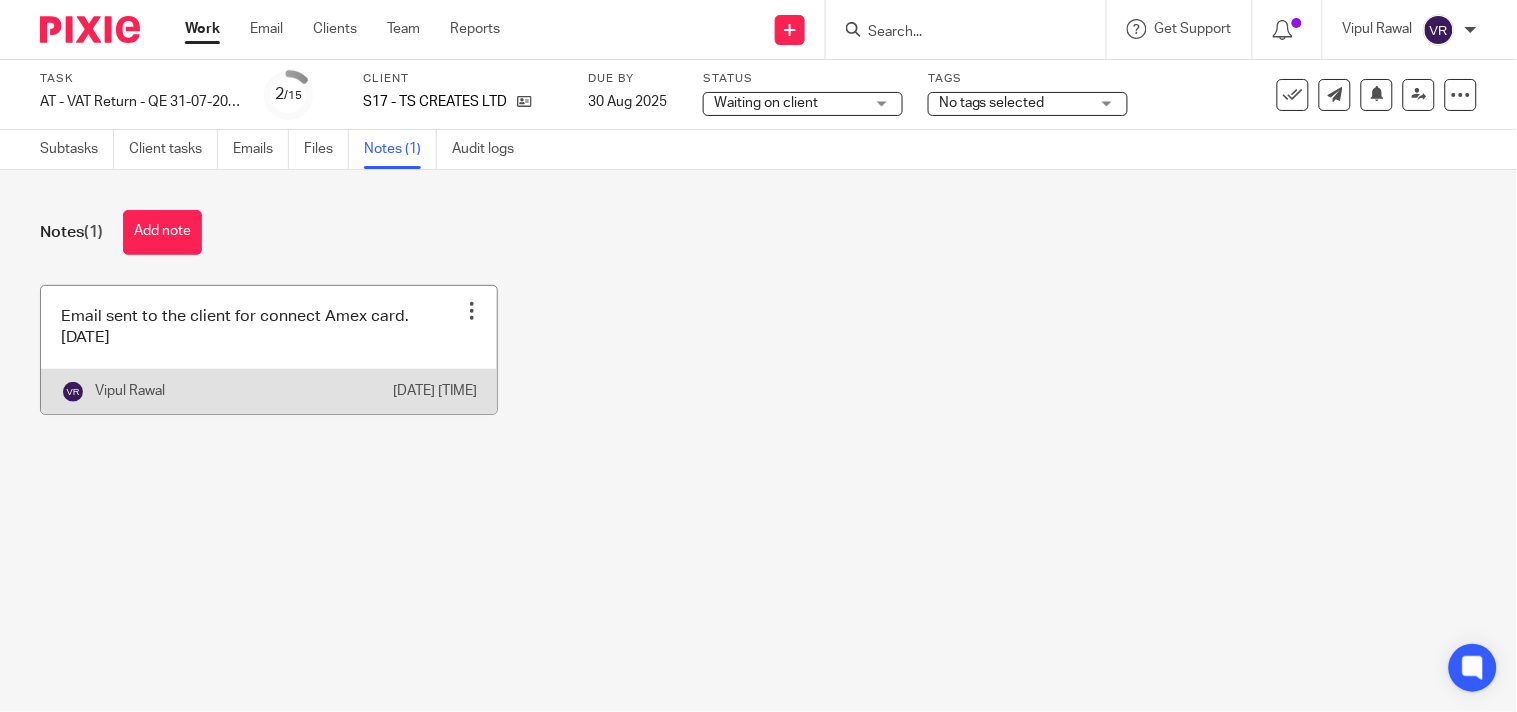 click at bounding box center [472, 311] 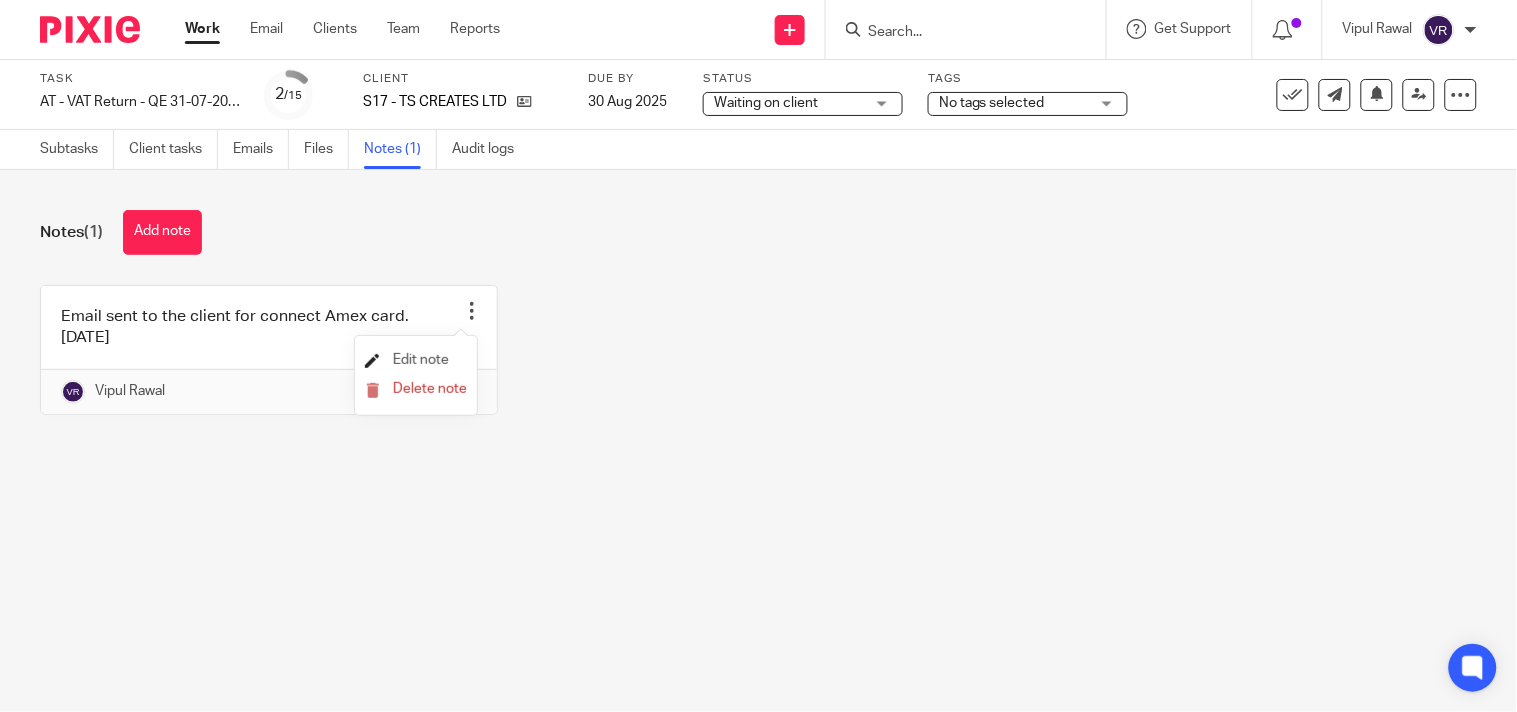 click on "Edit note" at bounding box center (421, 360) 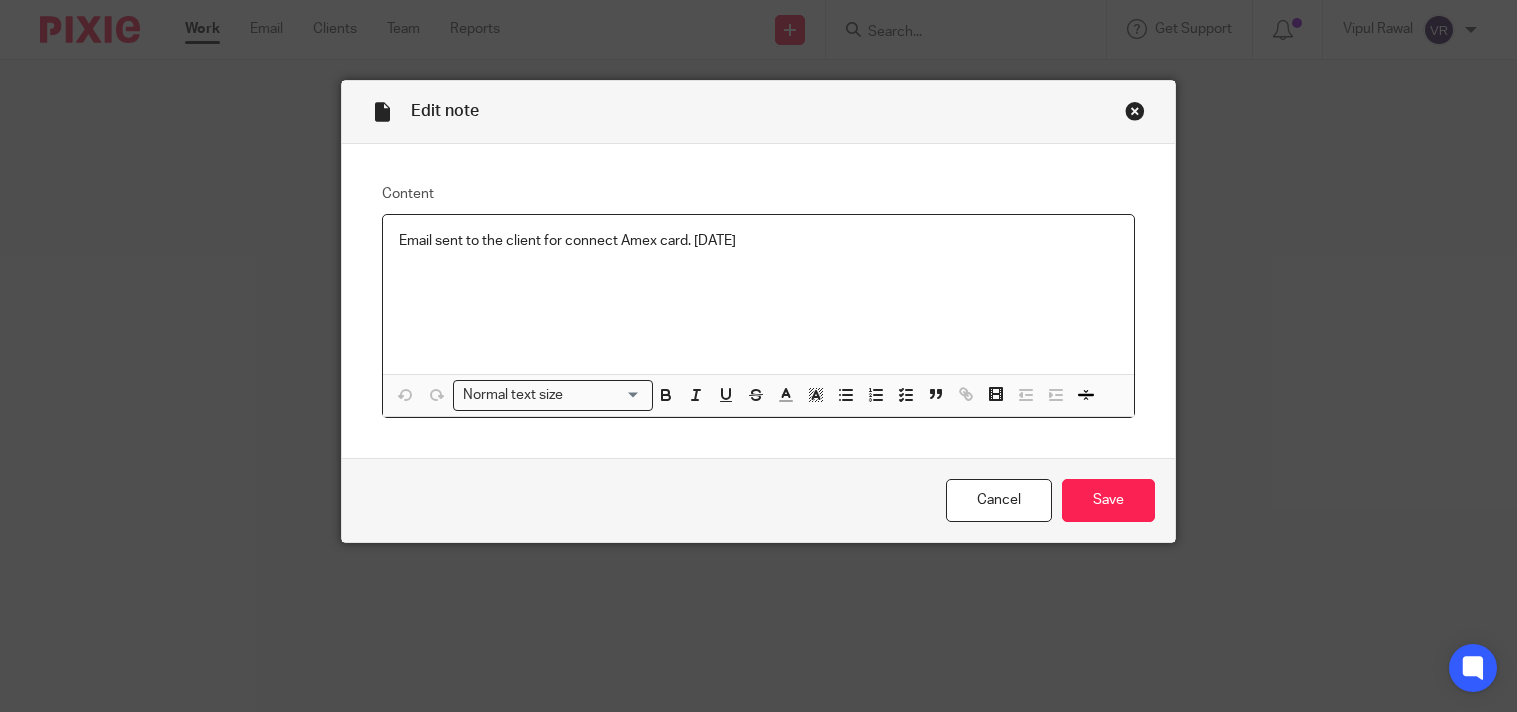 scroll, scrollTop: 0, scrollLeft: 0, axis: both 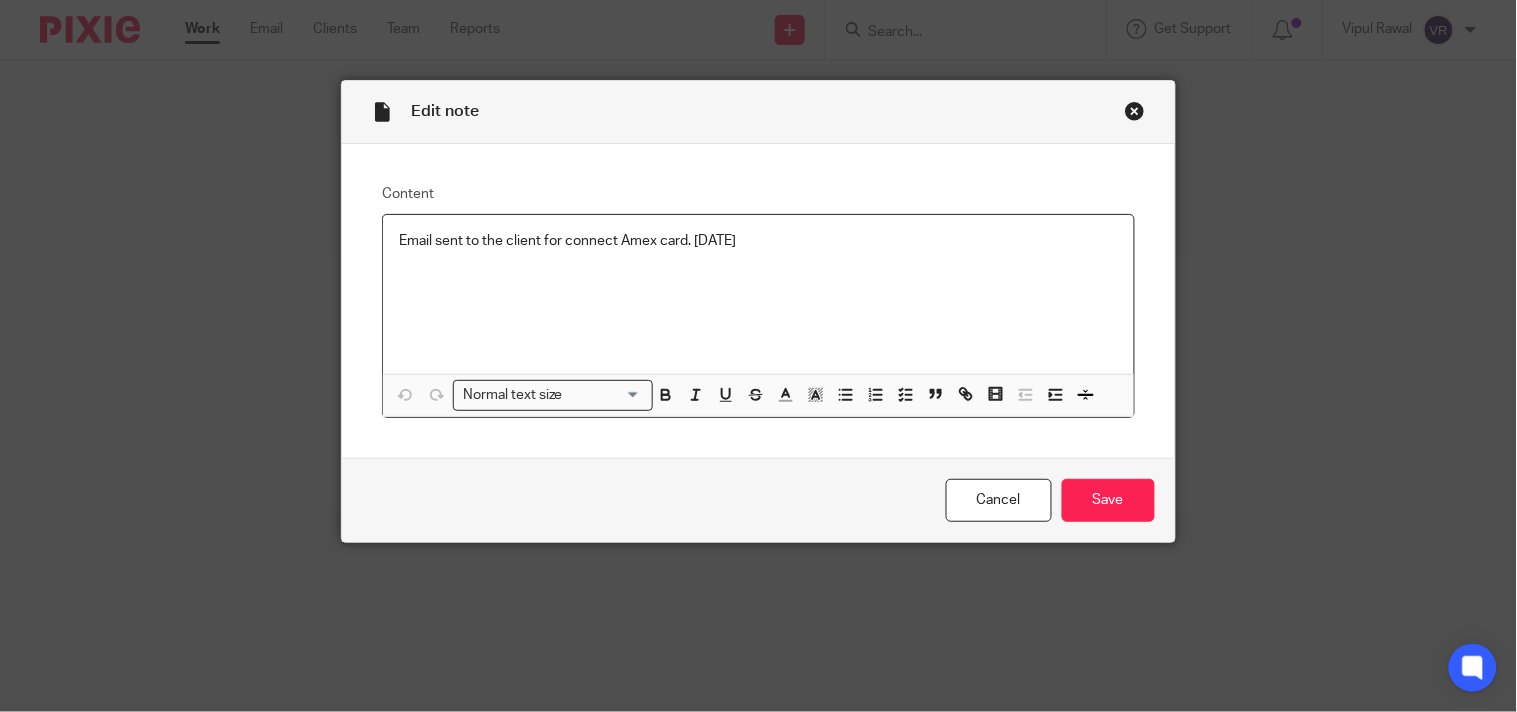 drag, startPoint x: 0, startPoint y: 0, endPoint x: 795, endPoint y: 243, distance: 831.3086 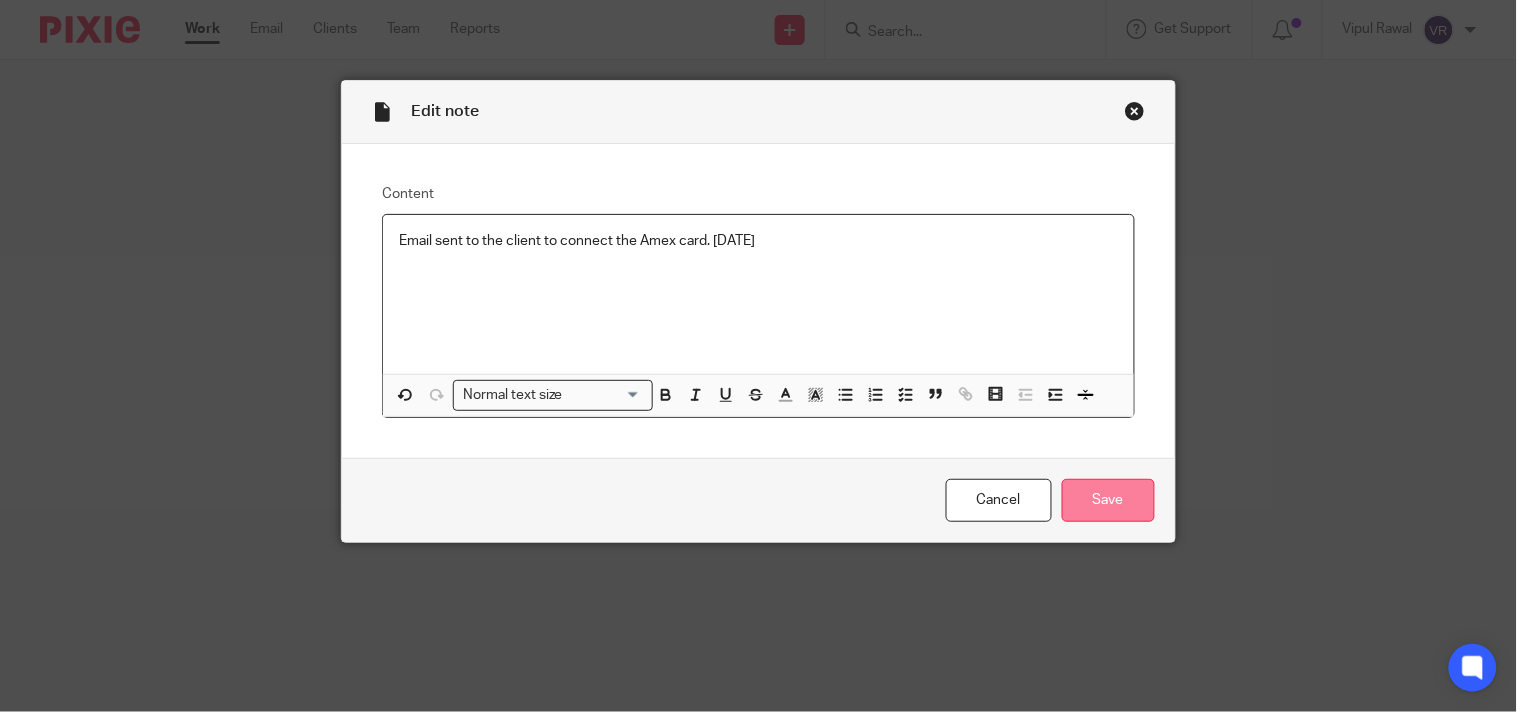 click on "Save" at bounding box center (1108, 500) 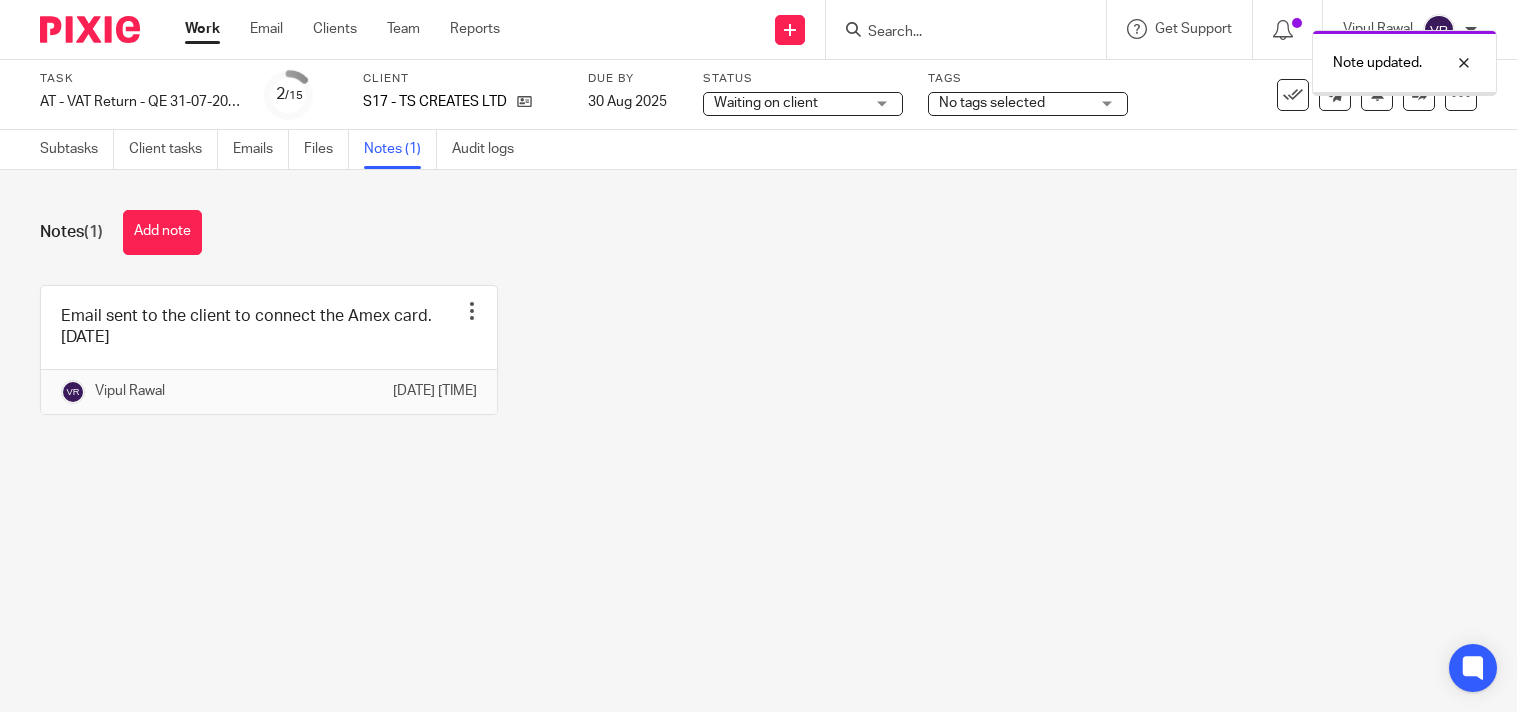 scroll, scrollTop: 0, scrollLeft: 0, axis: both 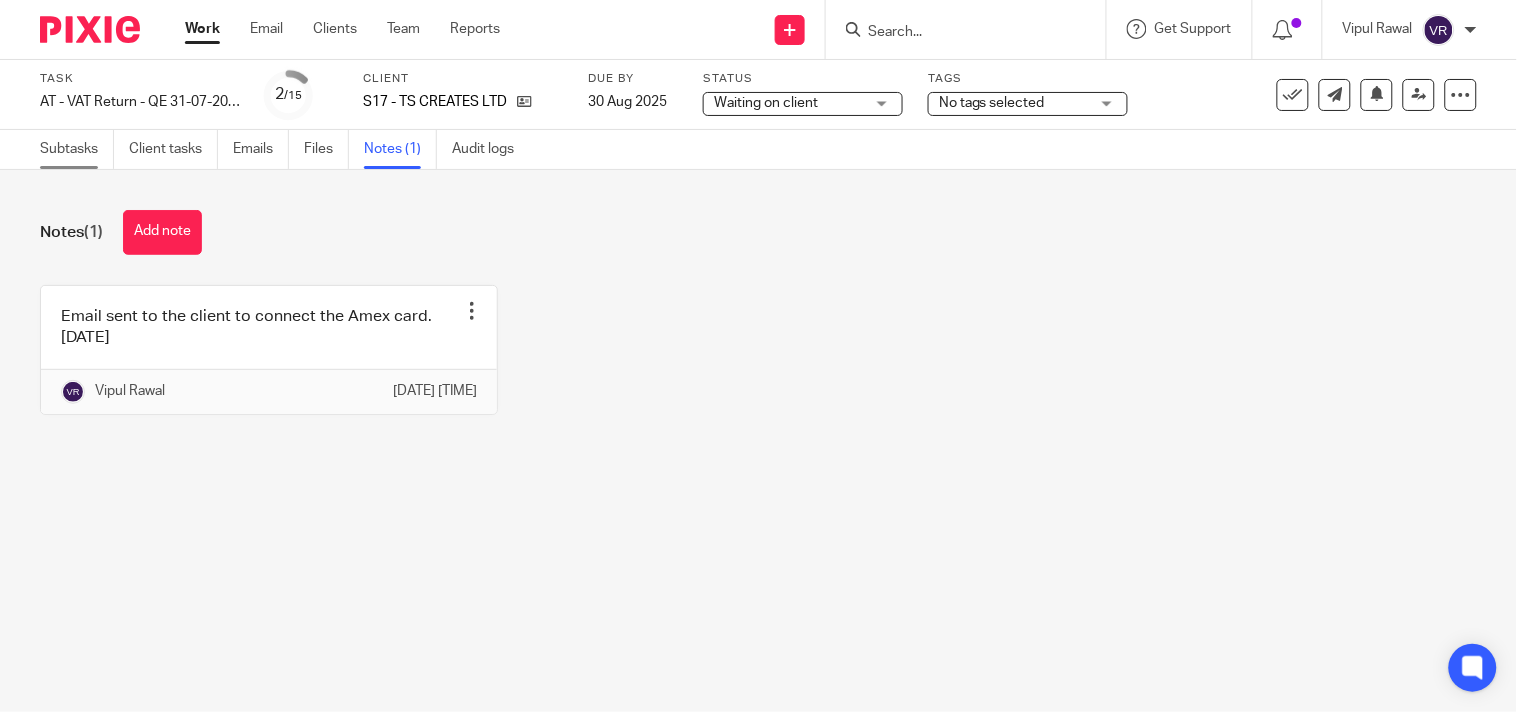 click on "Subtasks" at bounding box center (77, 149) 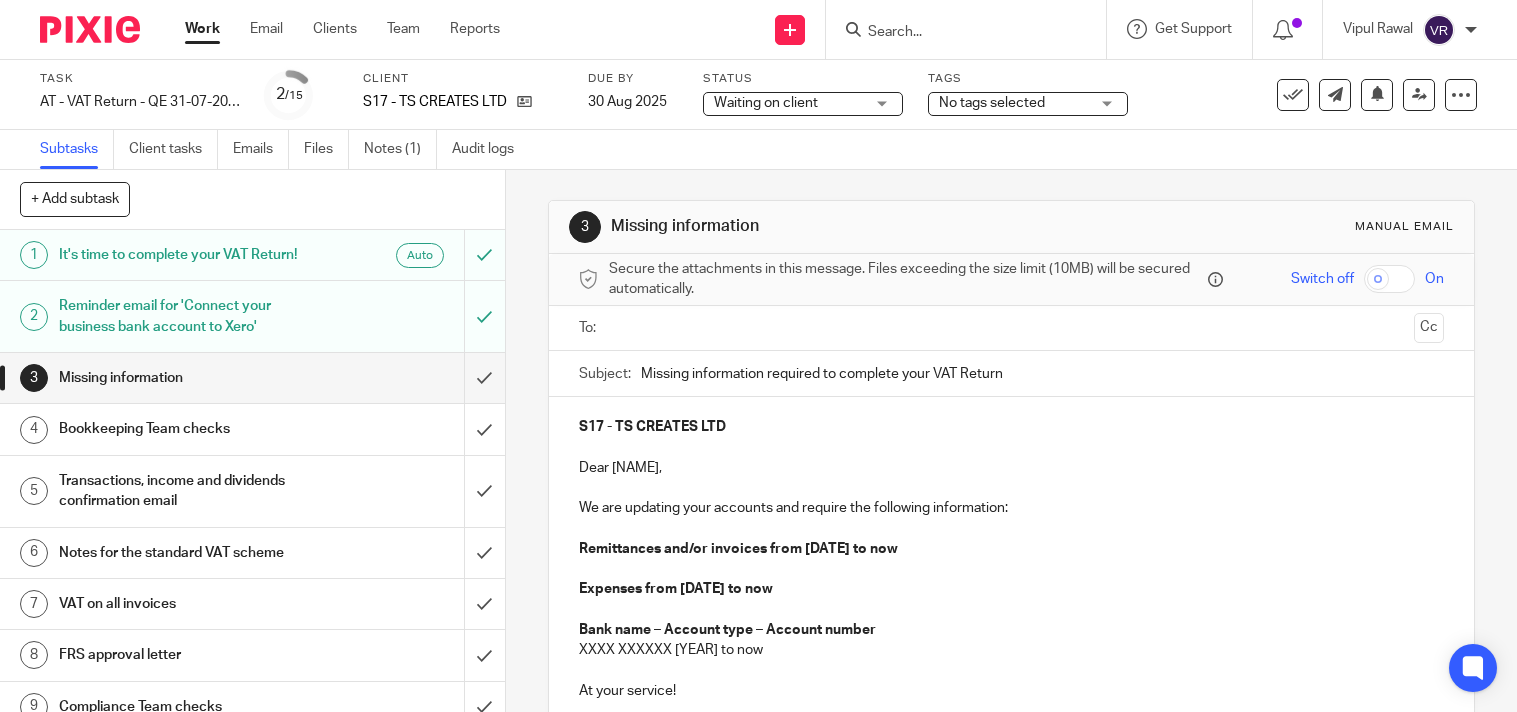 scroll, scrollTop: 0, scrollLeft: 0, axis: both 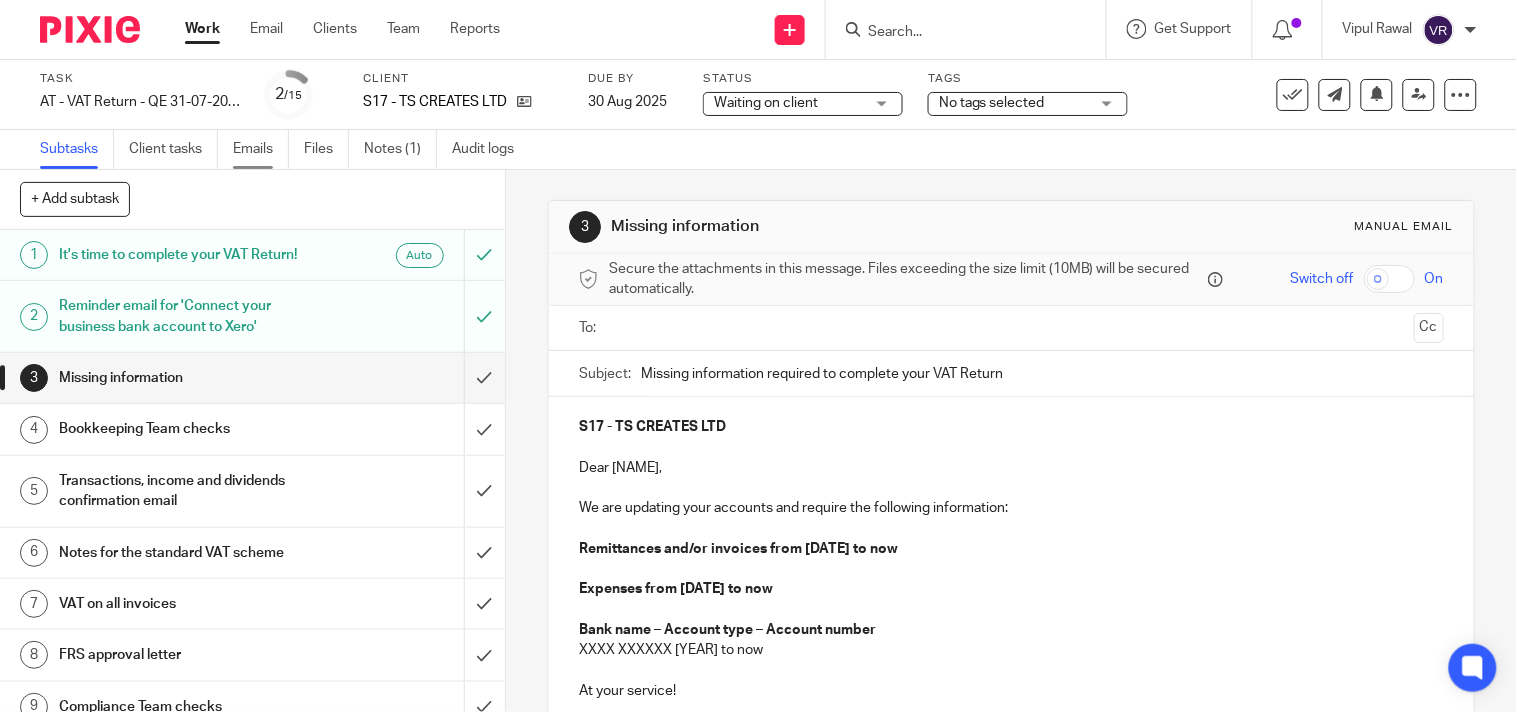 click on "Emails" at bounding box center [261, 149] 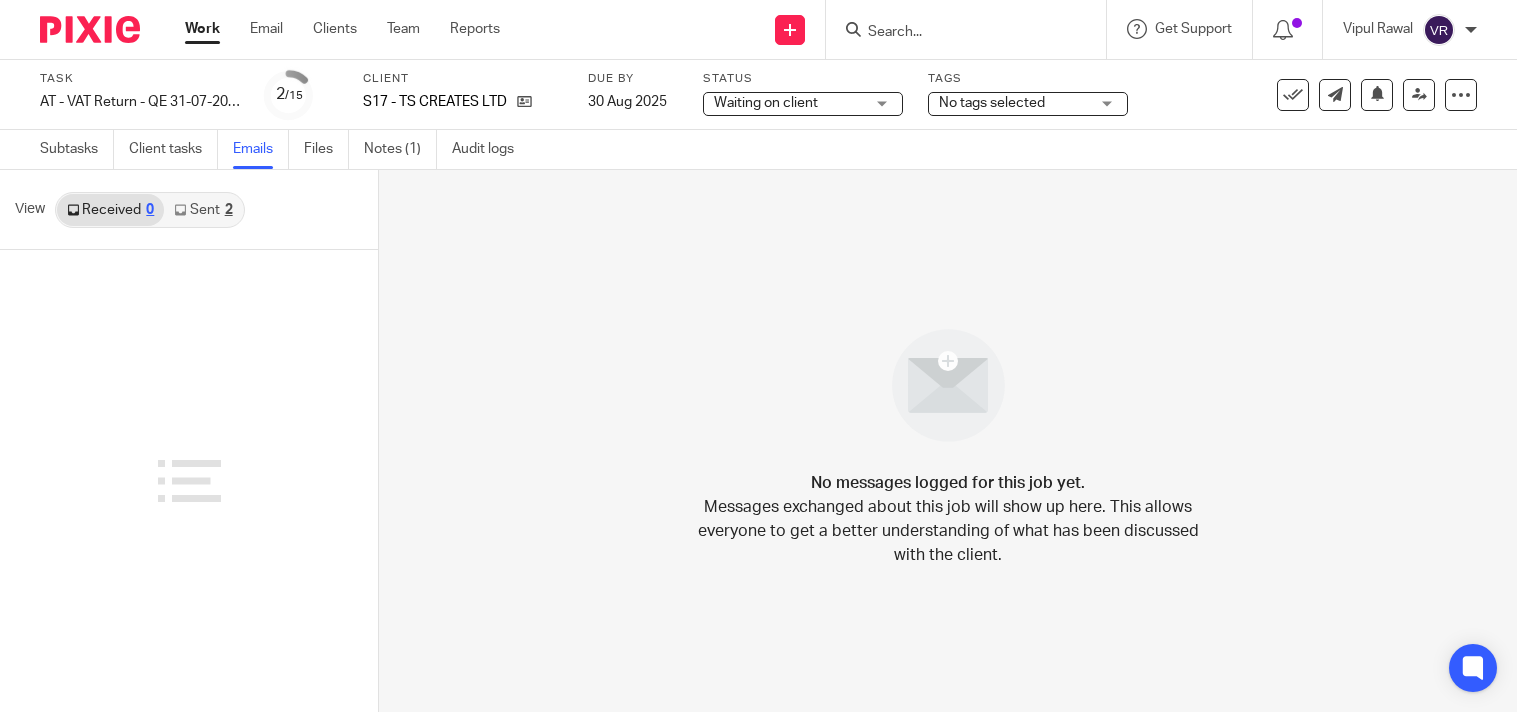 scroll, scrollTop: 0, scrollLeft: 0, axis: both 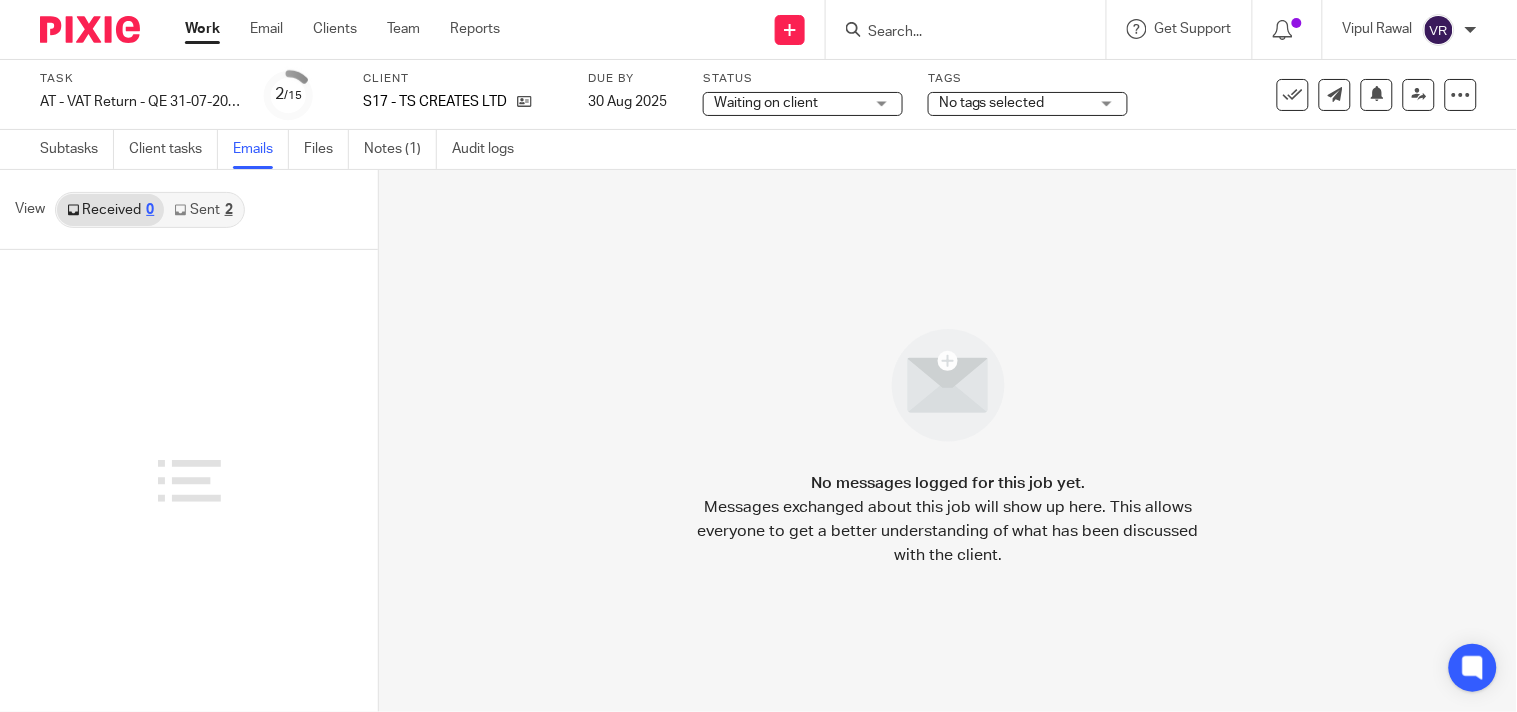 click on "Sent
2" at bounding box center (203, 210) 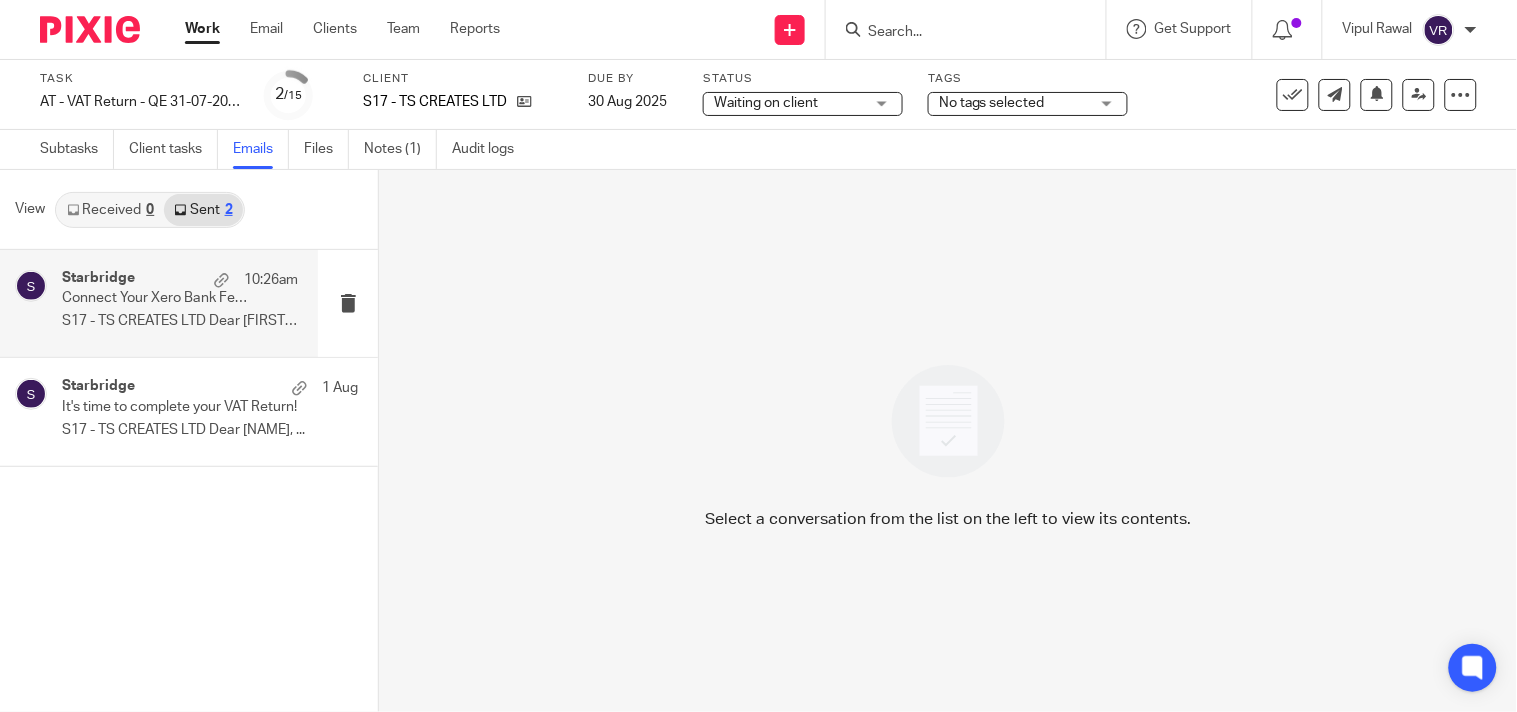 click on "Starbridge
10:26am   Connect Your Xero Bank Feed - American Express business credit card   S17 - TS CREATES LTD     Dear Tolani,     We..." at bounding box center [159, 303] 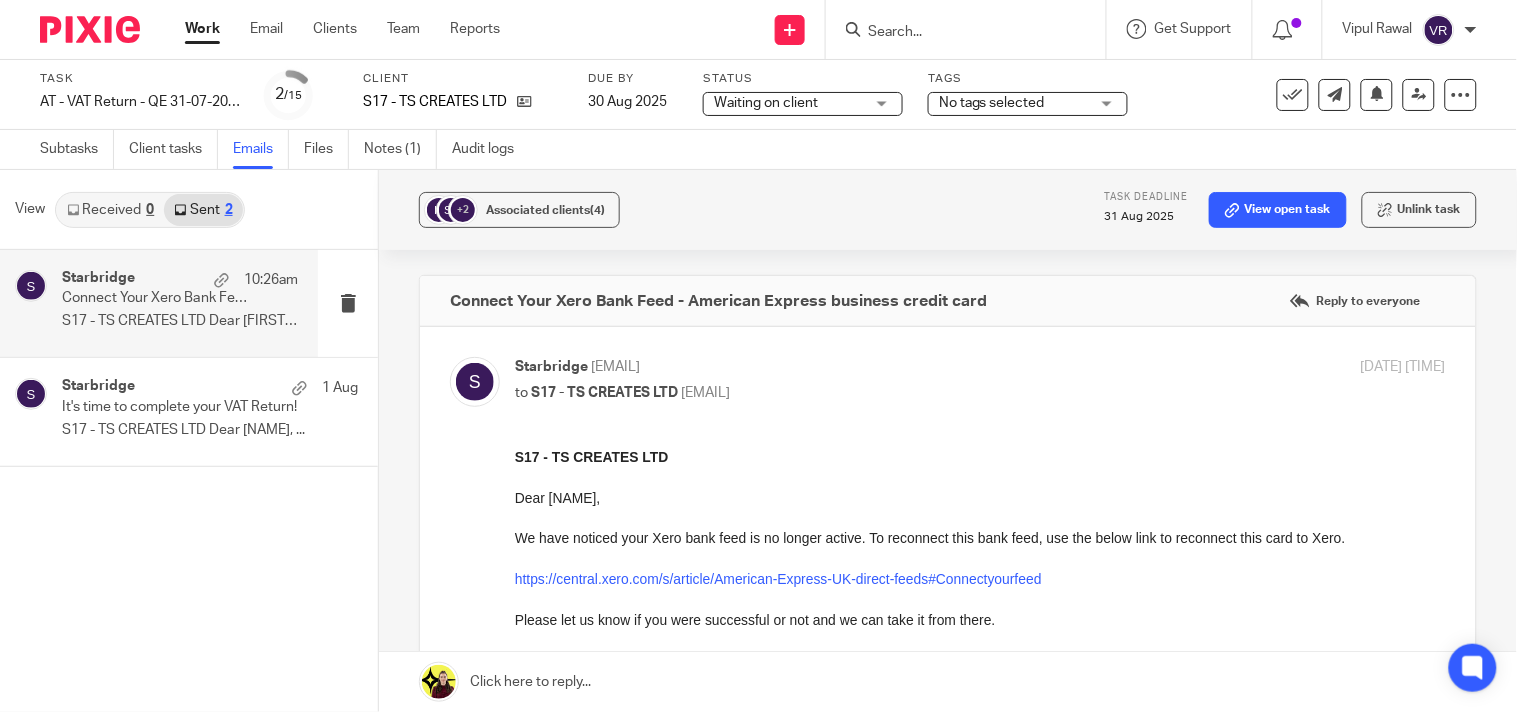 scroll, scrollTop: 0, scrollLeft: 0, axis: both 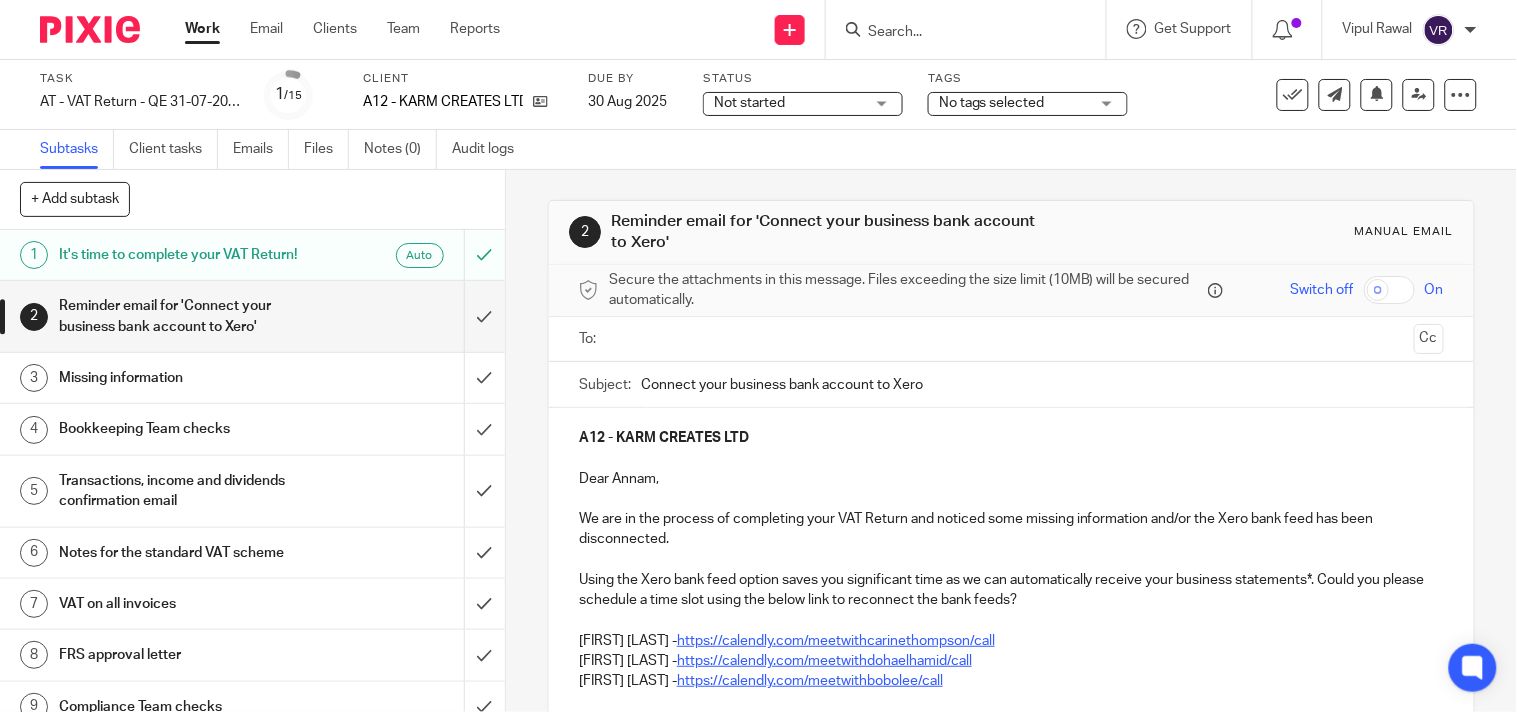 drag, startPoint x: 634, startPoint y: 388, endPoint x: 1036, endPoint y: 388, distance: 402 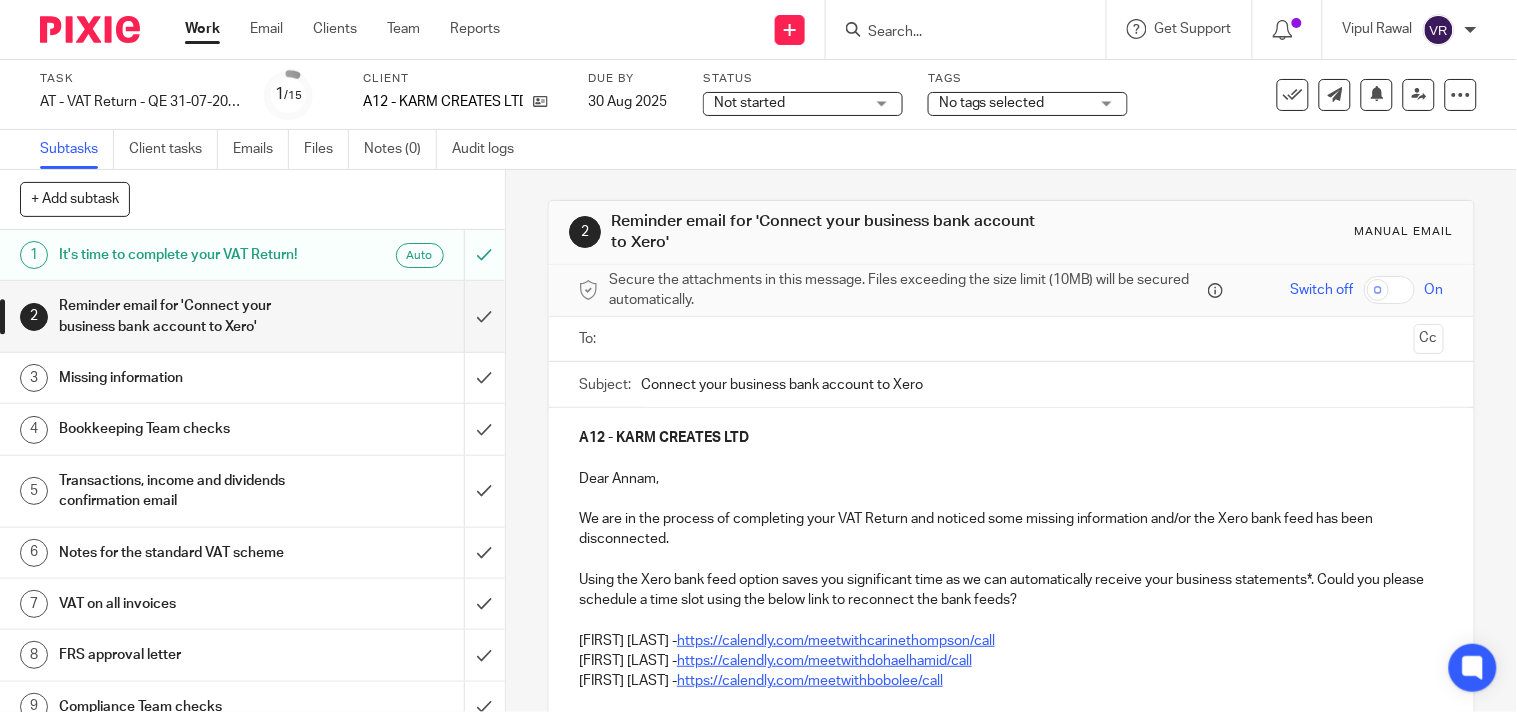 paste on "Your Xero Bank Feed - American Express business credit card" 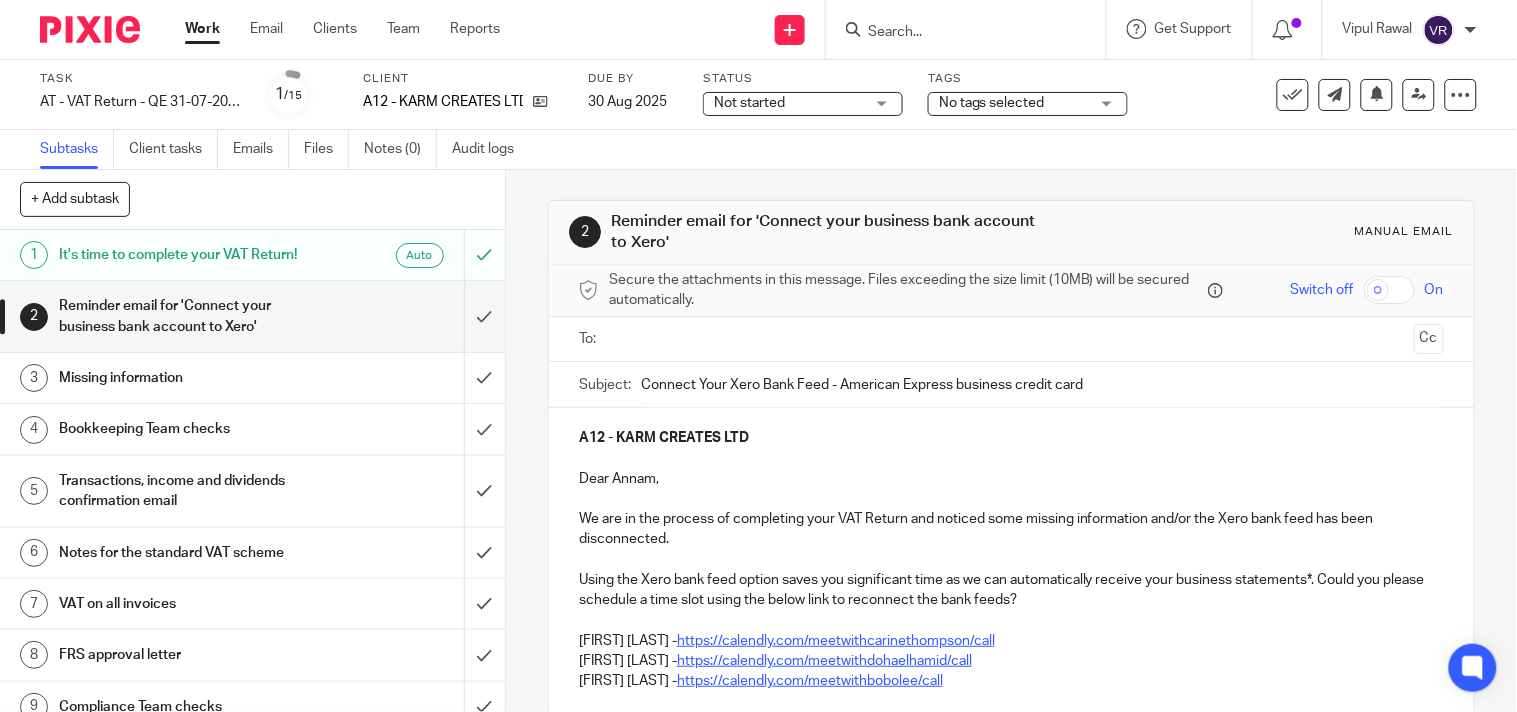 scroll, scrollTop: 111, scrollLeft: 0, axis: vertical 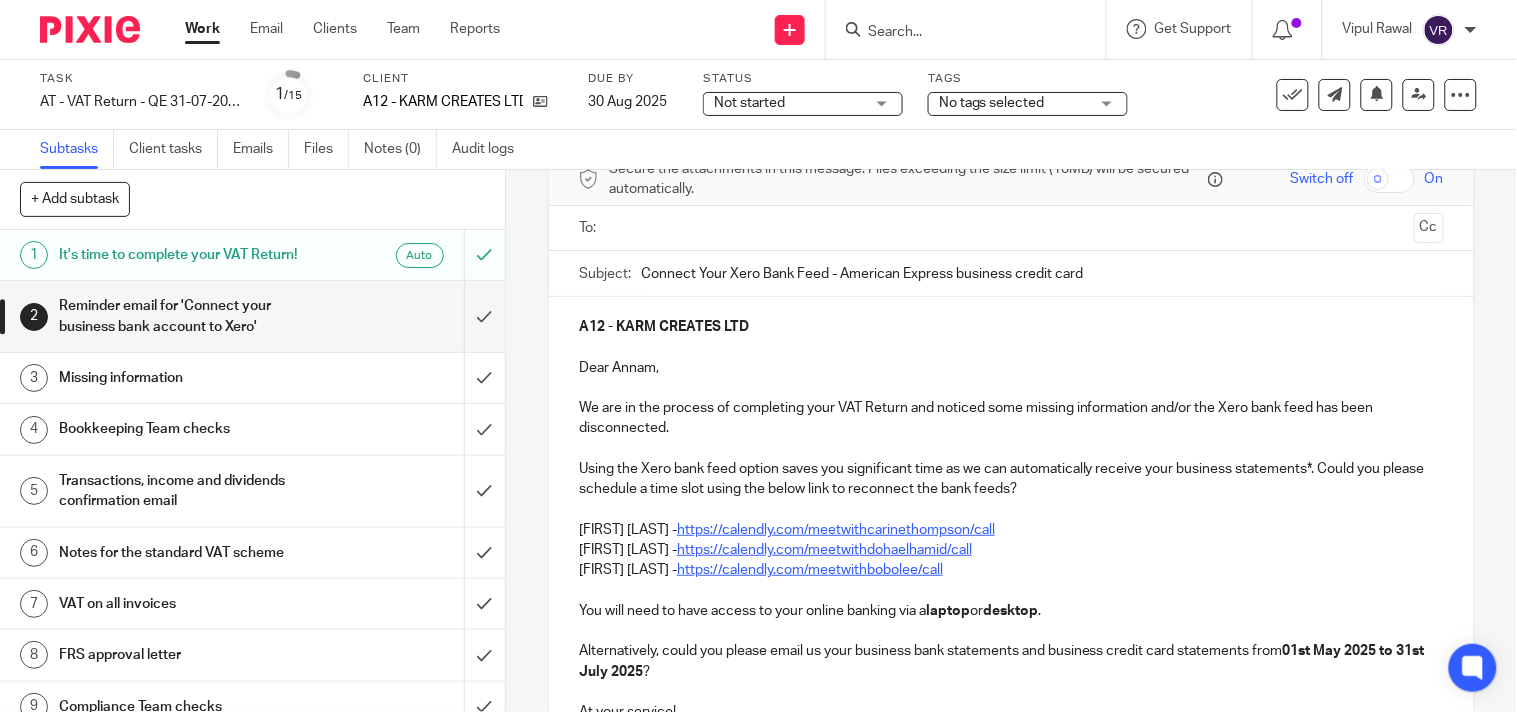 type on "Connect Your Xero Bank Feed - American Express business credit card" 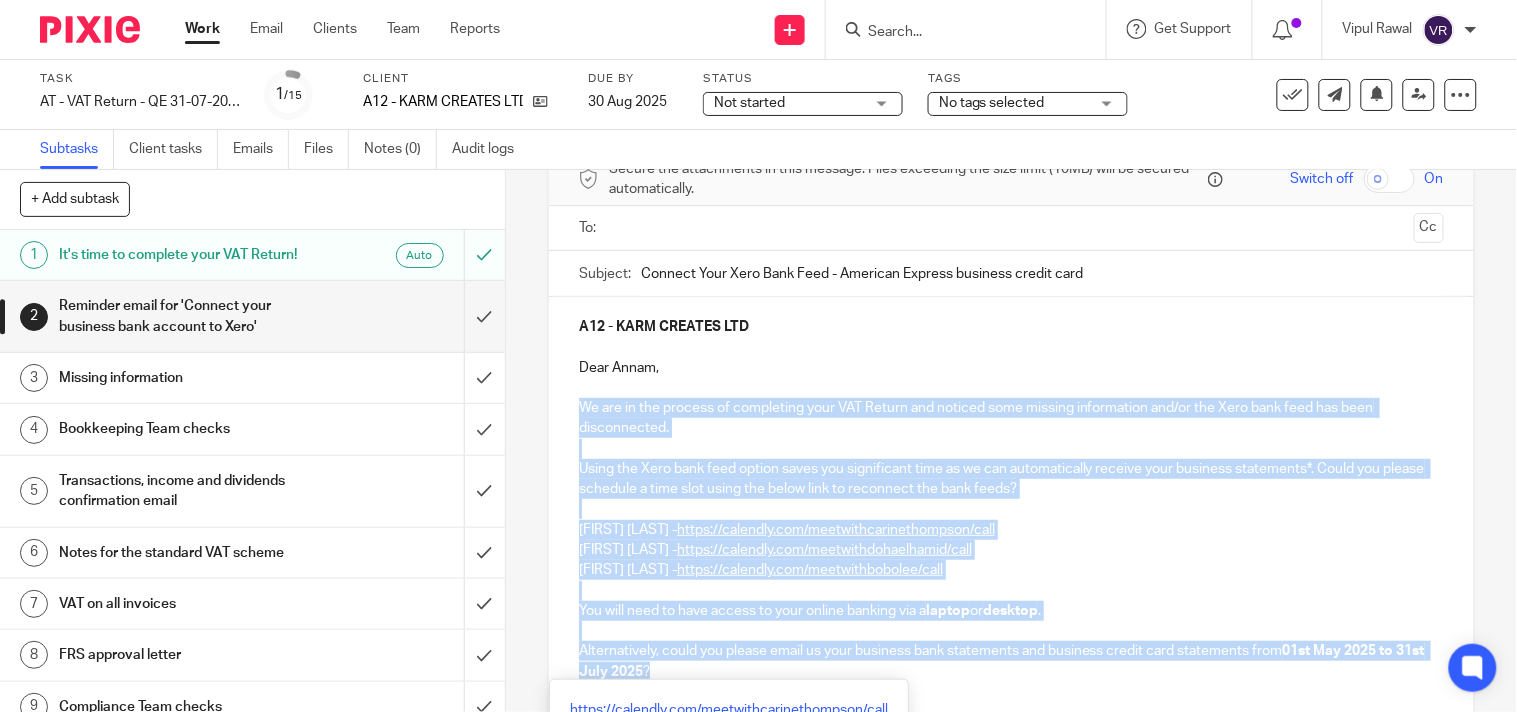 drag, startPoint x: 568, startPoint y: 404, endPoint x: 677, endPoint y: 671, distance: 288.3921 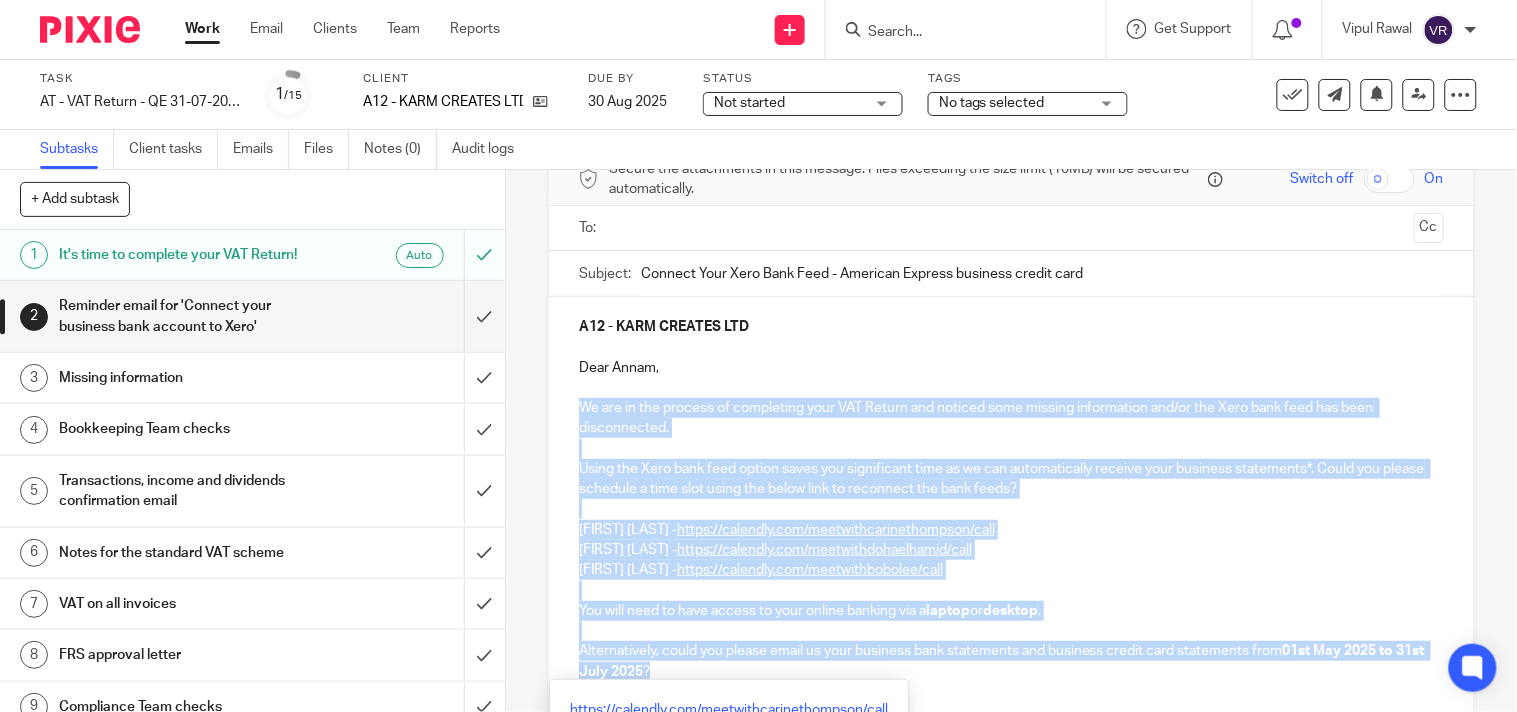 click on "A12 - KARM CREATES LTD Dear Annam, We are in the process of completing your VAT Return and noticed some missing information and/or the Xero bank feed has been disconnected. Using the Xero bank feed option saves you significant time as we can automatically receive your business statements*. Could you please schedule a time slot using the below link to reconnect the bank feeds? Carine Thompson -  https://calendly.com/meetwithcarinethompson/call Doha EL Hamid -  https://calendly.com/meetwithdohaelhamid/call Bobo Lee -  https://calendly.com/meetwithbobolee/call You will need to have access to your online banking via a  laptop  or  desktop . Alternatively, could you please email us your business bank statements and business credit card statements from  01st May 2025 to 31st July 2025 ?   At your service! The Bookkeeping Team (VAT) *Additional fees apply for online clients." at bounding box center [1011, 557] 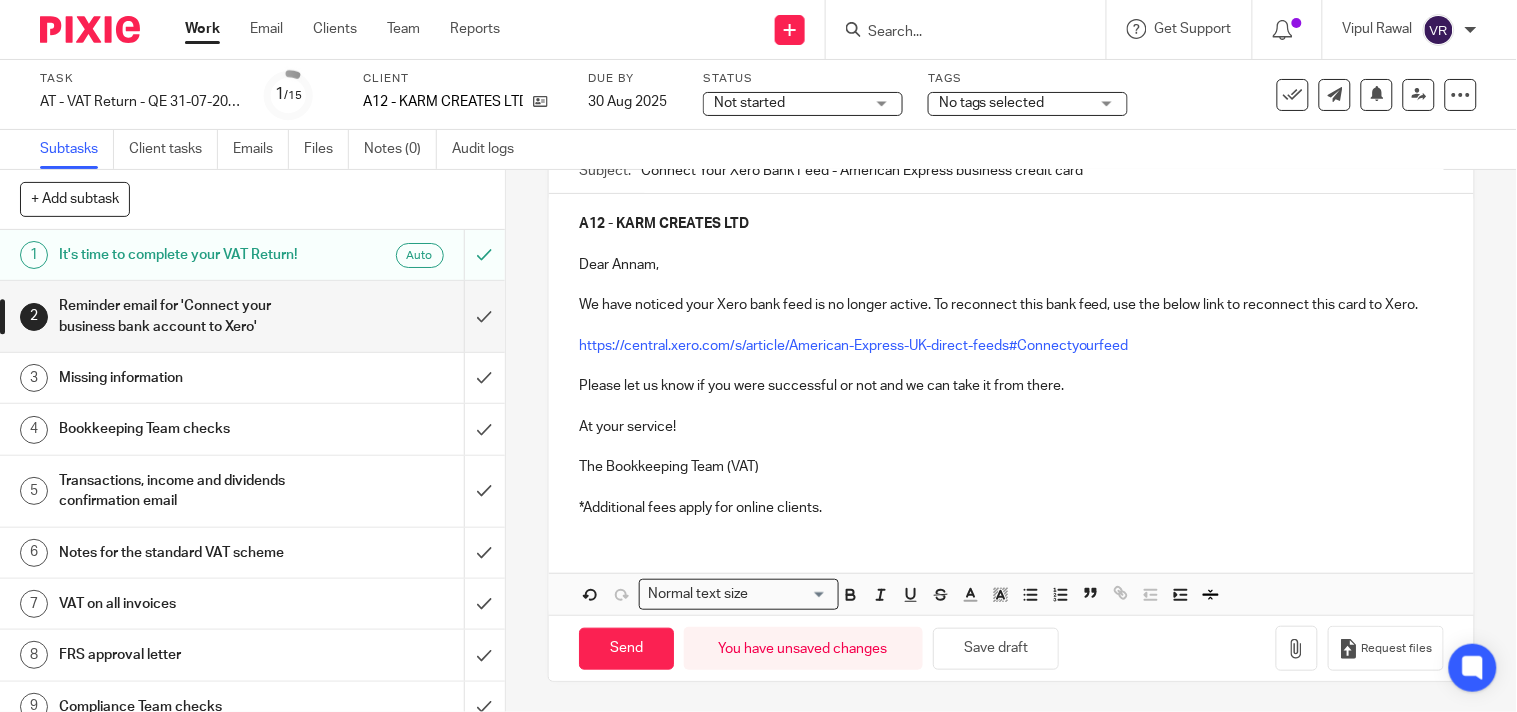 scroll, scrollTop: 235, scrollLeft: 0, axis: vertical 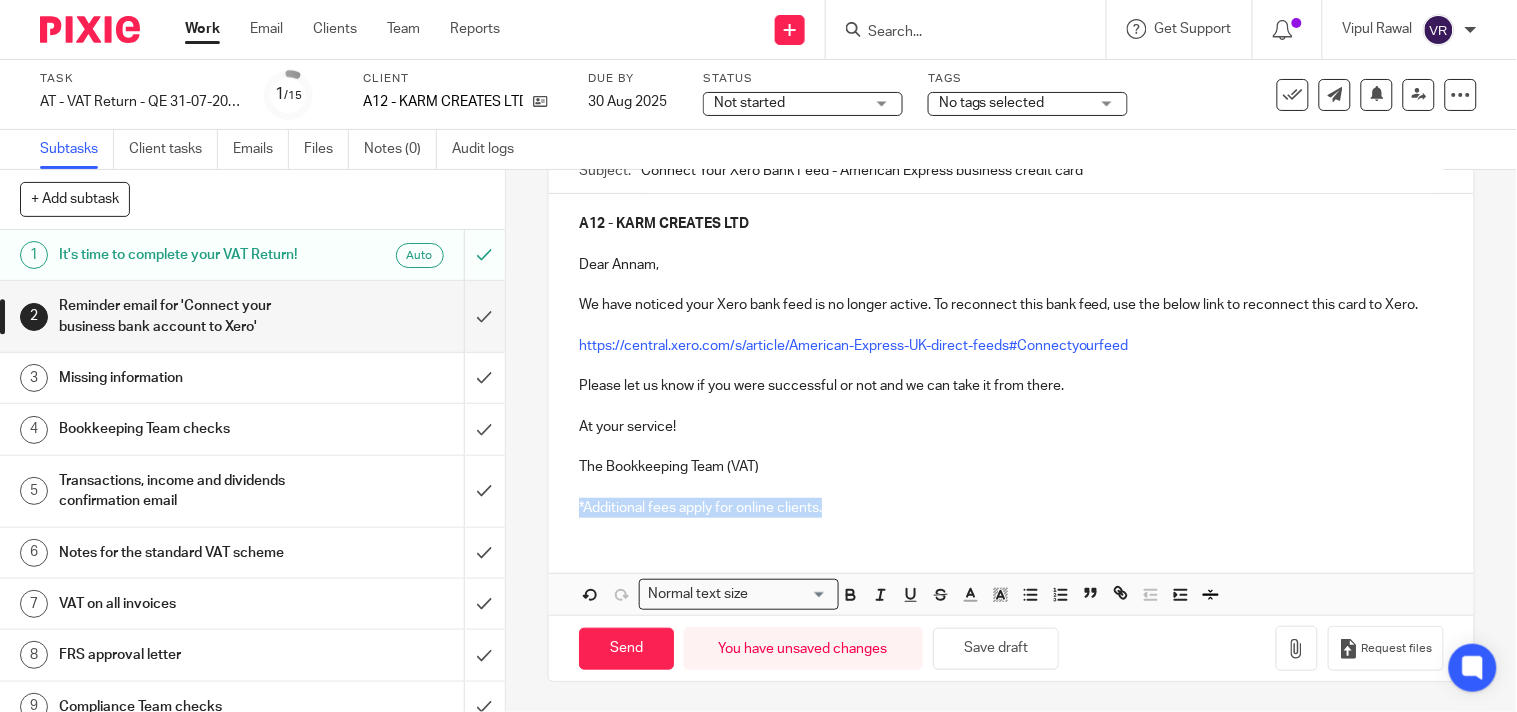 drag, startPoint x: 565, startPoint y: 505, endPoint x: 881, endPoint y: 513, distance: 316.10126 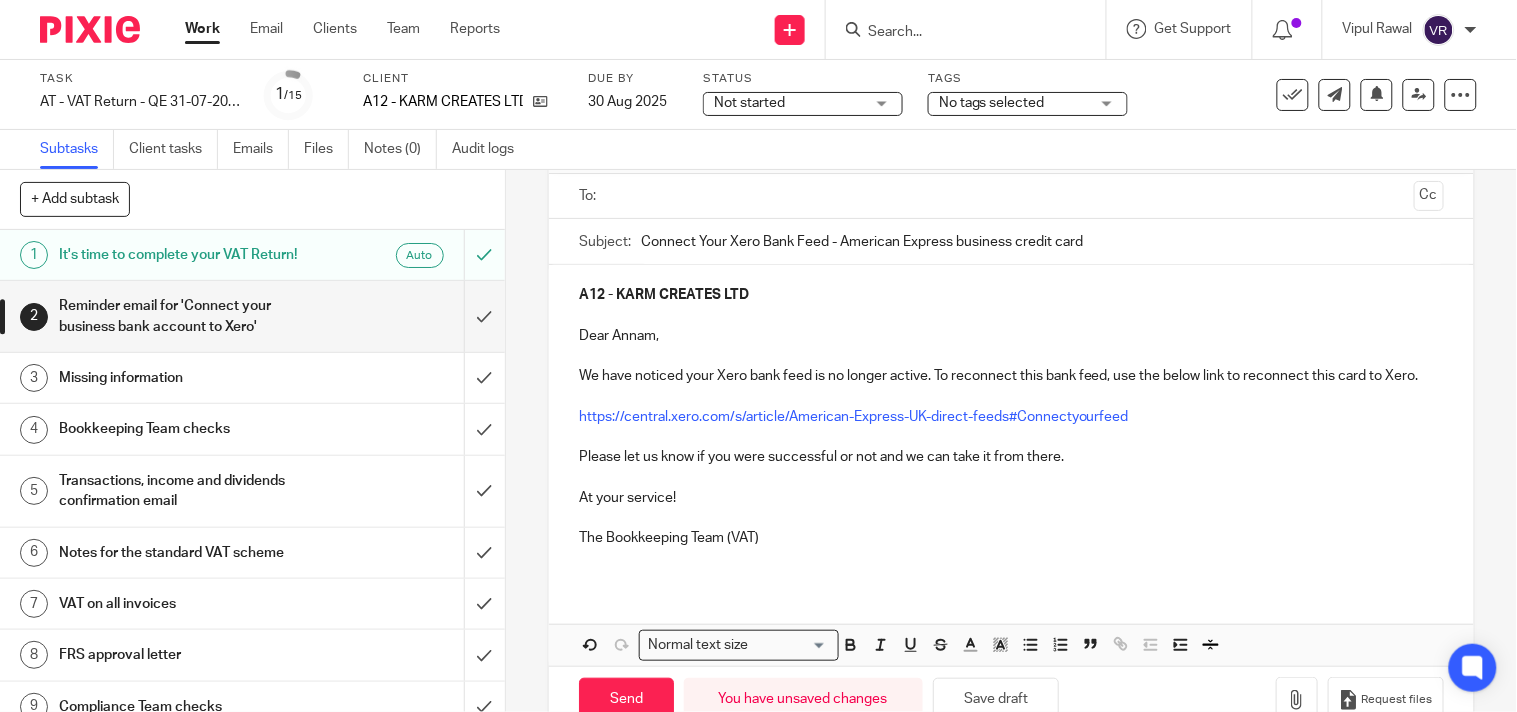 scroll, scrollTop: 104, scrollLeft: 0, axis: vertical 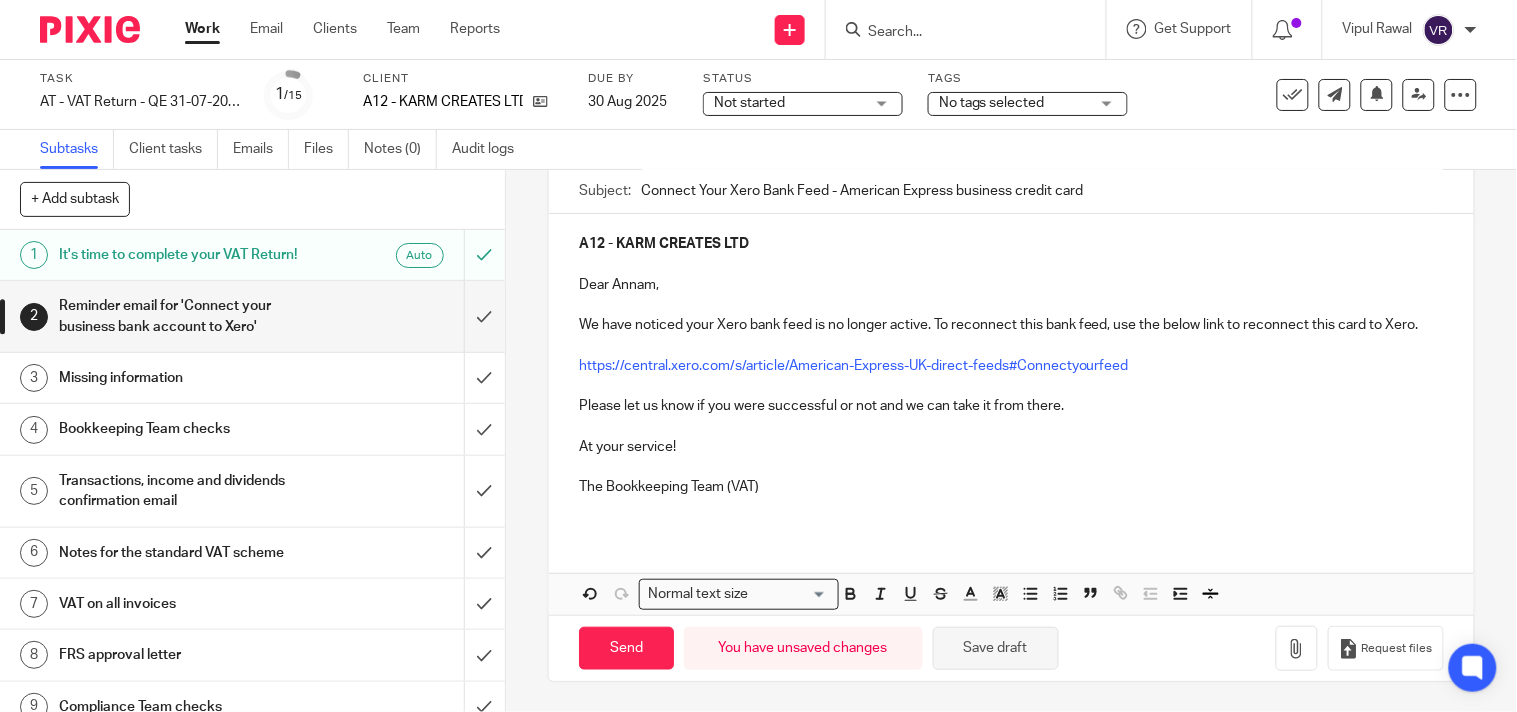 click on "Save draft" at bounding box center [996, 648] 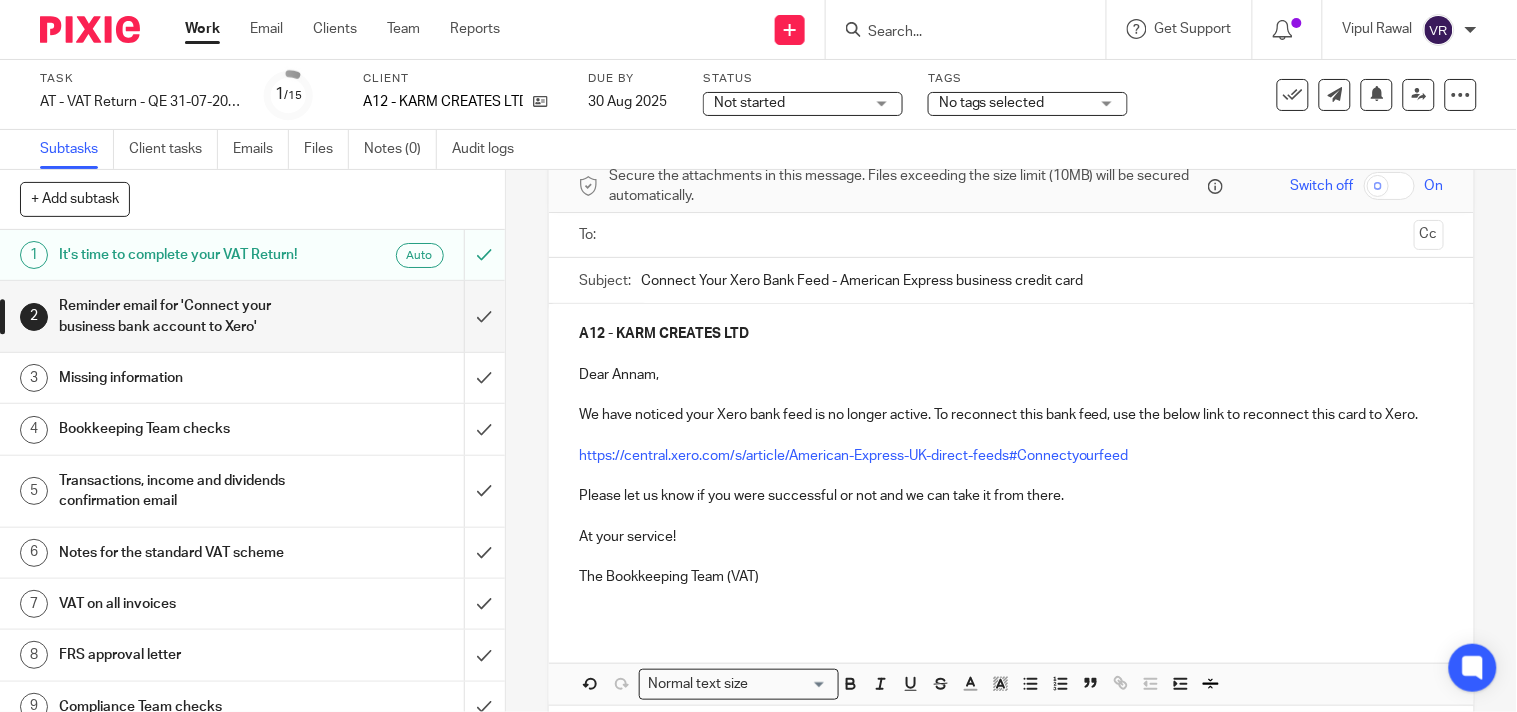 scroll, scrollTop: 0, scrollLeft: 0, axis: both 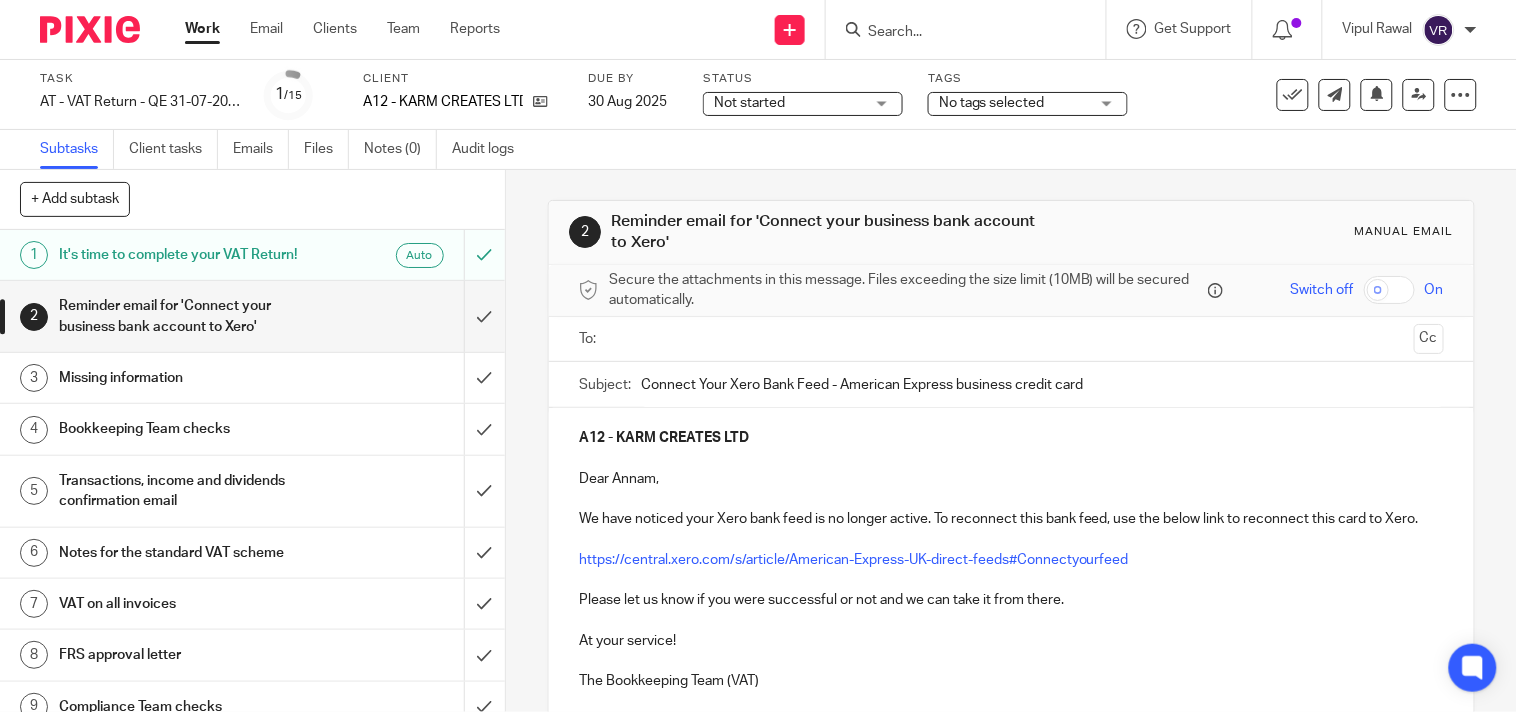 click at bounding box center (1011, 339) 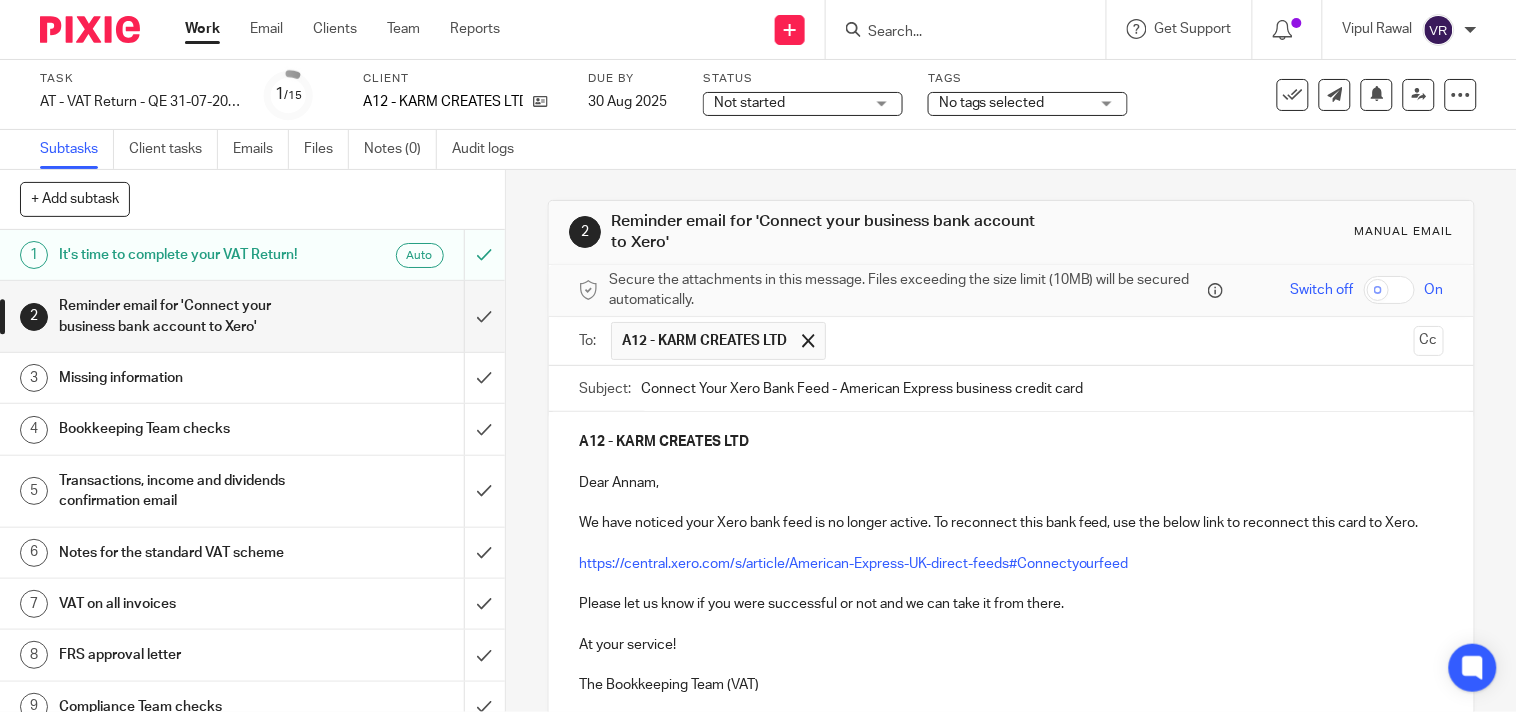 click on "Not started
Not started" at bounding box center [803, 104] 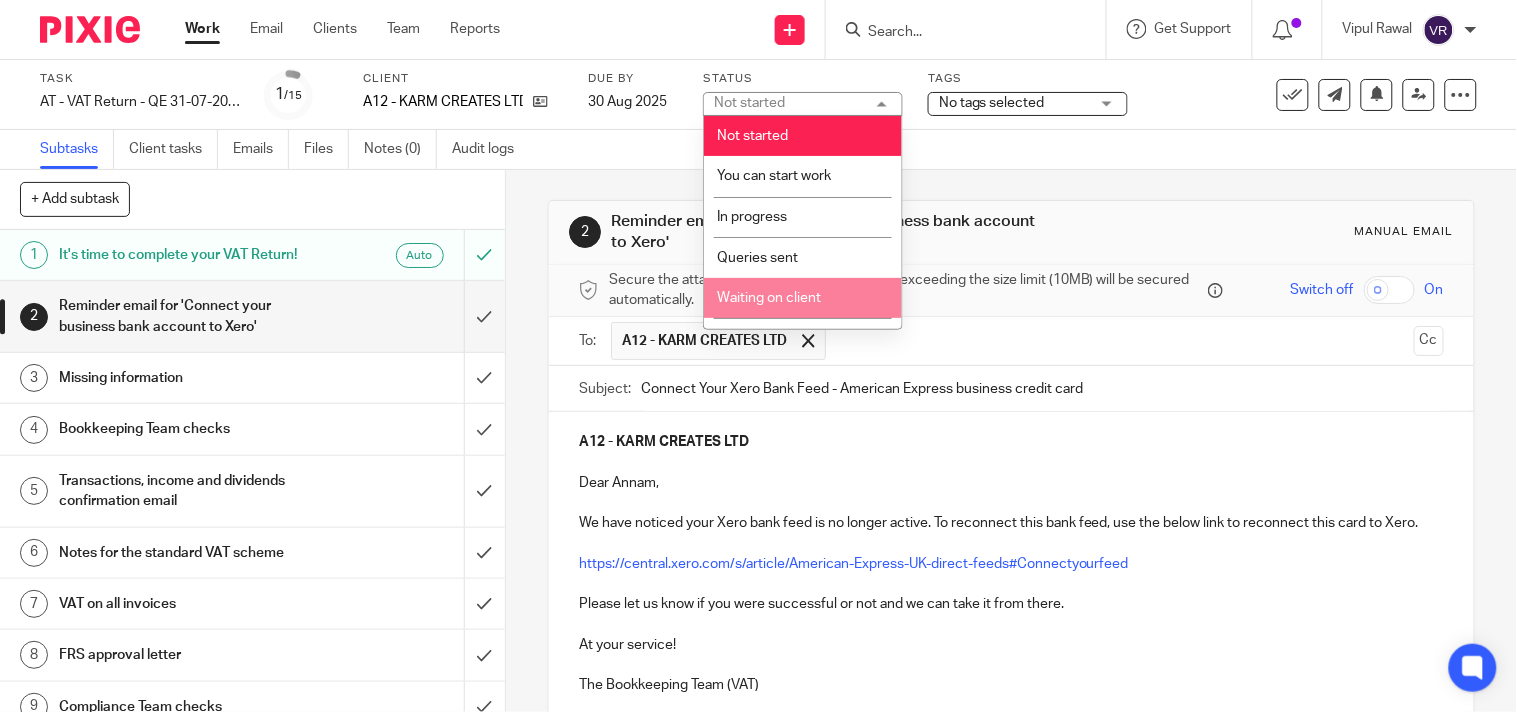 click on "Waiting on client" at bounding box center (769, 298) 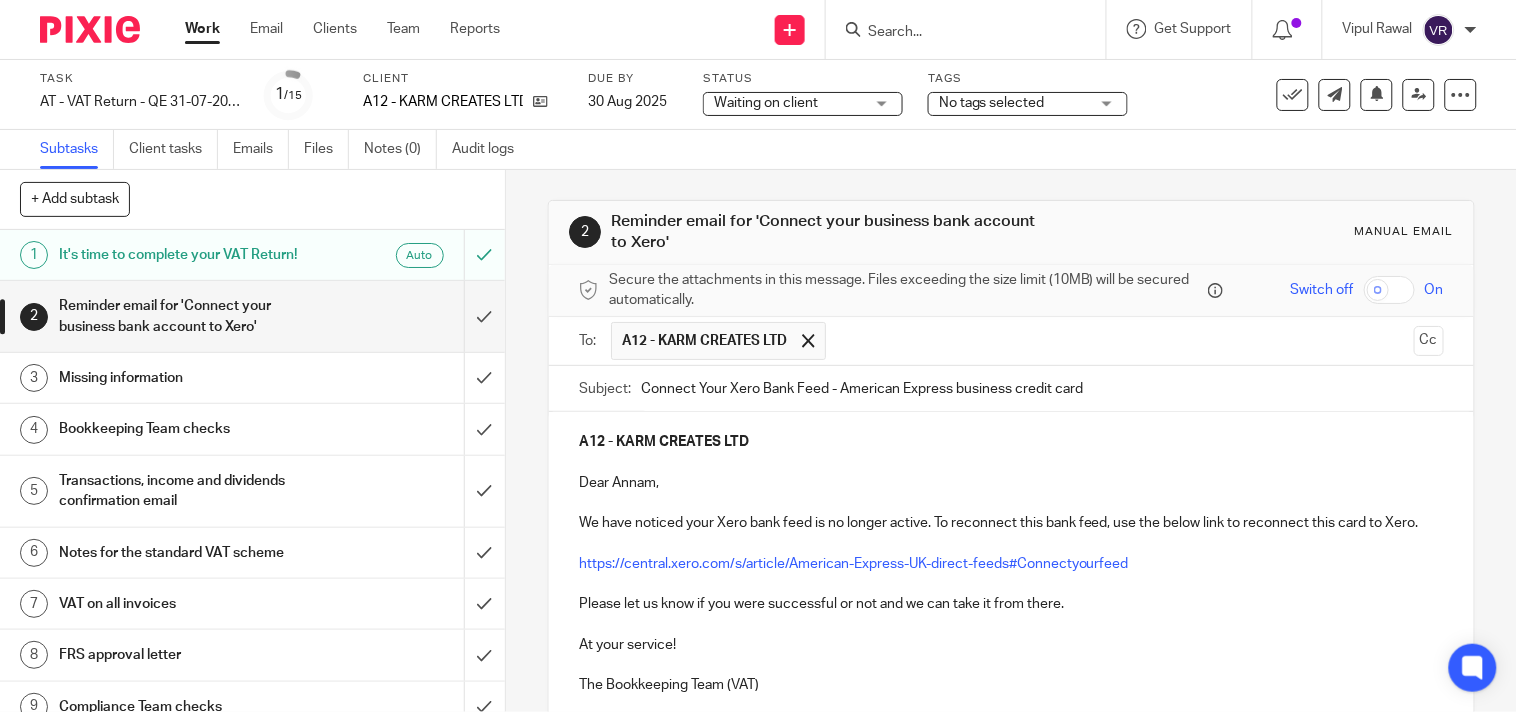 click on "Subtasks
Client tasks
Emails
Files
Notes (0)
Audit logs" at bounding box center (758, 150) 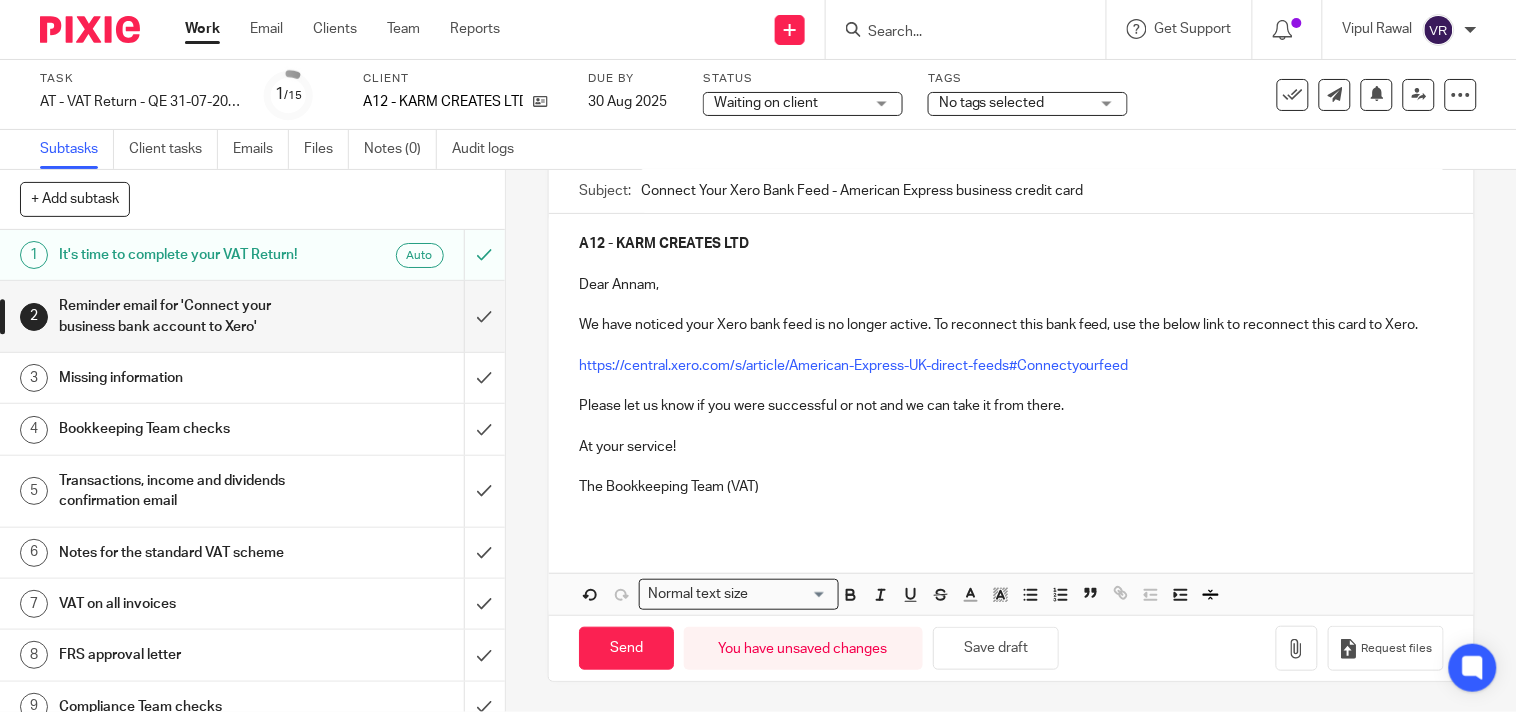 scroll, scrollTop: 220, scrollLeft: 0, axis: vertical 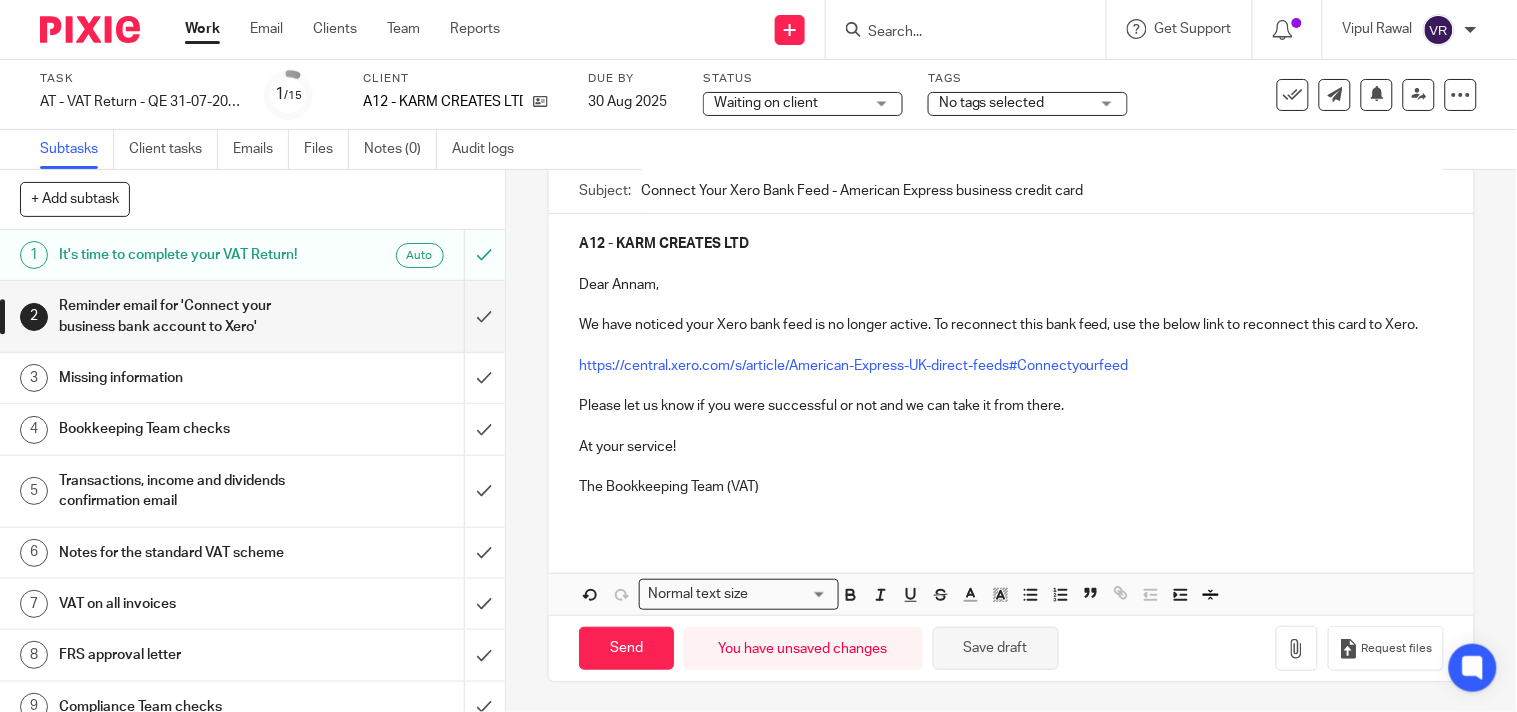 click on "Save draft" at bounding box center (996, 648) 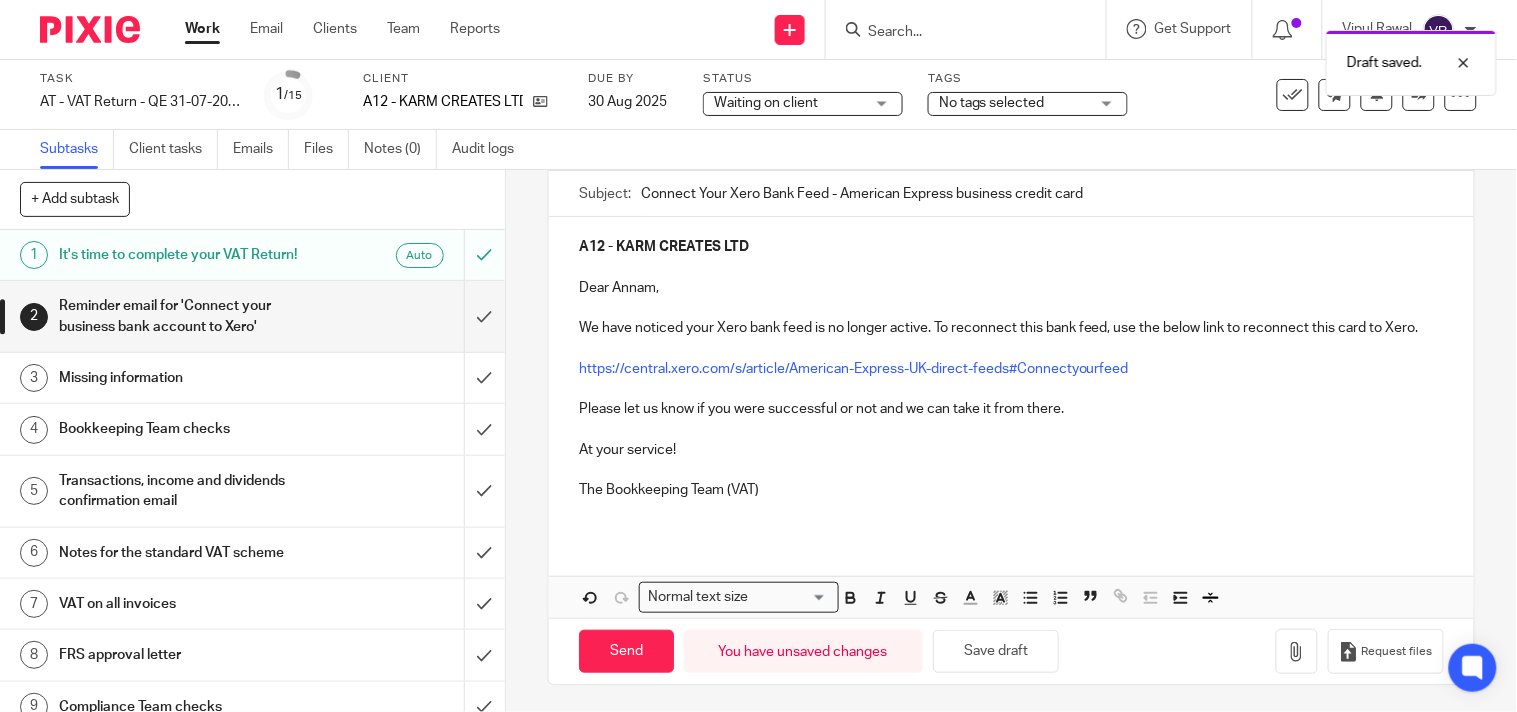 scroll, scrollTop: 220, scrollLeft: 0, axis: vertical 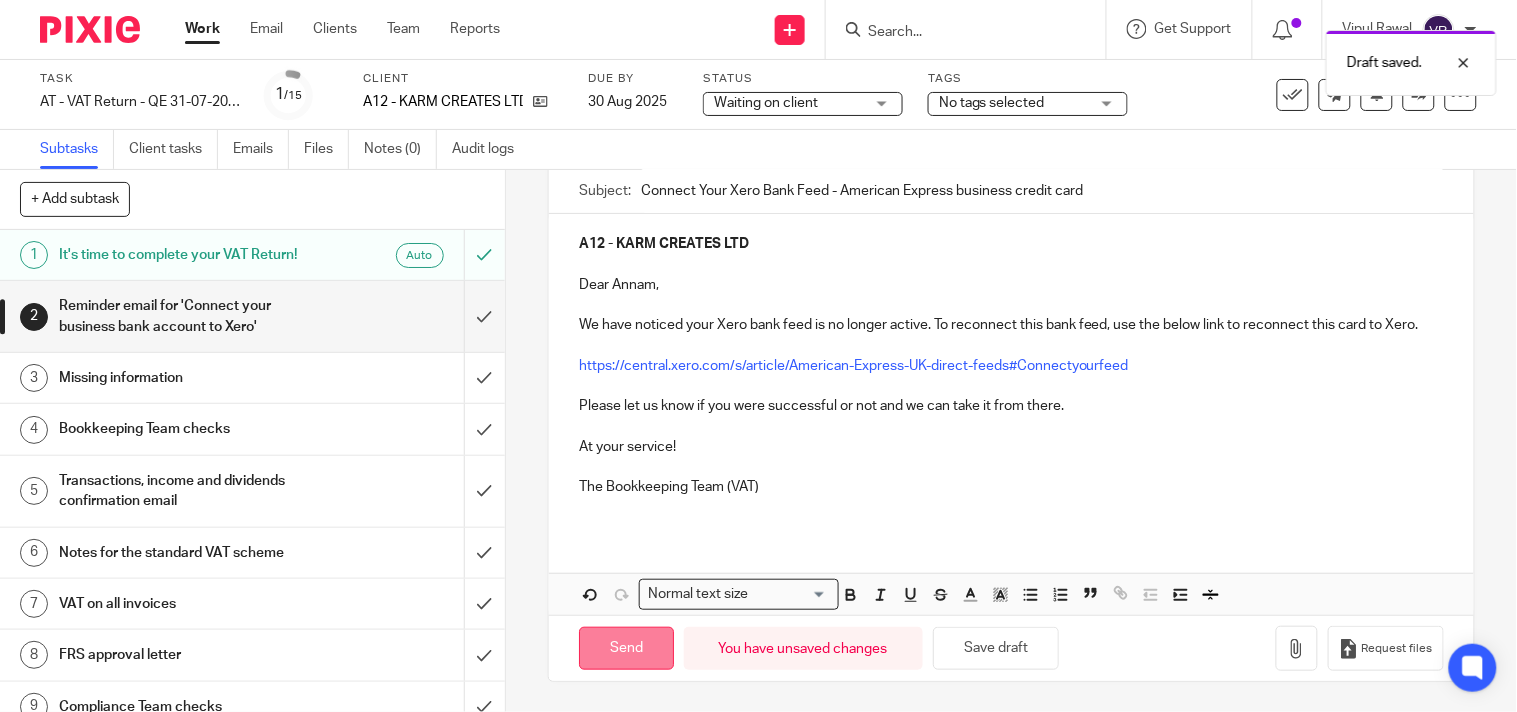click on "Send" at bounding box center (626, 648) 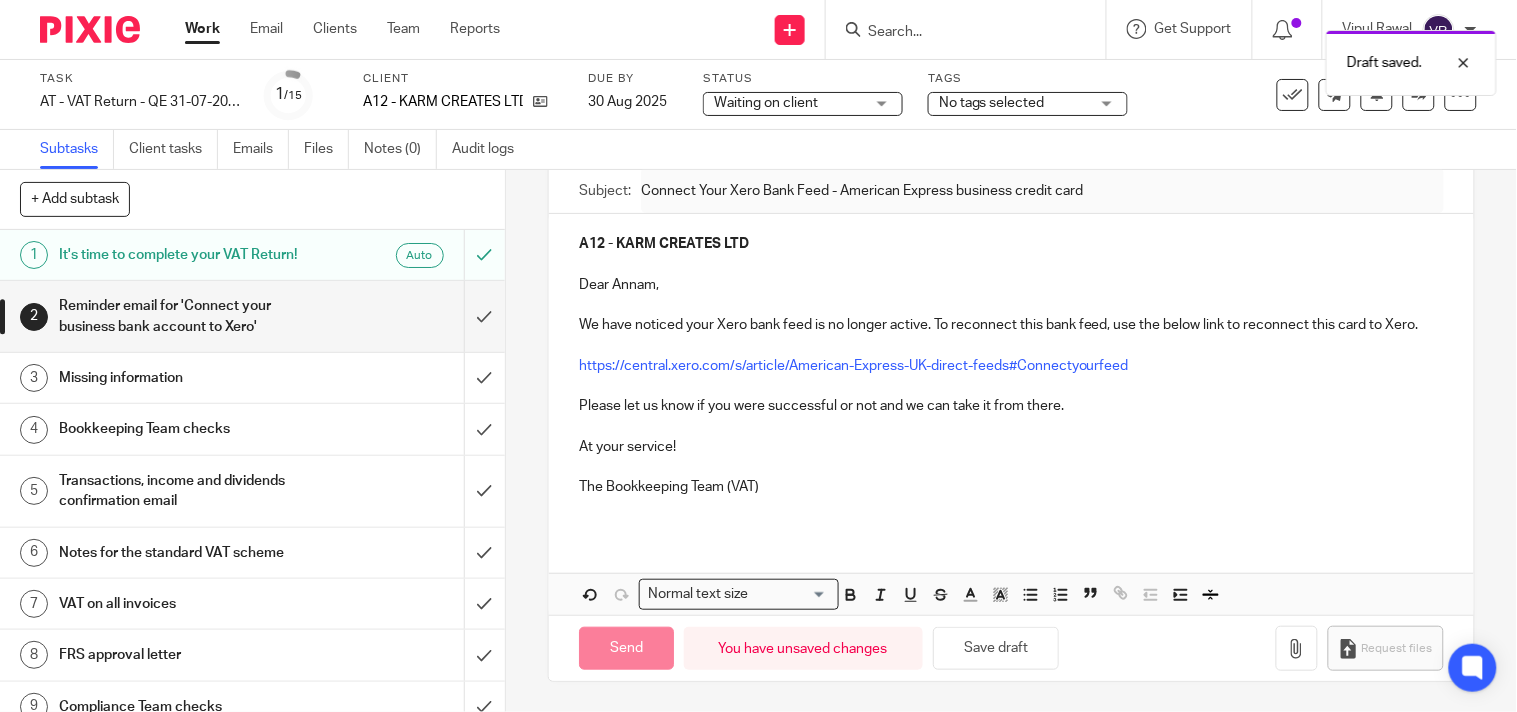 type on "Sent" 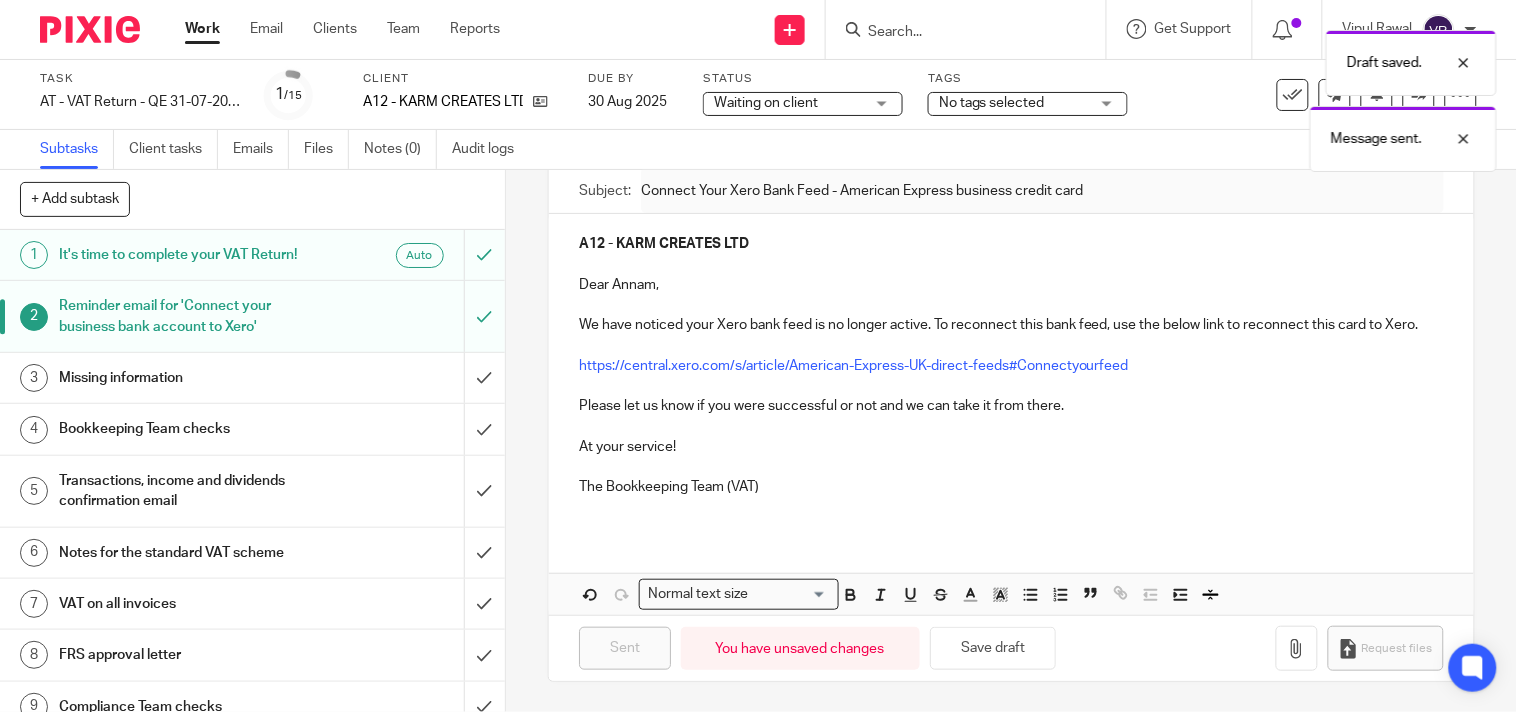scroll, scrollTop: 108, scrollLeft: 0, axis: vertical 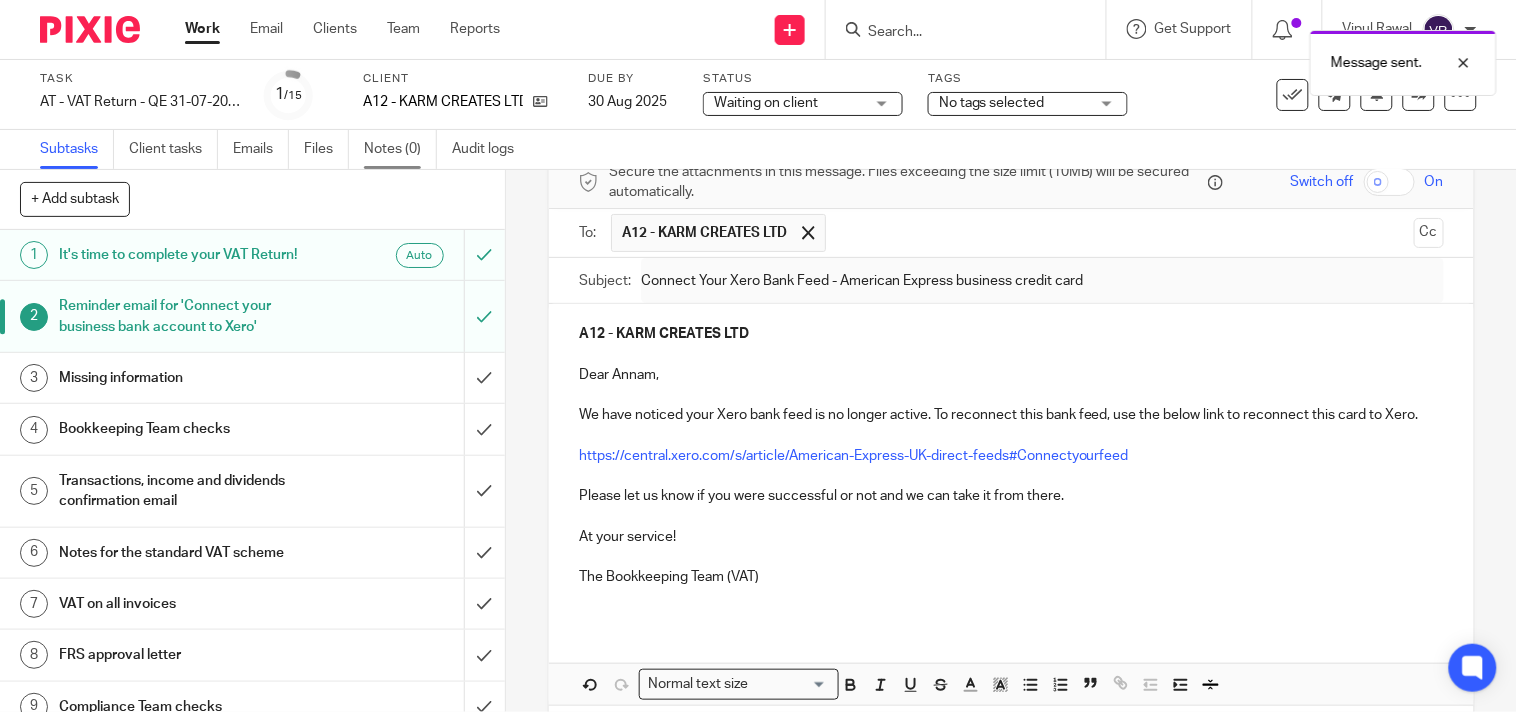 click on "Notes (0)" at bounding box center (400, 149) 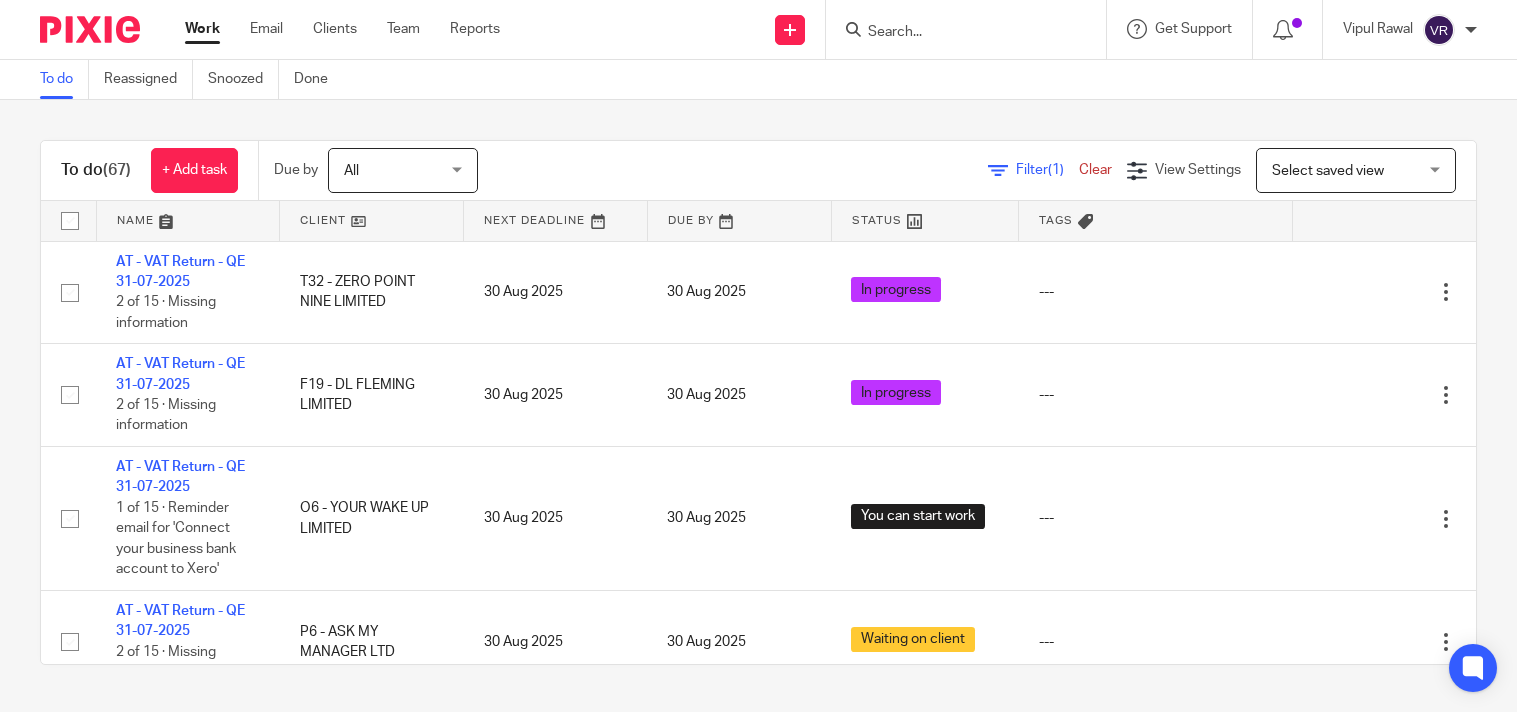 scroll, scrollTop: 0, scrollLeft: 0, axis: both 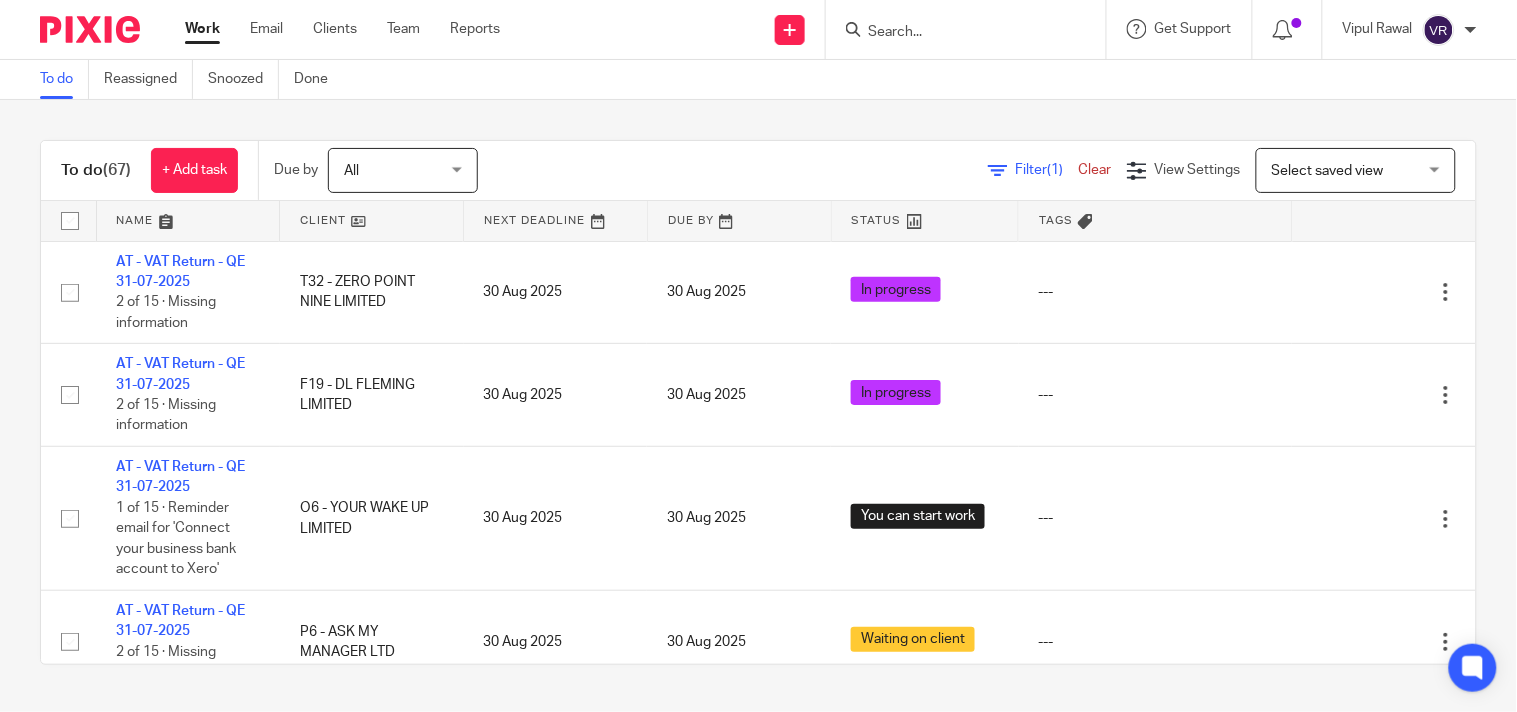 click on "To do
(67)   + Add task    Due by
All
All
Today
Tomorrow
This week
Next week
This month
Next month
All
all     Filter
(1) Clear     View Settings   View Settings     (1) Filters   Clear   Save     Manage saved views
Select saved view
Select saved view
Select saved view
All tasks
Cs01
Dormant
No dormant, utrs
Paye reg
Ready to file
Vat reg
Name     Client     Next Deadline     Due By     Status   Tags       AT - VAT Return - QE 31-07-2025
T32 - ZERO POINT NINE LIMITED
30 Aug 2025" at bounding box center [758, 402] 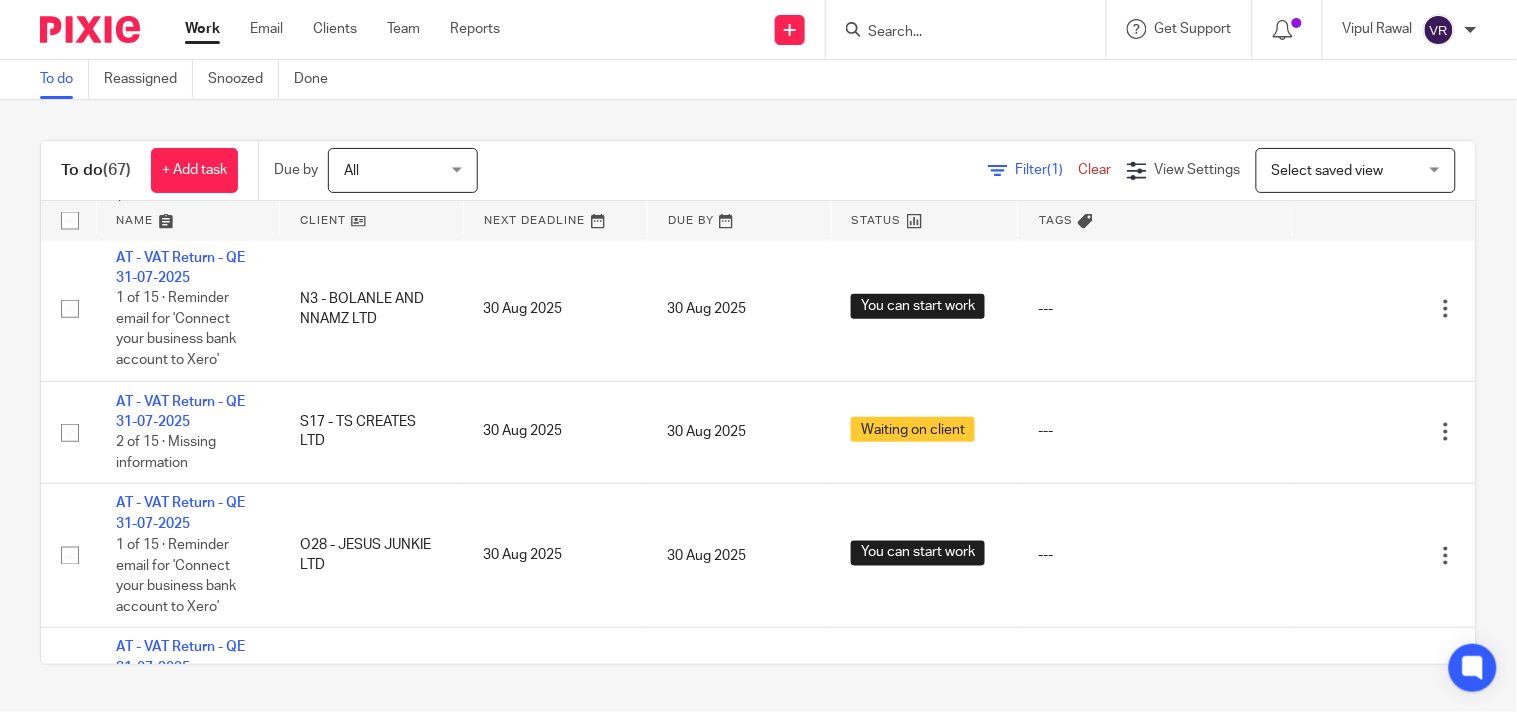 scroll, scrollTop: 8135, scrollLeft: 0, axis: vertical 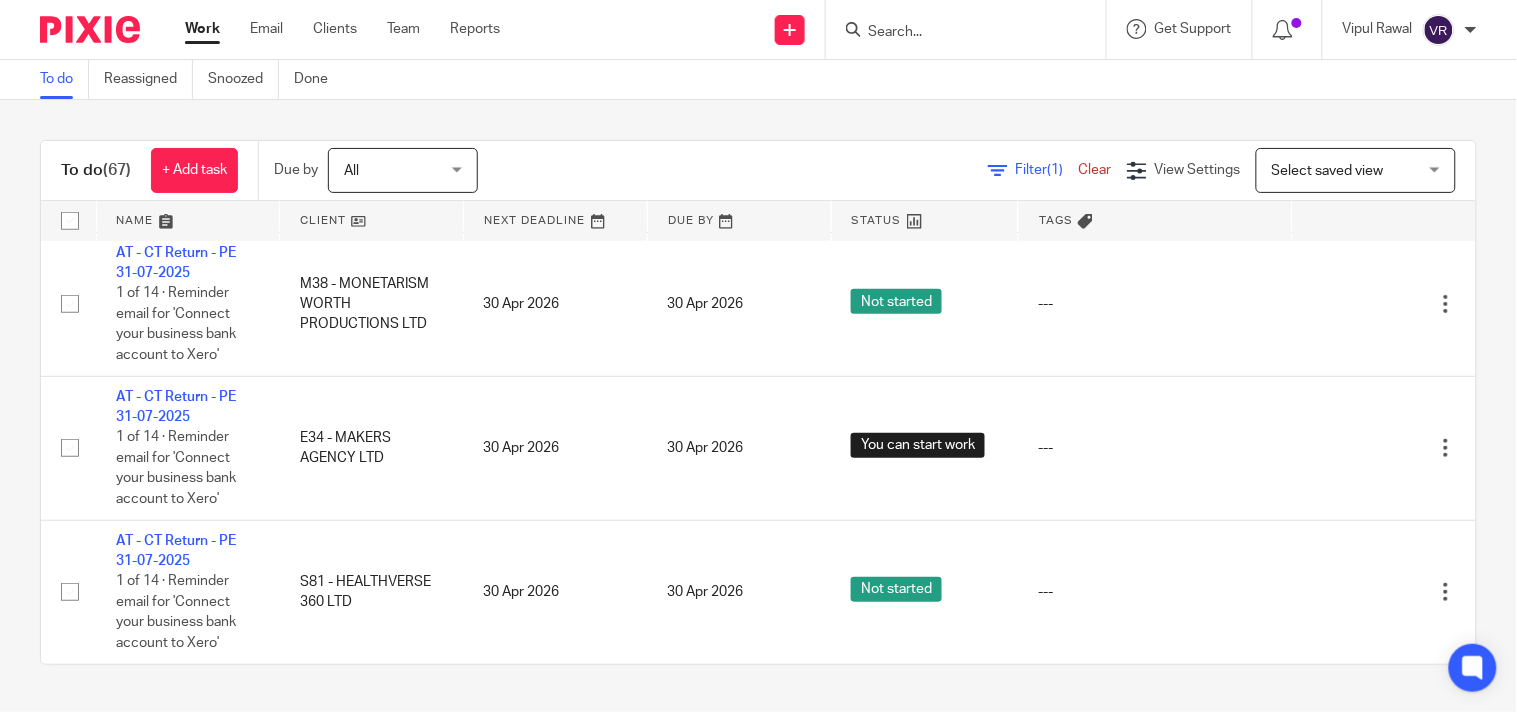 drag, startPoint x: 1163, startPoint y: 86, endPoint x: 1460, endPoint y: 70, distance: 297.43066 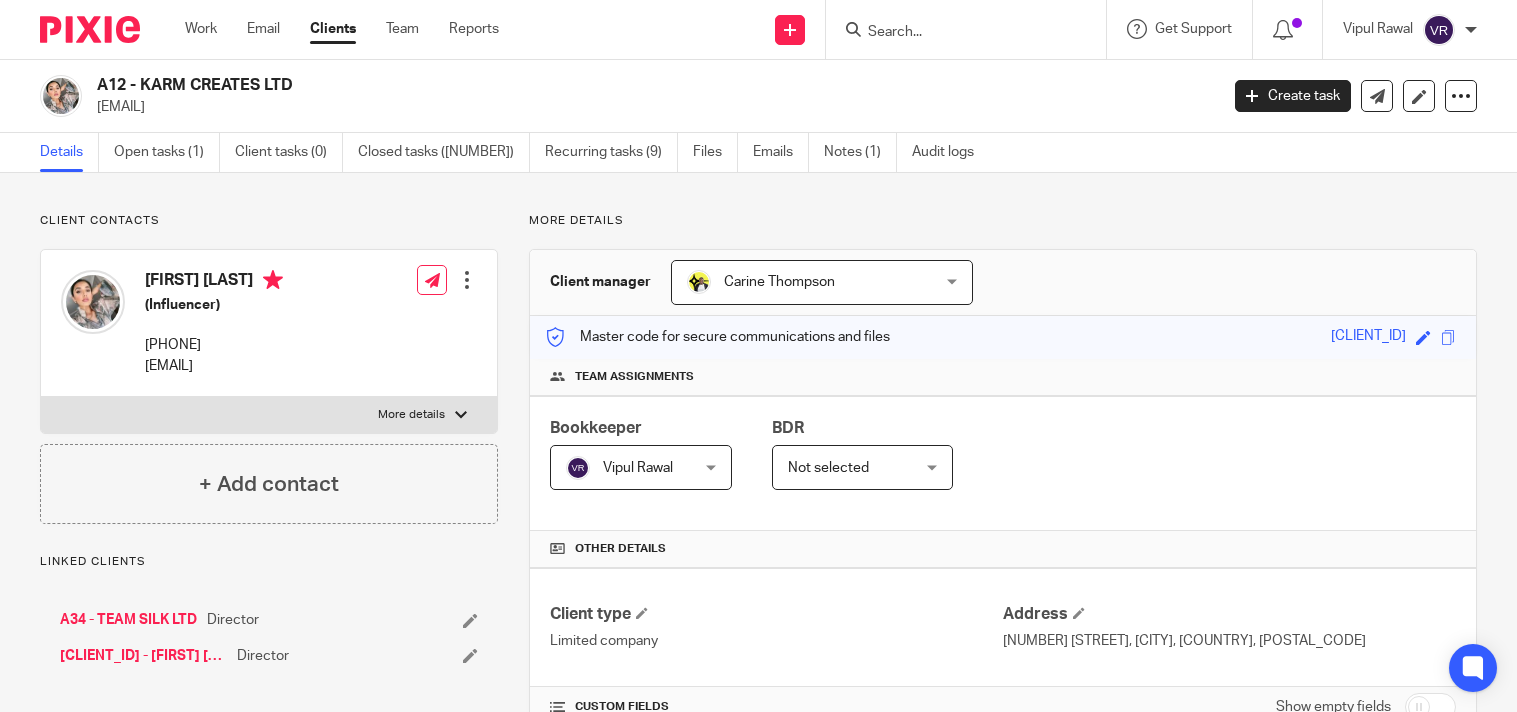 scroll, scrollTop: 0, scrollLeft: 0, axis: both 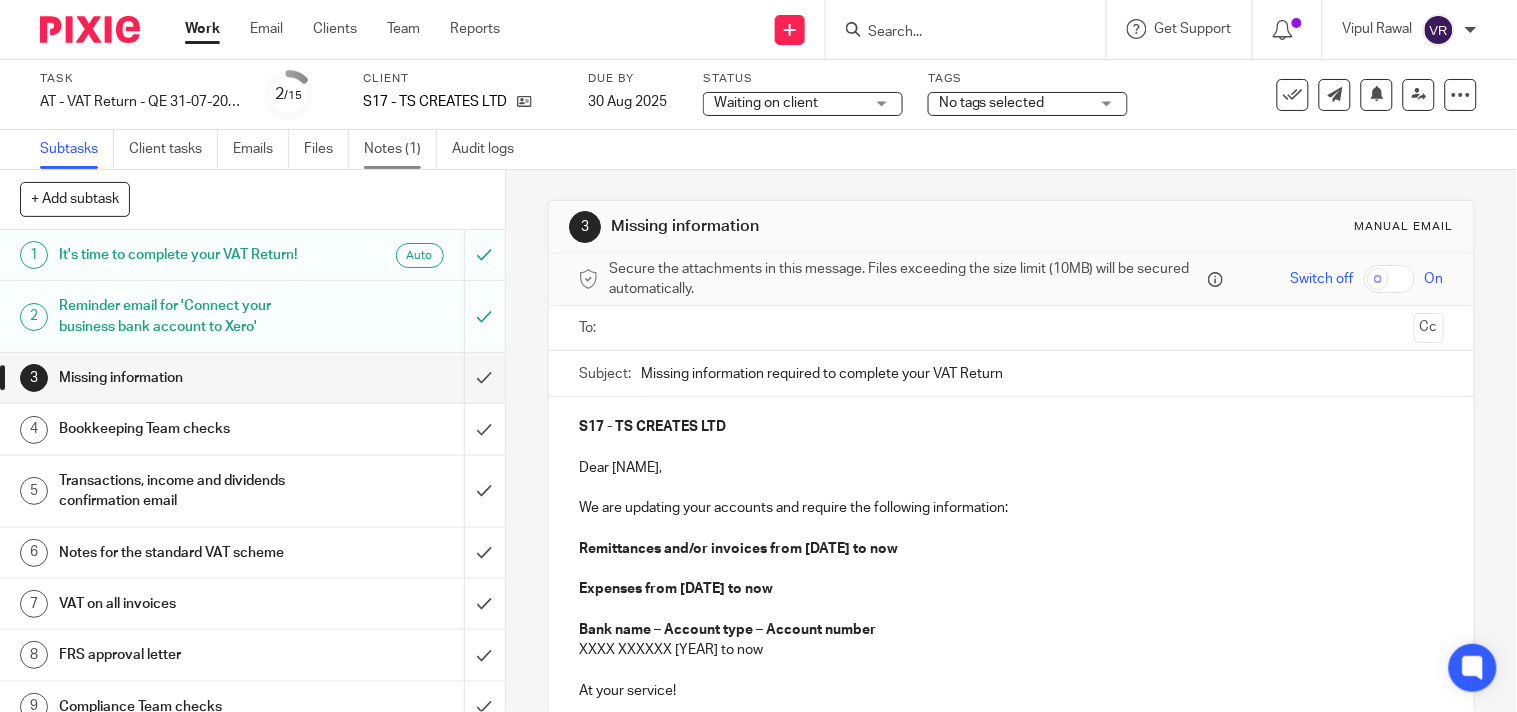 click on "Notes (1)" at bounding box center [400, 149] 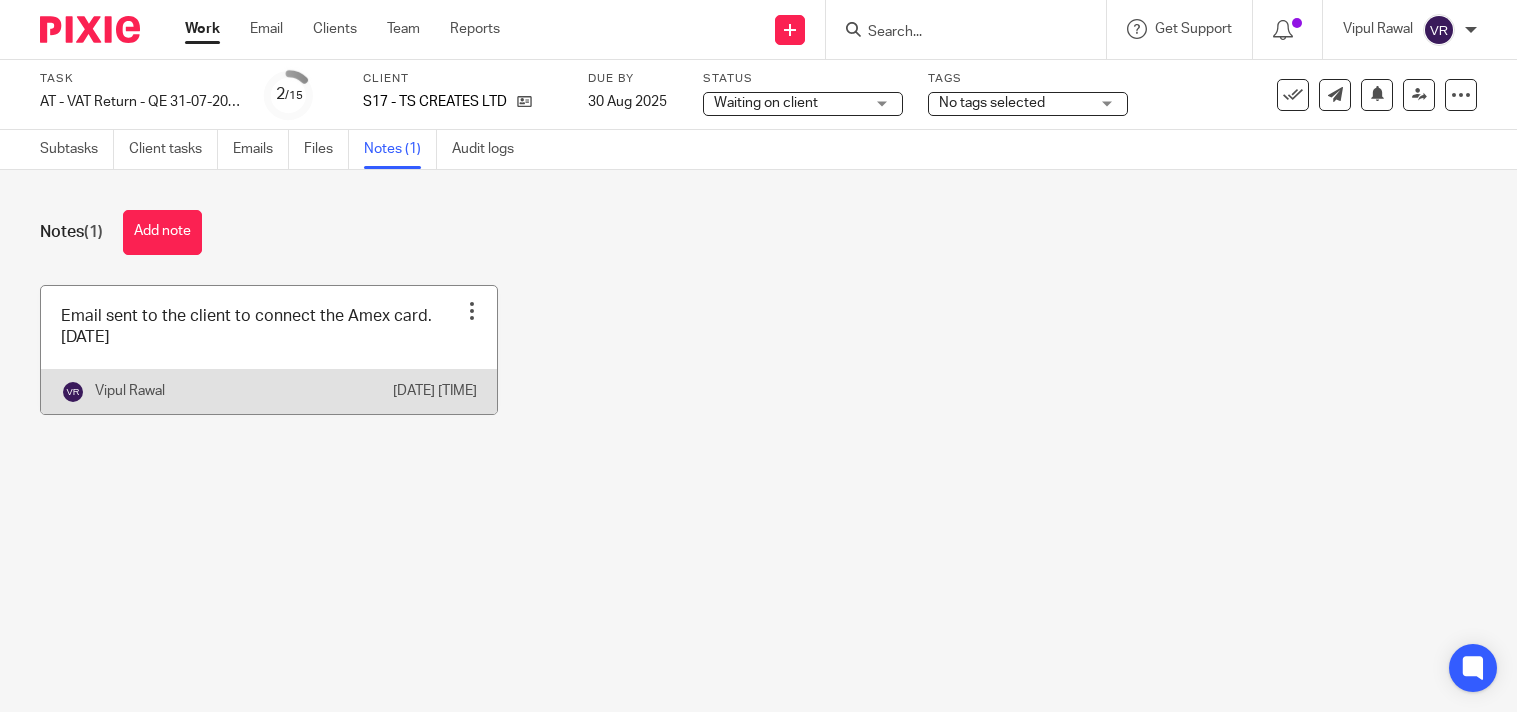 scroll, scrollTop: 0, scrollLeft: 0, axis: both 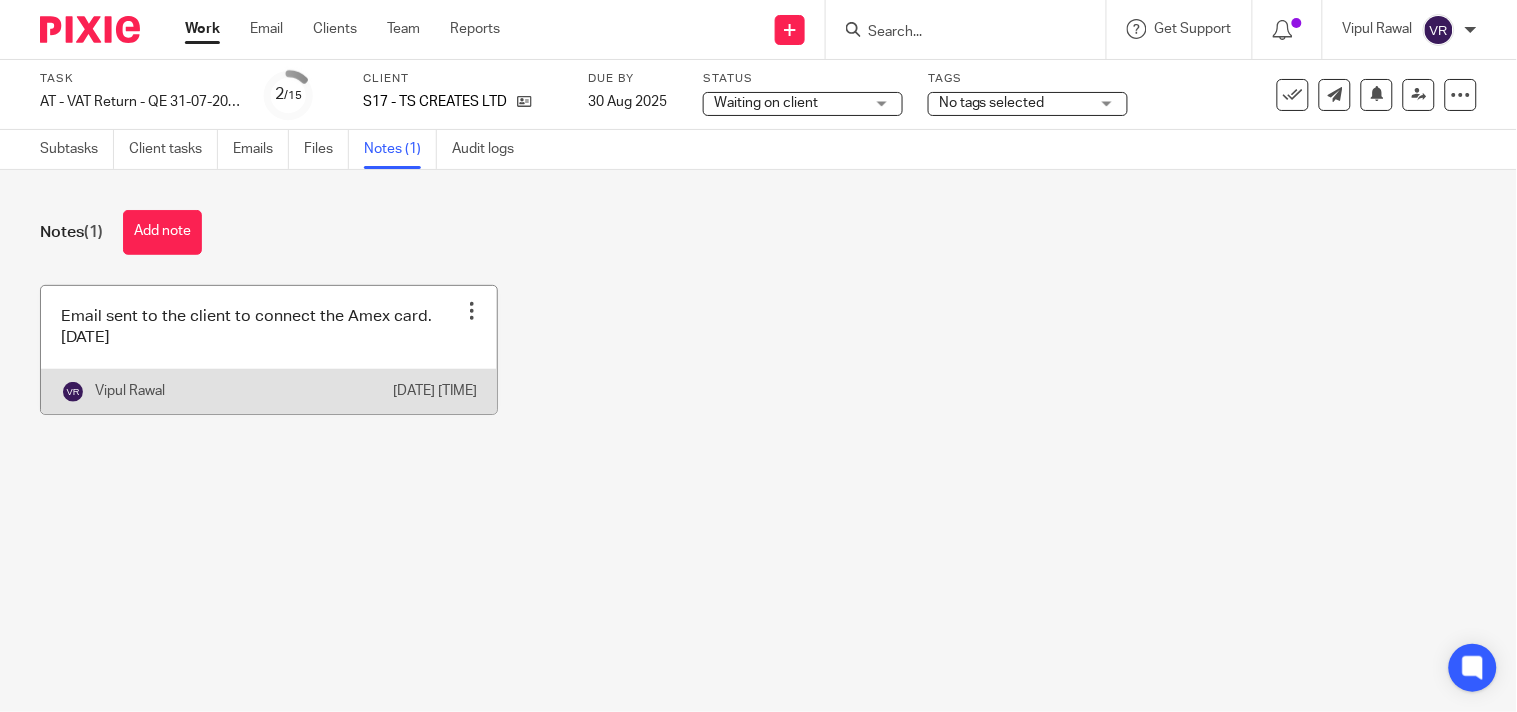 click at bounding box center [269, 350] 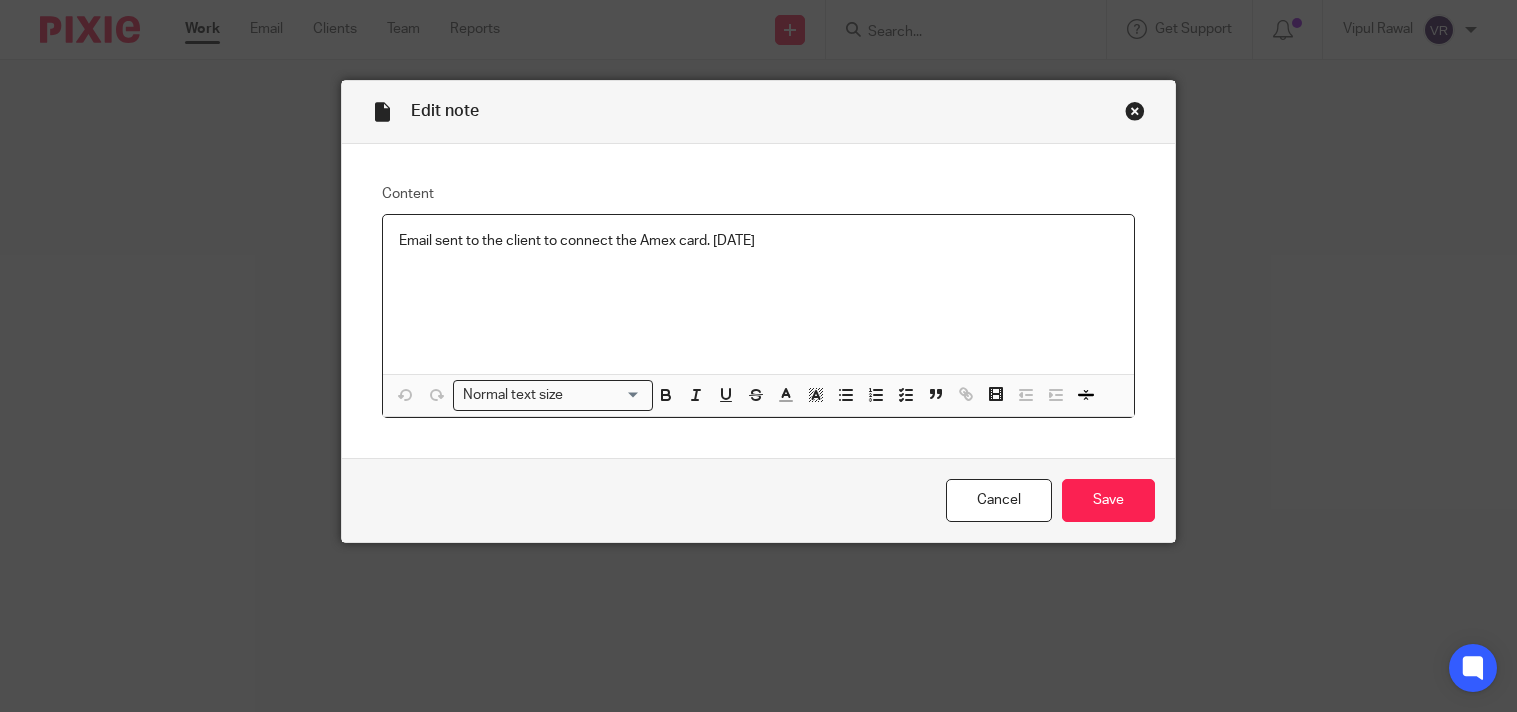 scroll, scrollTop: 0, scrollLeft: 0, axis: both 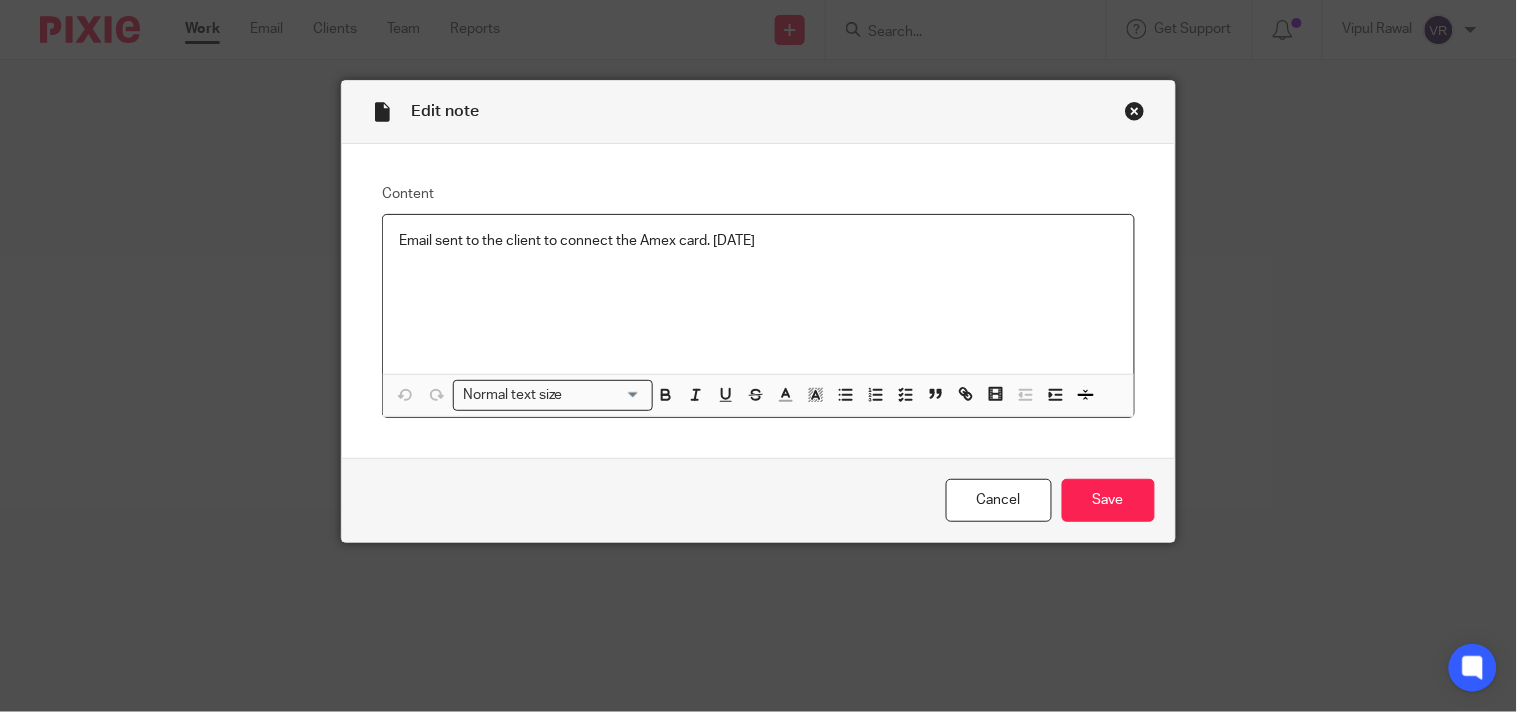 drag, startPoint x: 380, startPoint y: 238, endPoint x: 850, endPoint y: 231, distance: 470.05212 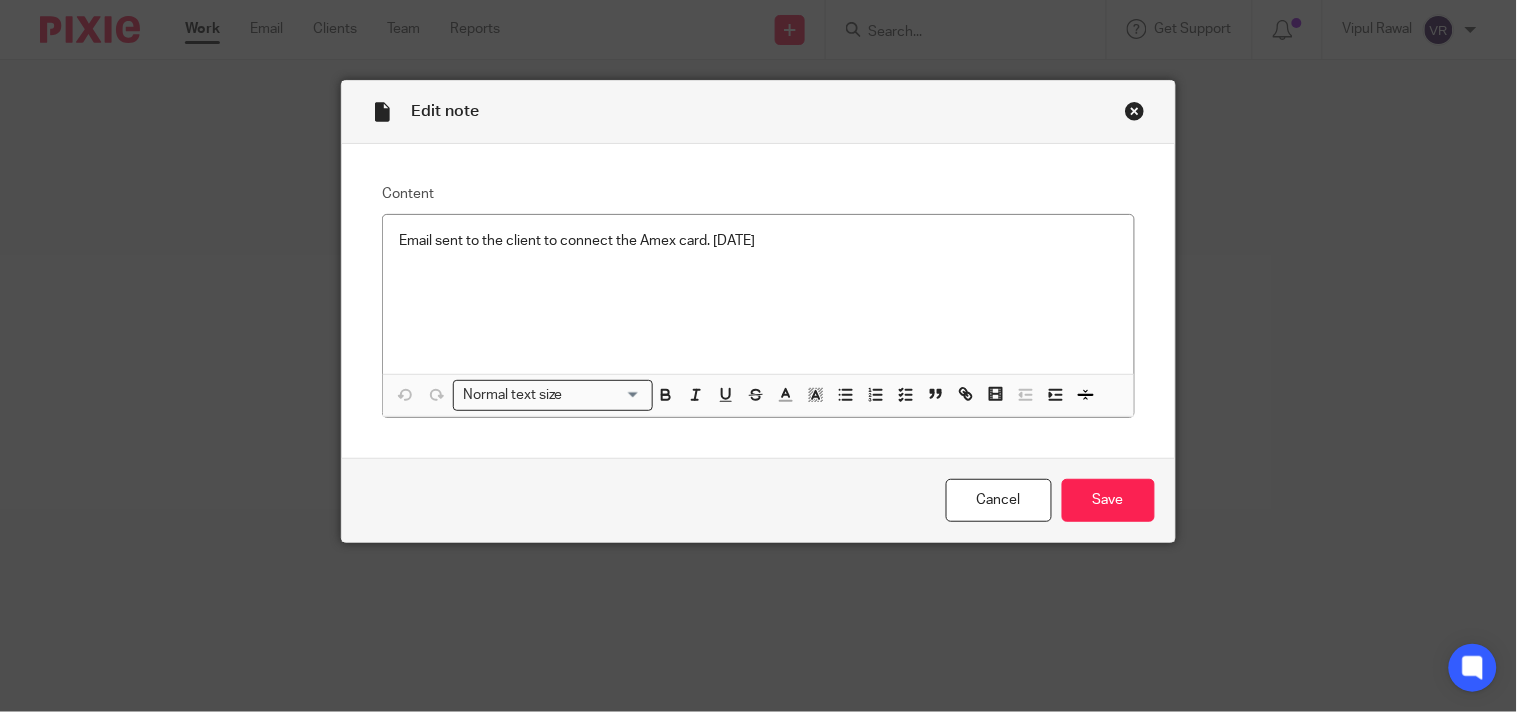 click at bounding box center [1135, 111] 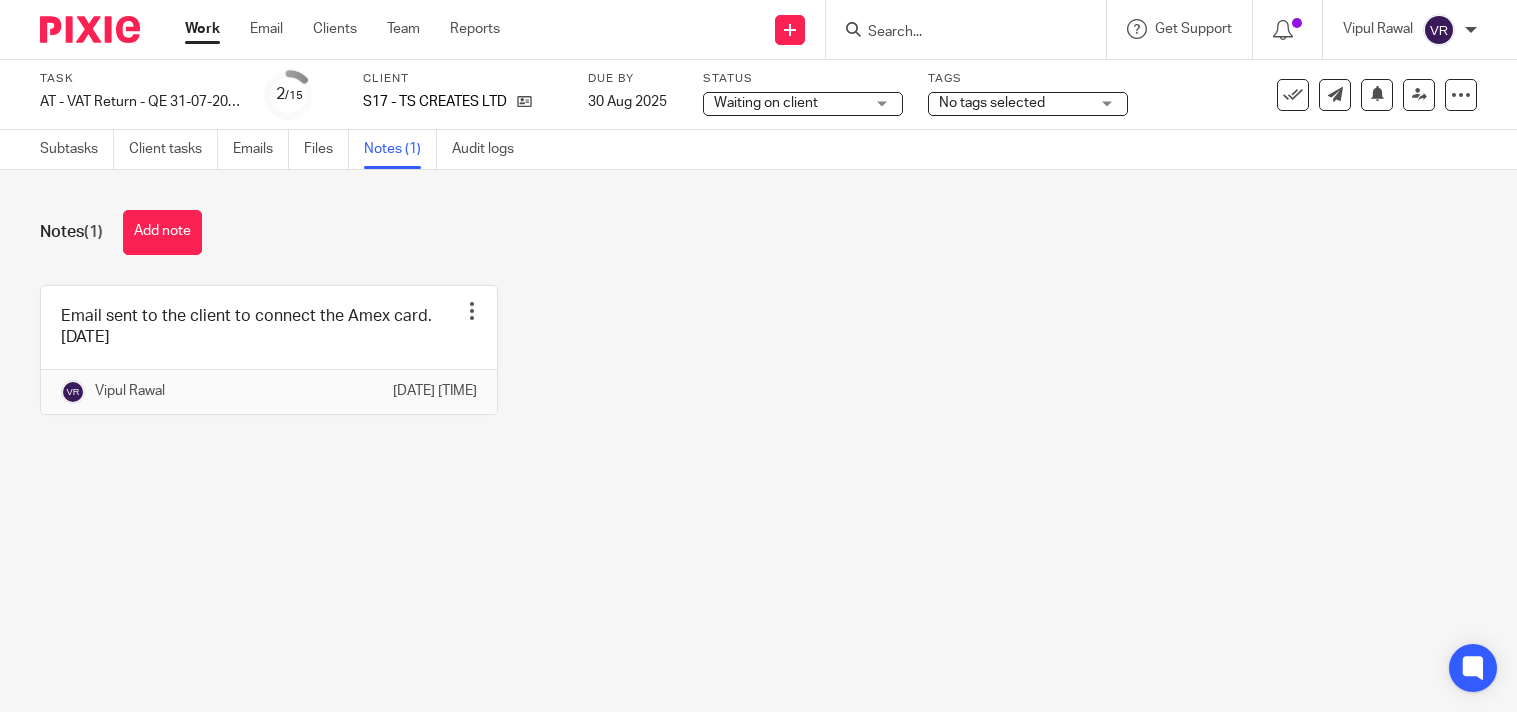 scroll, scrollTop: 0, scrollLeft: 0, axis: both 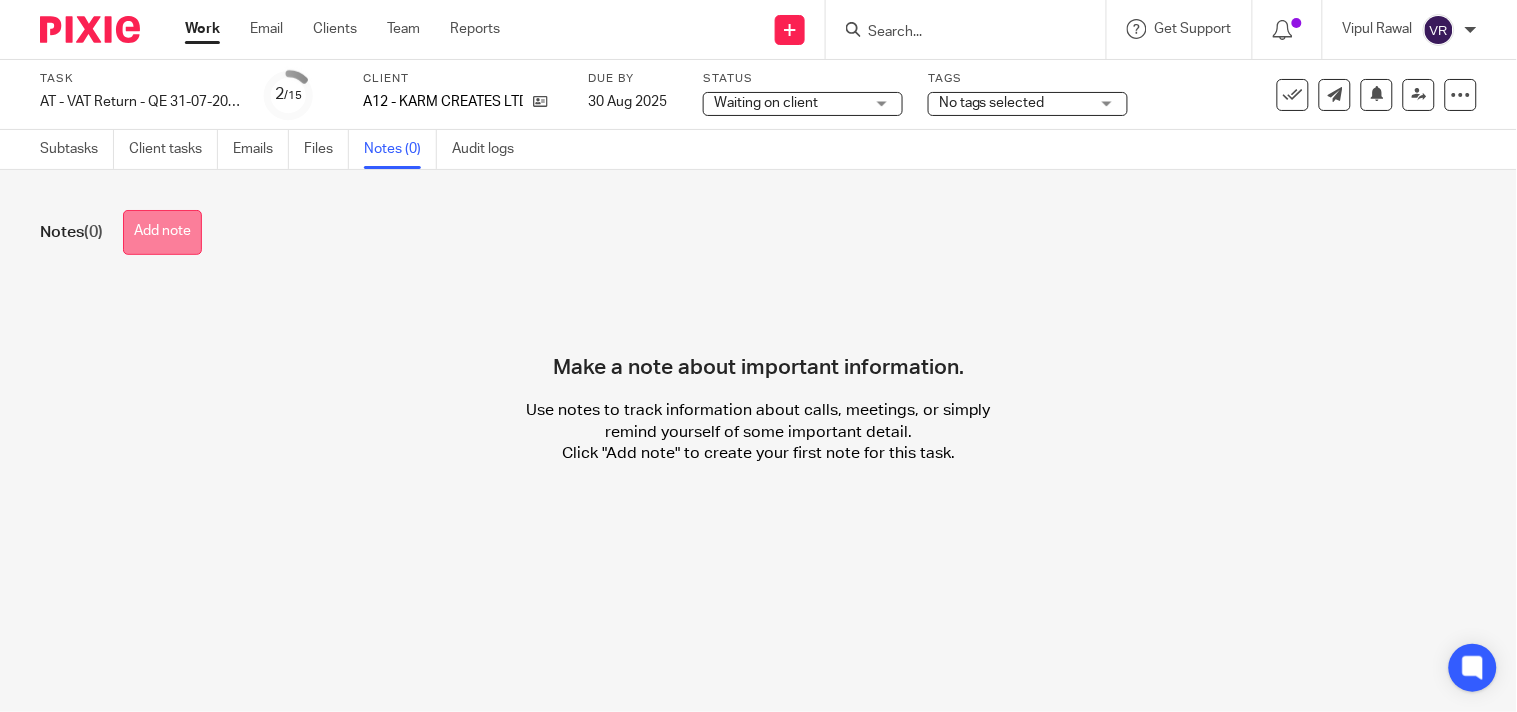 drag, startPoint x: 0, startPoint y: 0, endPoint x: 188, endPoint y: 236, distance: 301.72836 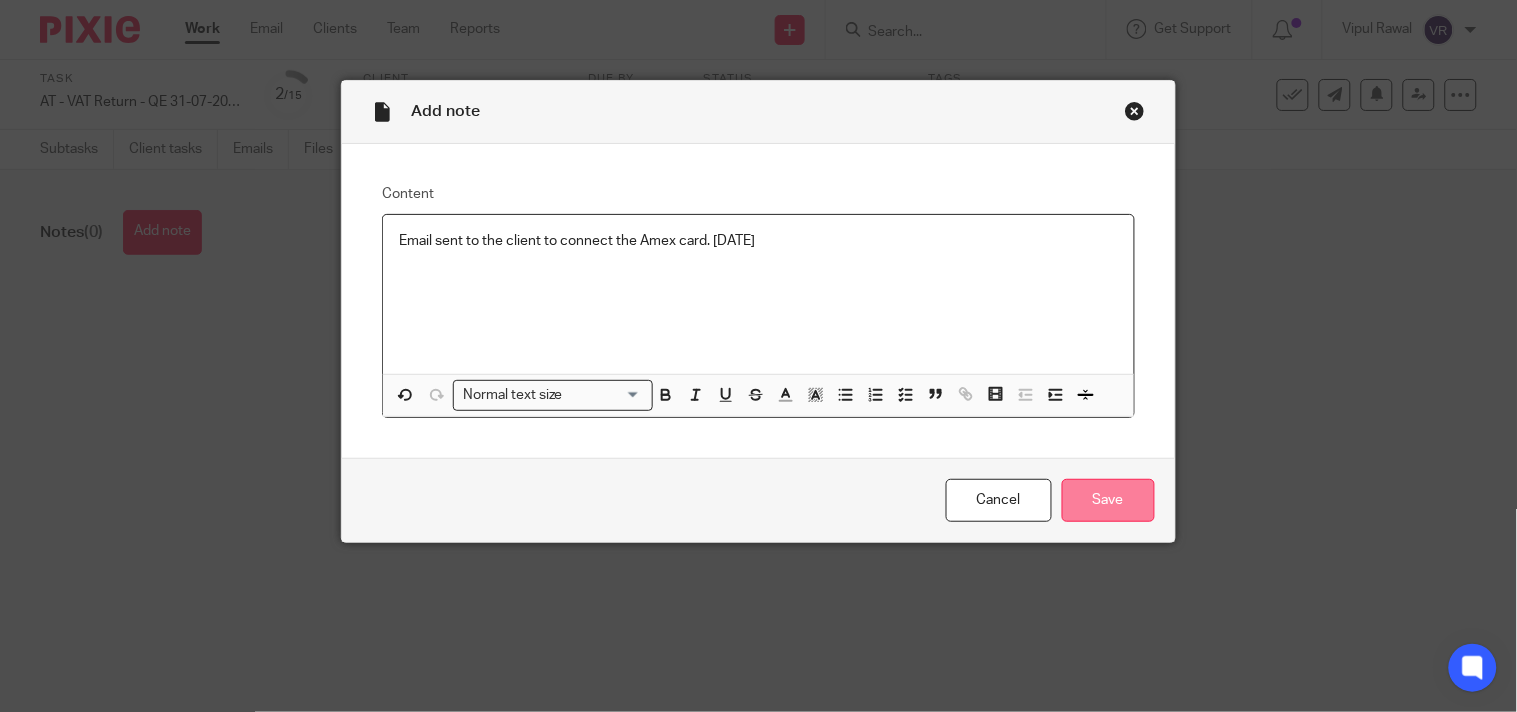 click on "Save" at bounding box center (1108, 500) 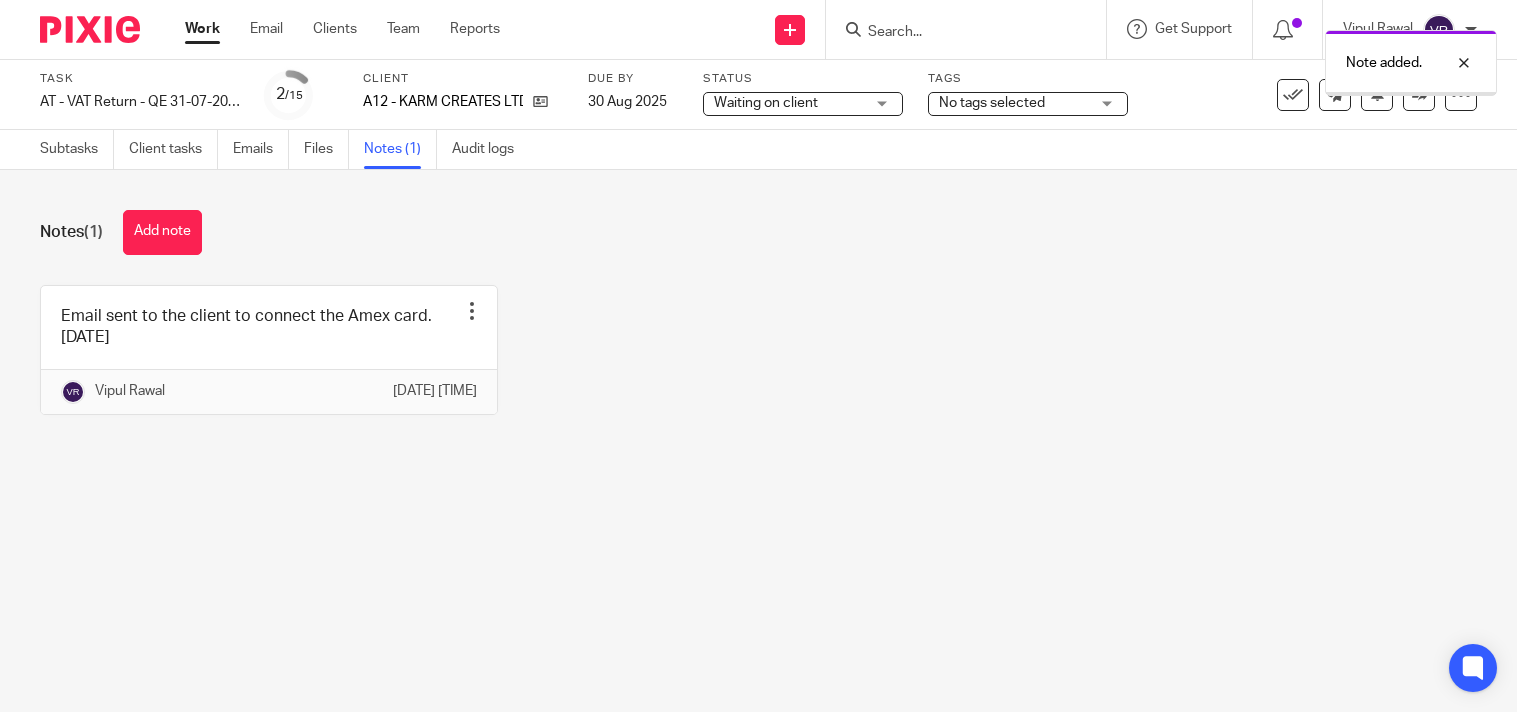 scroll, scrollTop: 0, scrollLeft: 0, axis: both 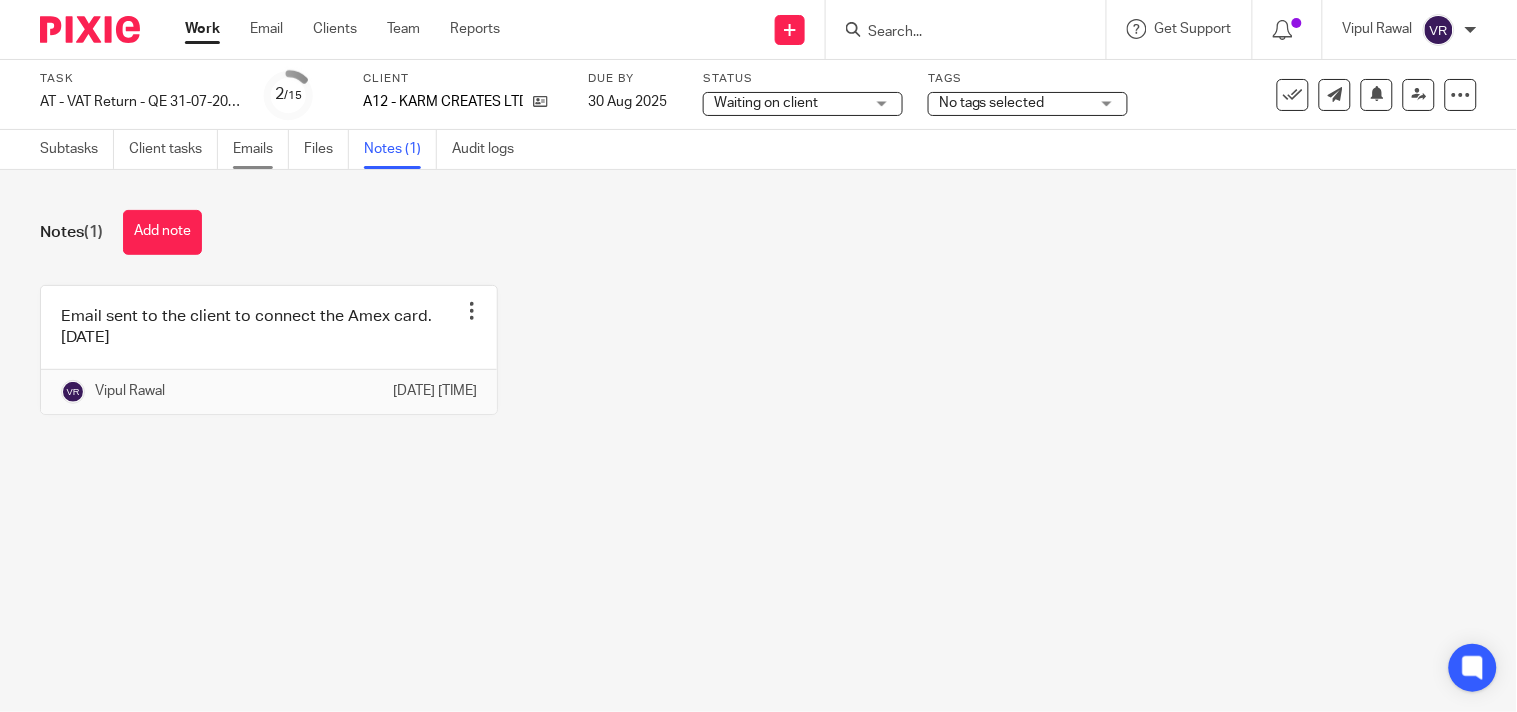 click on "Emails" at bounding box center (261, 149) 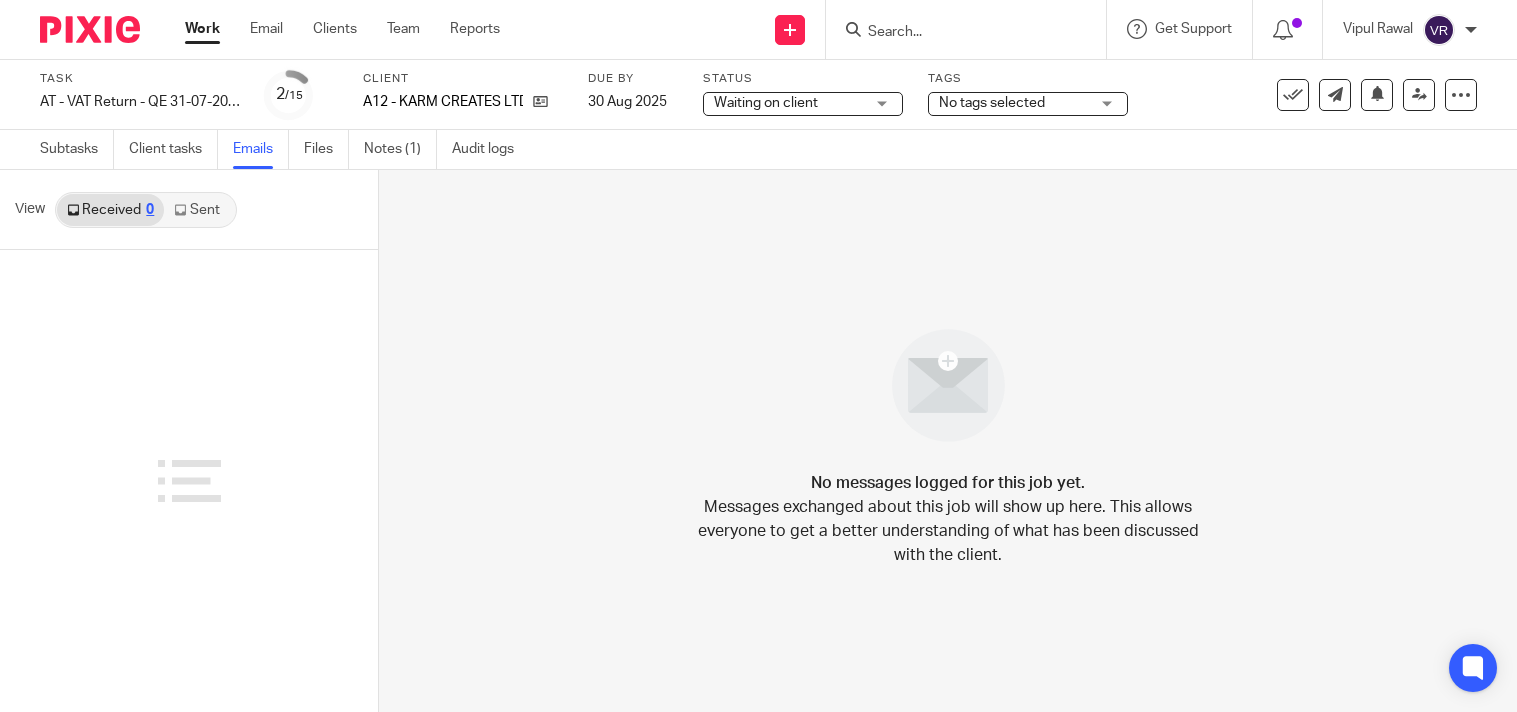 scroll, scrollTop: 0, scrollLeft: 0, axis: both 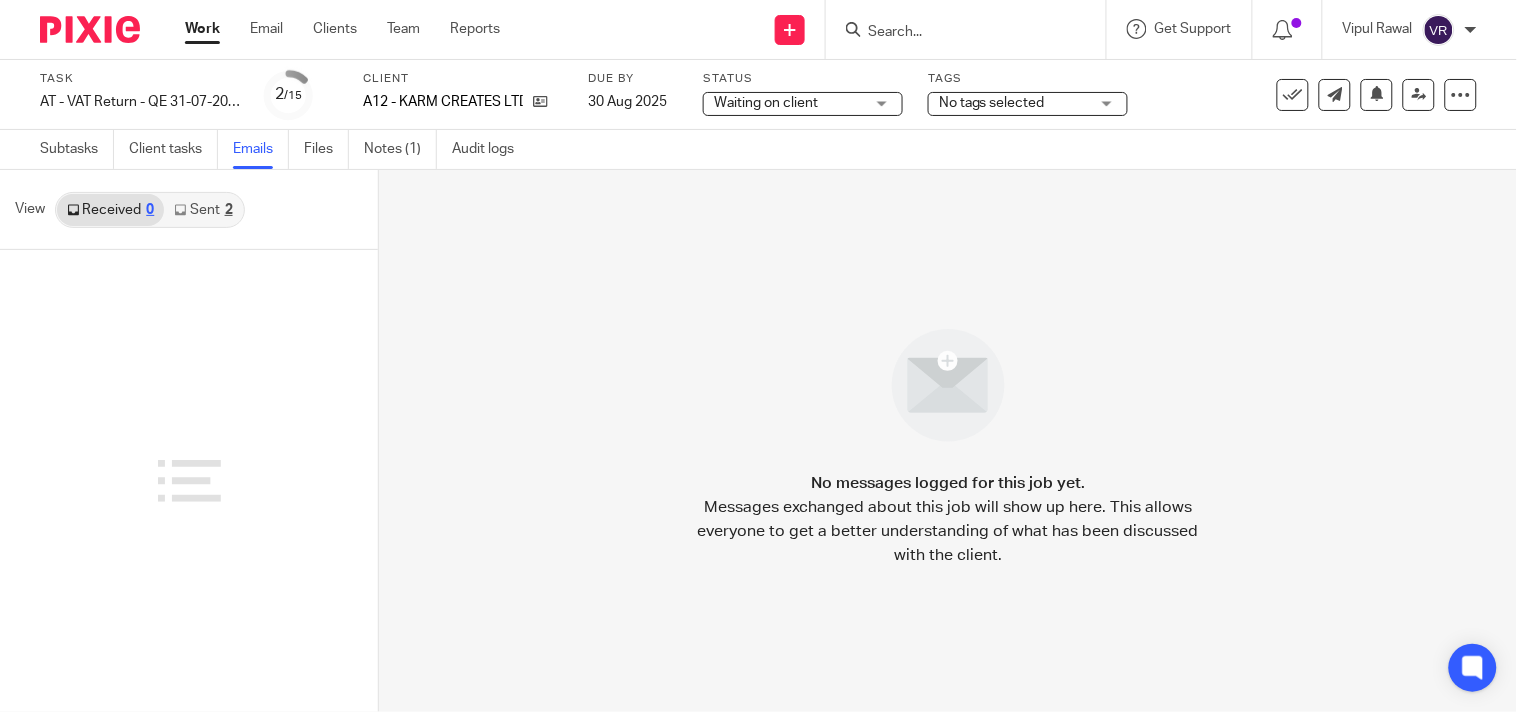 click on "Sent
2" at bounding box center [203, 210] 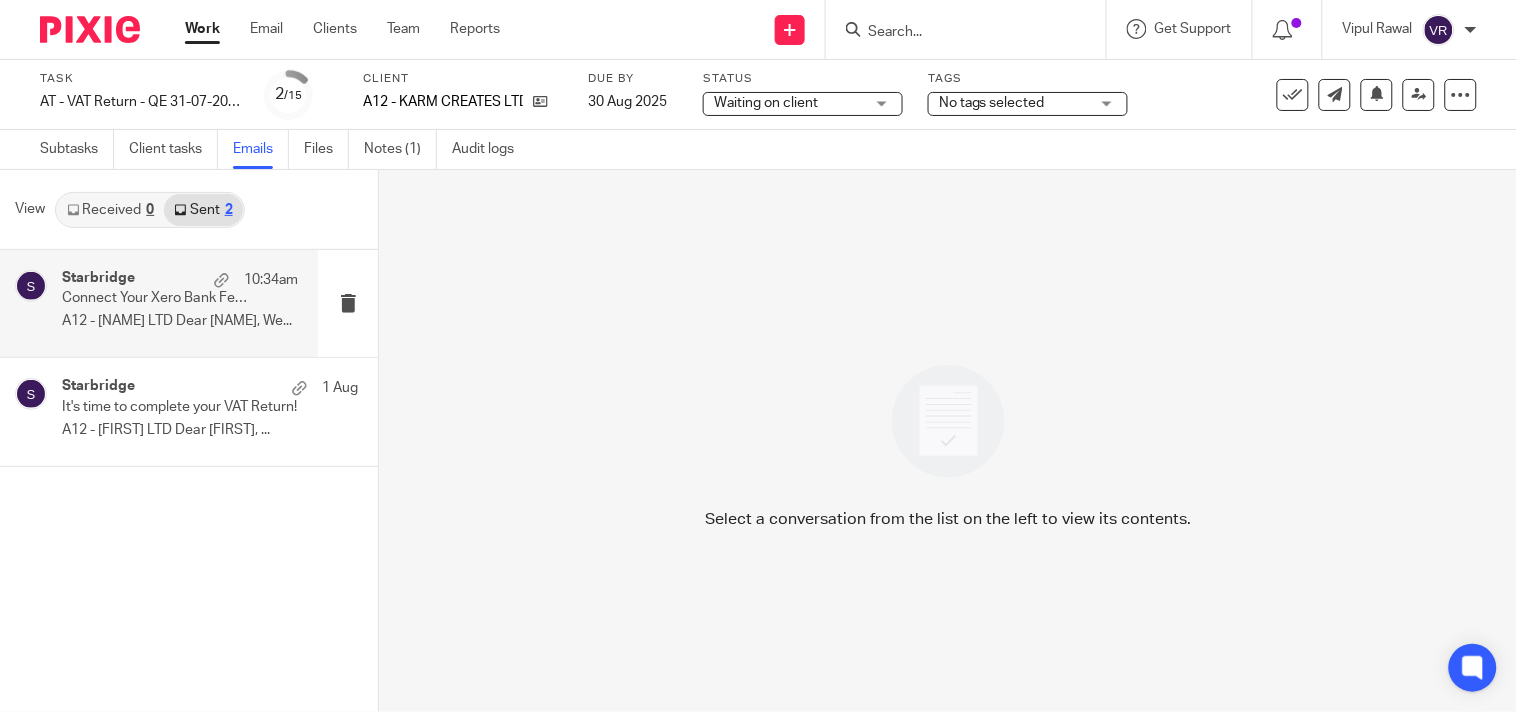 click on "A12 - KARM CREATES LTD     Dear Annam,     We..." at bounding box center [180, 321] 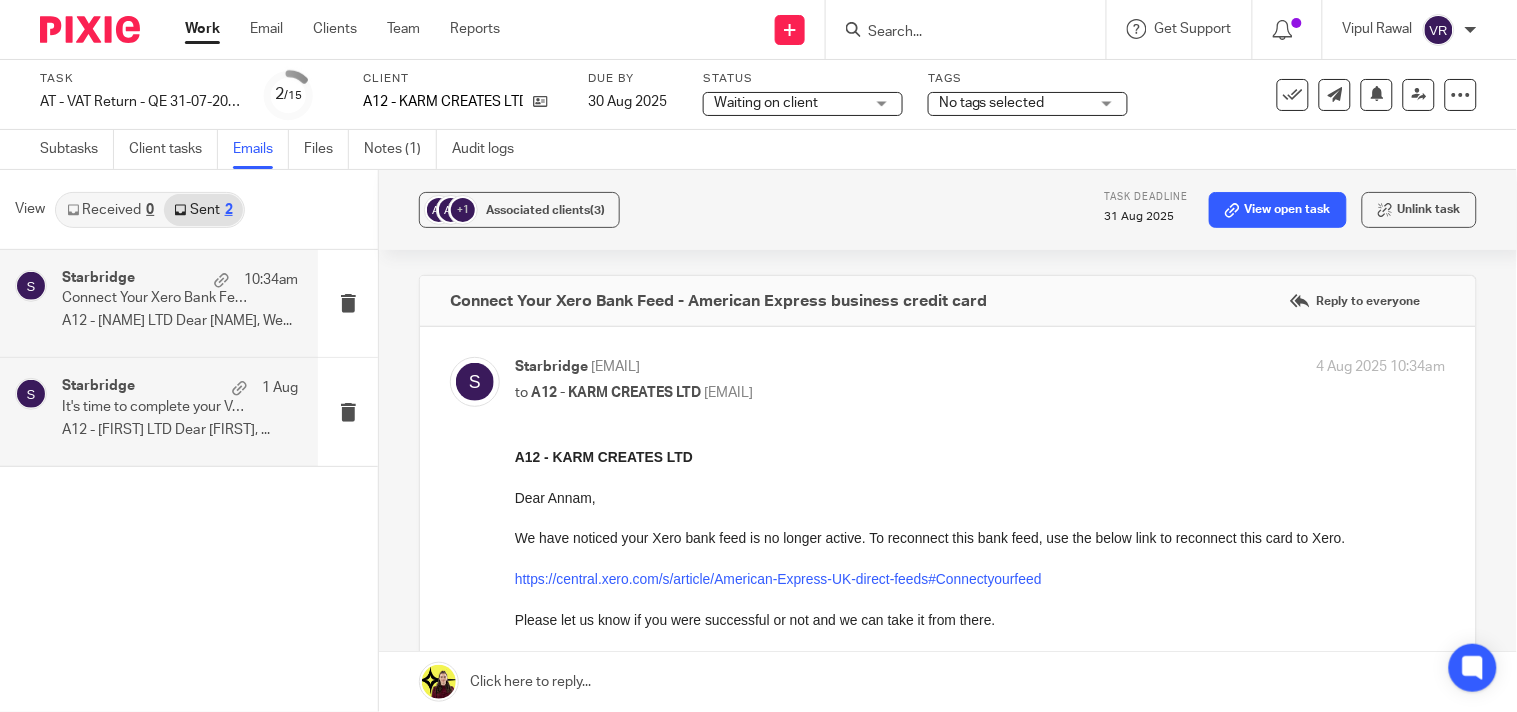 scroll, scrollTop: 0, scrollLeft: 0, axis: both 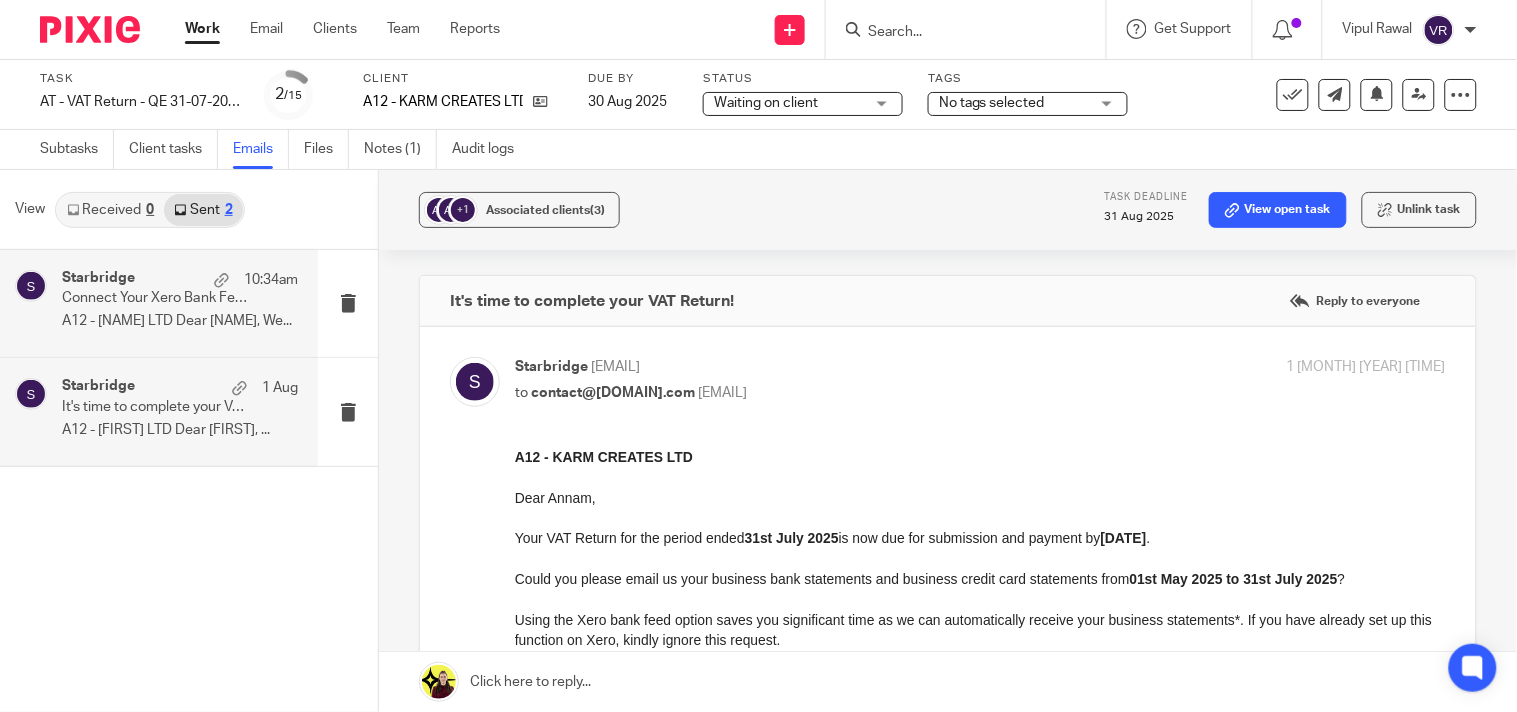 click on "Connect Your Xero Bank Feed - American Express business credit card" at bounding box center [156, 298] 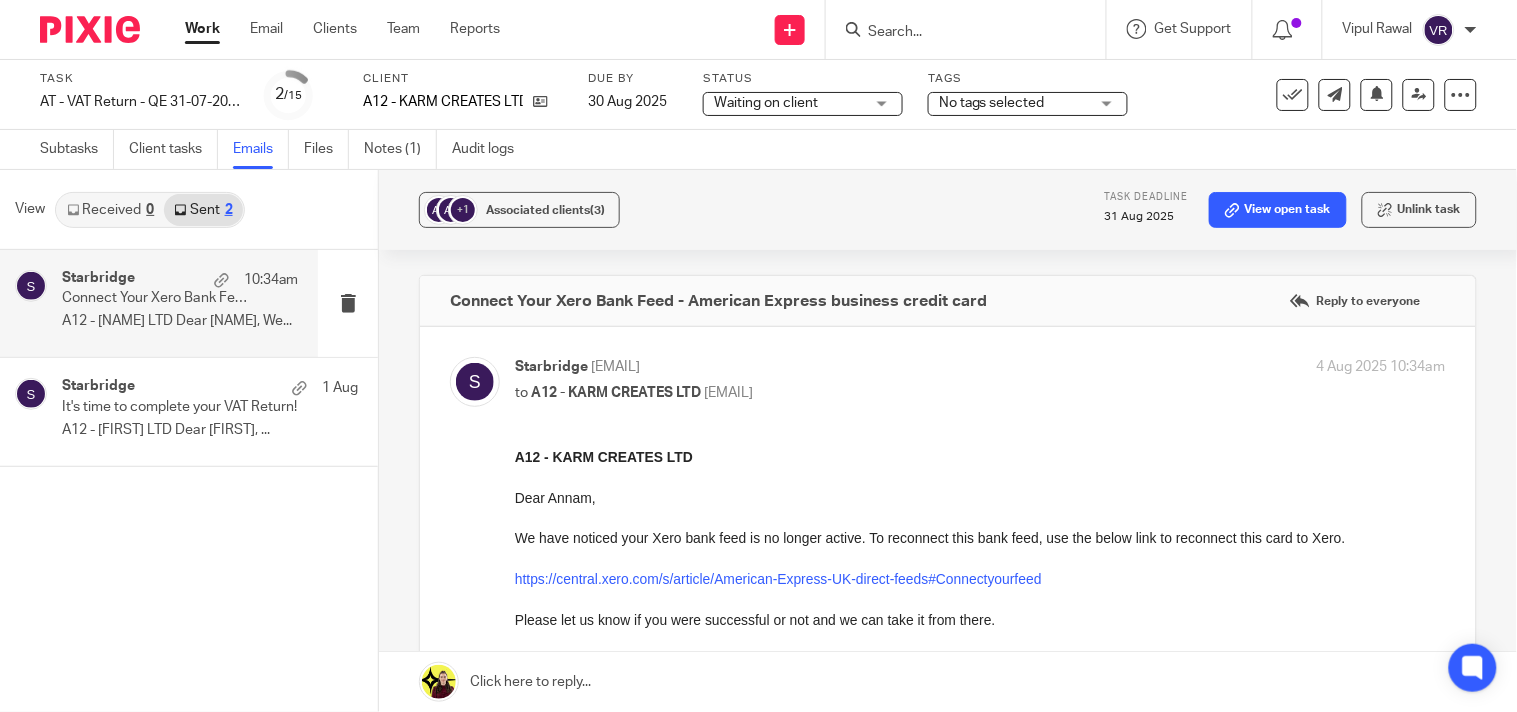 scroll, scrollTop: 0, scrollLeft: 0, axis: both 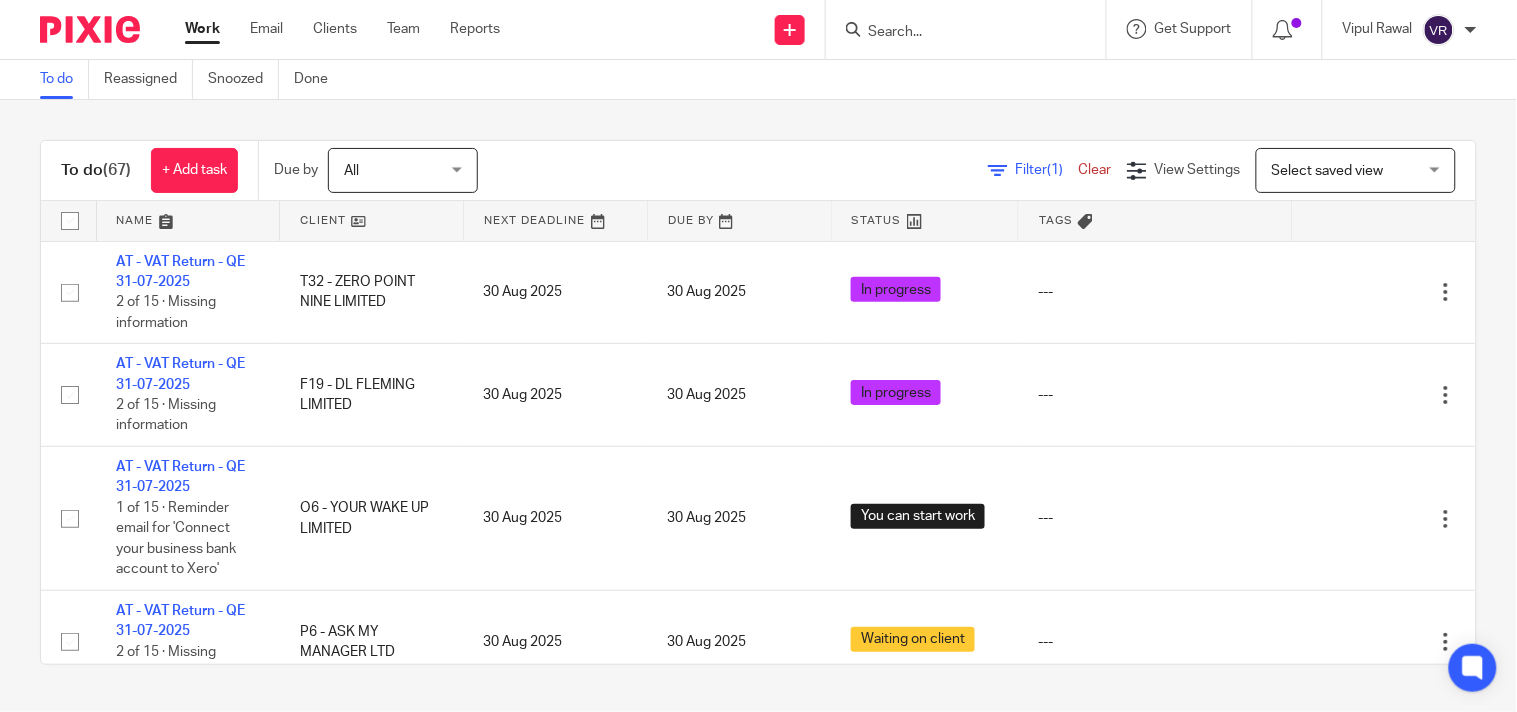 click on "To do
(67)   + Add task    Due by
All
All
Today
Tomorrow
This week
Next week
This month
Next month
All
all     Filter
(1) Clear     View Settings   View Settings     (1) Filters   Clear   Save     Manage saved views
Select saved view
Select saved view
Select saved view
All tasks
Cs01
Dormant
No dormant, utrs
Paye reg
Ready to file
Vat reg
Name     Client     Next Deadline     Due By     Status   Tags       AT - VAT Return - QE 31-07-2025
T32 - ZERO POINT NINE LIMITED
30 Aug 2025" at bounding box center (758, 402) 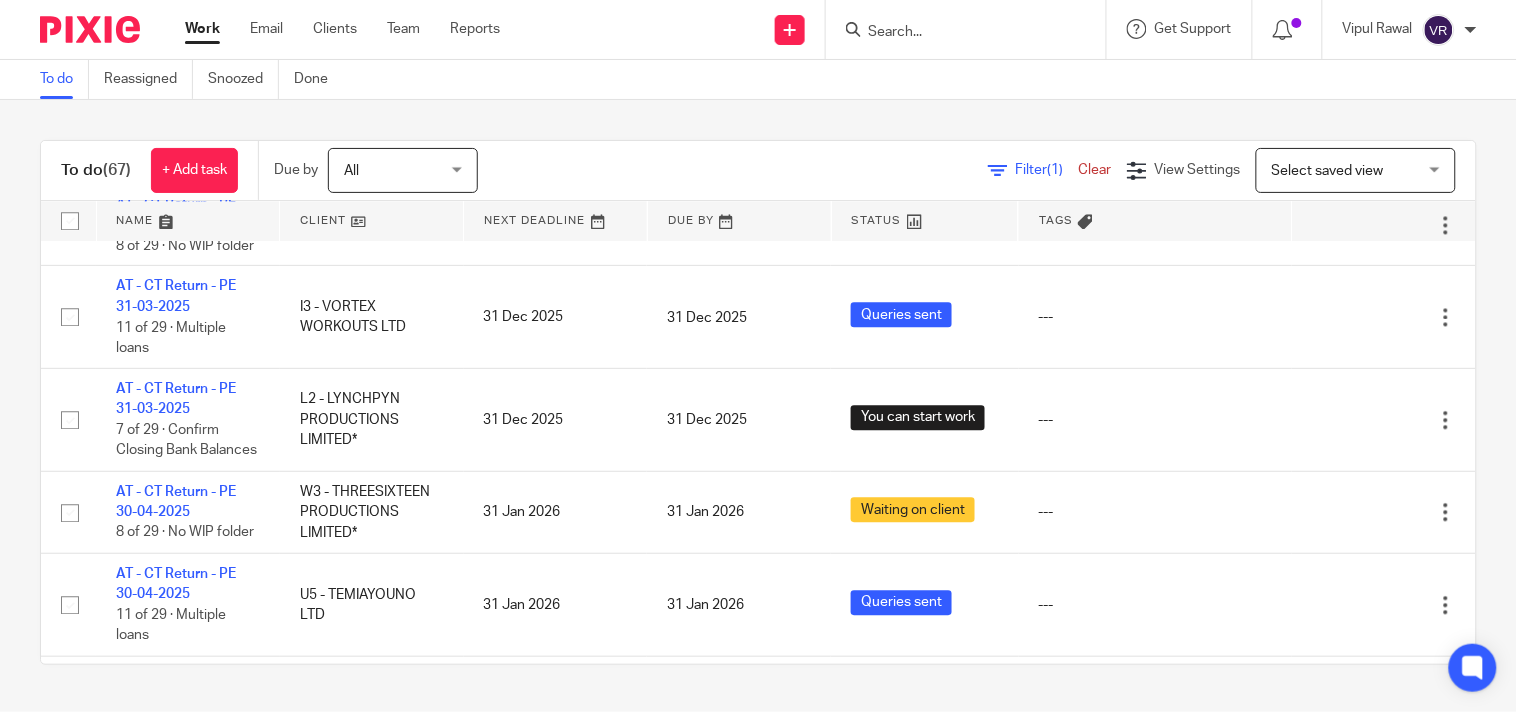 scroll, scrollTop: 744, scrollLeft: 0, axis: vertical 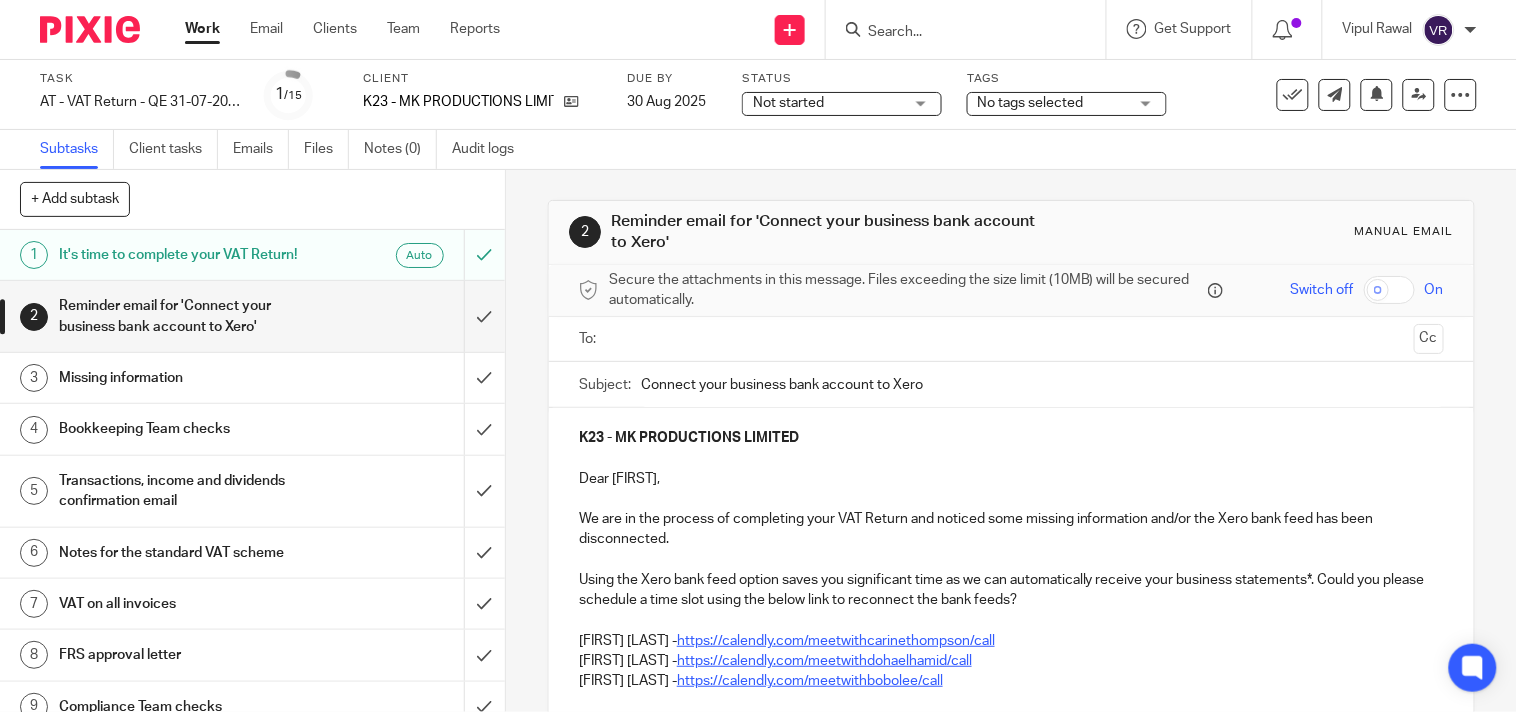 drag, startPoint x: 957, startPoint y: 385, endPoint x: 627, endPoint y: 392, distance: 330.07425 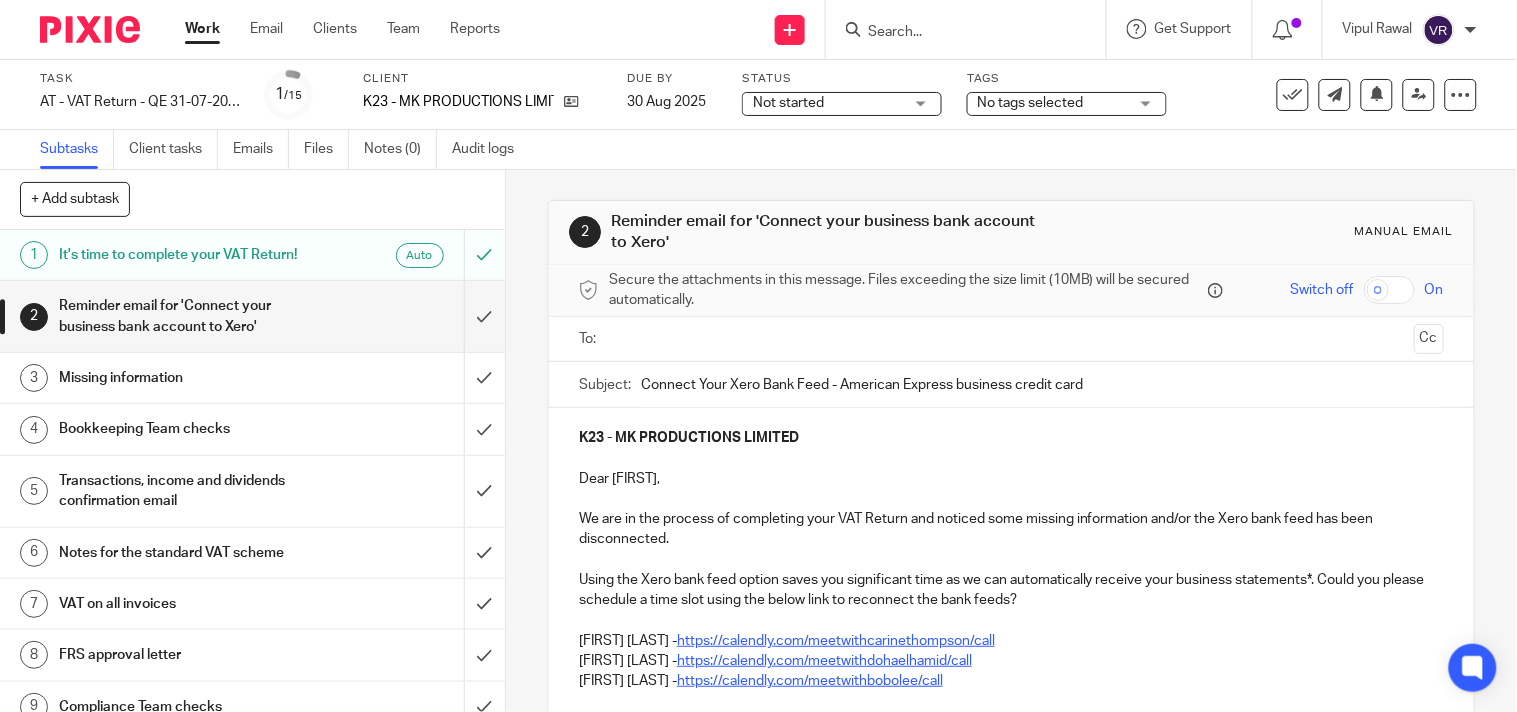 scroll, scrollTop: 111, scrollLeft: 0, axis: vertical 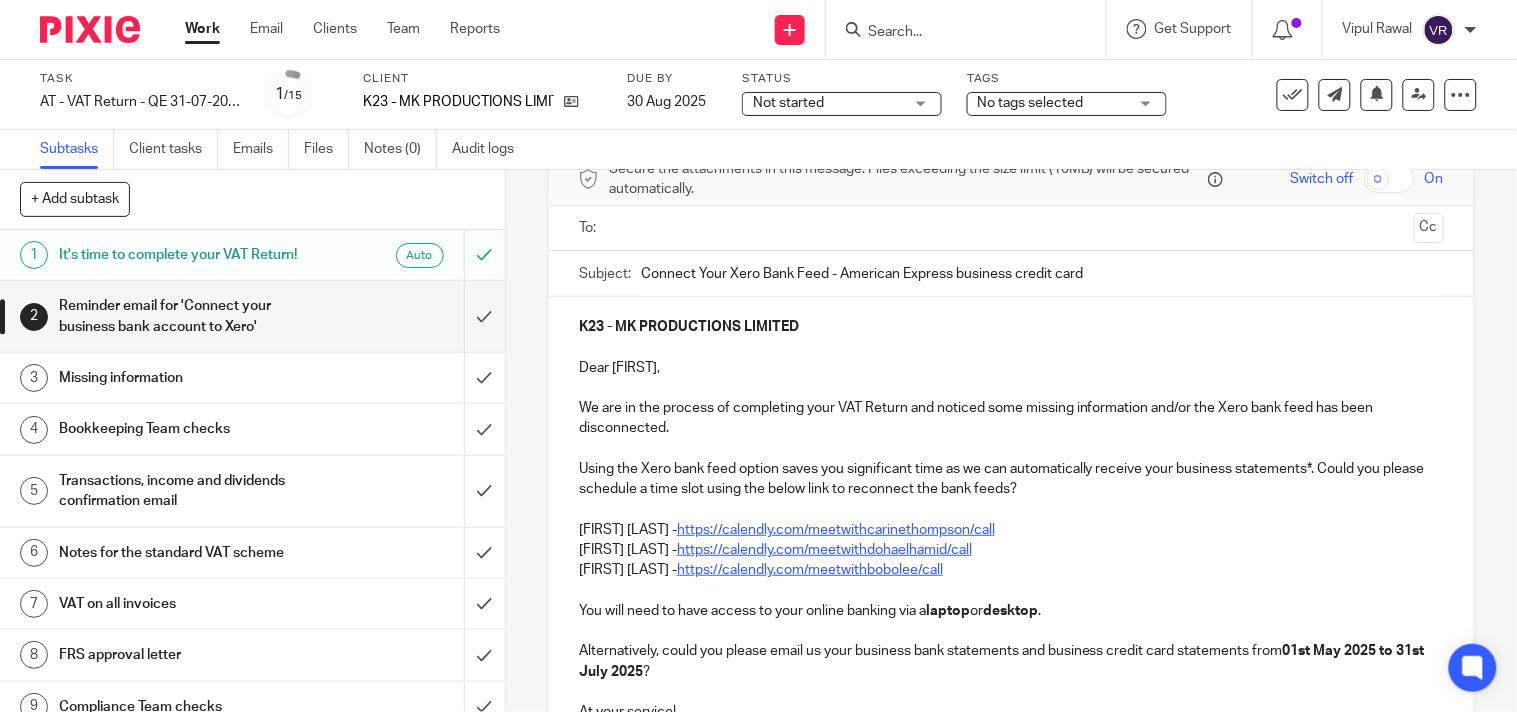 type on "Connect Your Xero Bank Feed - American Express business credit card" 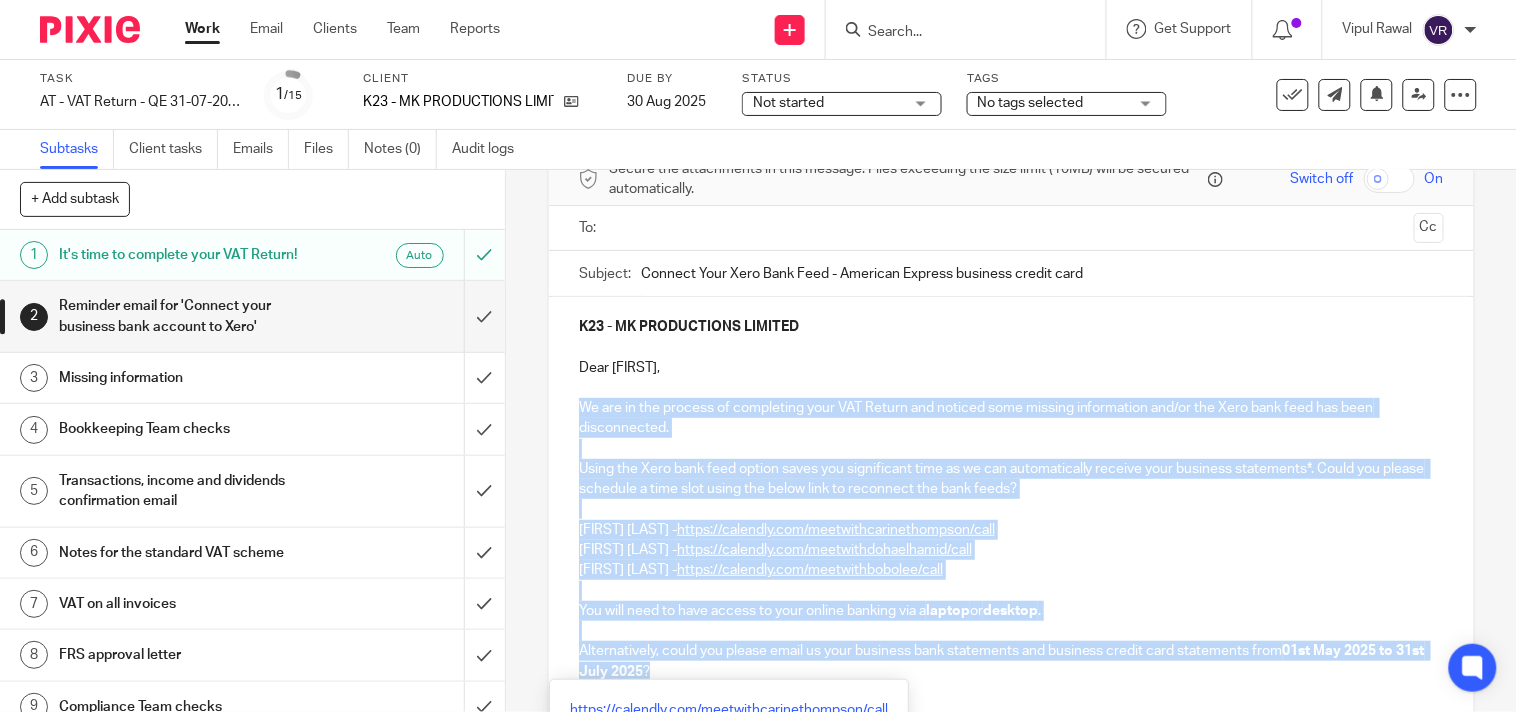 drag, startPoint x: 571, startPoint y: 403, endPoint x: 690, endPoint y: 678, distance: 299.64313 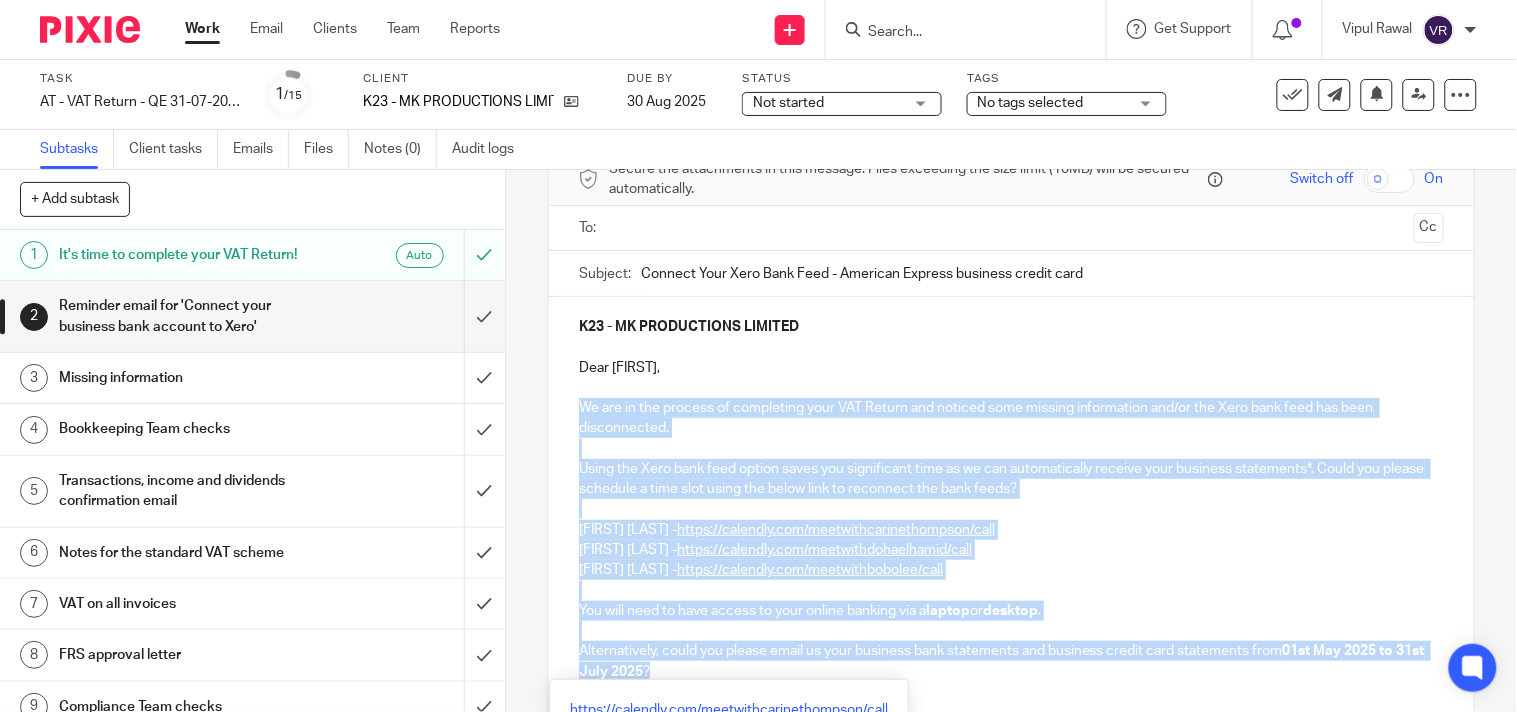 click on "K23 - MK PRODUCTIONS LIMITED Dear Malachi, We are in the process of completing your VAT Return and noticed some missing information and/or the Xero bank feed has been disconnected. Using the Xero bank feed option saves you significant time as we can automatically receive your business statements*. Could you please schedule a time slot using the below link to reconnect the bank feeds? Carine Thompson -  https://calendly.com/meetwithcarinethompson/call Doha EL Hamid -  https://calendly.com/meetwithdohaelhamid/call Bobo Lee -  https://calendly.com/meetwithbobolee/call You will need to have access to your online banking via a  laptop  or  desktop . Alternatively, could you please email us your business bank statements and business credit card statements from  01st May 2025 to 31st July 2025 ?   At your service! The Bookkeeping Team (VAT) *Additional fees apply for online clients.           Attachments
Normal text size
Loading..." at bounding box center [1011, 599] 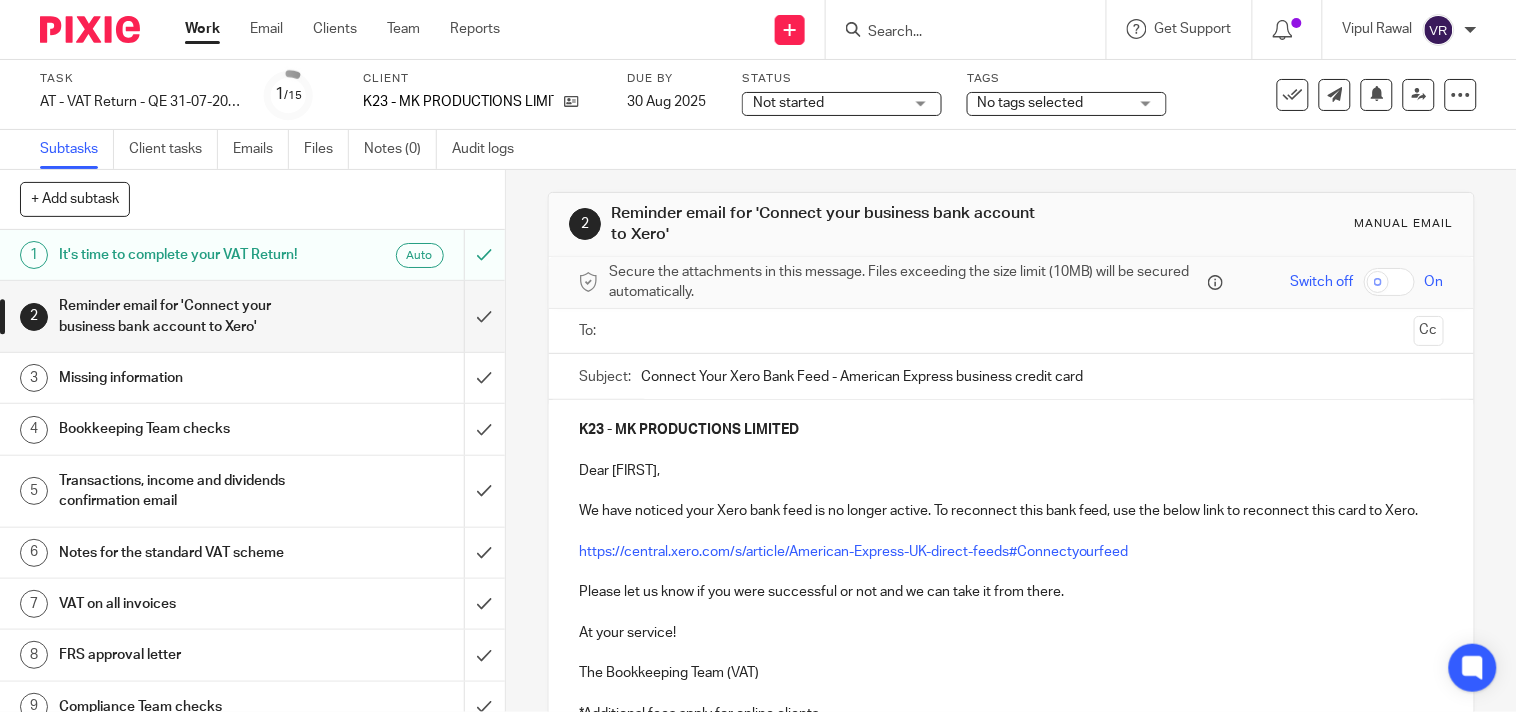 scroll, scrollTop: 0, scrollLeft: 0, axis: both 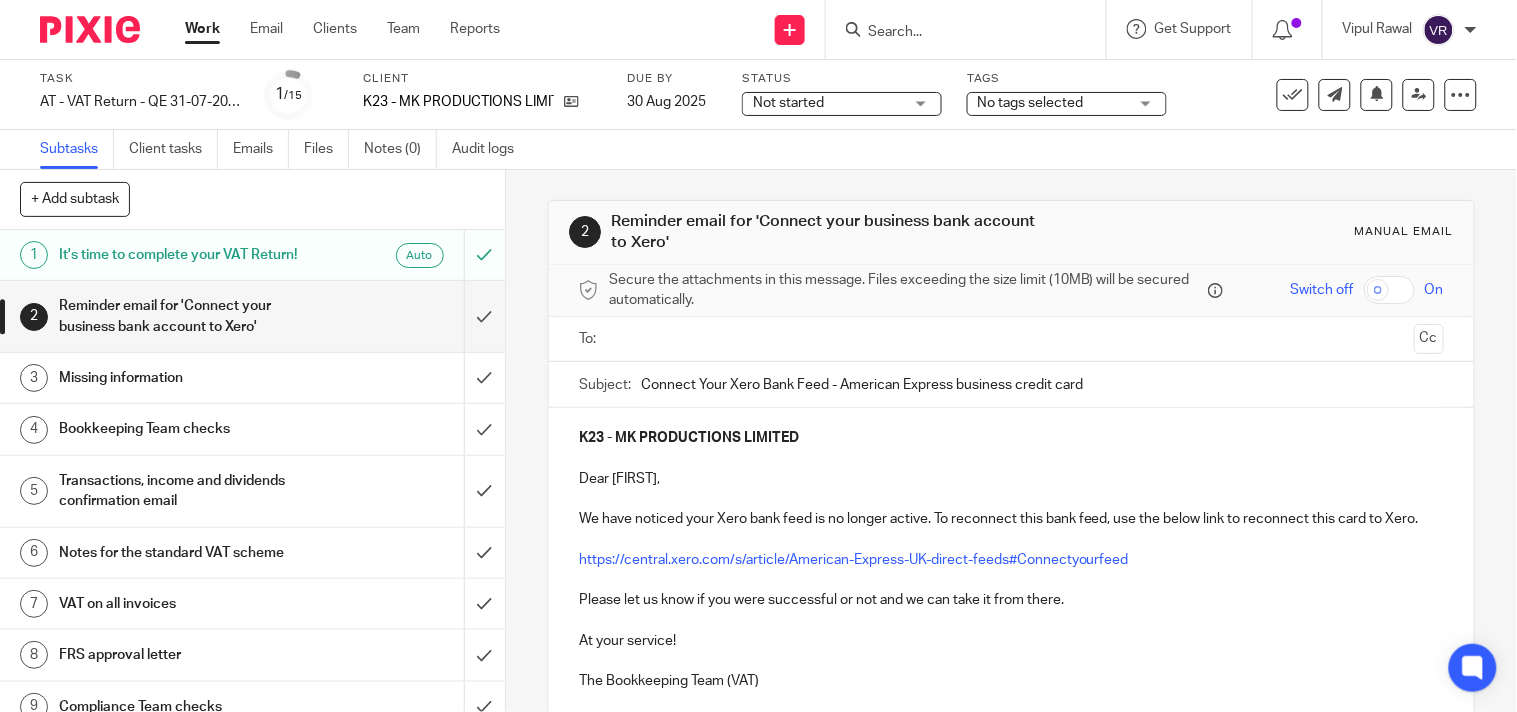 click on "Not started
Not started" at bounding box center [842, 104] 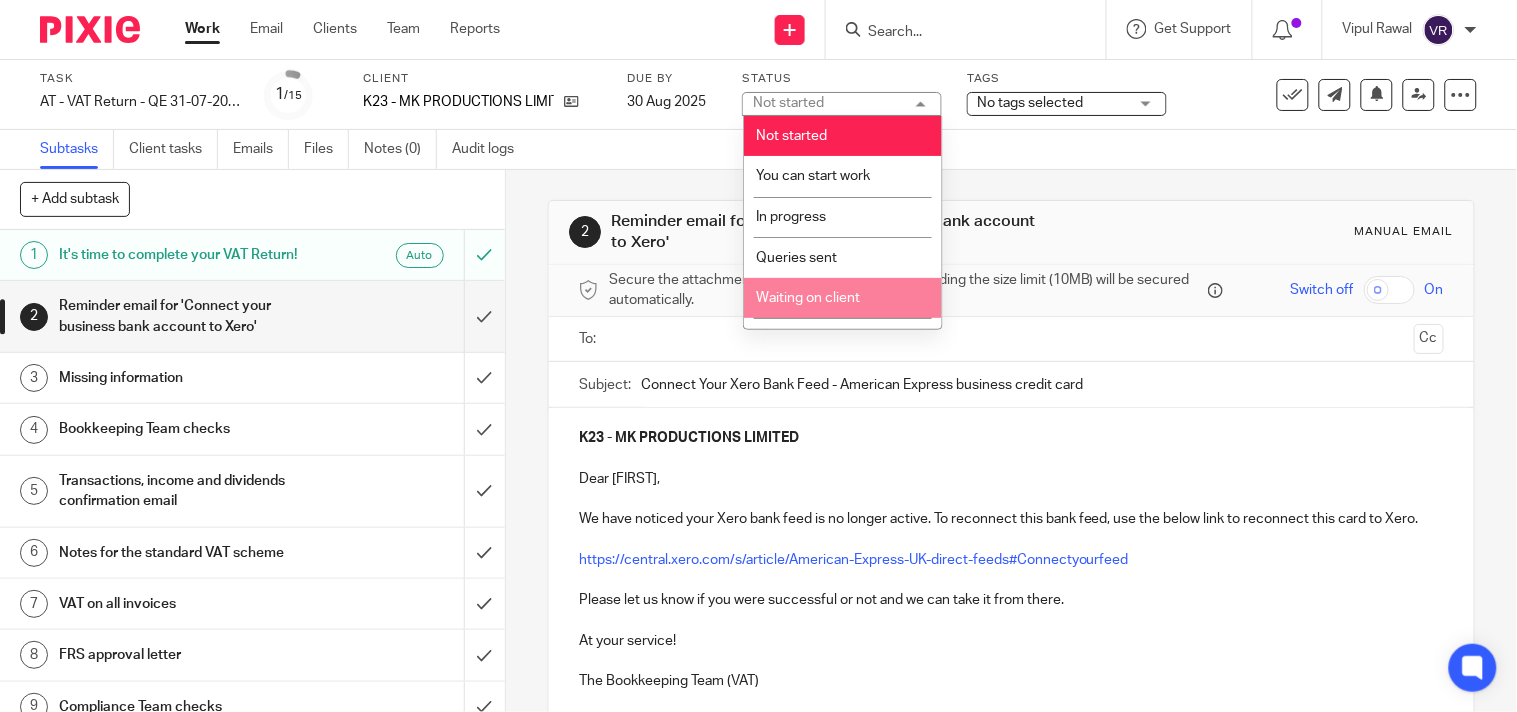 click on "Waiting on client" at bounding box center (809, 298) 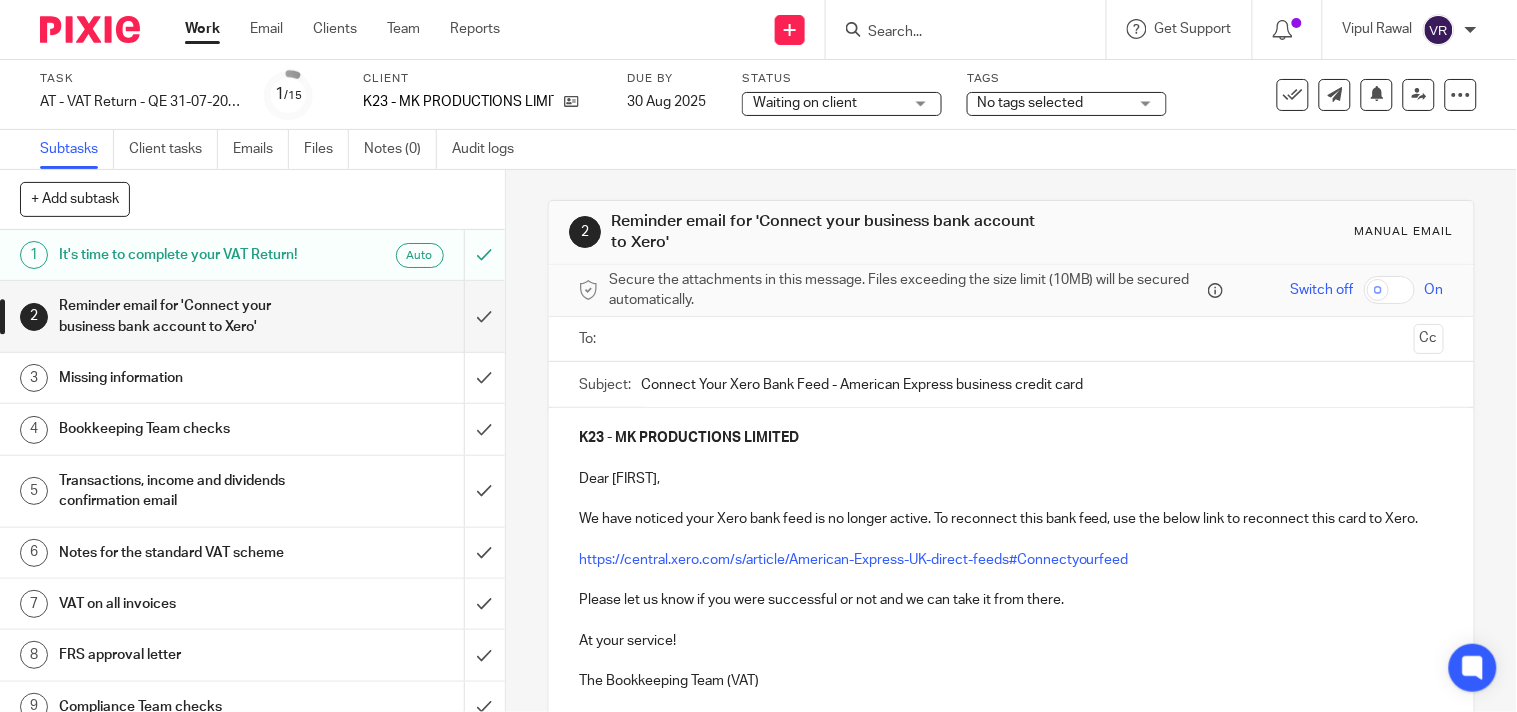 click at bounding box center (1011, 339) 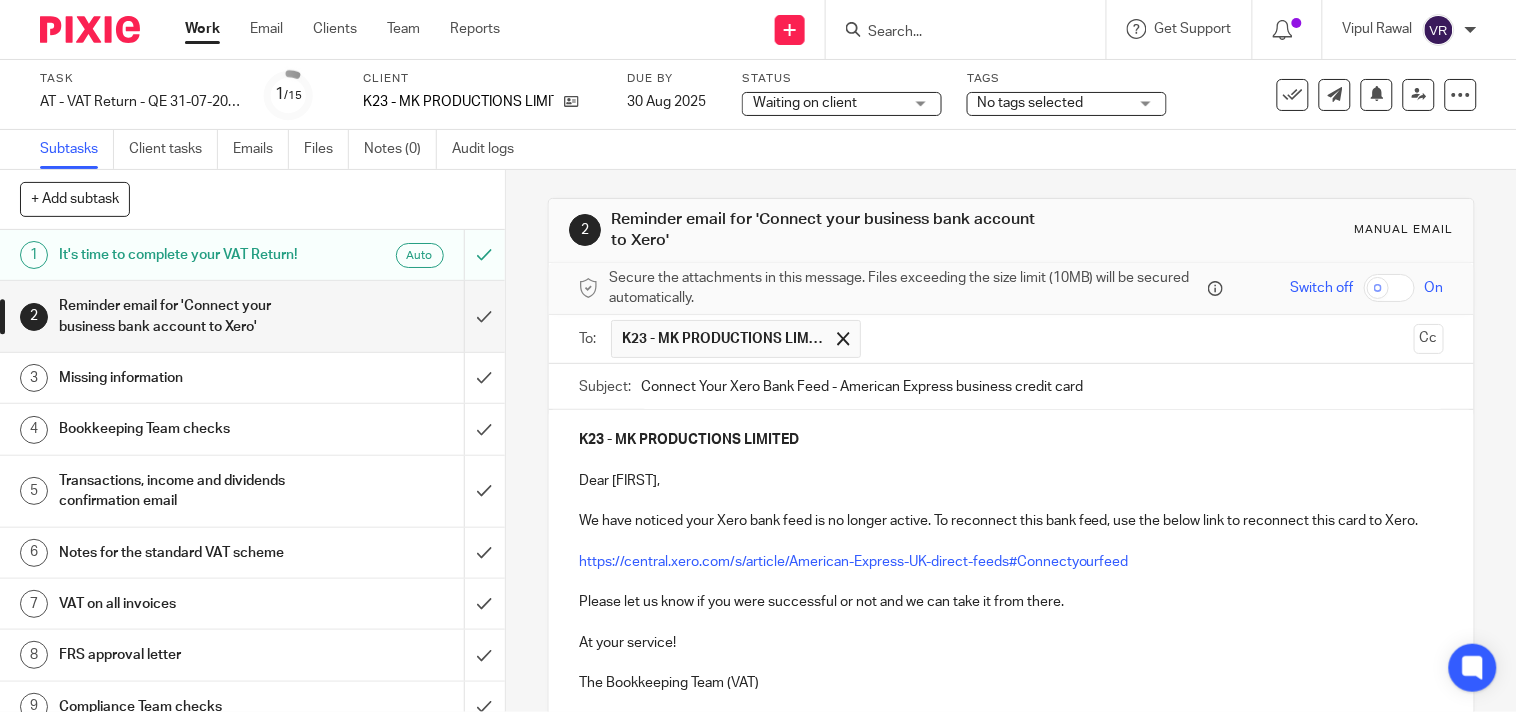 scroll, scrollTop: 0, scrollLeft: 0, axis: both 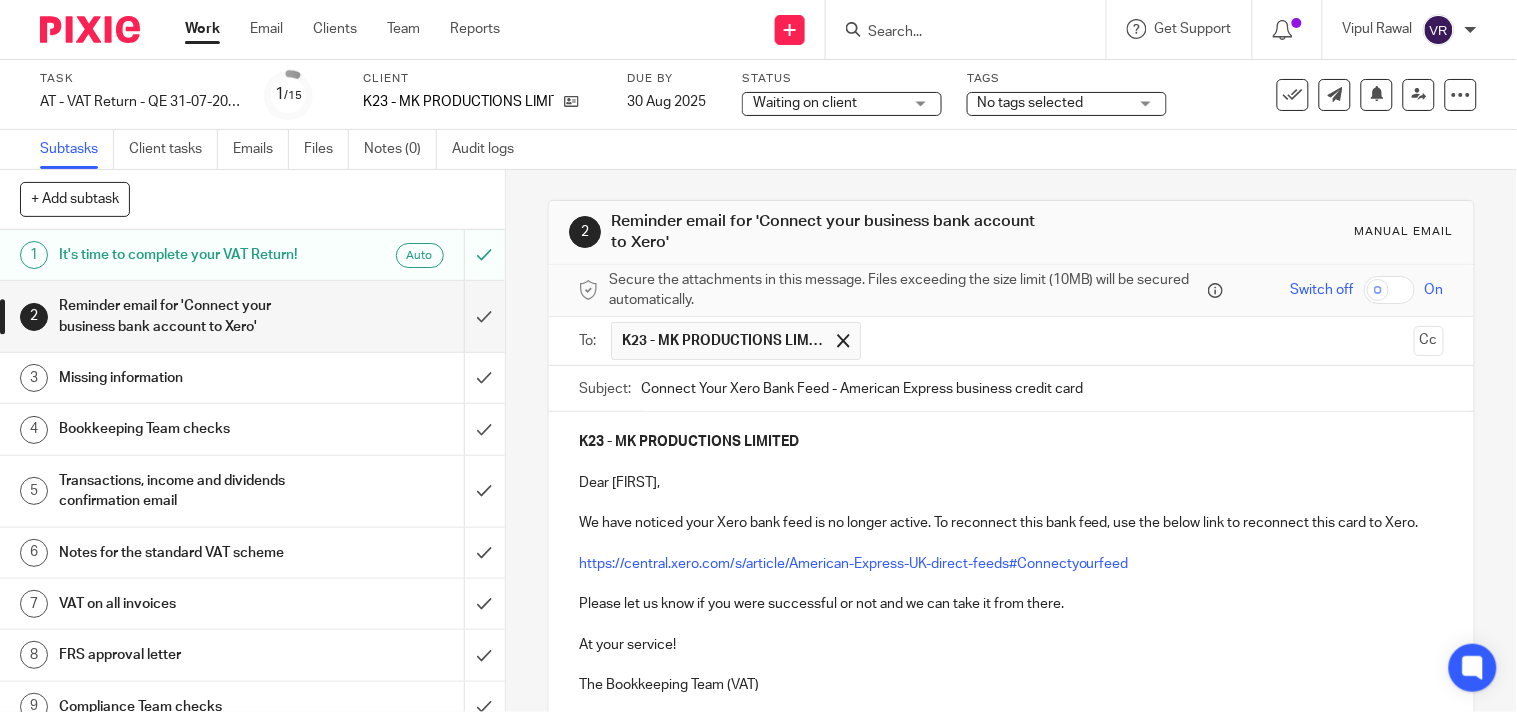 click on "Subtasks
Client tasks
Emails
Files
Notes (0)
Audit logs" at bounding box center (758, 150) 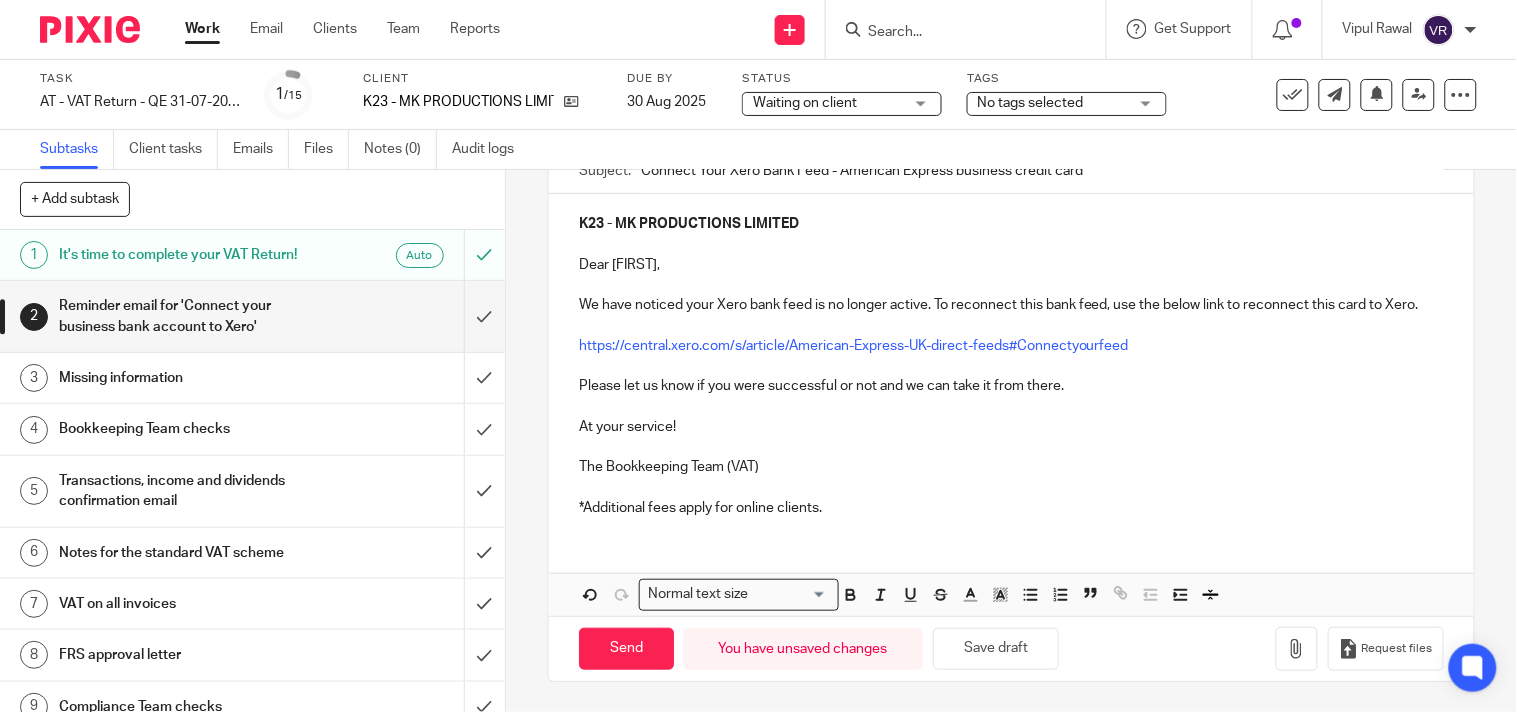 scroll, scrollTop: 240, scrollLeft: 0, axis: vertical 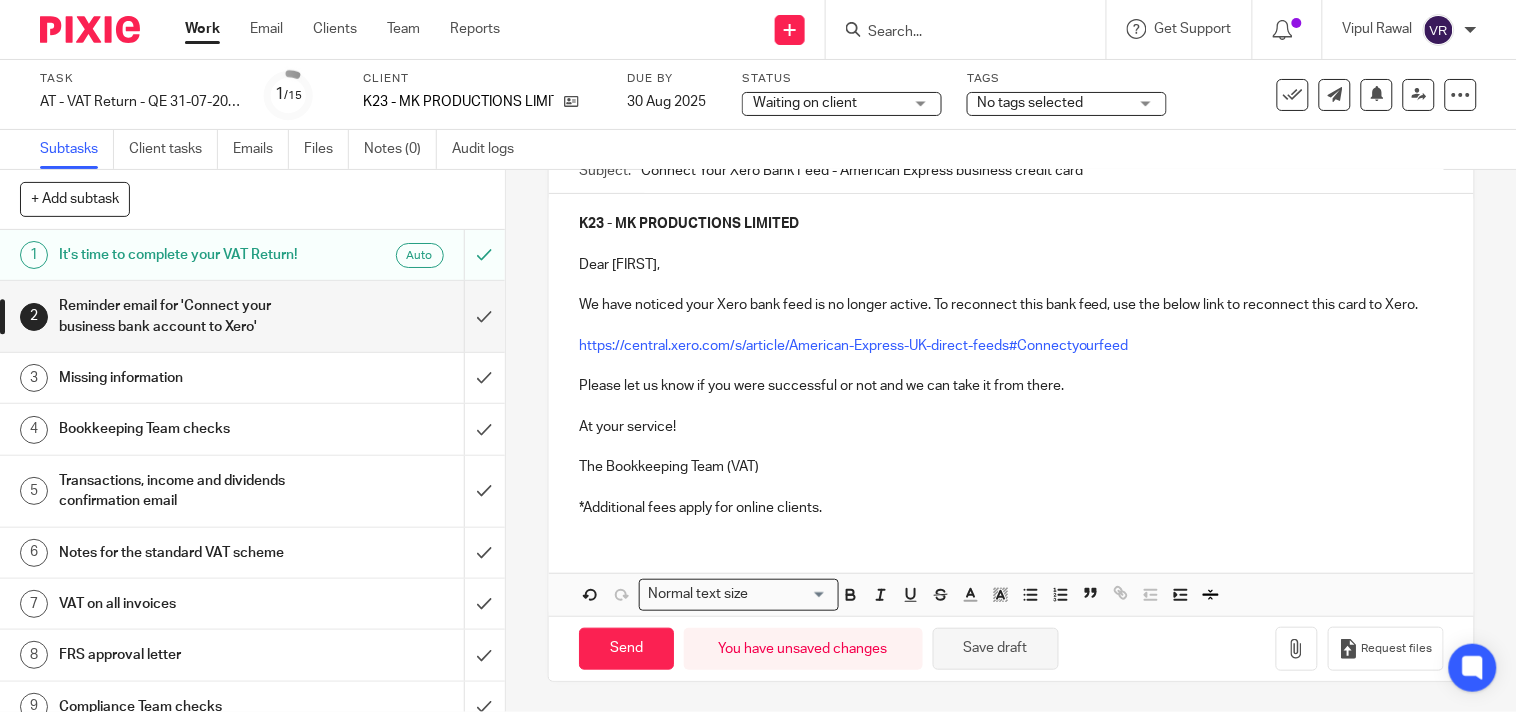 click on "Save draft" at bounding box center [996, 649] 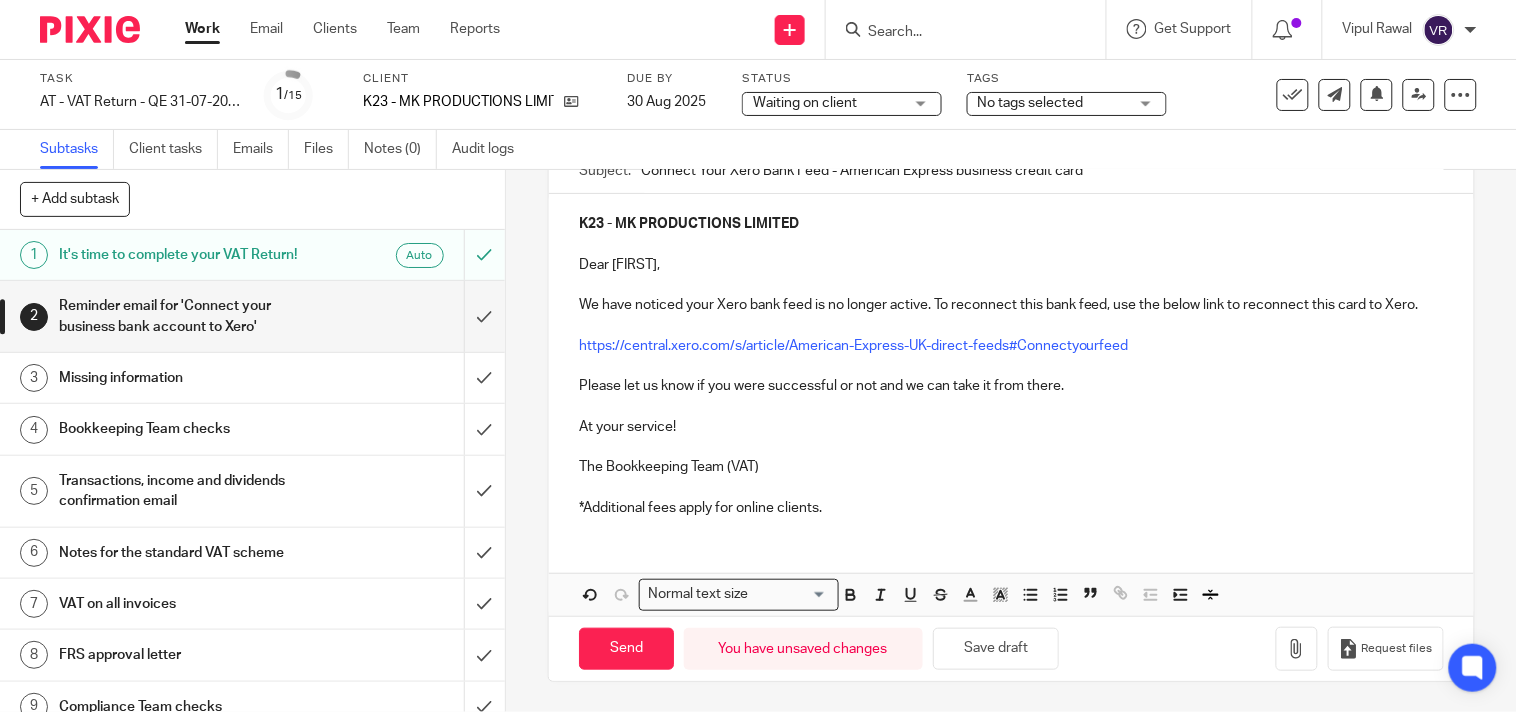 scroll, scrollTop: 240, scrollLeft: 0, axis: vertical 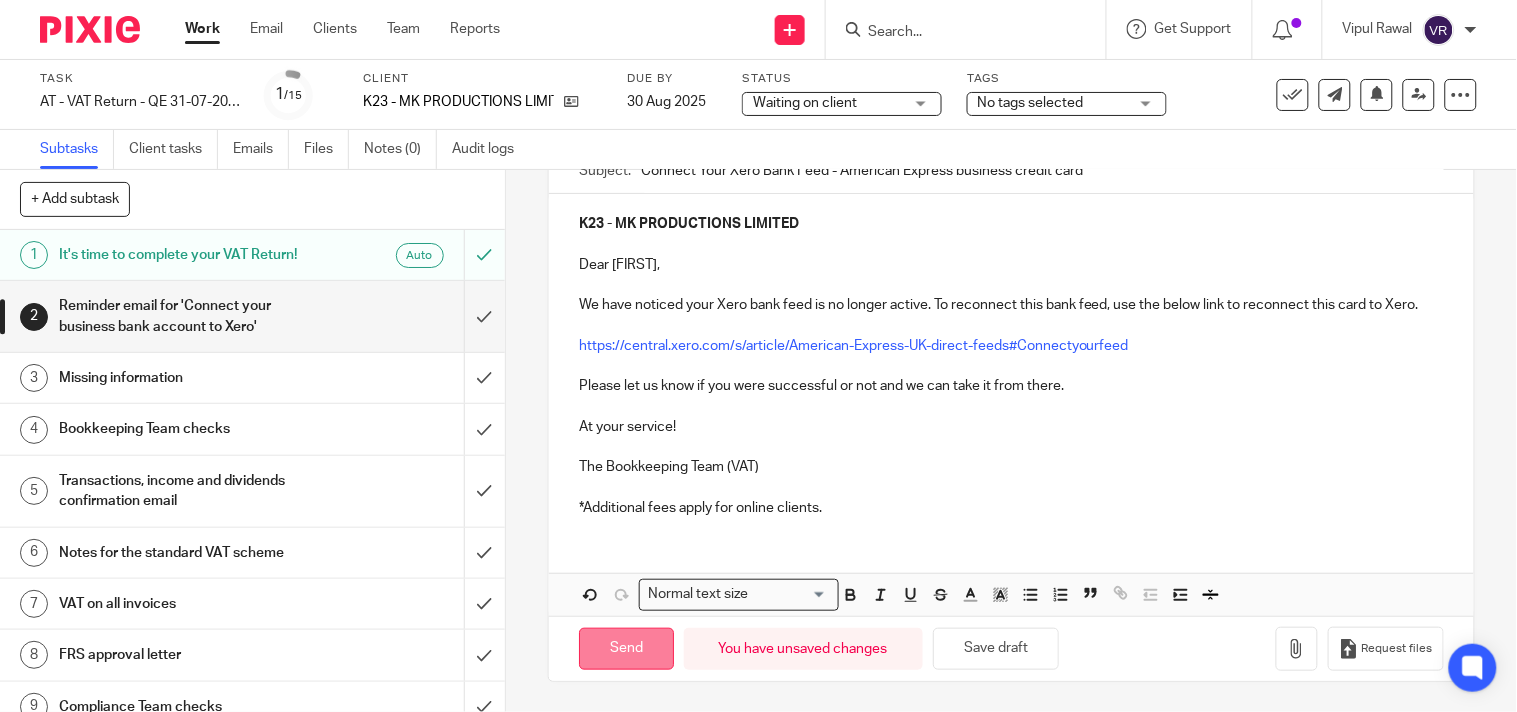 click on "Send" at bounding box center [626, 649] 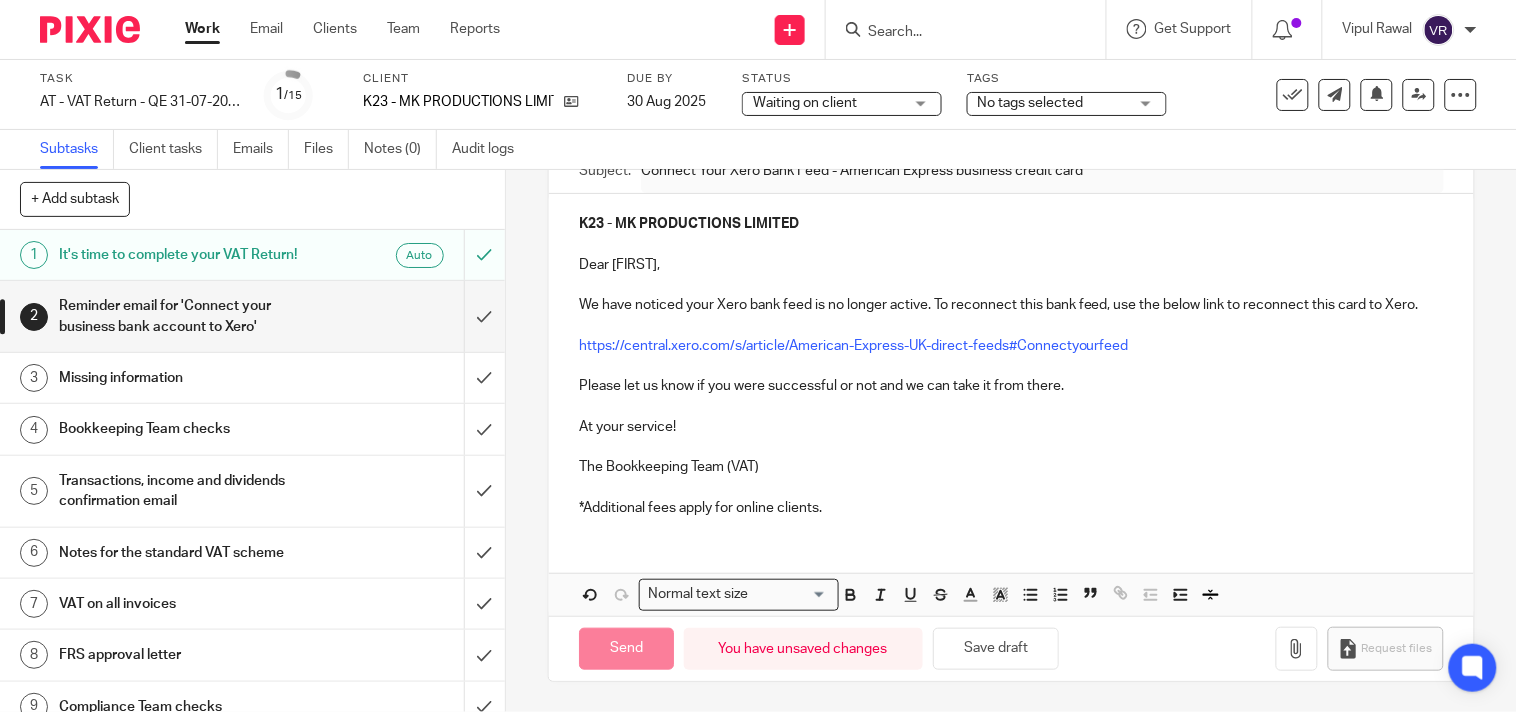 type on "Sent" 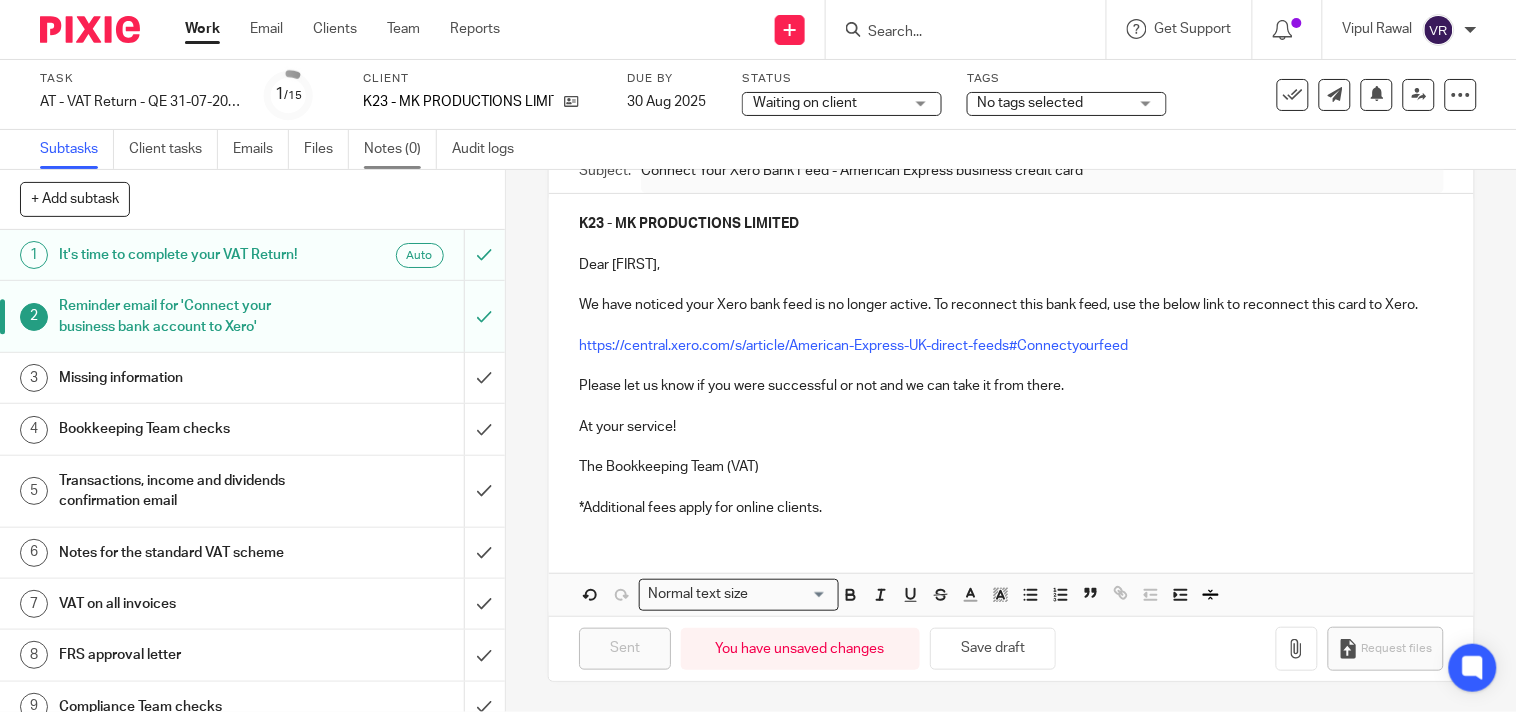 click on "Notes (0)" at bounding box center (400, 149) 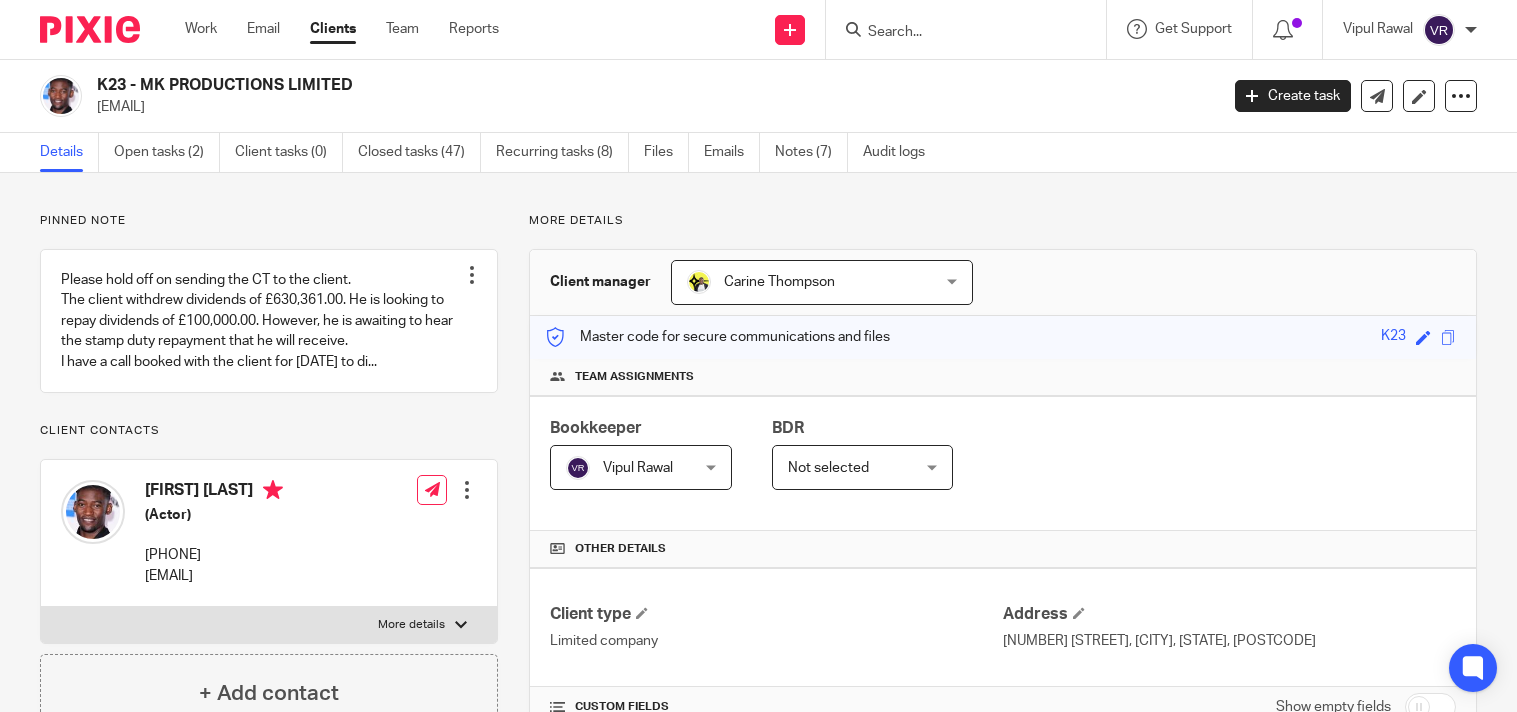 scroll, scrollTop: 0, scrollLeft: 0, axis: both 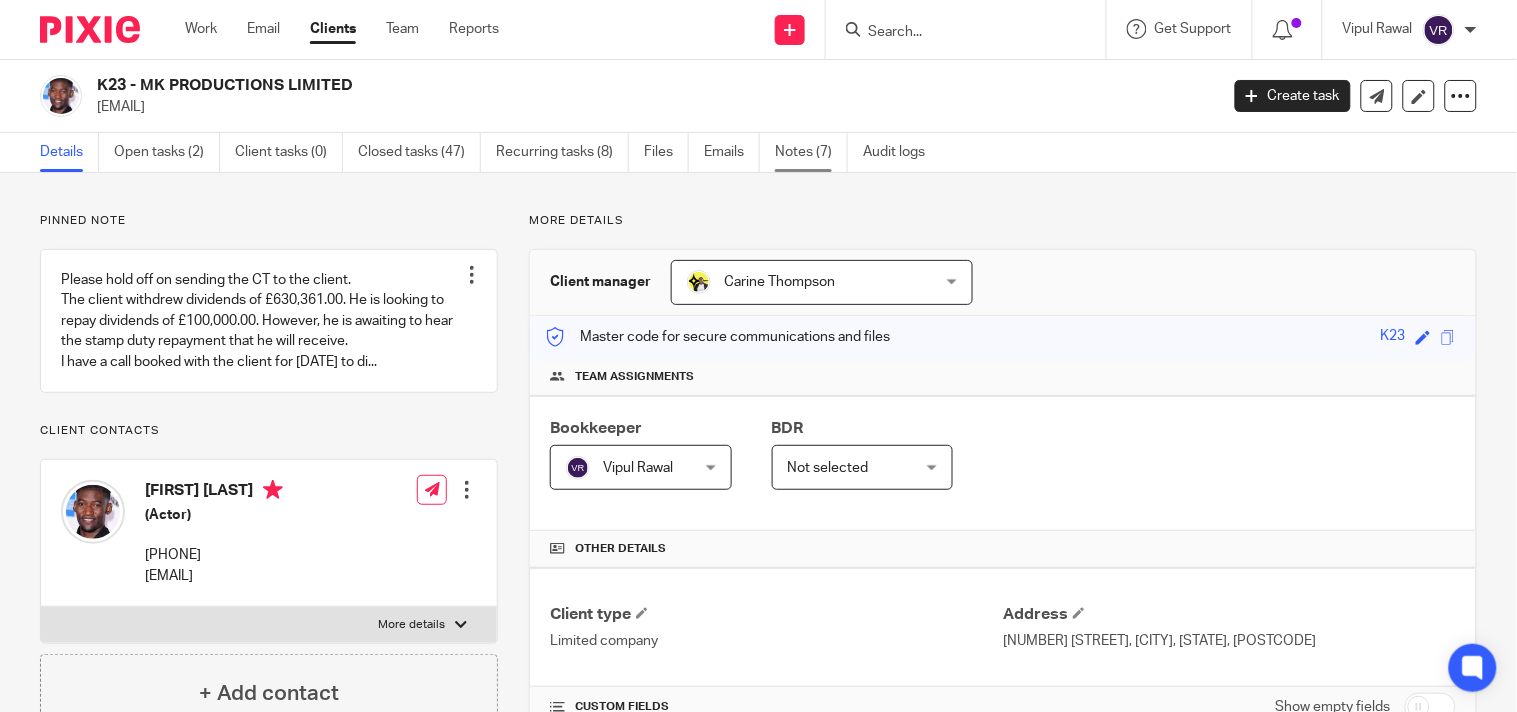 click on "Notes (7)" at bounding box center [811, 152] 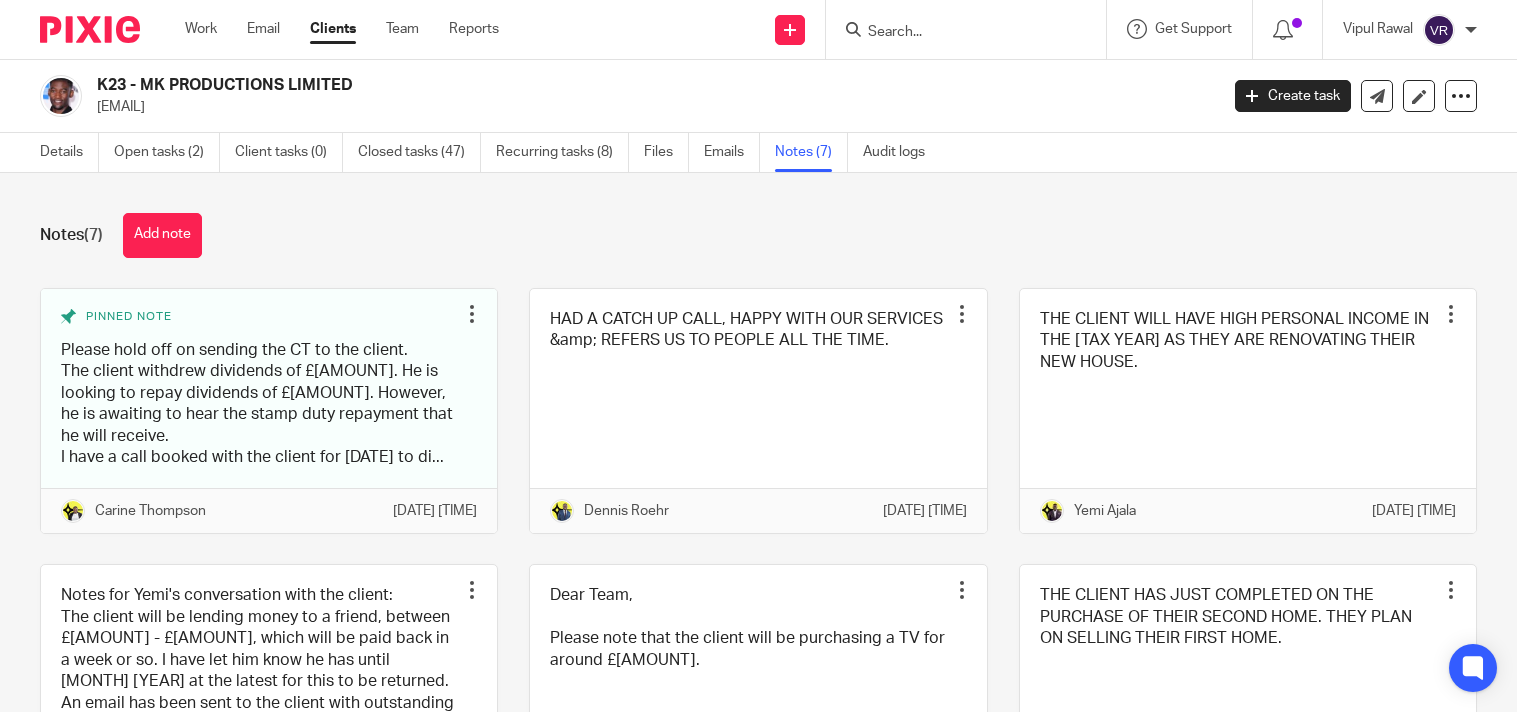 scroll, scrollTop: 0, scrollLeft: 0, axis: both 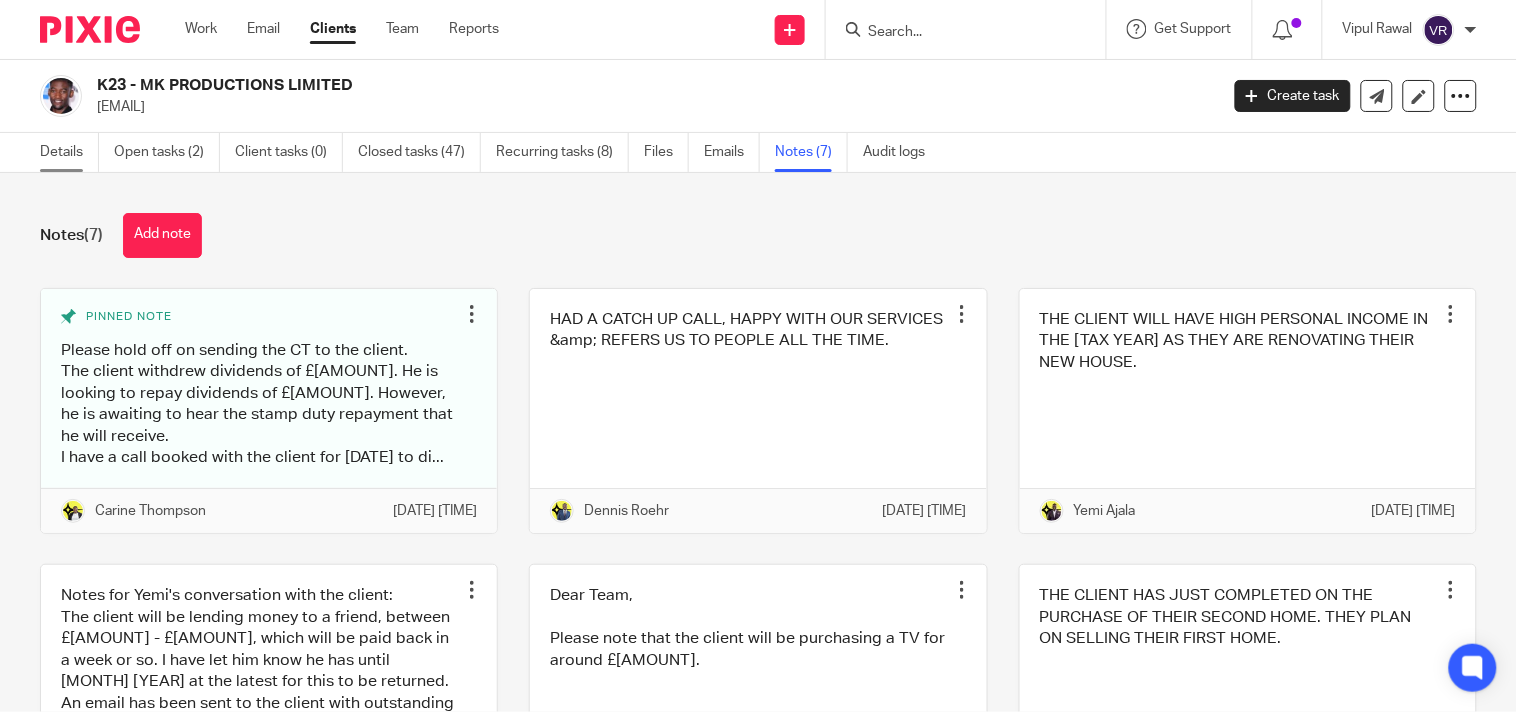 click on "Details" at bounding box center [69, 152] 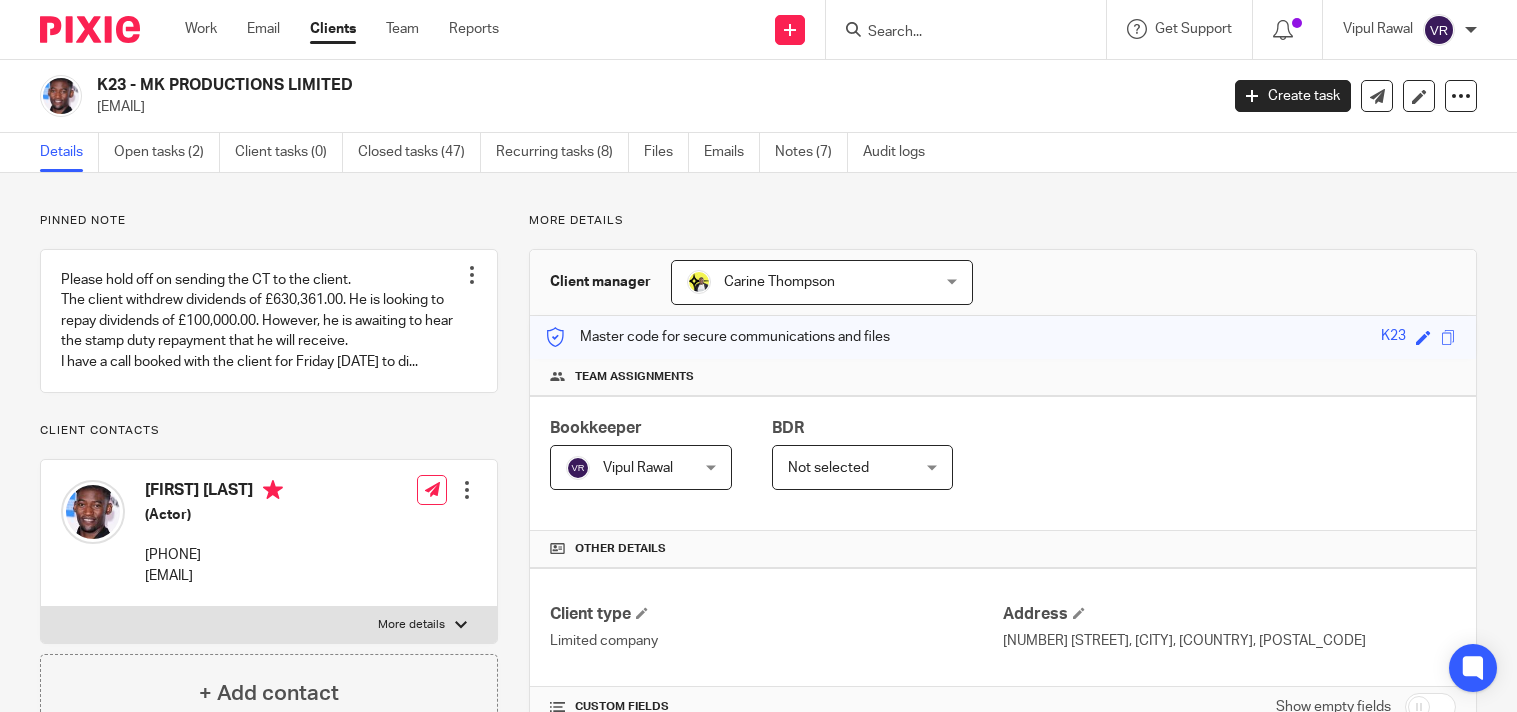 scroll, scrollTop: 0, scrollLeft: 0, axis: both 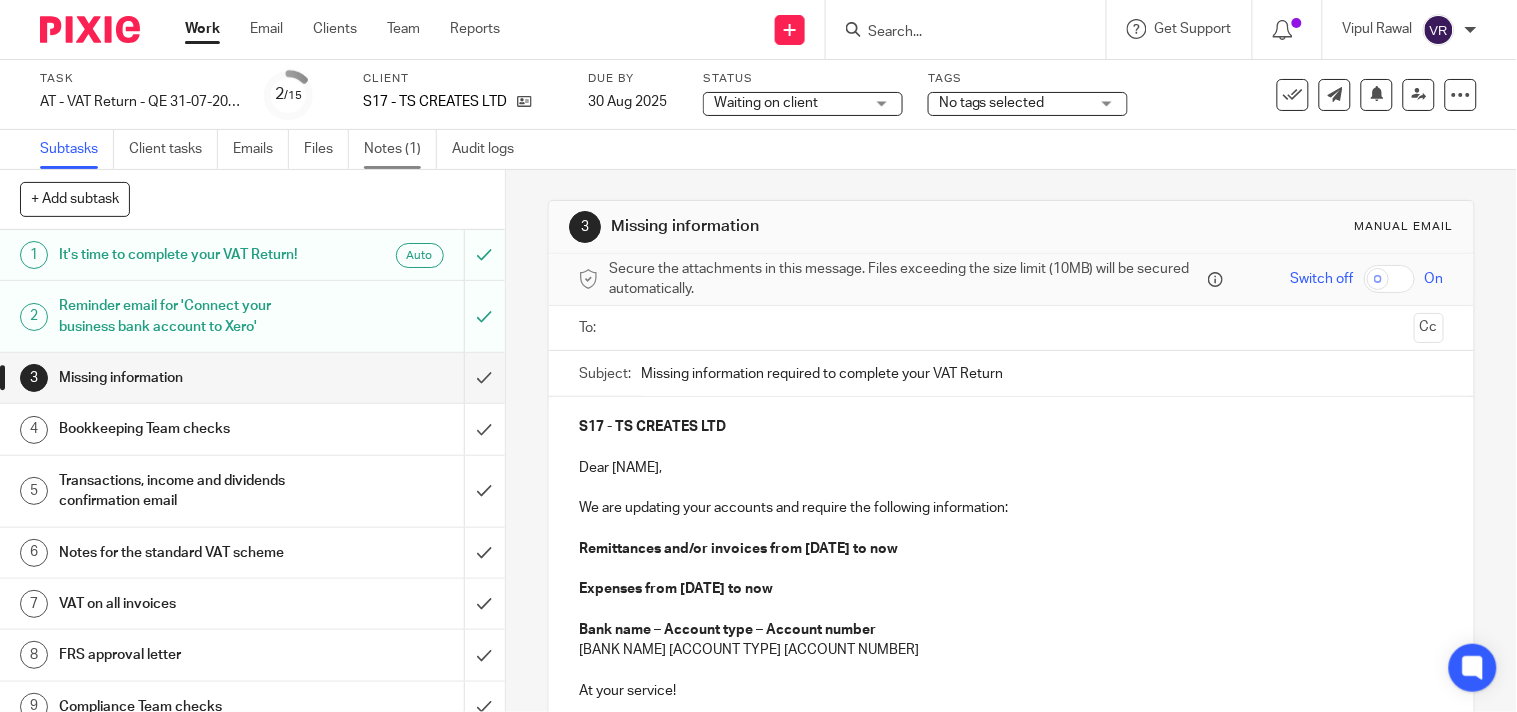 click on "Notes (1)" at bounding box center [400, 149] 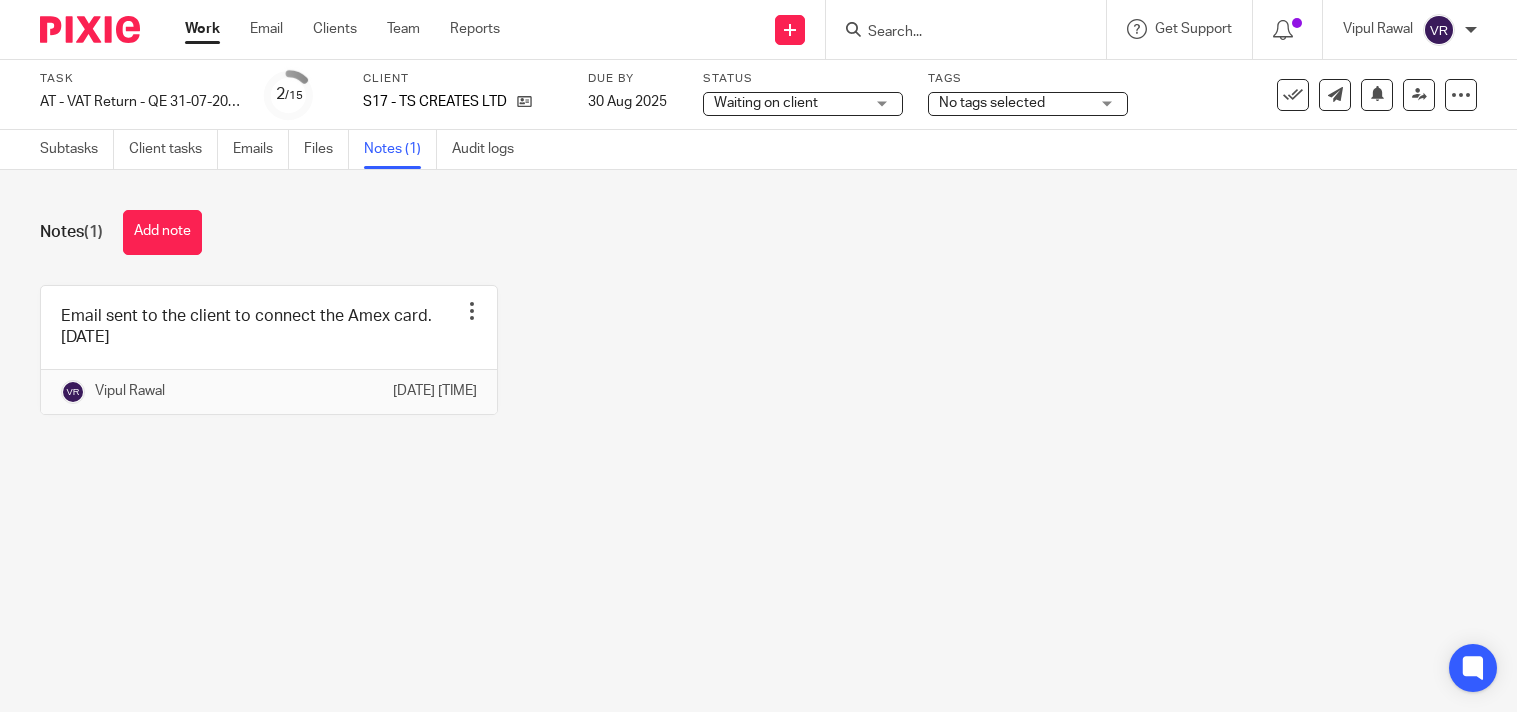 scroll, scrollTop: 0, scrollLeft: 0, axis: both 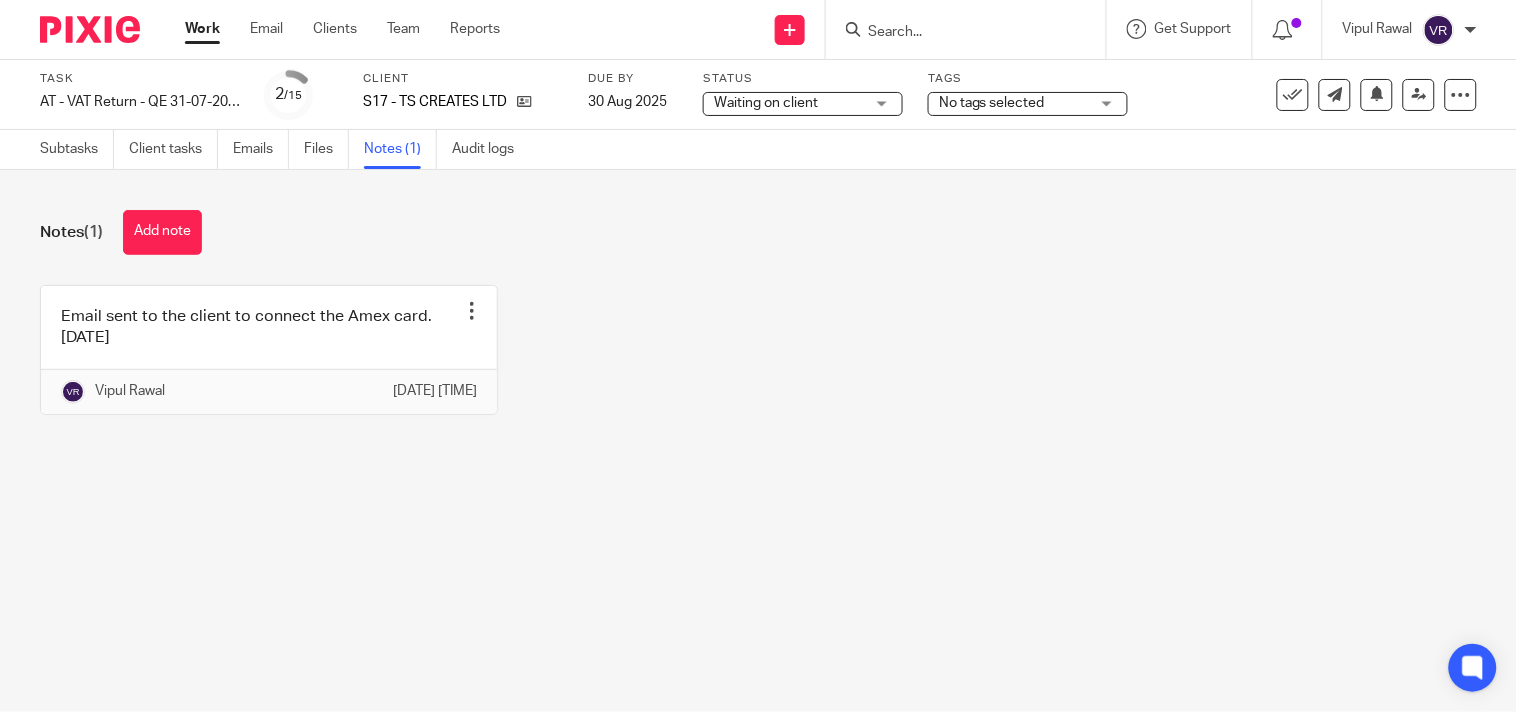 click at bounding box center (269, 350) 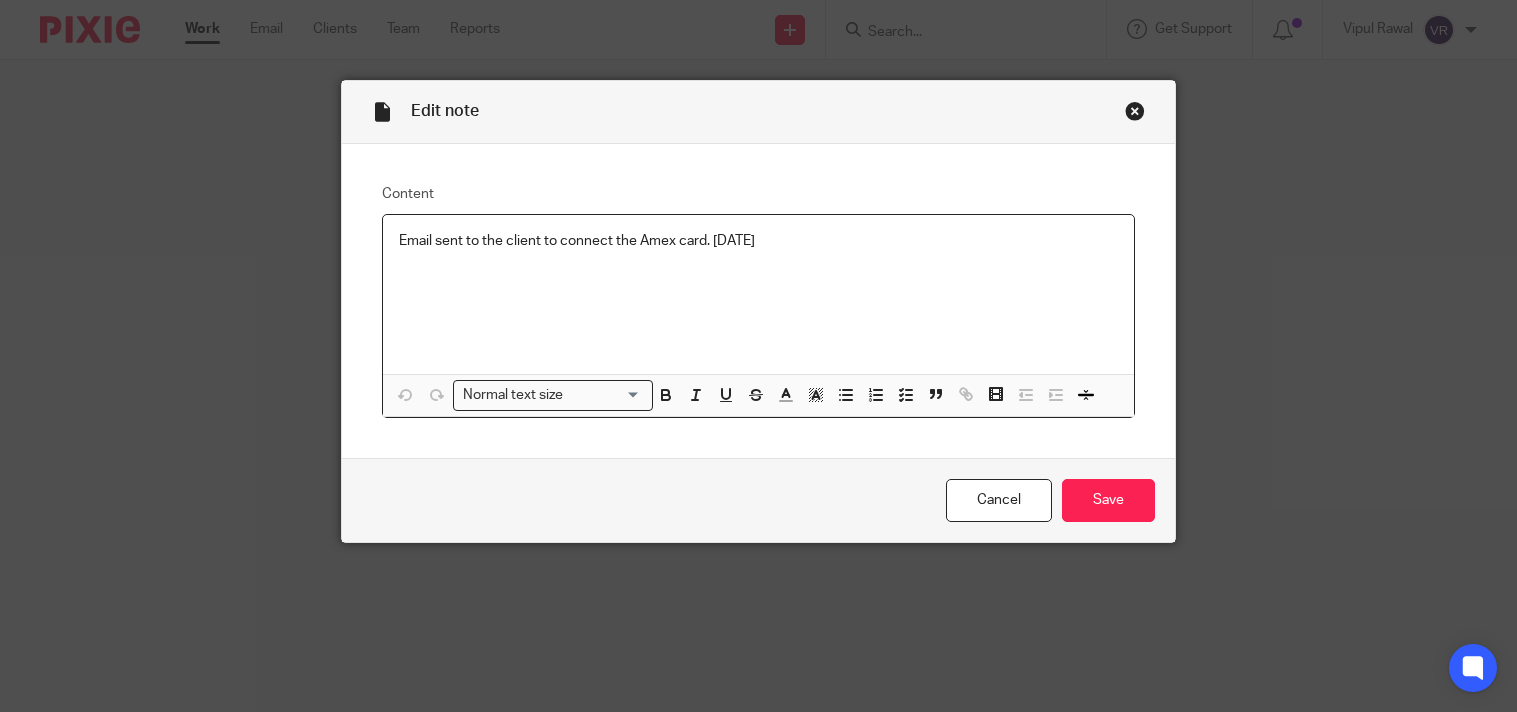 scroll, scrollTop: 0, scrollLeft: 0, axis: both 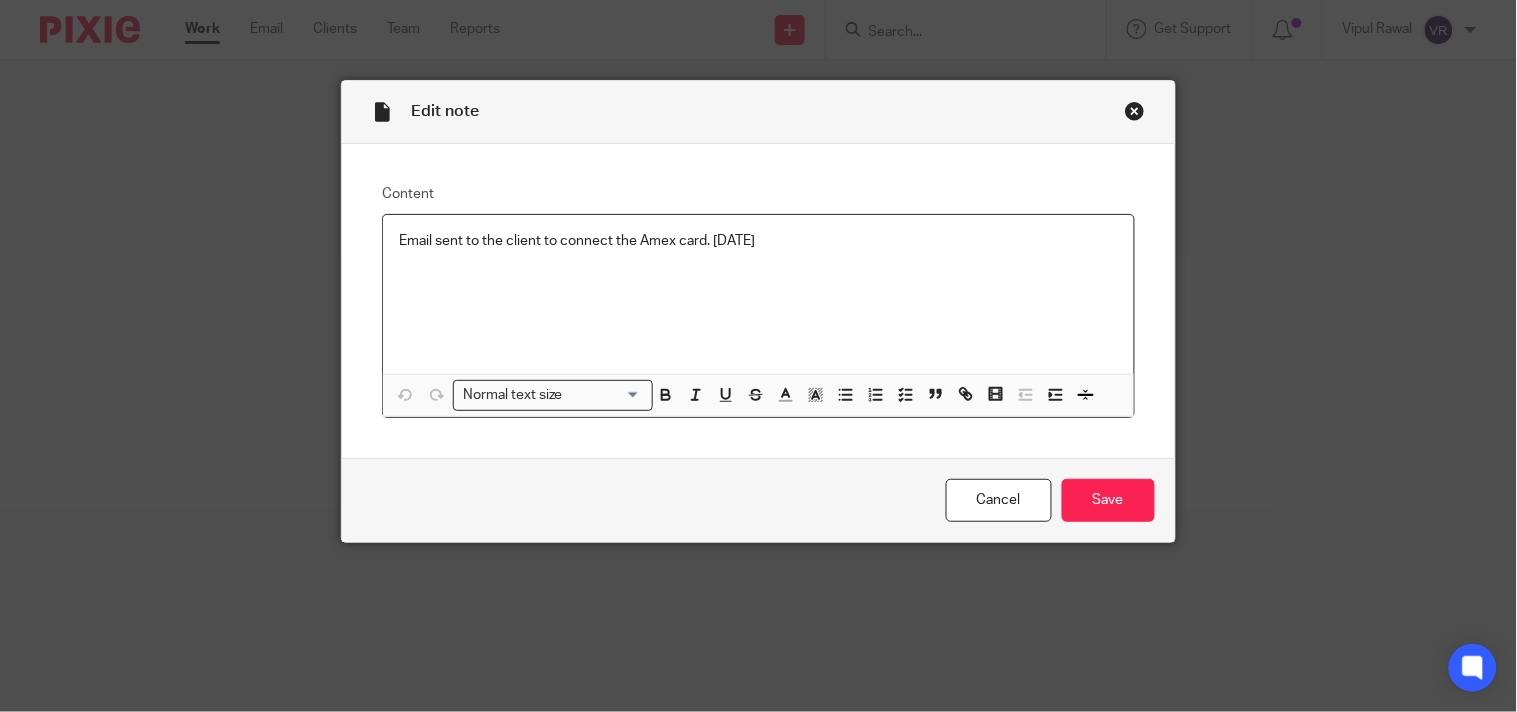 drag, startPoint x: 385, startPoint y: 241, endPoint x: 792, endPoint y: 240, distance: 407.00122 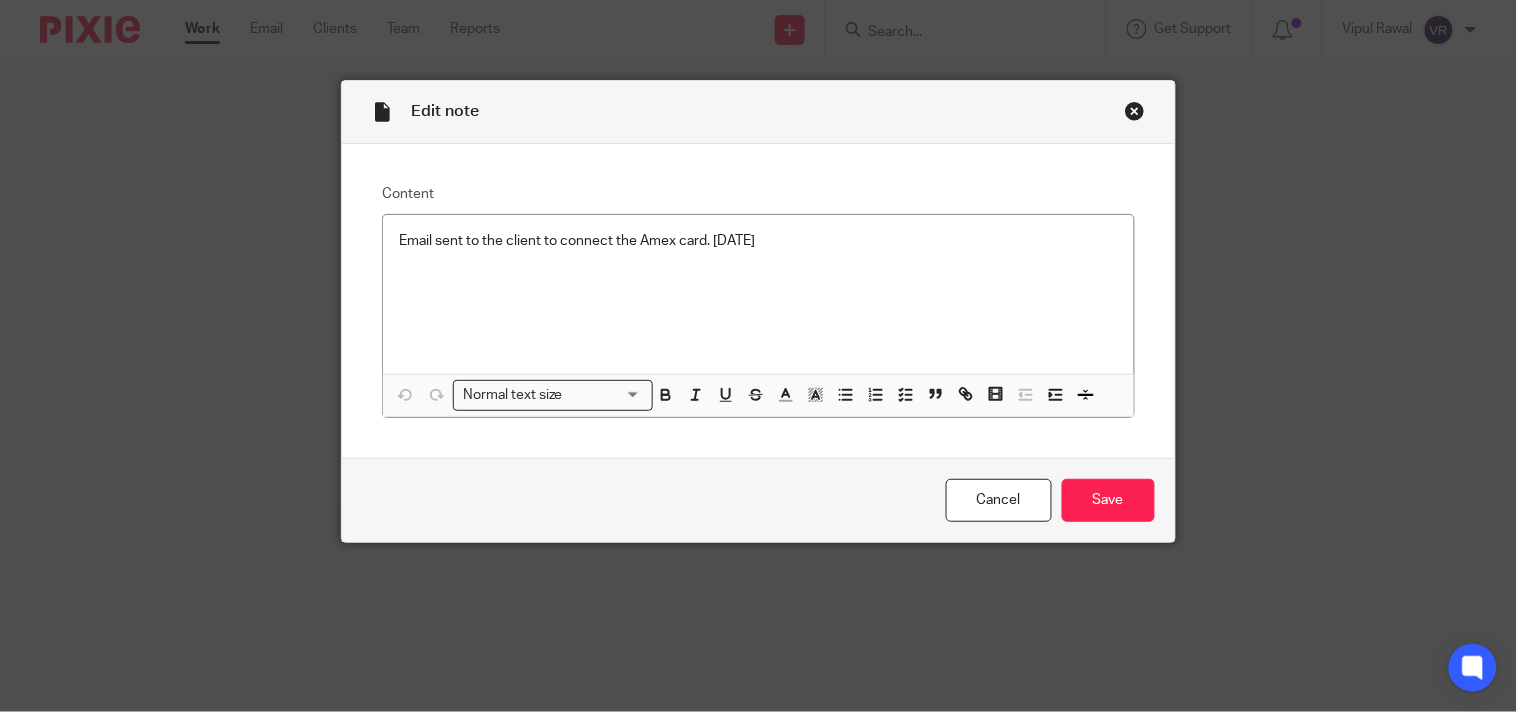 click on "Edit note" at bounding box center [758, 112] 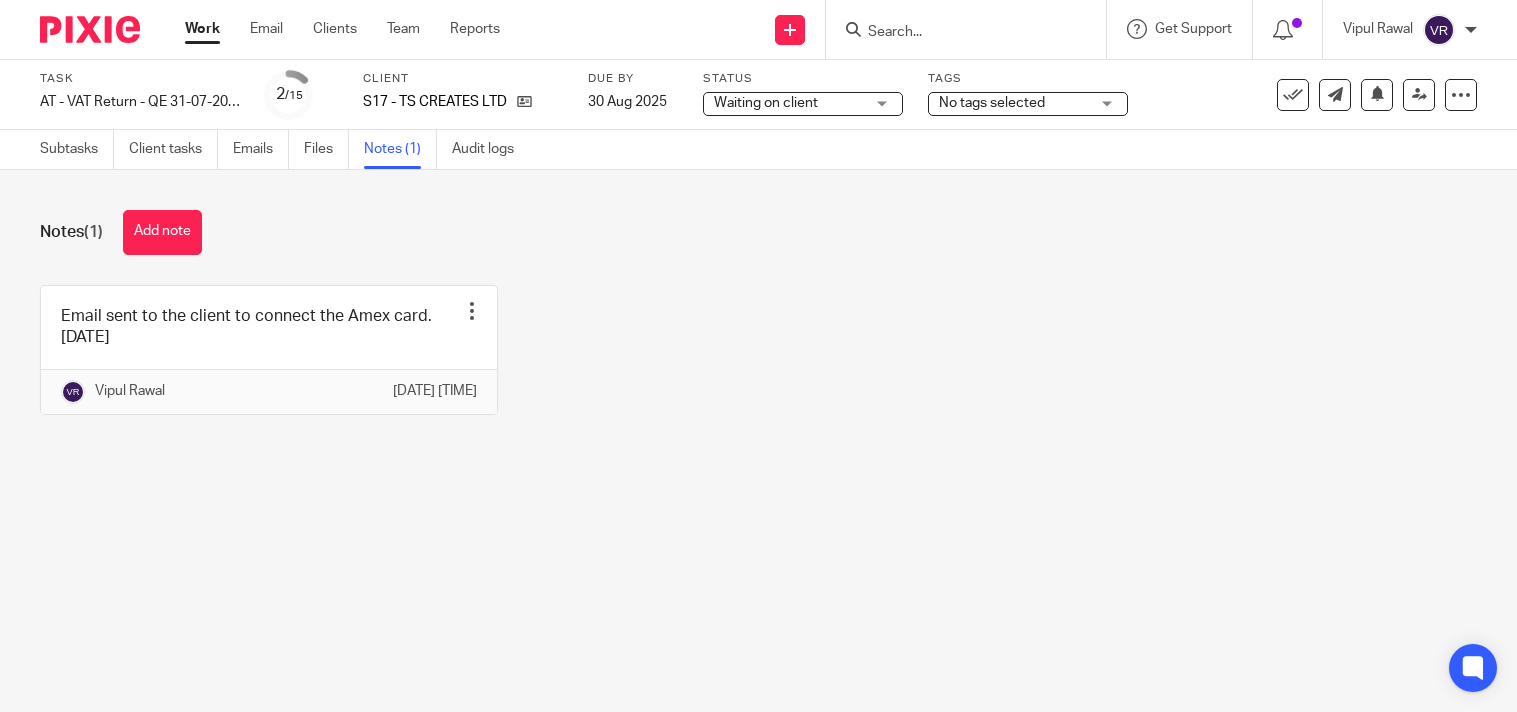 scroll, scrollTop: 0, scrollLeft: 0, axis: both 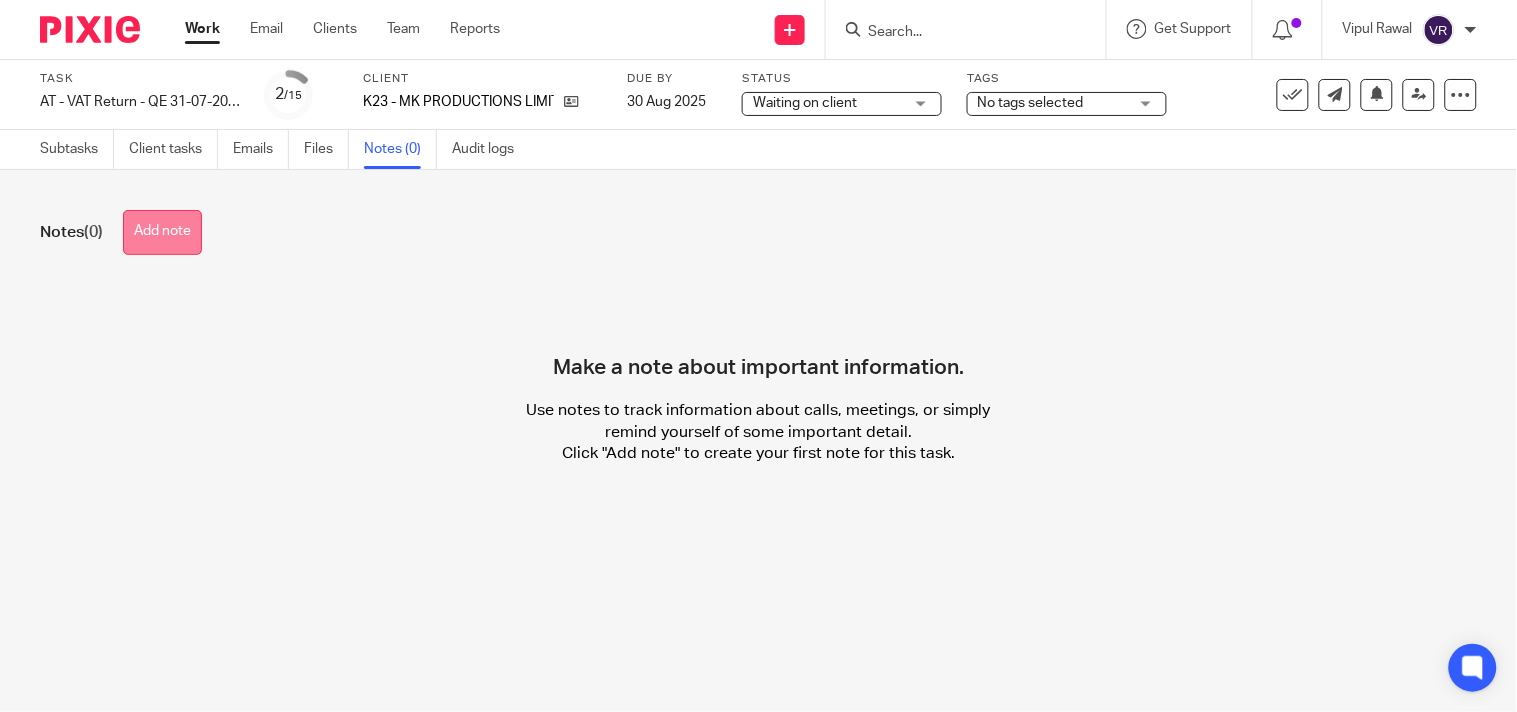 click on "Add note" at bounding box center (162, 232) 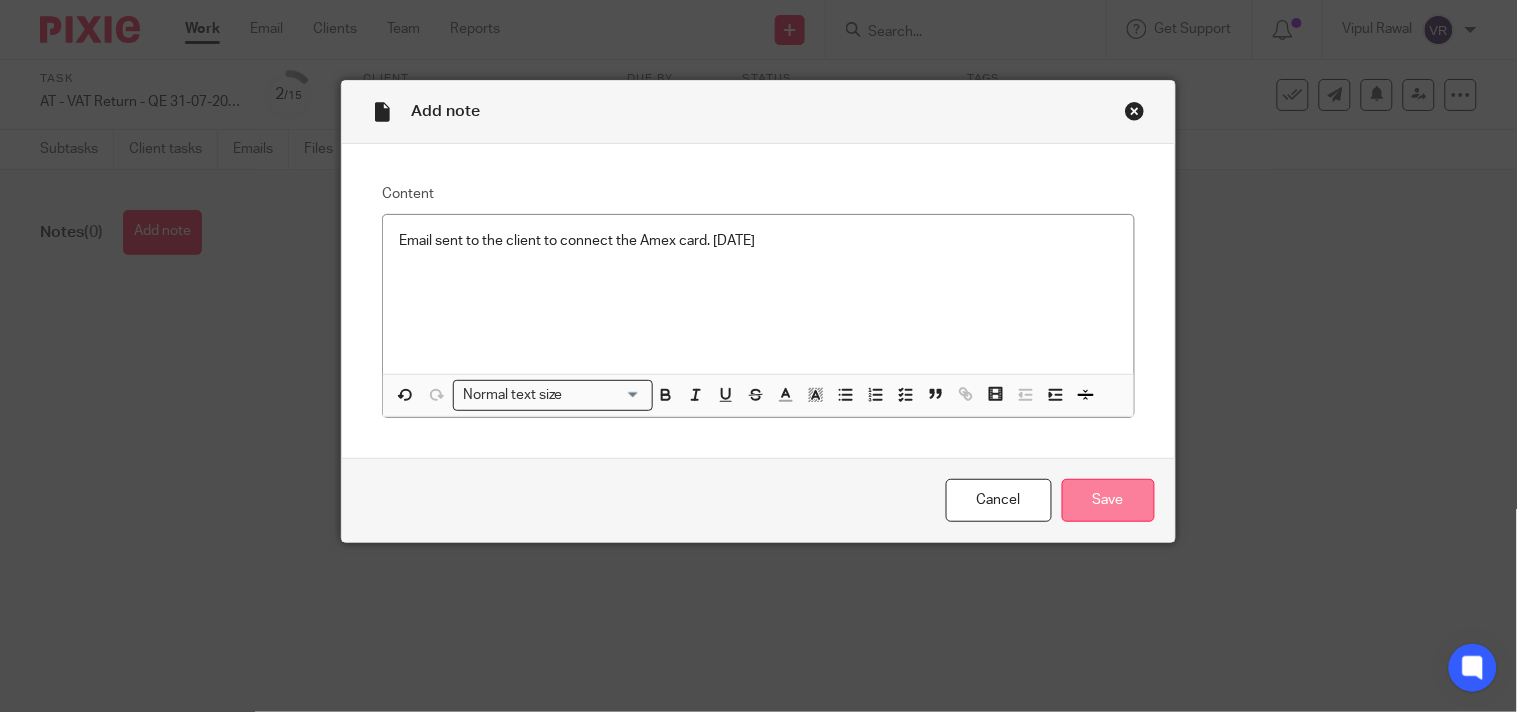 click on "Save" at bounding box center [1108, 500] 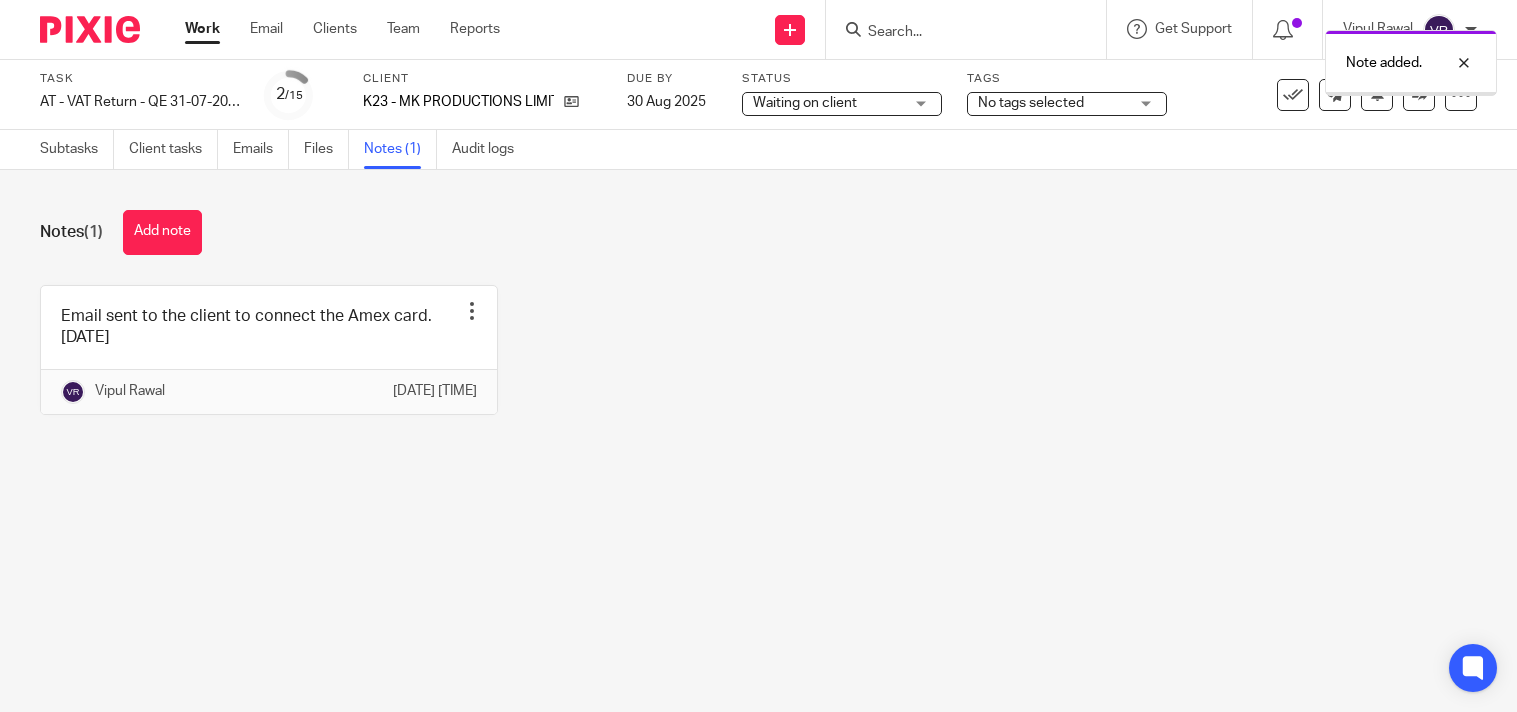 scroll, scrollTop: 0, scrollLeft: 0, axis: both 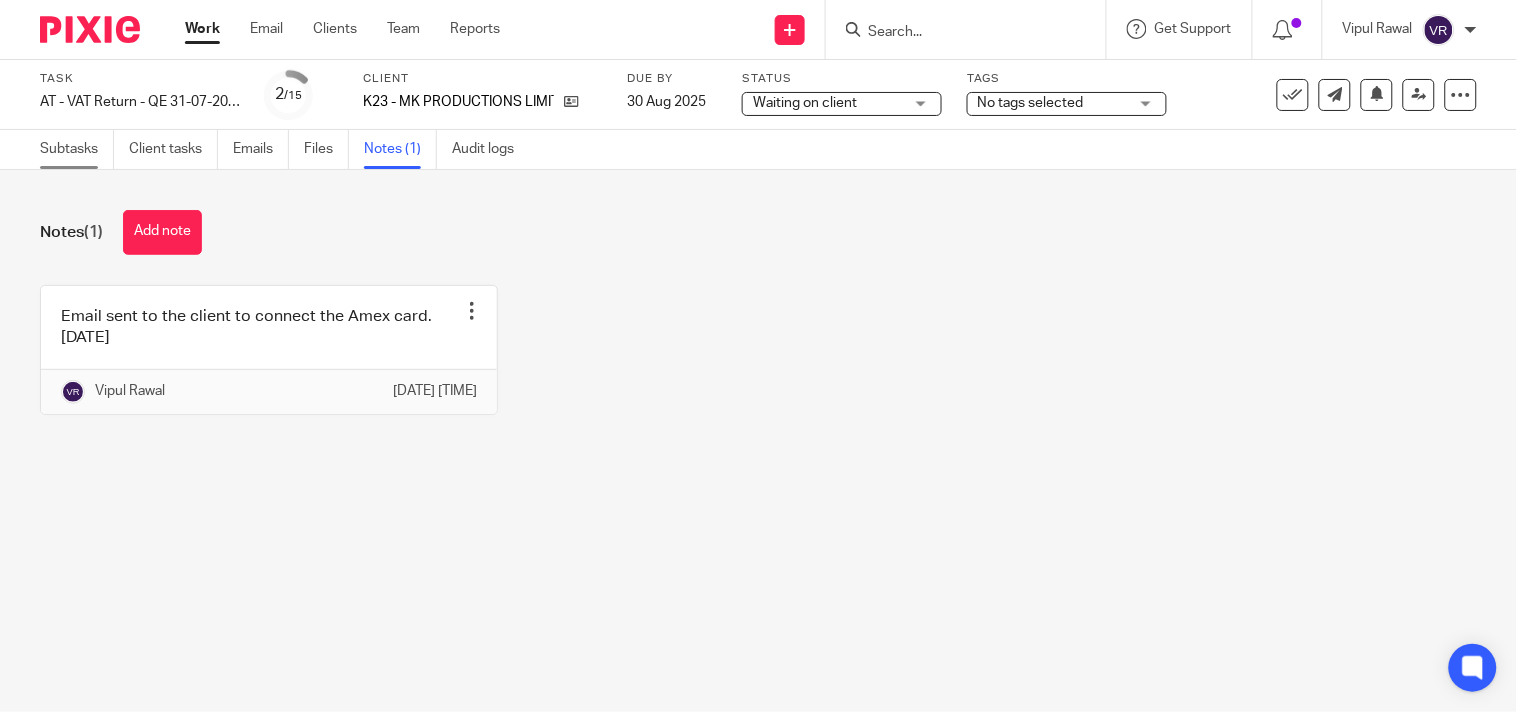 click on "Subtasks" at bounding box center [77, 149] 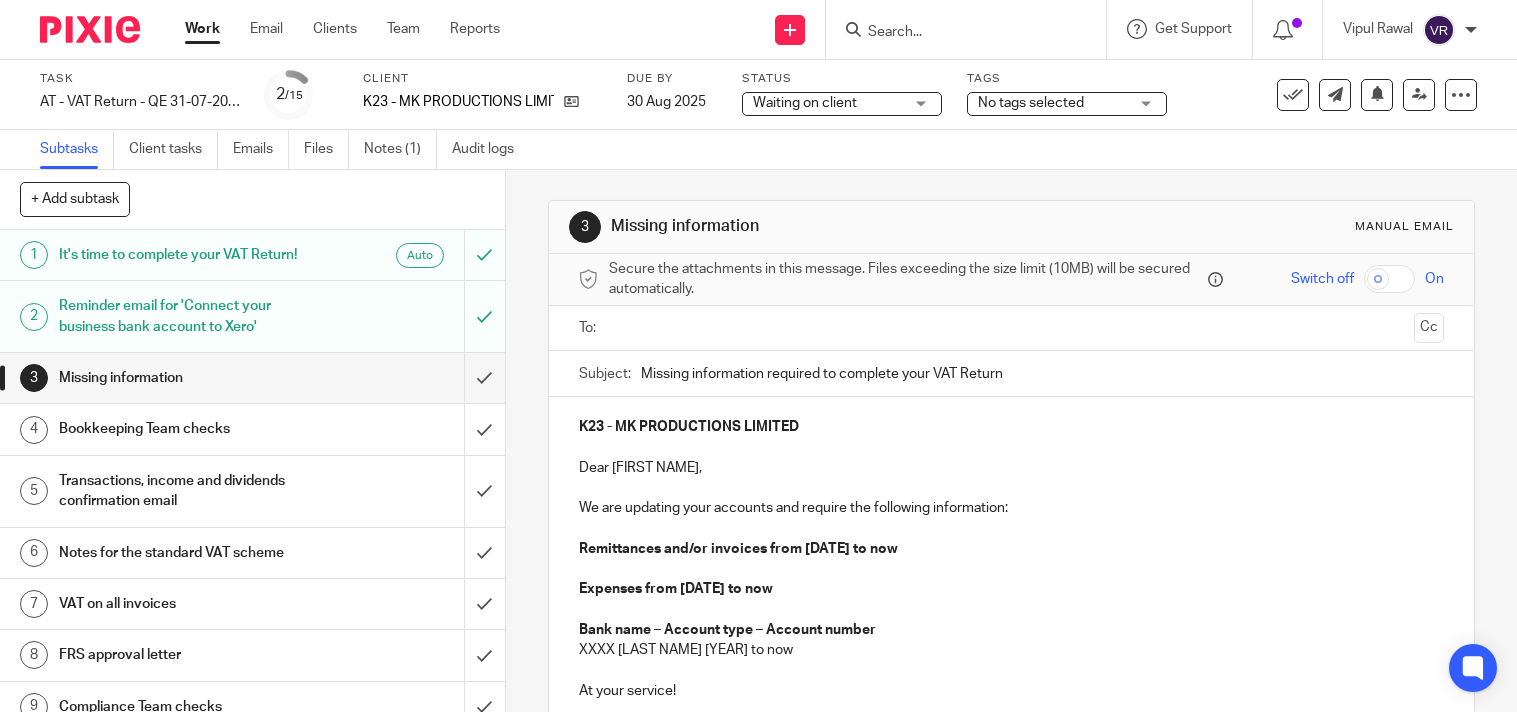 scroll, scrollTop: 0, scrollLeft: 0, axis: both 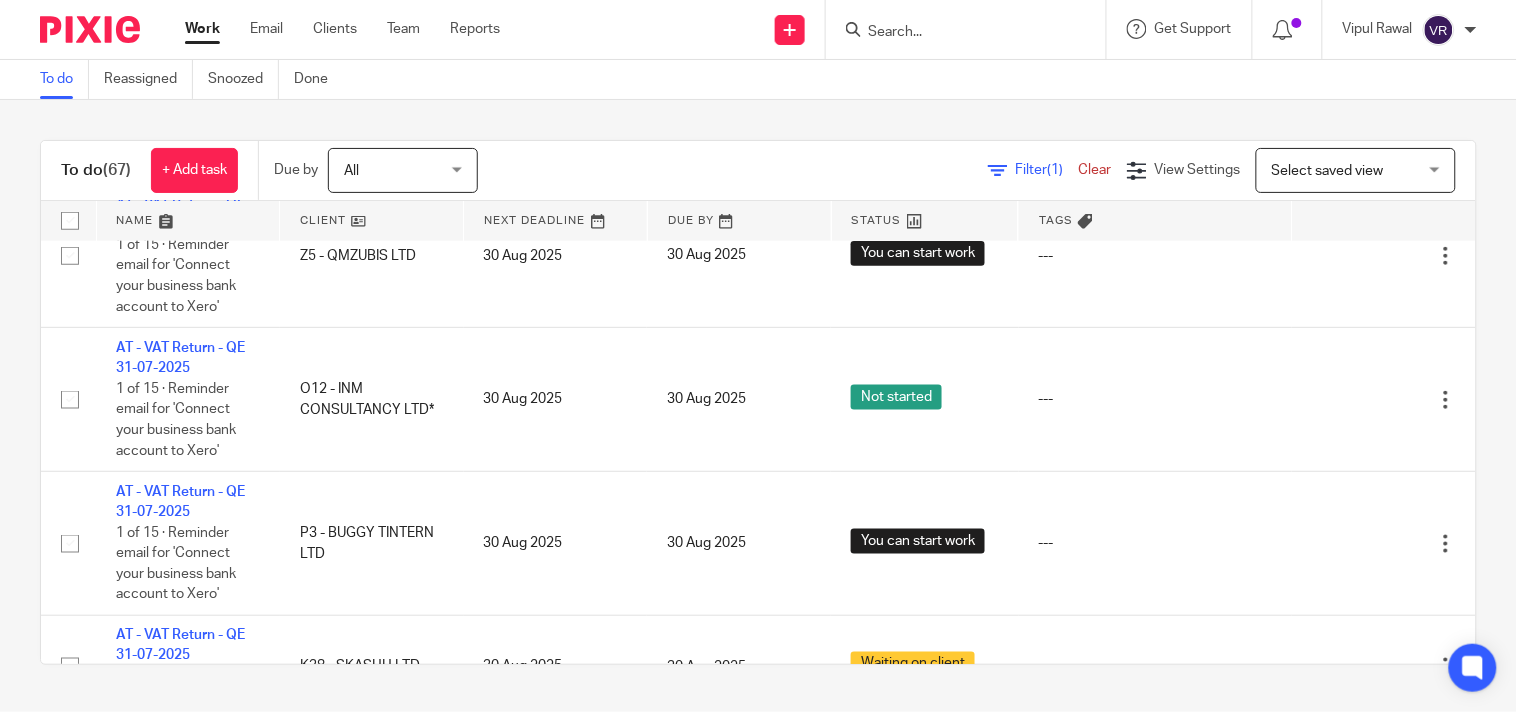 click on "To do
Reassigned
Snoozed
Done" at bounding box center (758, 80) 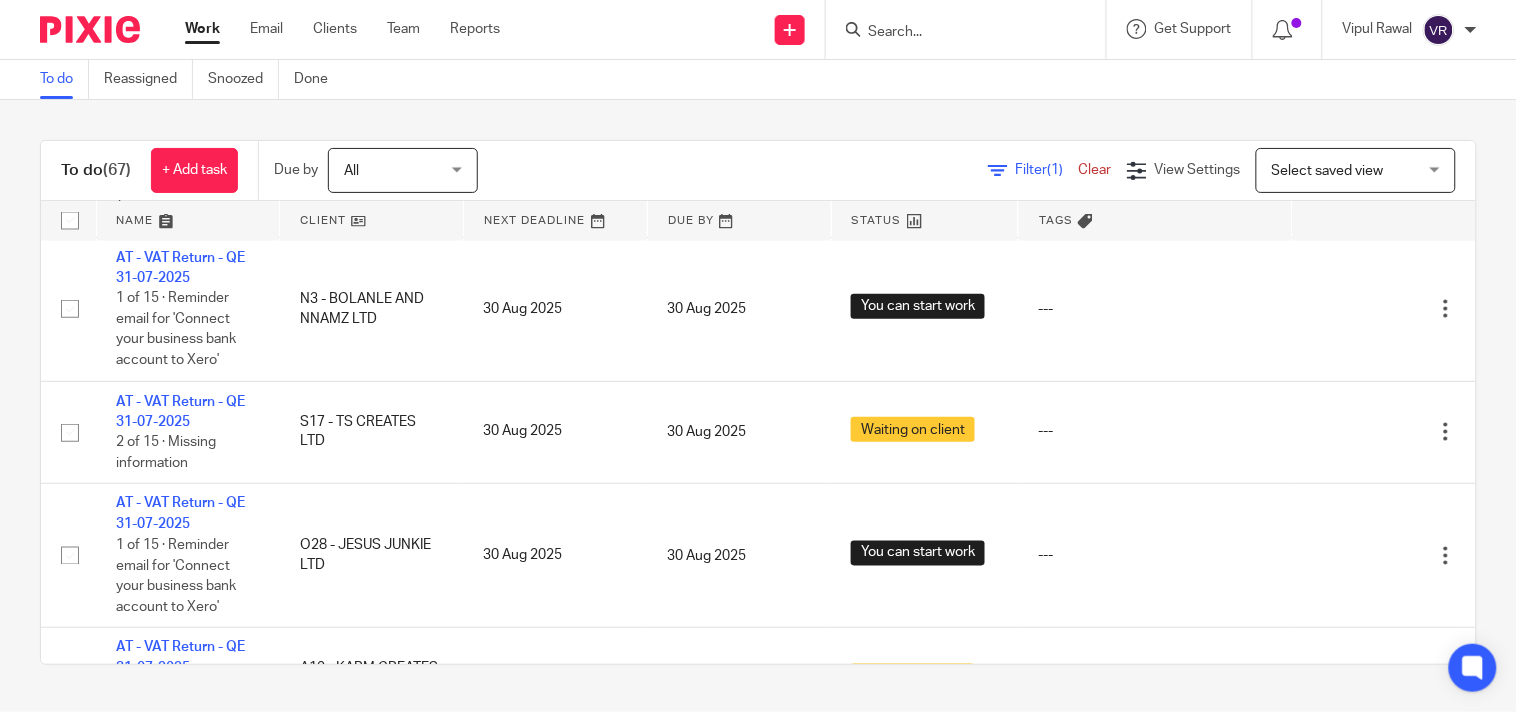 click on "To do
(67)   + Add task    Due by
All
All
Today
Tomorrow
This week
Next week
This month
Next month
All
all     Filter
(1) Clear     View Settings   View Settings     (1) Filters   Clear   Save     Manage saved views
Select saved view
Select saved view
Select saved view
All tasks
Cs01
Dormant
No dormant, utrs
Paye reg
Ready to file
Vat reg
Name     Client     Next Deadline     Due By     Status   Tags       AT - VAT Return - QE 31-07-2025
T32 - ZERO POINT NINE LIMITED
30 Aug 2025" at bounding box center [758, 402] 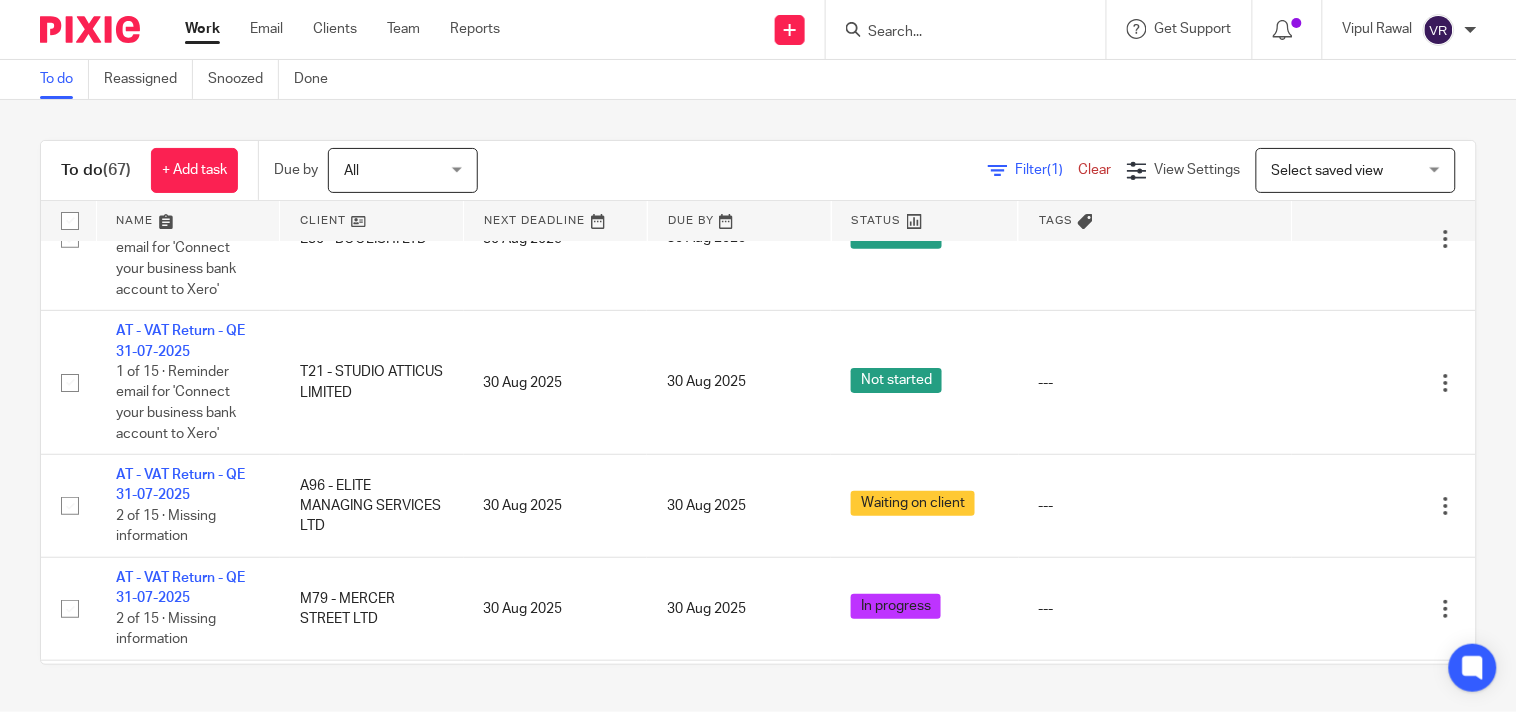 click on "To do
(67)   + Add task    Due by
All
All
Today
Tomorrow
This week
Next week
This month
Next month
All
all     Filter
(1) Clear     View Settings   View Settings     (1) Filters   Clear   Save     Manage saved views
Select saved view
Select saved view
Select saved view
All tasks
Cs01
Dormant
No dormant, utrs
Paye reg
Ready to file
Vat reg
Name     Client     Next Deadline     Due By     Status   Tags       AT - VAT Return - QE 31-07-2025
T32 - ZERO POINT NINE LIMITED
30 Aug 2025" at bounding box center [758, 402] 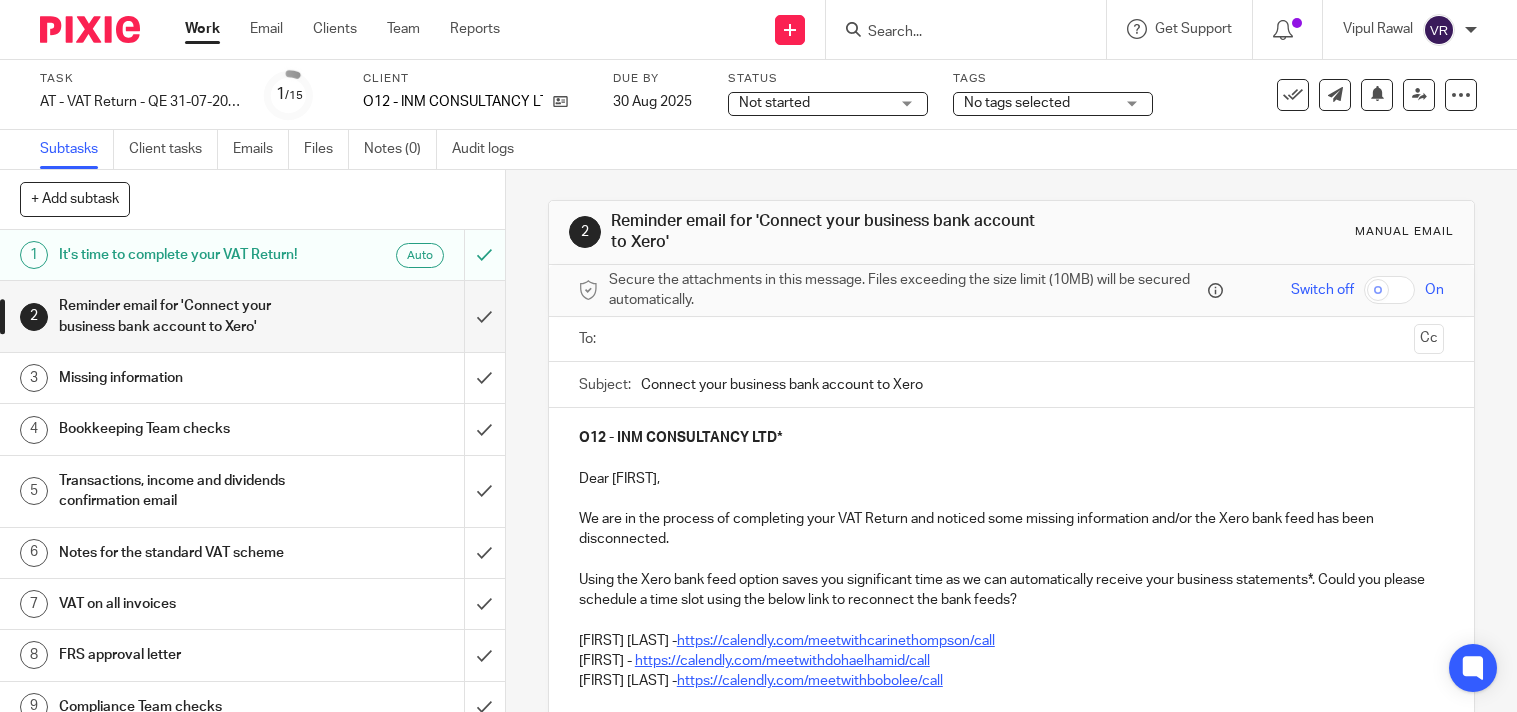 scroll, scrollTop: 0, scrollLeft: 0, axis: both 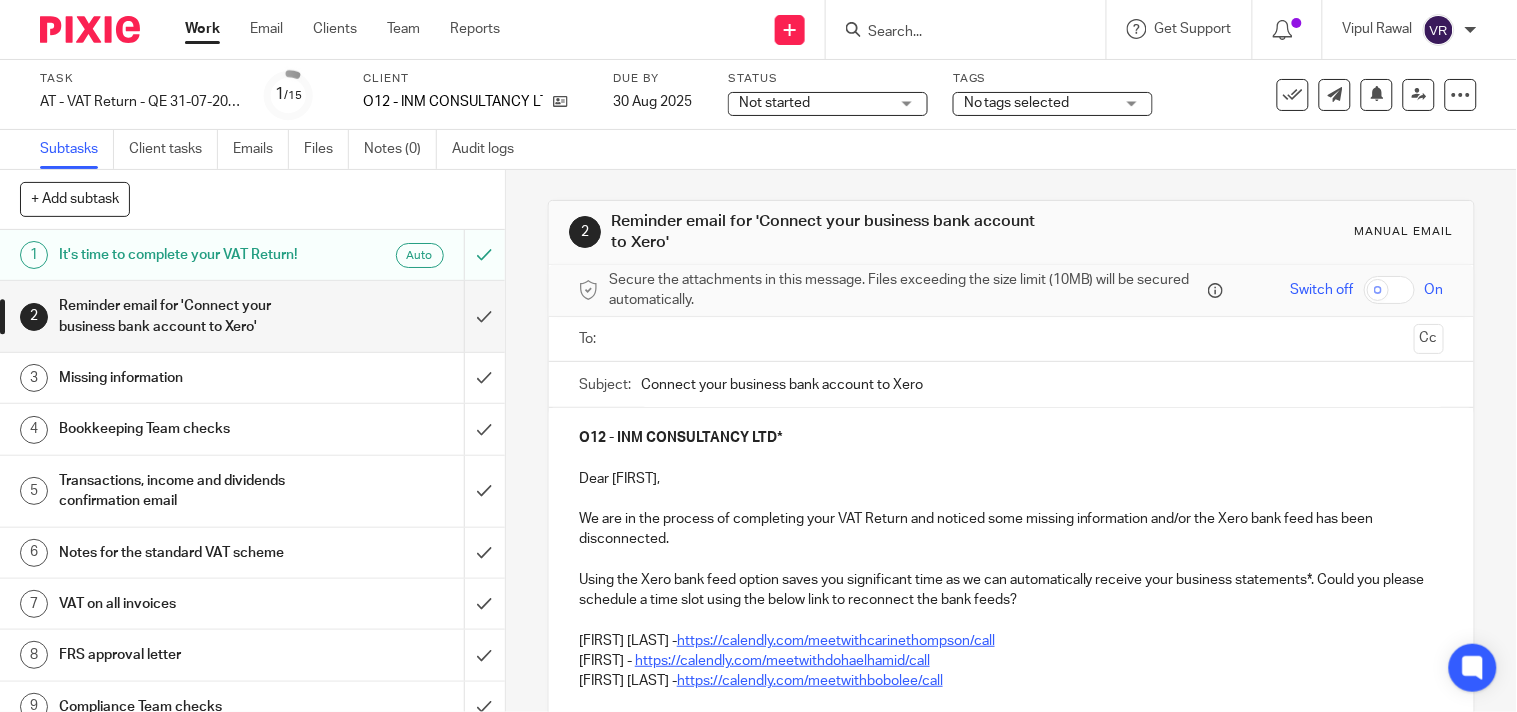 drag, startPoint x: 624, startPoint y: 387, endPoint x: 755, endPoint y: 372, distance: 131.85599 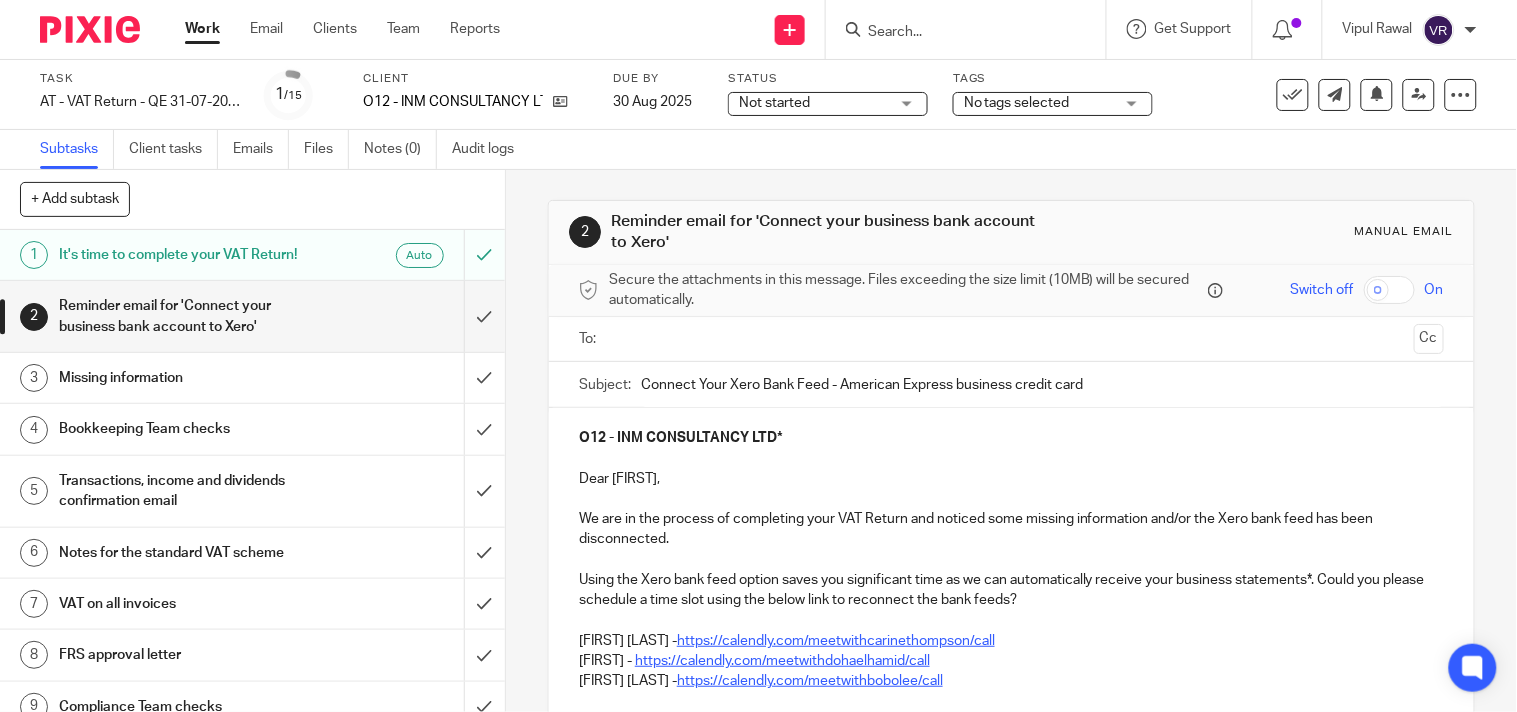 scroll, scrollTop: 111, scrollLeft: 0, axis: vertical 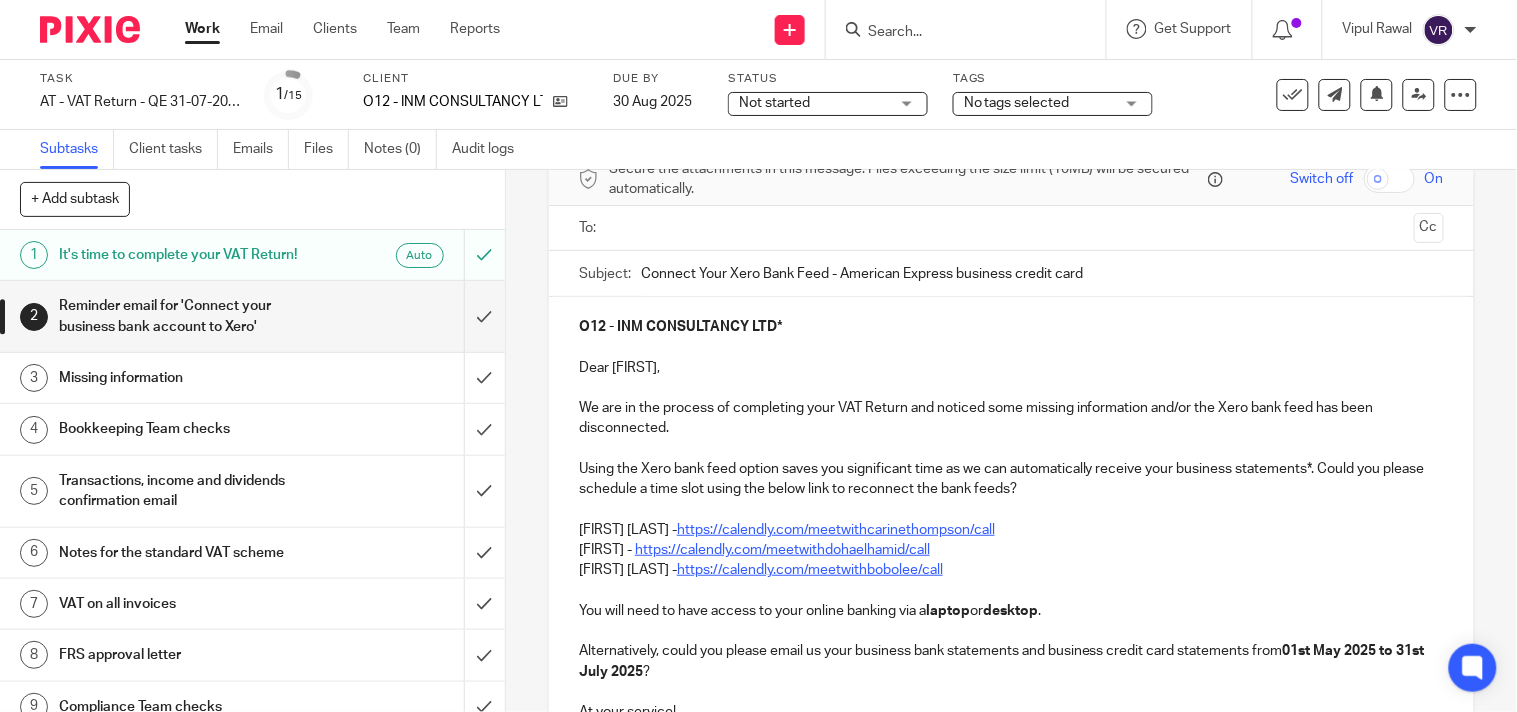 type on "Connect Your Xero Bank Feed - American Express business credit card" 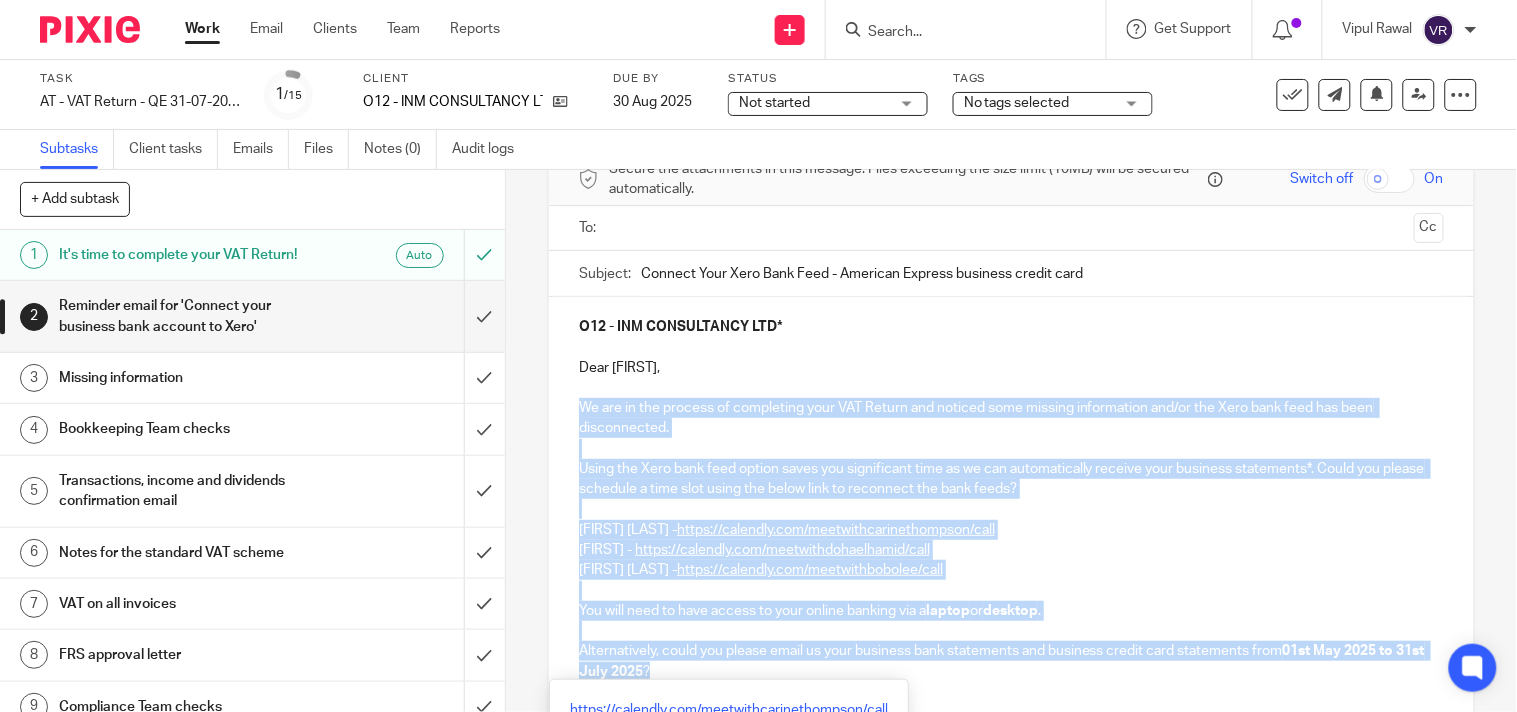 drag, startPoint x: 572, startPoint y: 403, endPoint x: 857, endPoint y: 673, distance: 392.58755 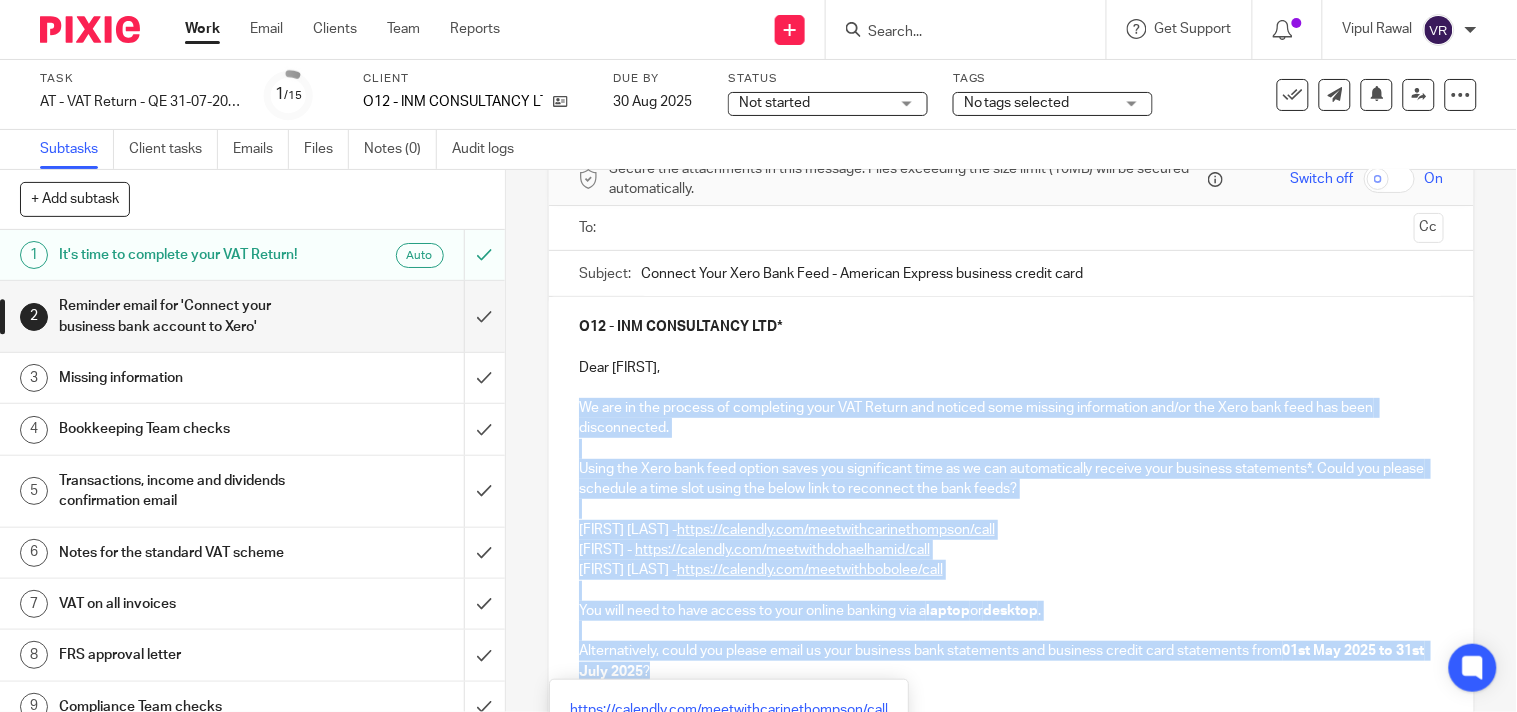 click on "O12 - INM CONSULTANCY LTD* Dear Iseoluwa, We are in the process of completing your VAT Return and noticed some missing information and/or the Xero bank feed has been disconnected. Using the Xero bank feed option saves you significant time as we can automatically receive your business statements*. Could you please schedule a time slot using the below link to reconnect the bank feeds? Carine Thompson -  https://calendly.com/meetwithcarinethompson/call Doha EL Hamid -  https://calendly.com/meetwithdohaelhamid/call Bobo Lee -  https://calendly.com/meetwithbobolee/call You will need to have access to your online banking via a  laptop  or  desktop . Alternatively, could you please email us your business bank statements and business credit card statements from  01st May 2025 to 31st July 2025 ?   At your service! The Bookkeeping Team (VAT) *Additional fees apply for online clients." at bounding box center [1011, 557] 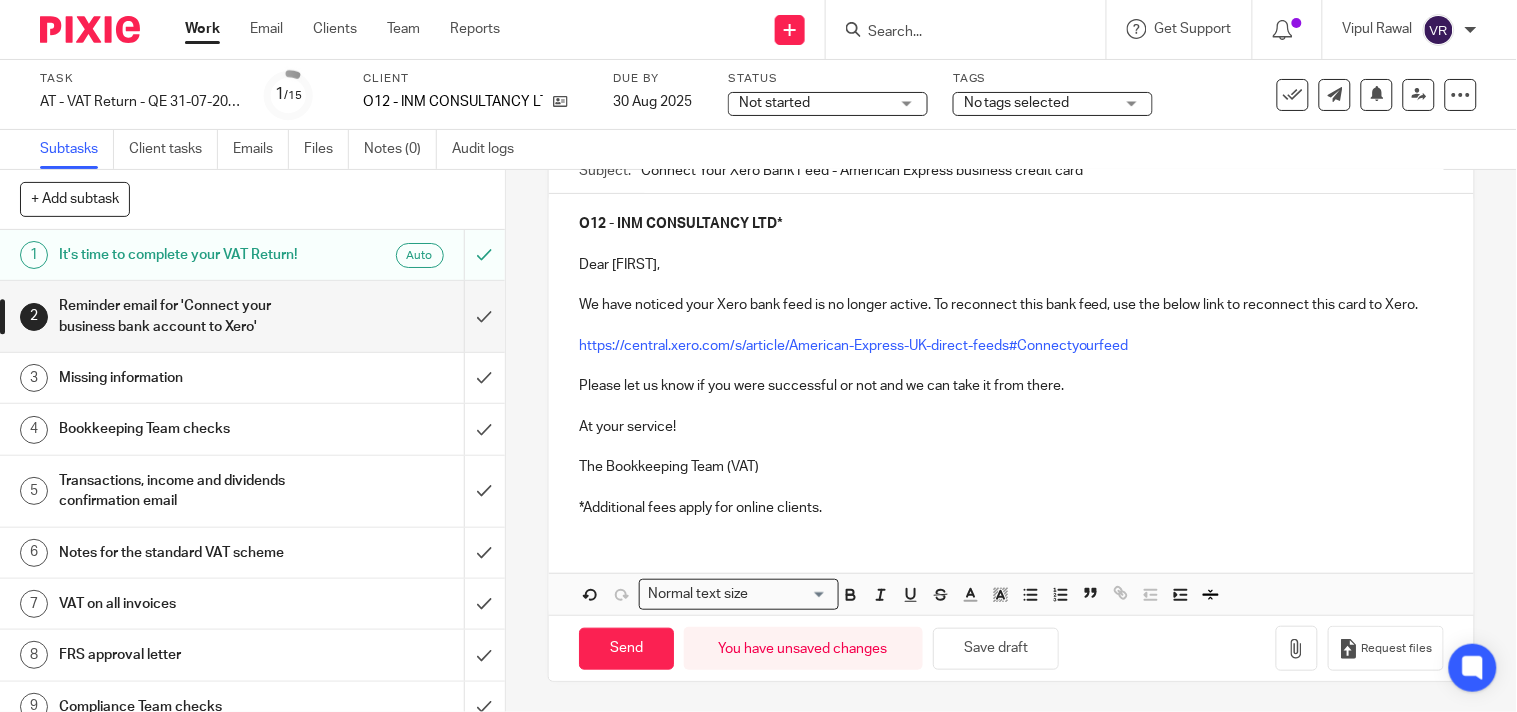 scroll, scrollTop: 235, scrollLeft: 0, axis: vertical 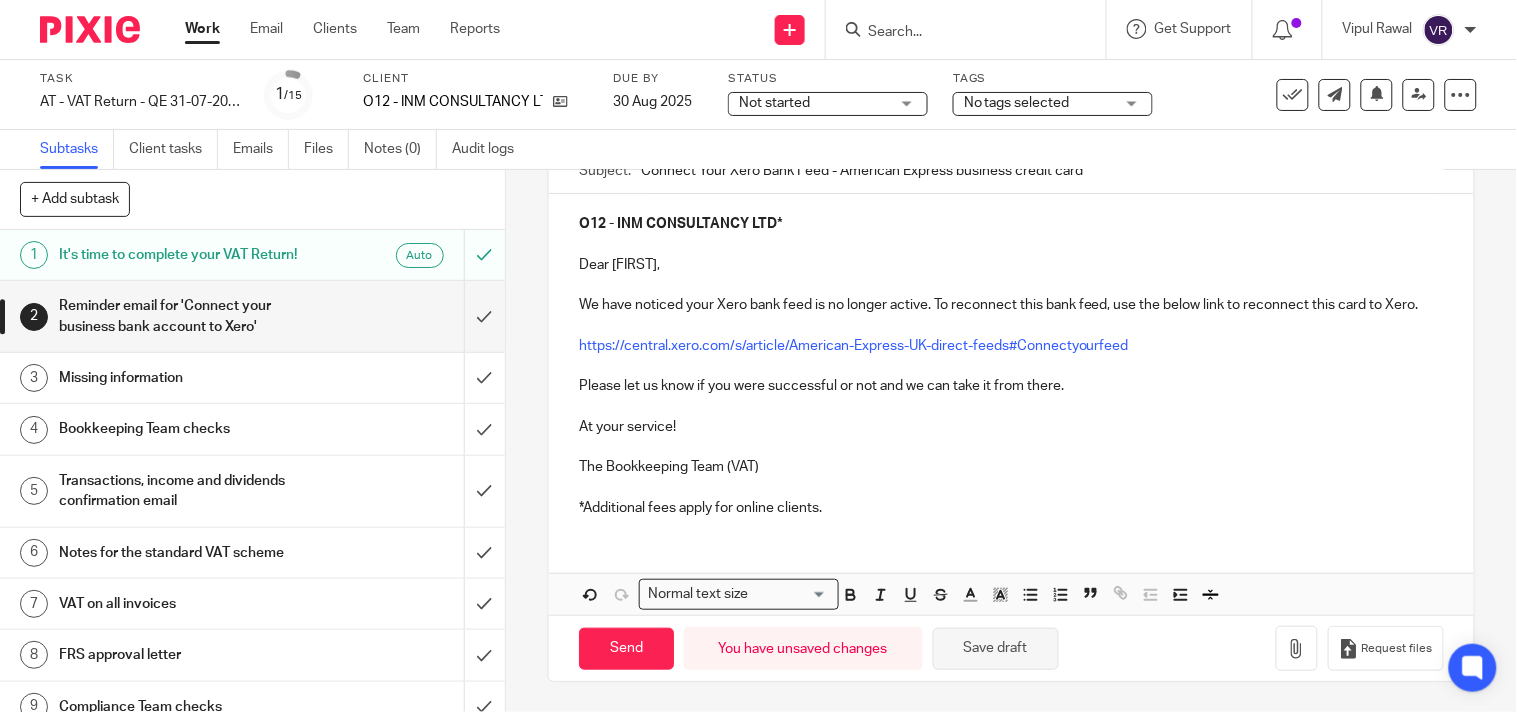 click on "Save draft" at bounding box center [996, 649] 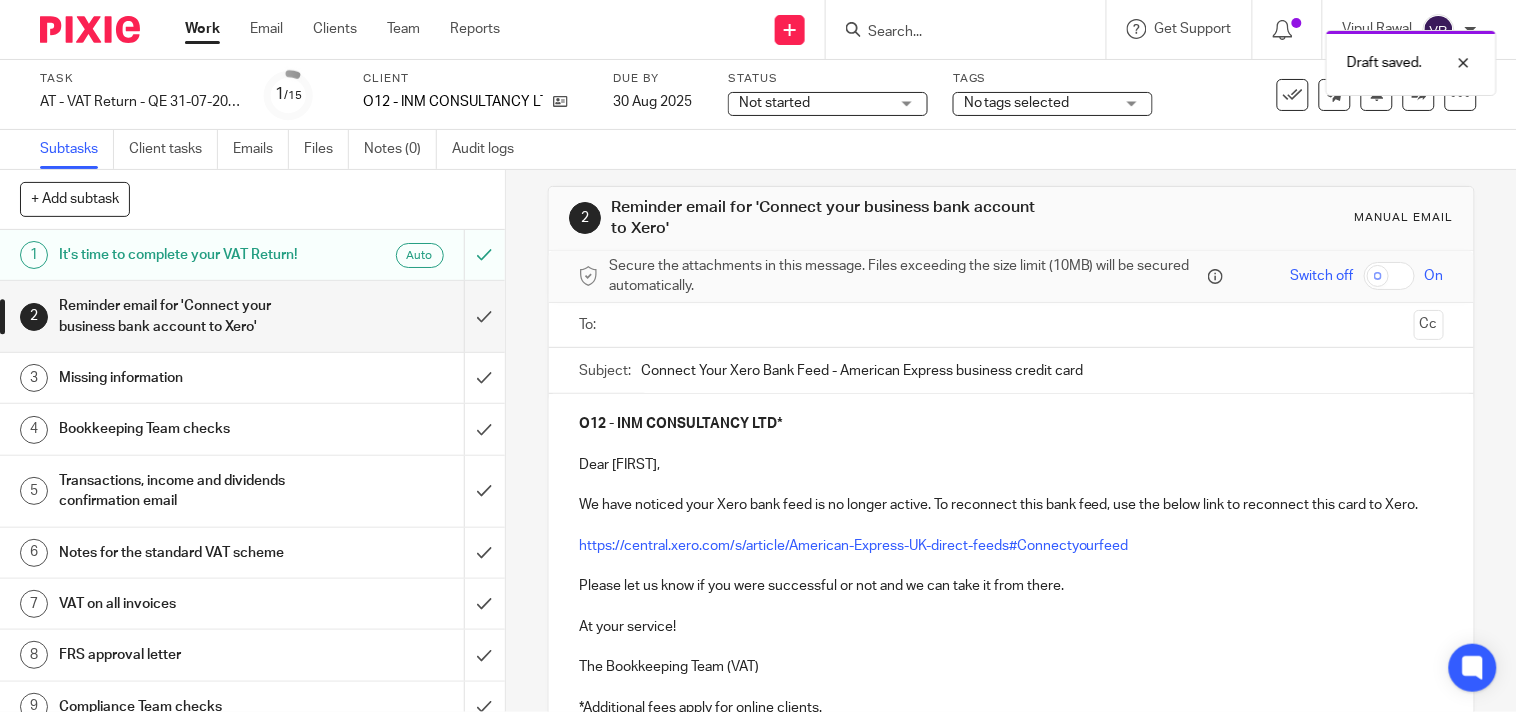 scroll, scrollTop: 0, scrollLeft: 0, axis: both 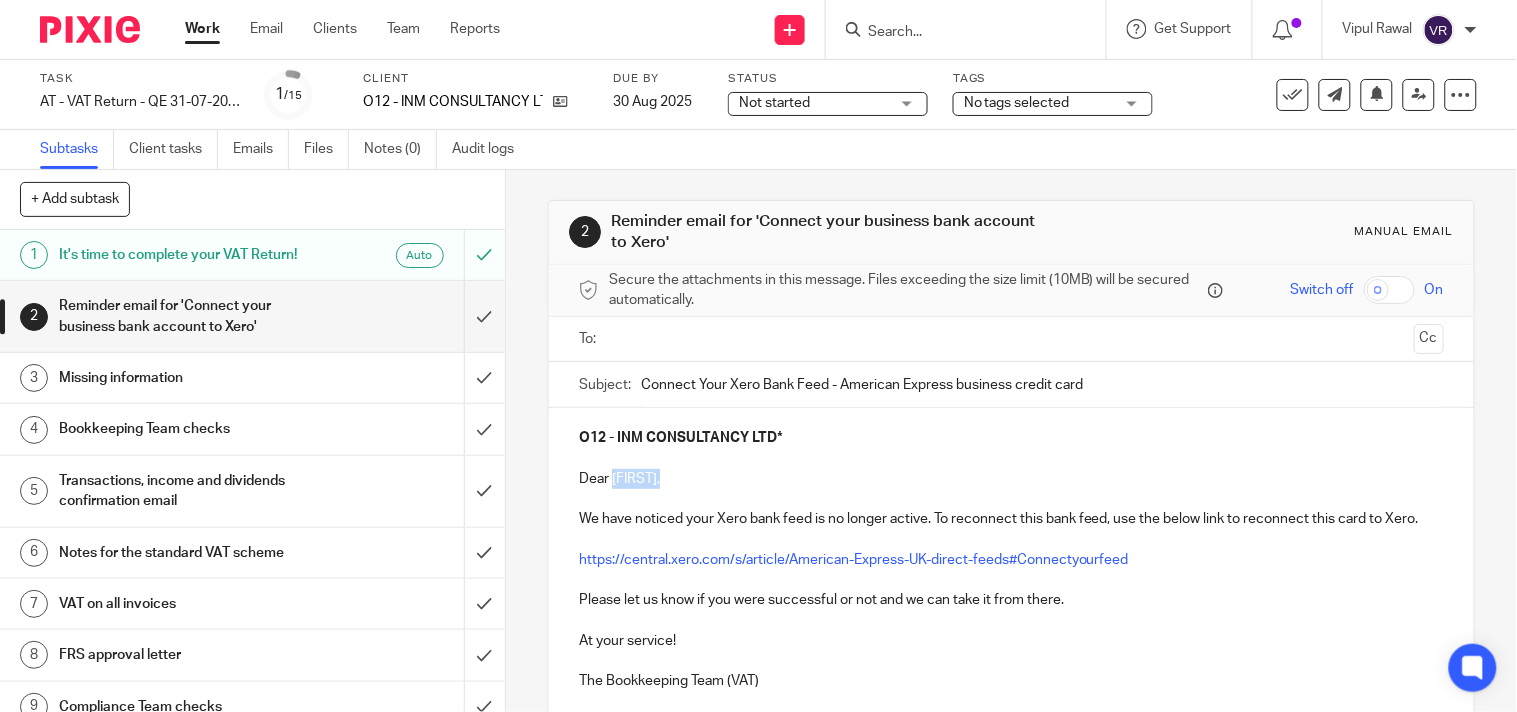 drag, startPoint x: 604, startPoint y: 478, endPoint x: 661, endPoint y: 478, distance: 57 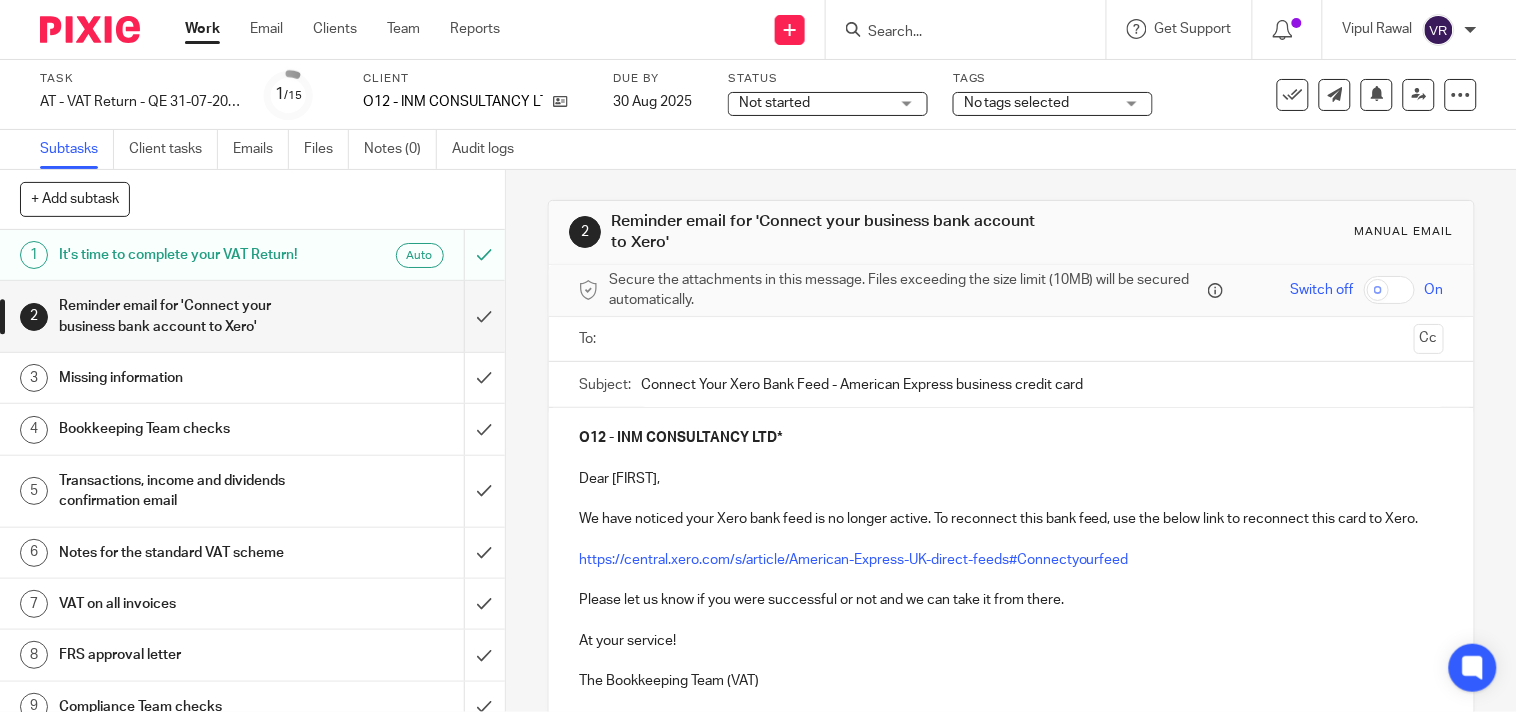 scroll, scrollTop: 111, scrollLeft: 0, axis: vertical 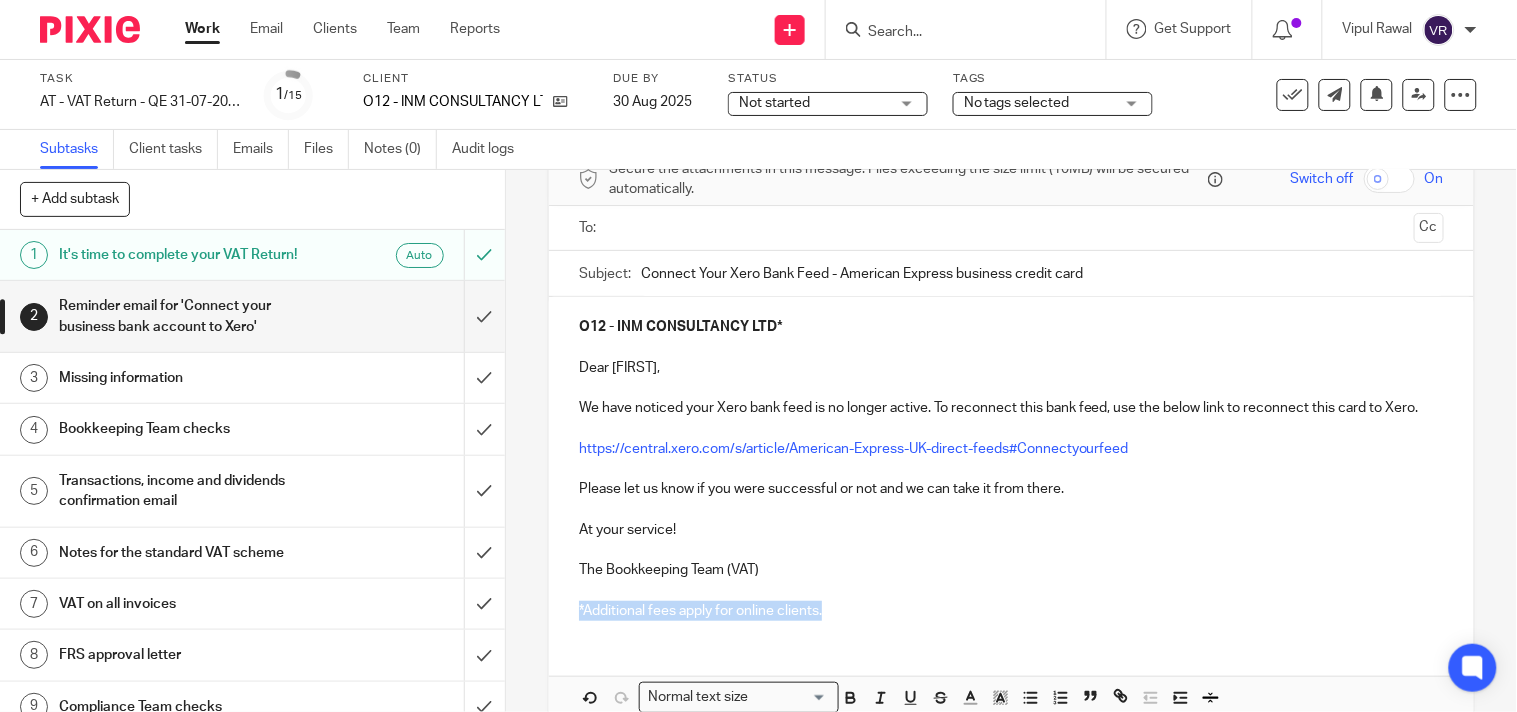 drag, startPoint x: 825, startPoint y: 631, endPoint x: 570, endPoint y: 627, distance: 255.03137 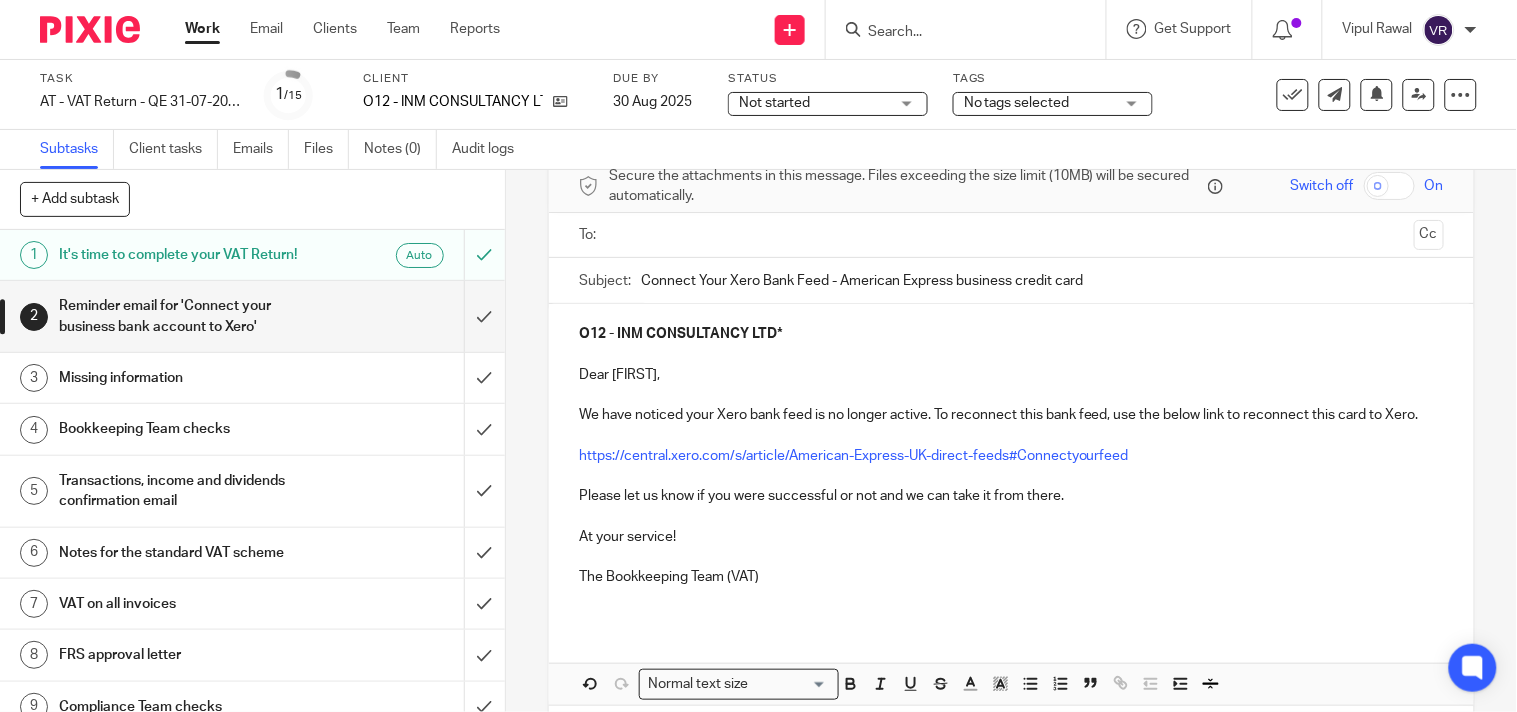 scroll, scrollTop: 0, scrollLeft: 0, axis: both 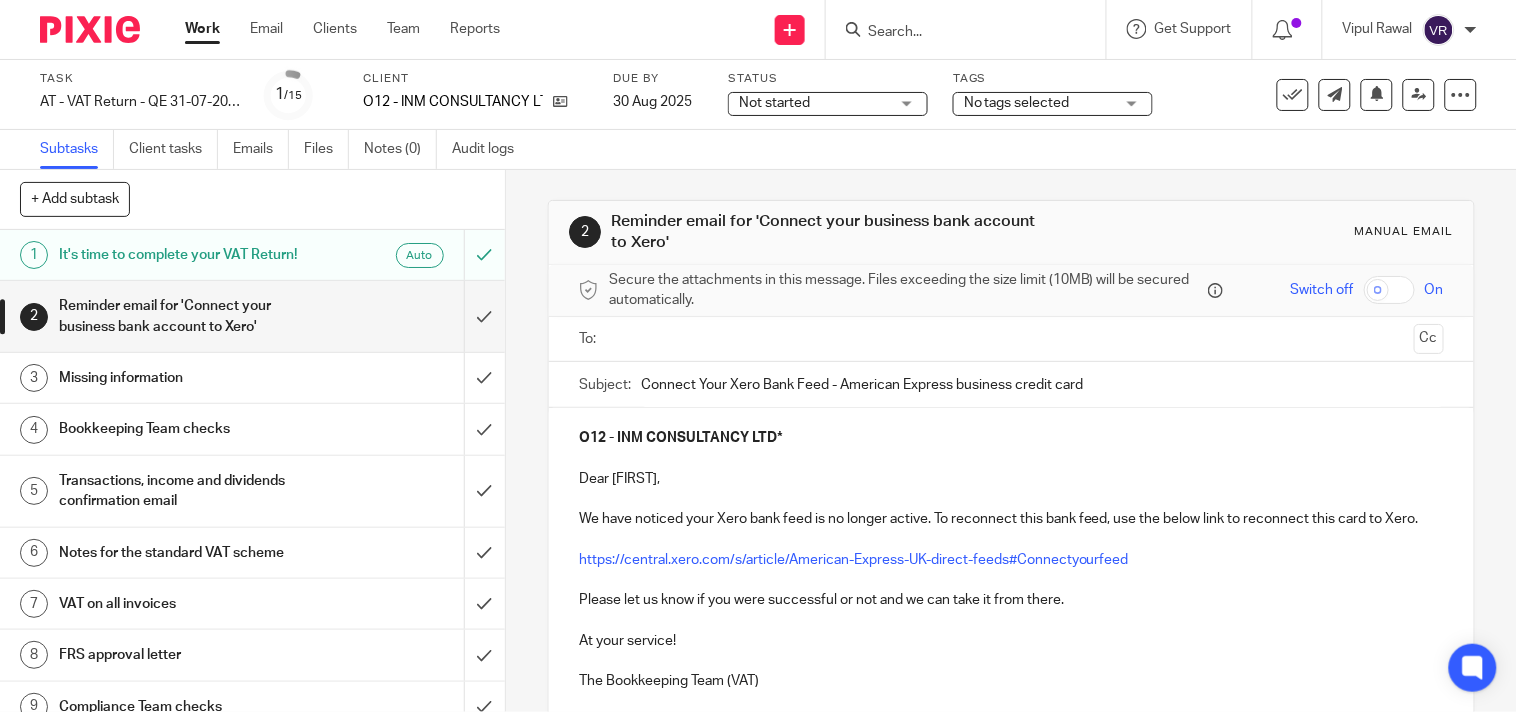 click at bounding box center (1011, 339) 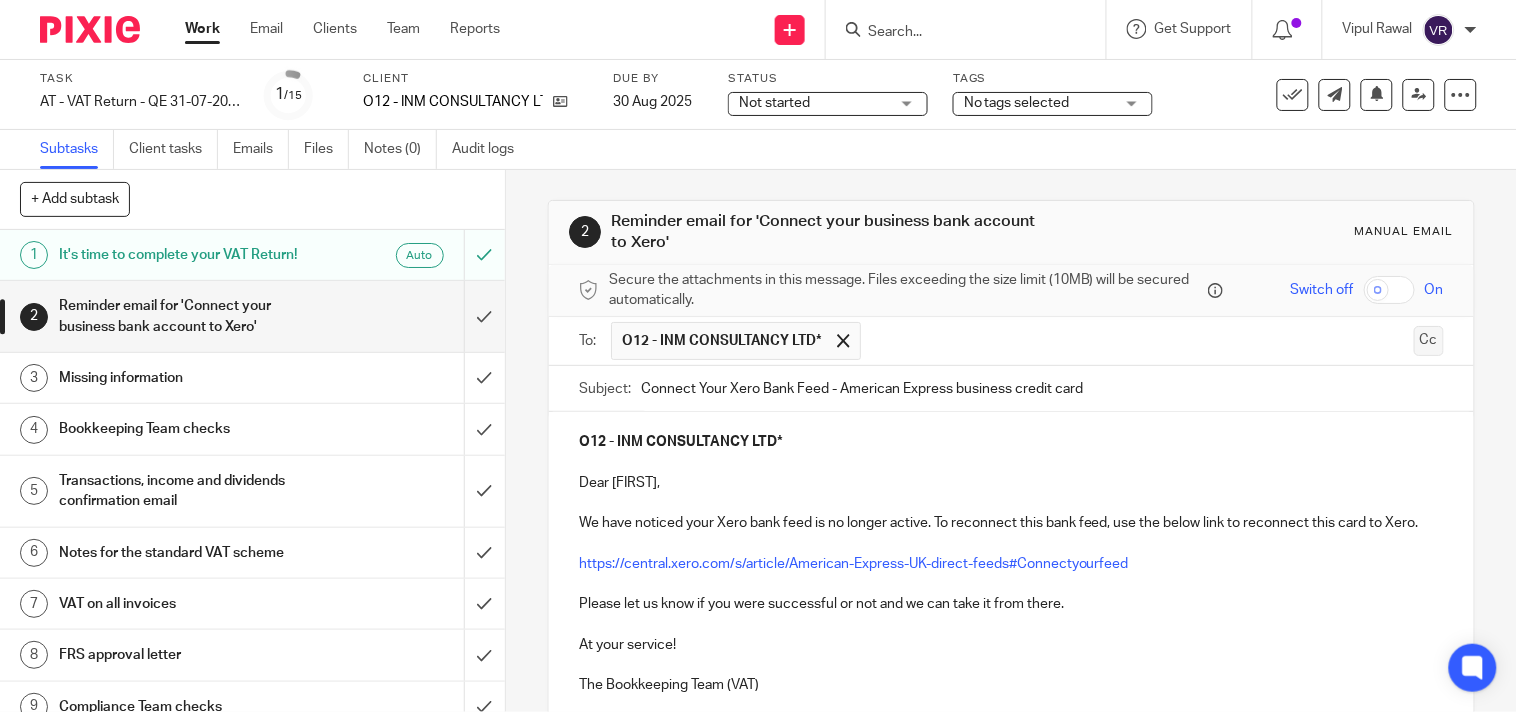 click on "Cc" at bounding box center (1429, 341) 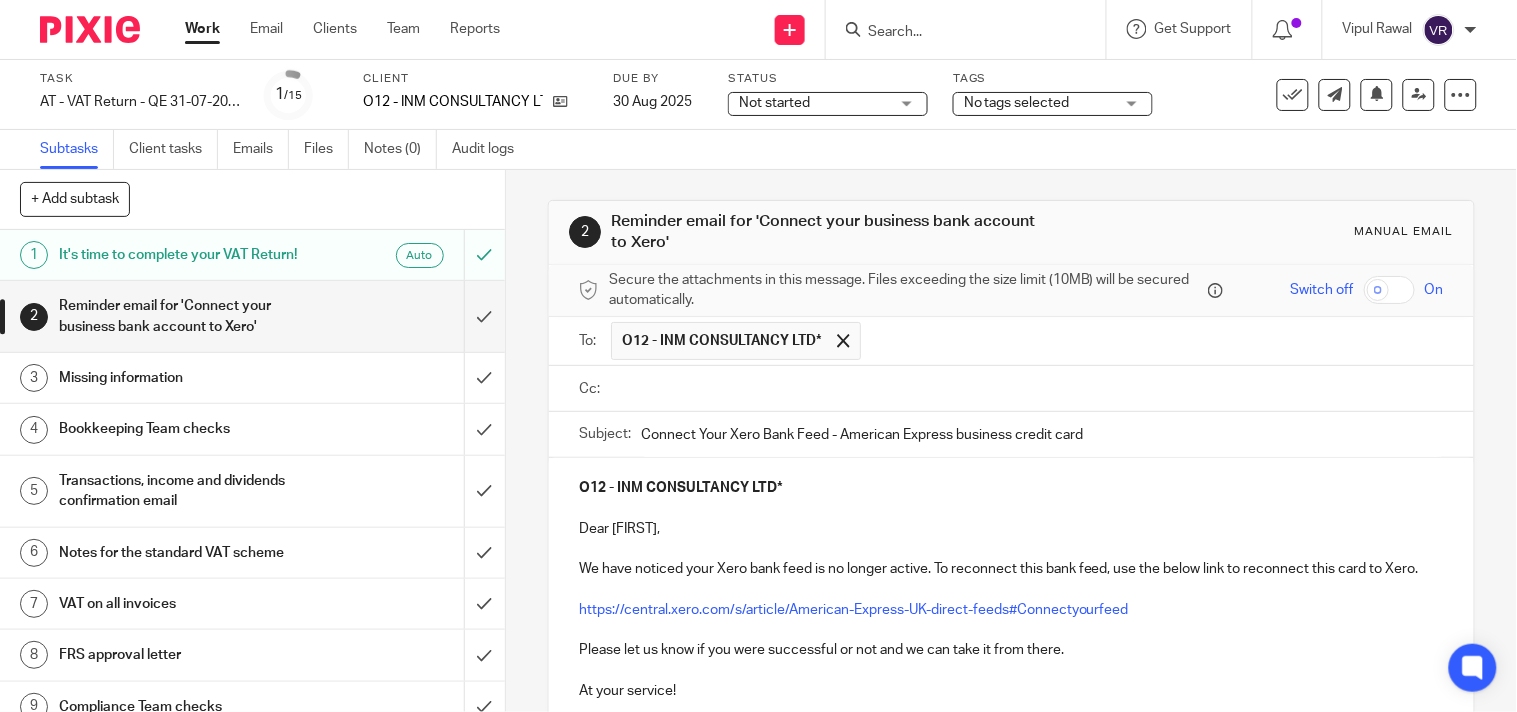 click at bounding box center [1026, 389] 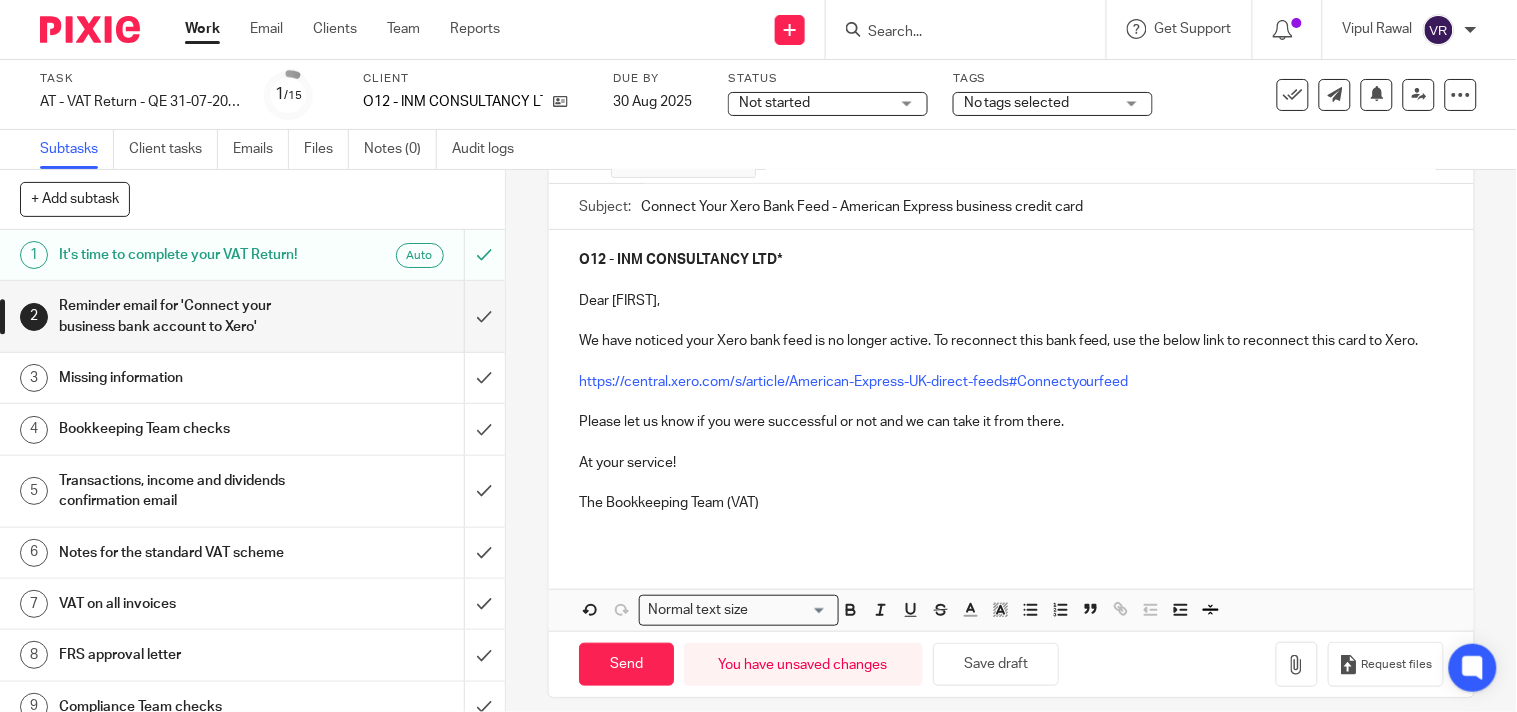 scroll, scrollTop: 271, scrollLeft: 0, axis: vertical 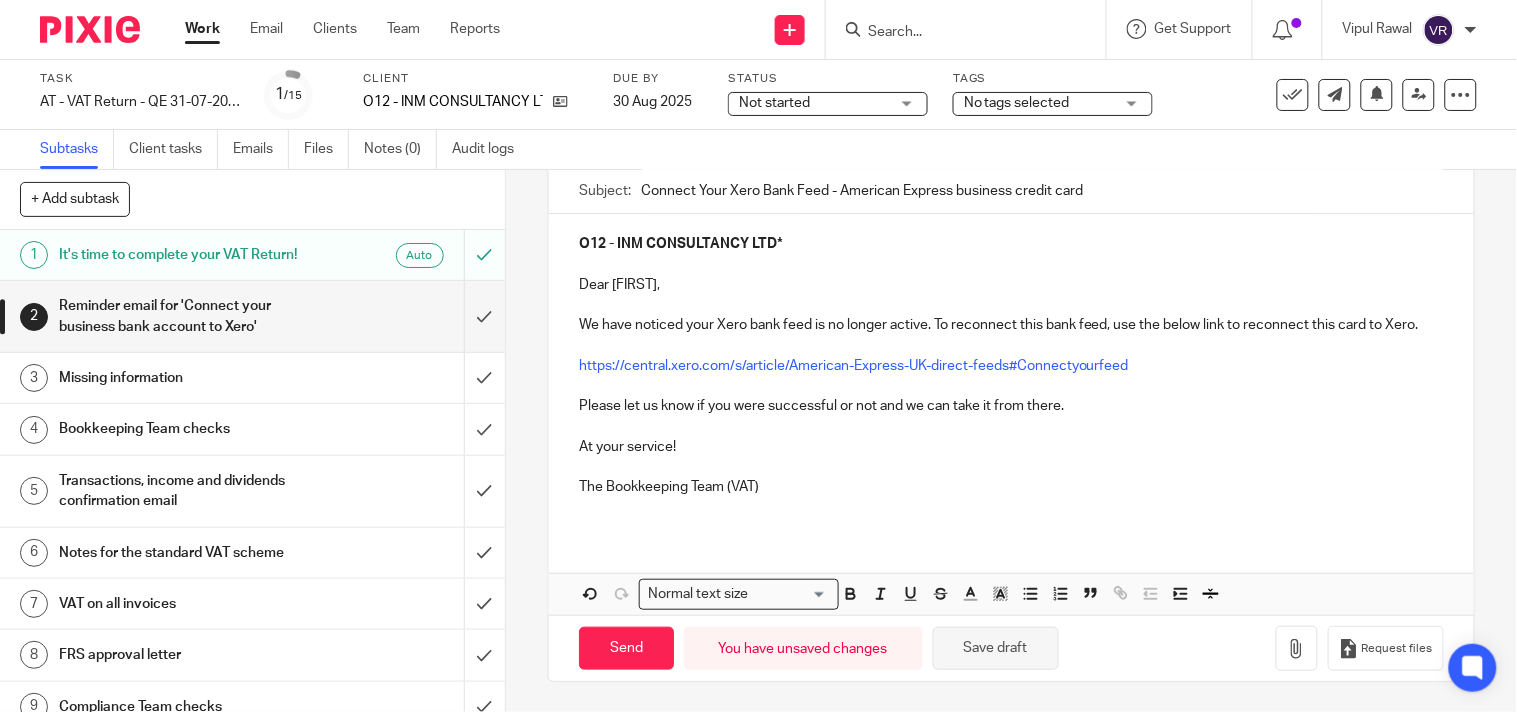 click on "Save draft" at bounding box center (996, 648) 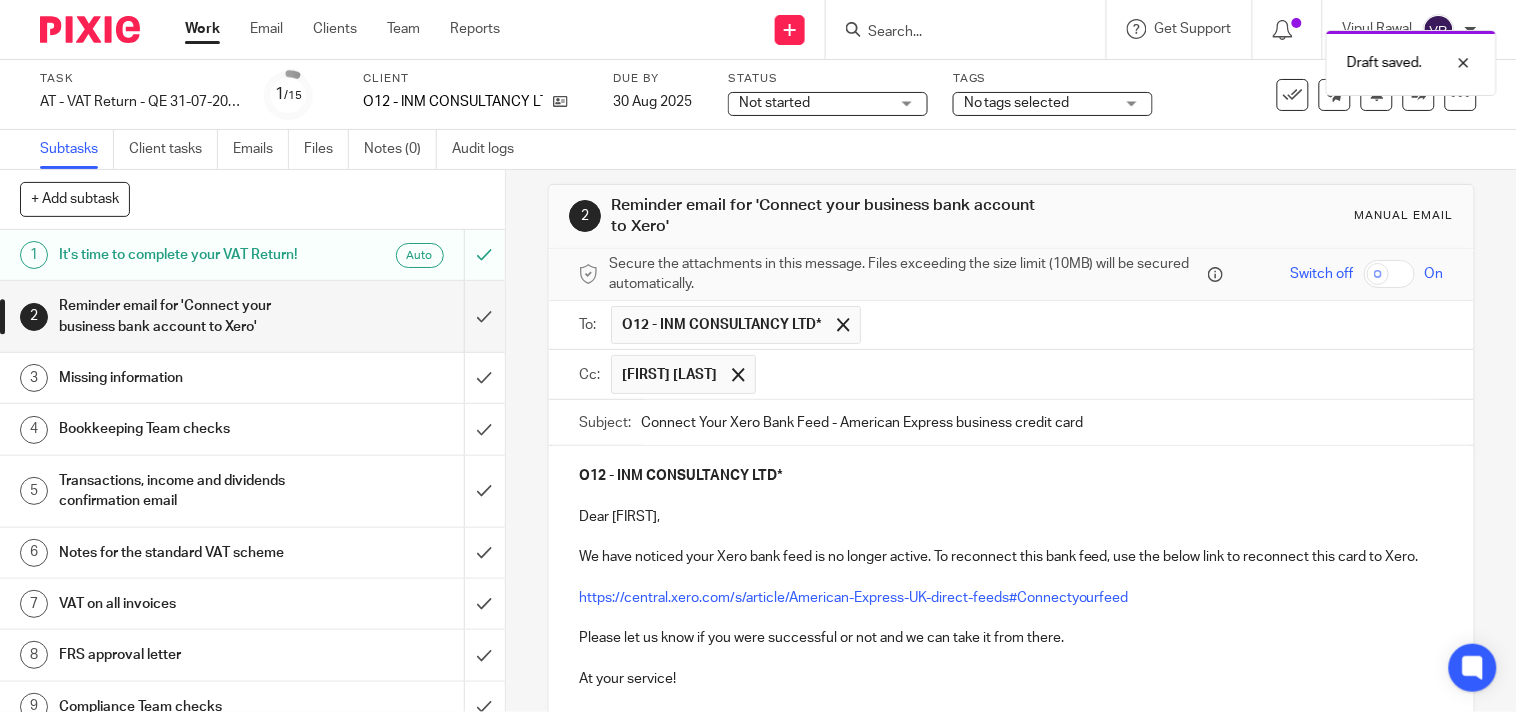 scroll, scrollTop: 0, scrollLeft: 0, axis: both 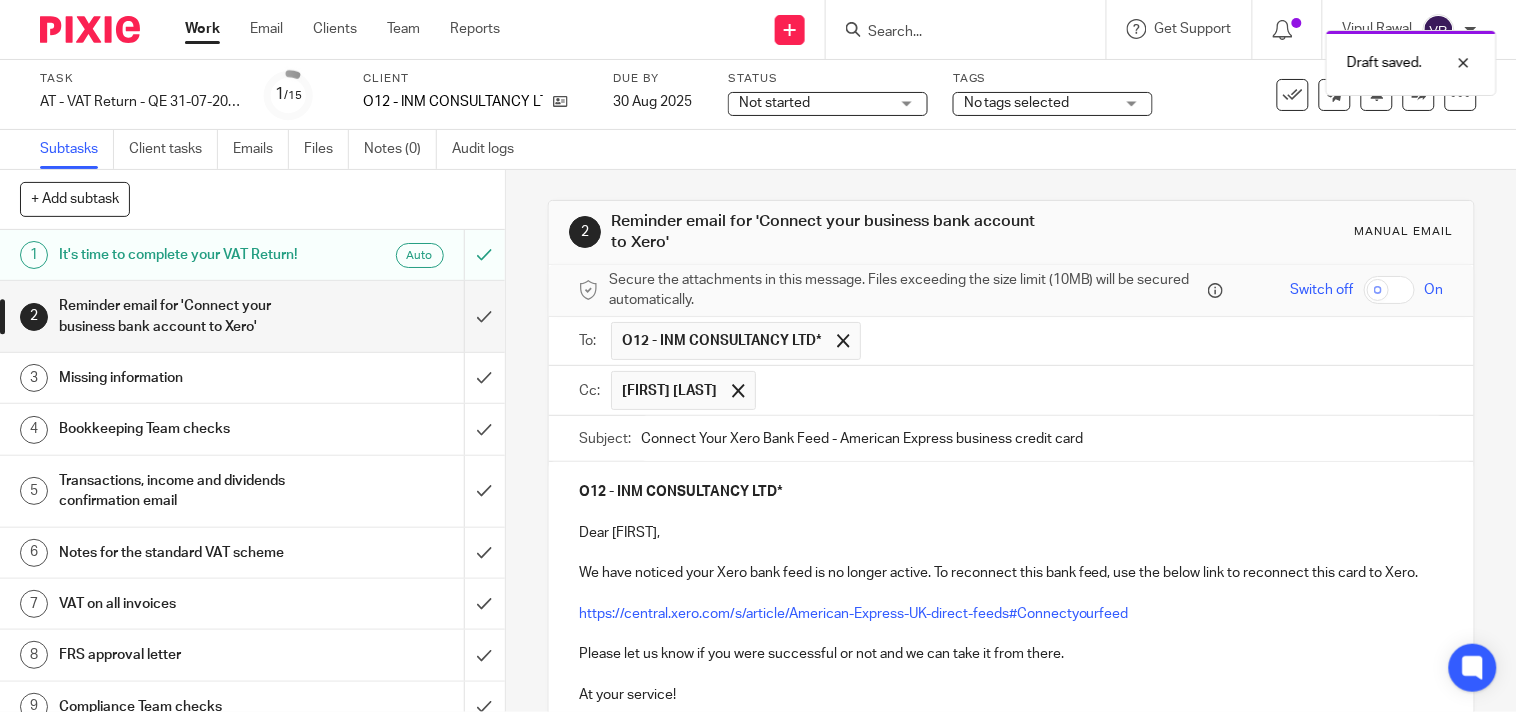 click on "Not started
Not started" at bounding box center (828, 104) 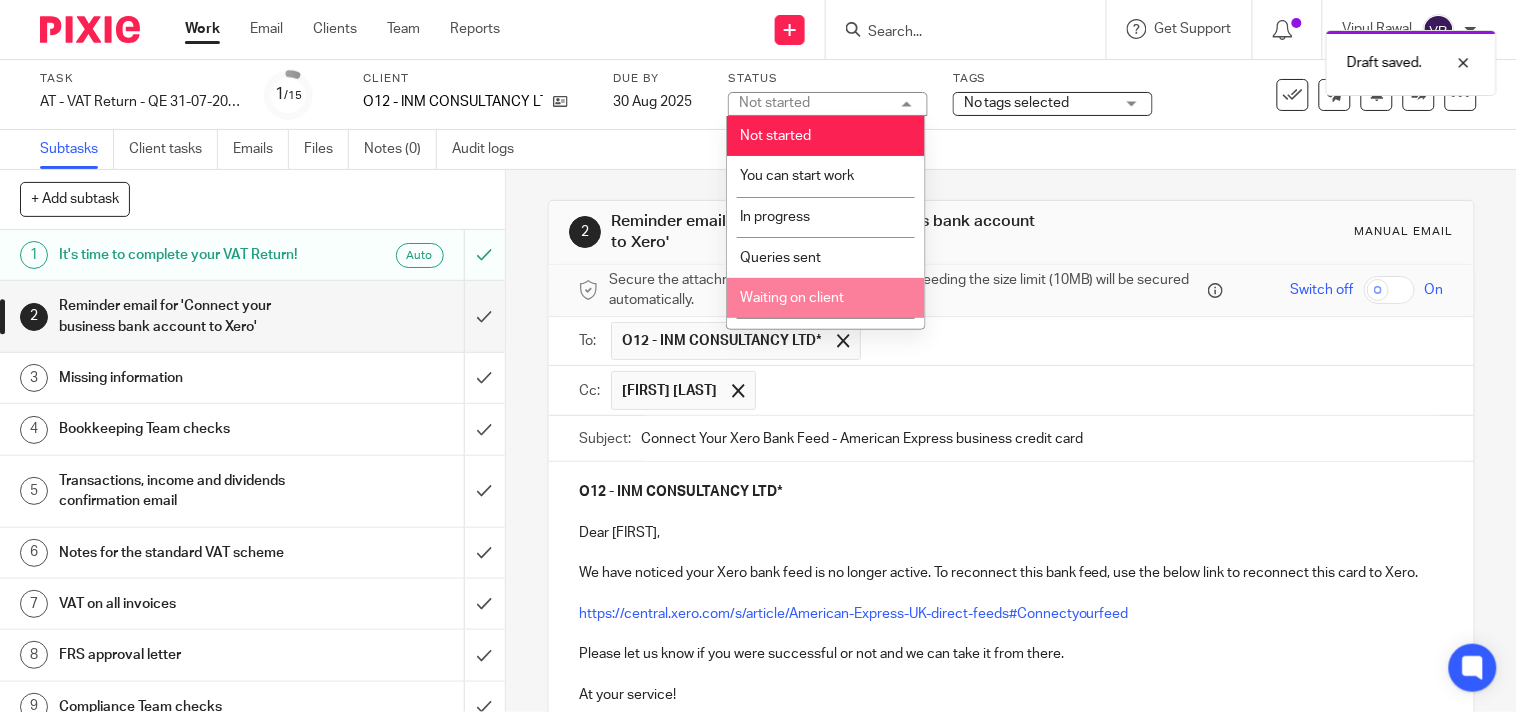 click on "Waiting on client" at bounding box center [792, 298] 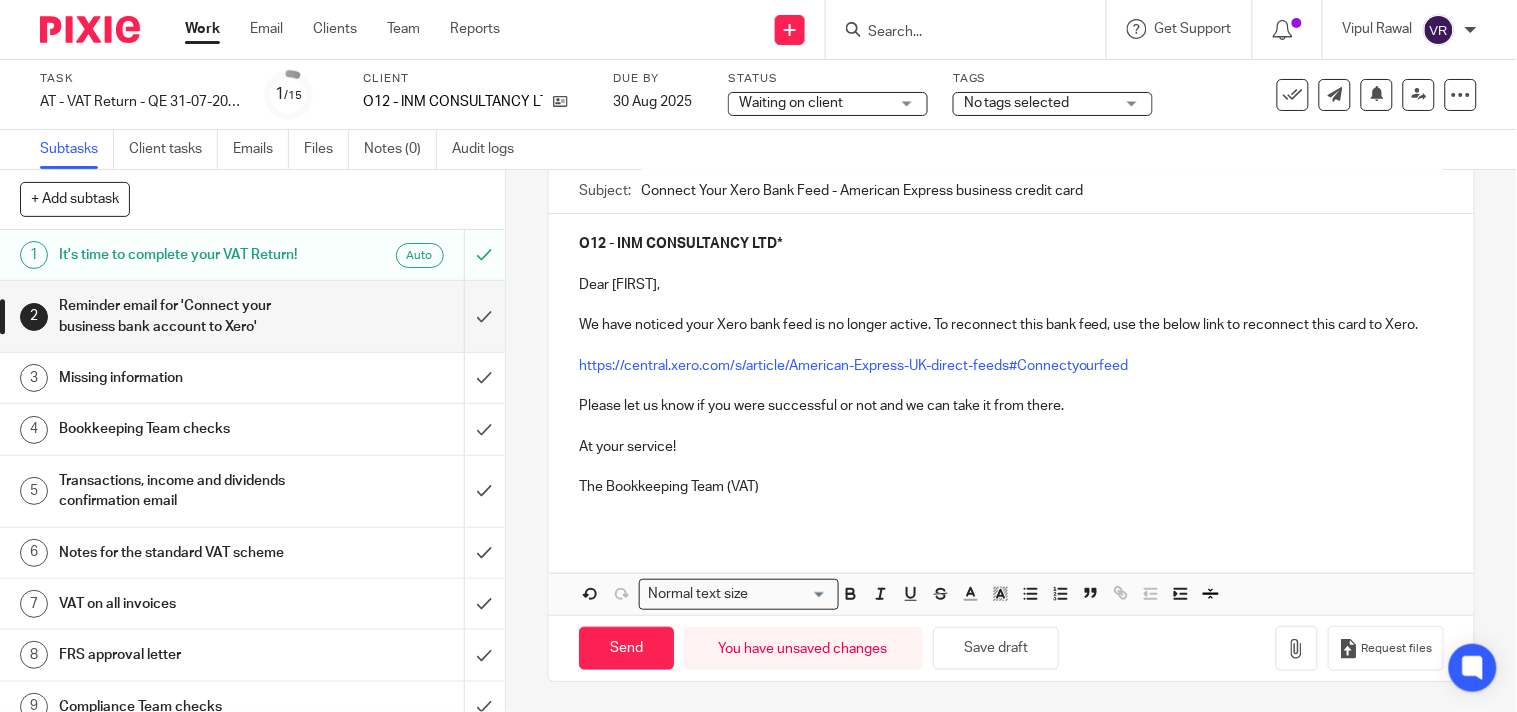 scroll, scrollTop: 271, scrollLeft: 0, axis: vertical 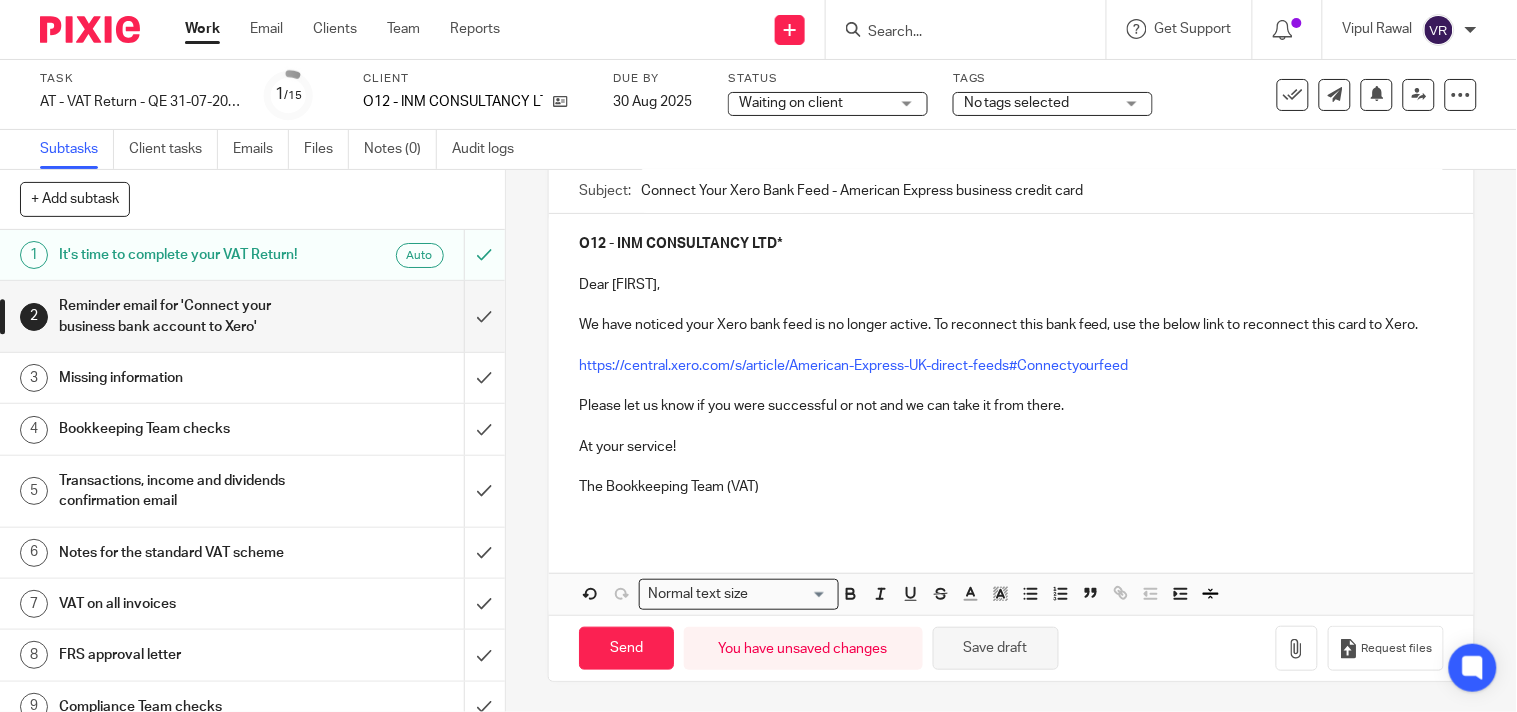 click on "Save draft" at bounding box center [996, 648] 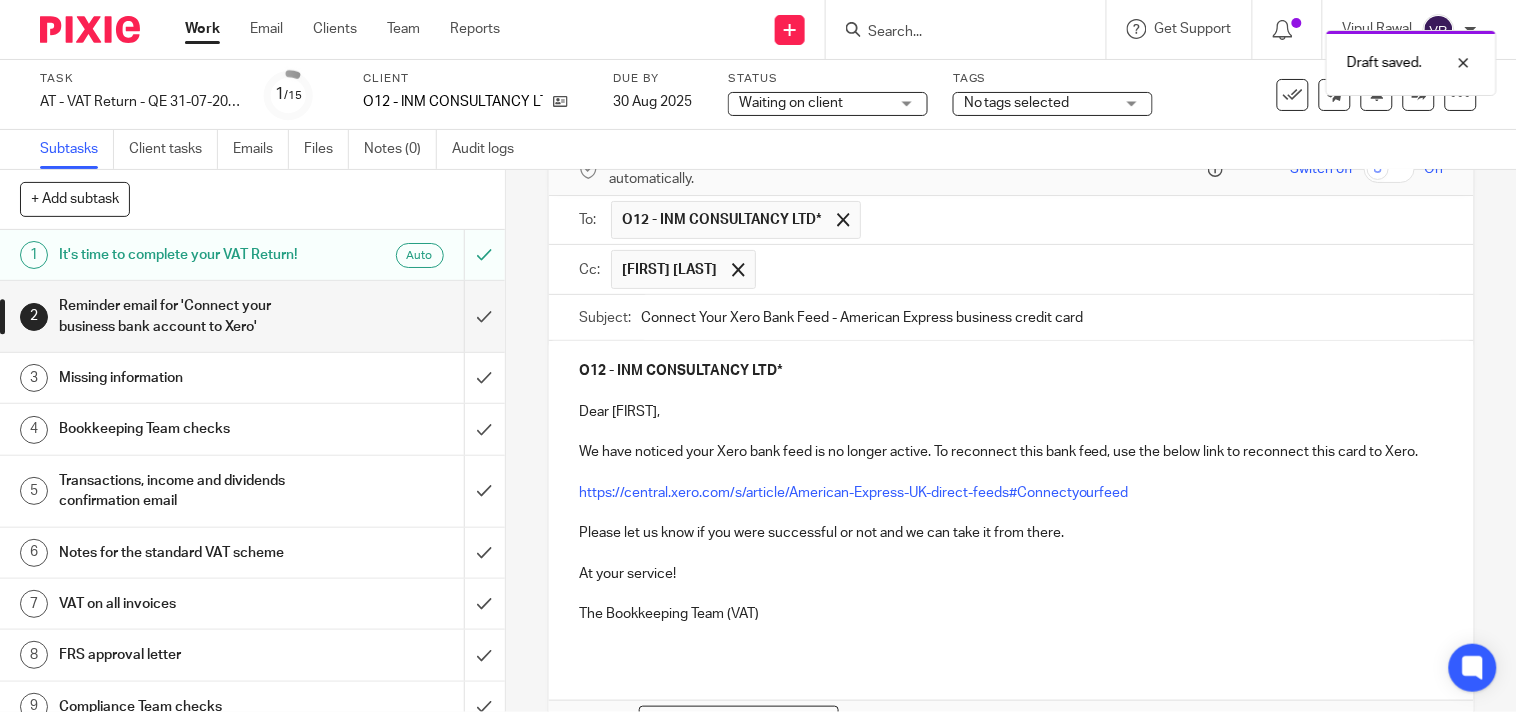 scroll, scrollTop: 160, scrollLeft: 0, axis: vertical 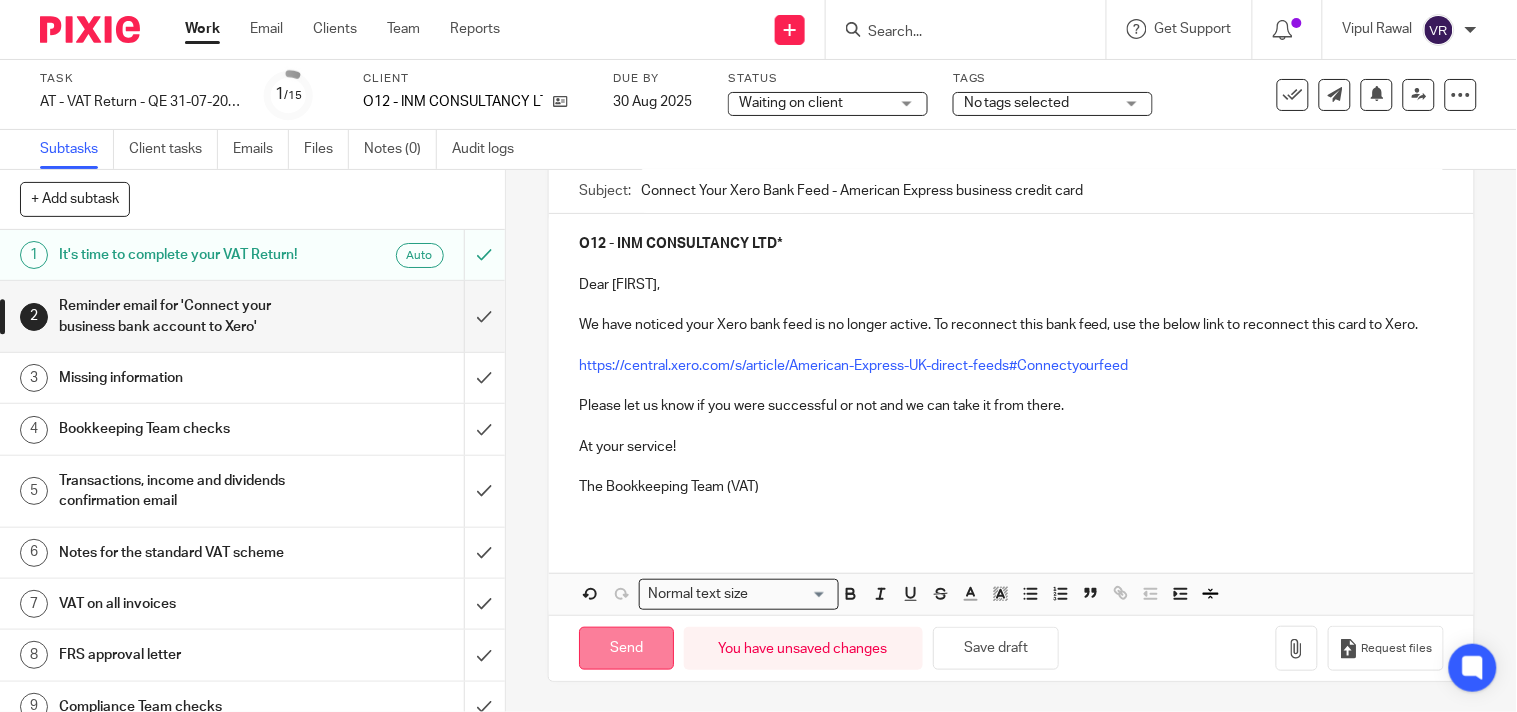 click on "Send" at bounding box center (626, 648) 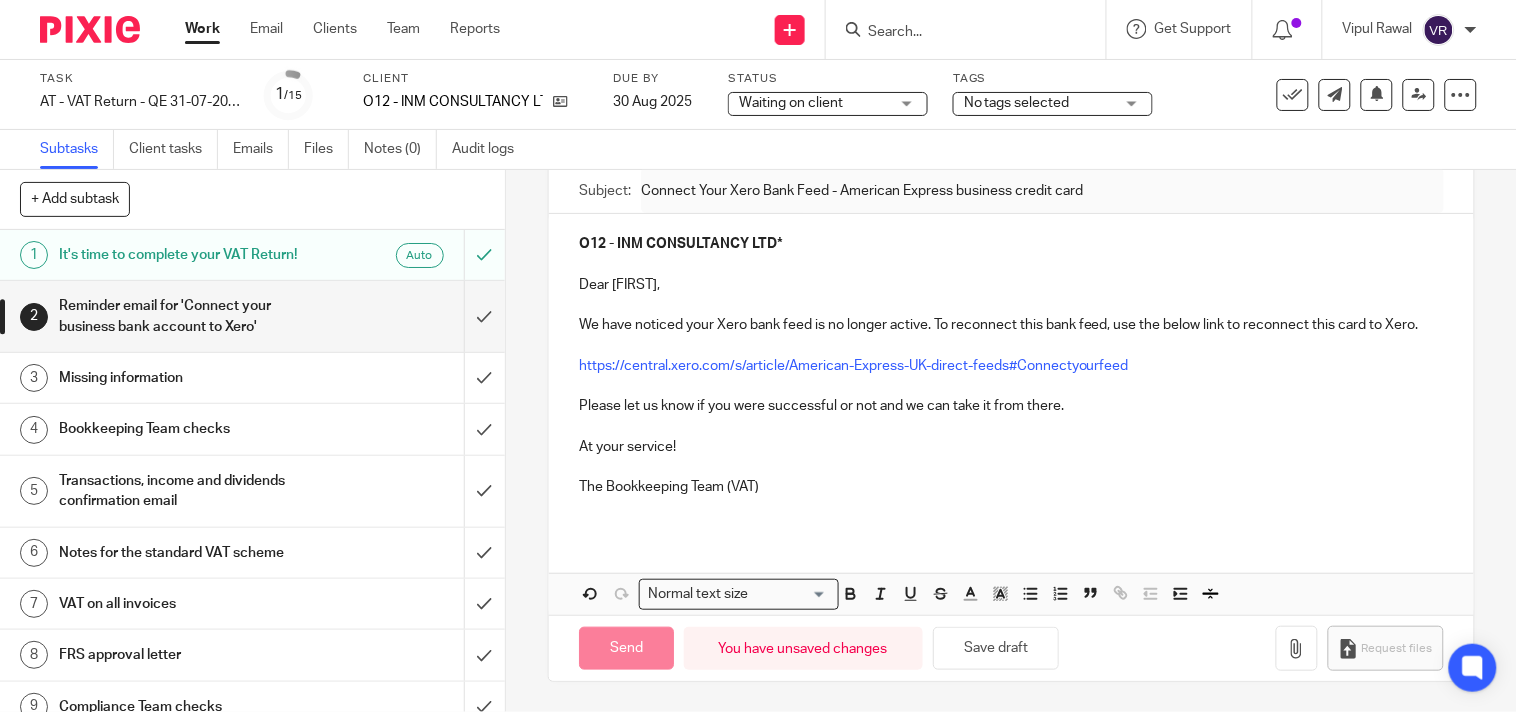 type on "Sent" 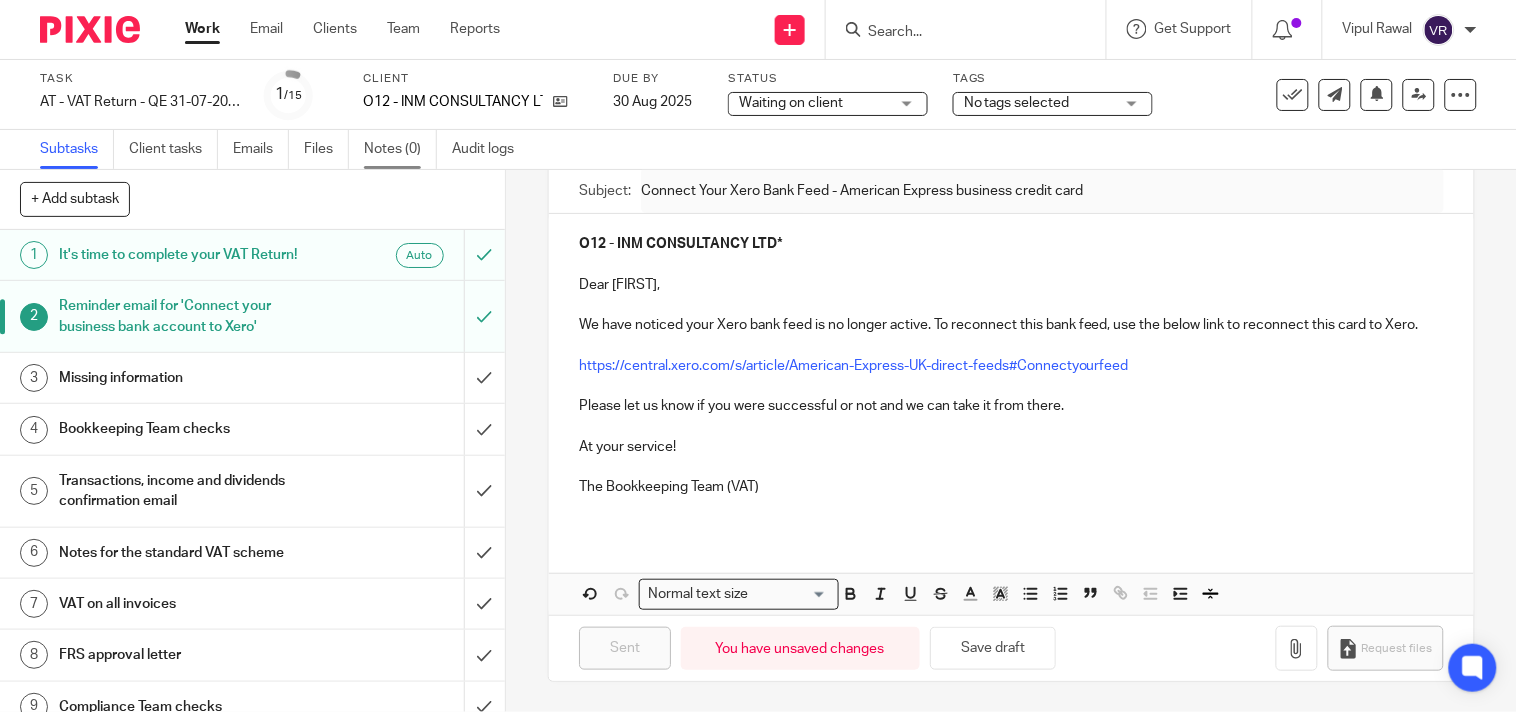 click on "Notes (0)" at bounding box center (400, 149) 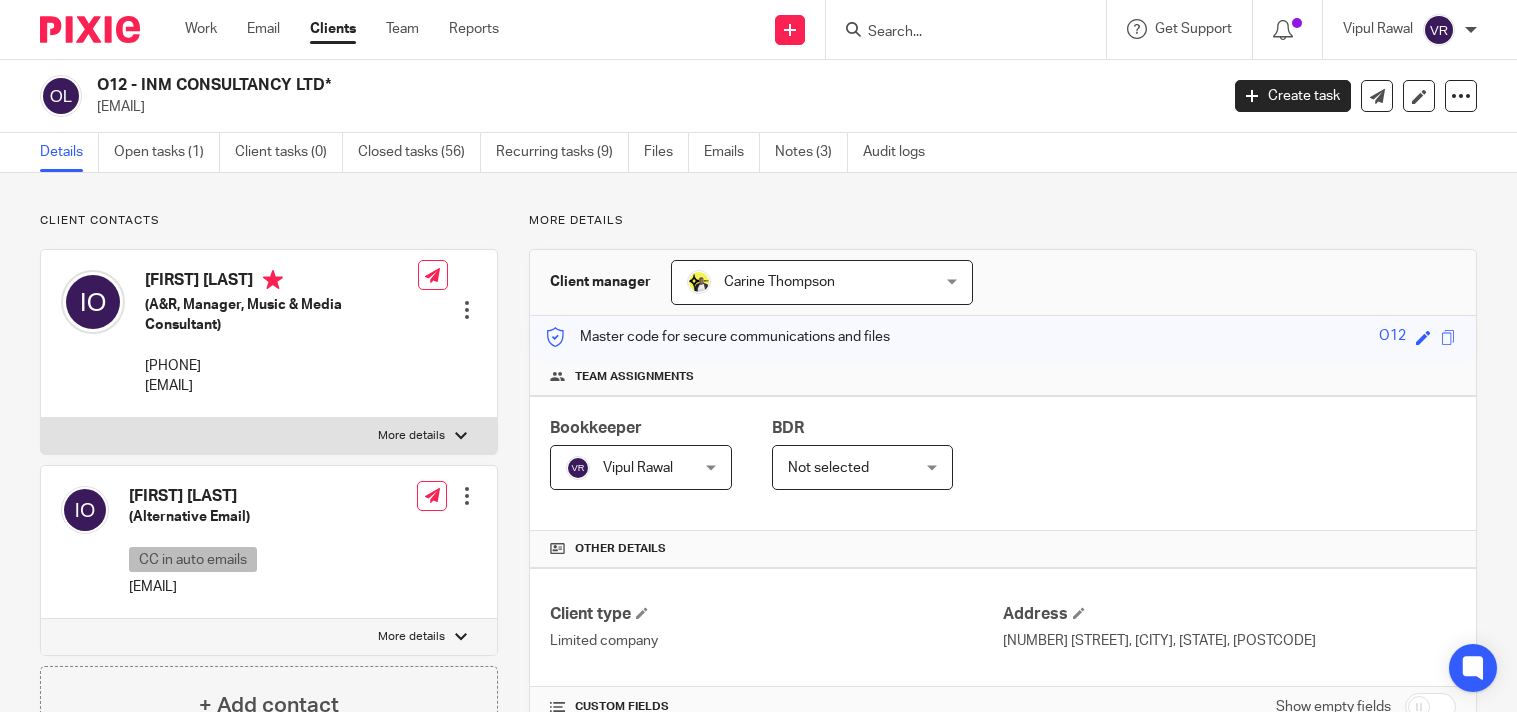 scroll, scrollTop: 0, scrollLeft: 0, axis: both 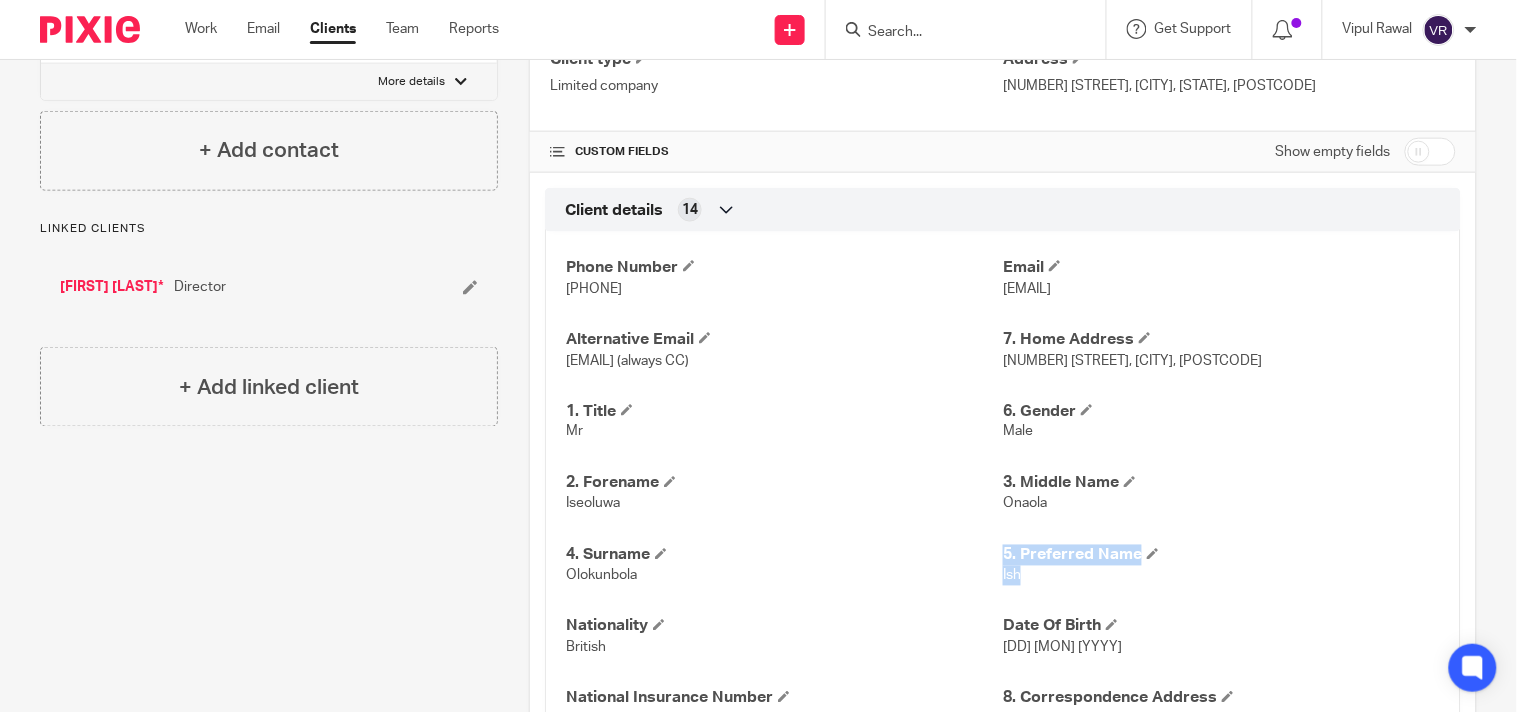 drag, startPoint x: 988, startPoint y: 576, endPoint x: 1012, endPoint y: 578, distance: 24.083189 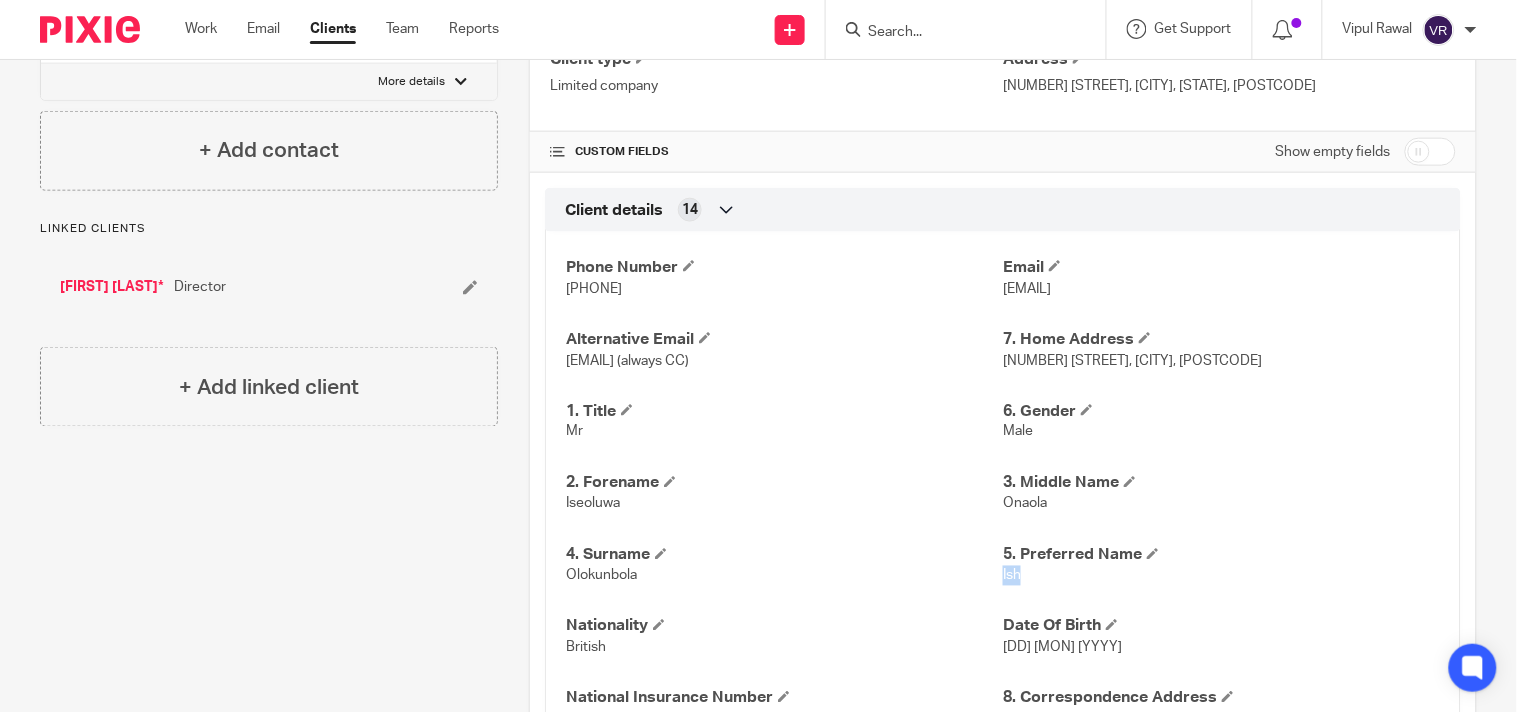drag, startPoint x: 992, startPoint y: 577, endPoint x: 1014, endPoint y: 577, distance: 22 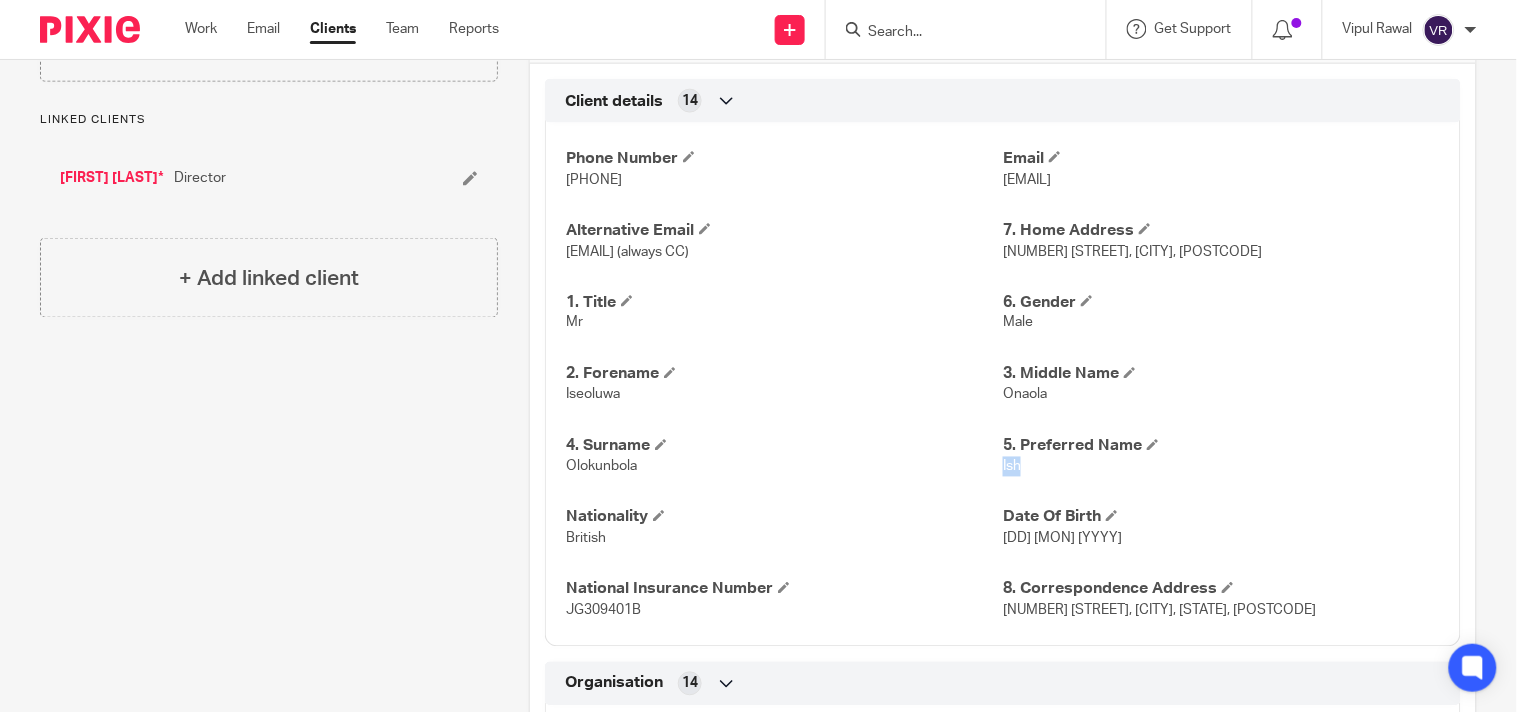 scroll, scrollTop: 666, scrollLeft: 0, axis: vertical 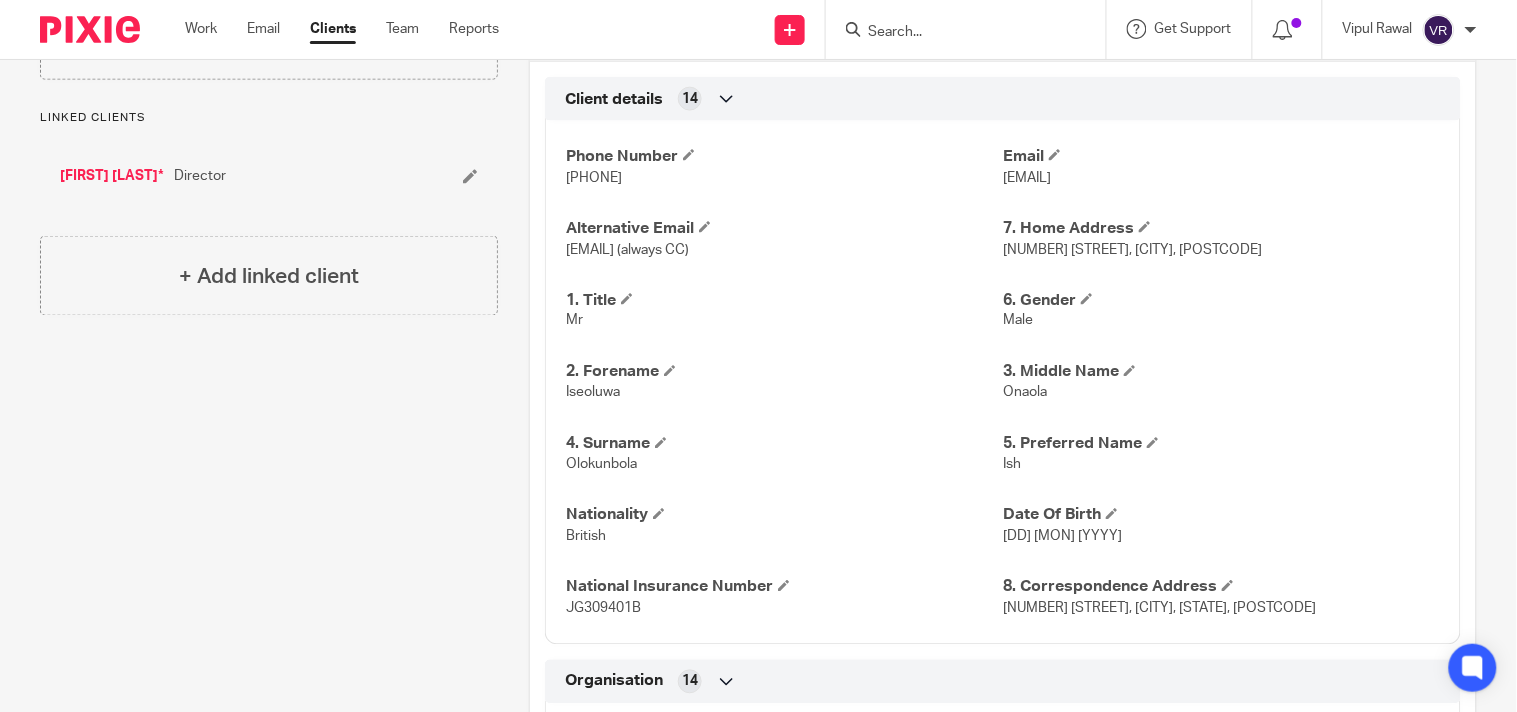 click on "Phone Number
[PHONE]
Email
[EMAIL]
Alternative Email
[EMAIL] (always CC)
7. Home Address
[NUMBER] [STREET], [CITY], [POSTCODE]
1. Title
Mr
6. Gender
Male
2. Forename
[FIRST]
3. Middle Name
[MIDDLE]
4. Surname
[LAST]
5. Preferred Name
[NICK]
Nationality
British
Date Of Birth
[DD] [MON] [YYYY]
National Insurance Number
[SSN]
8. Correspondence Address
[NUMBER] [STREET], [CITY], [STATE], [POSTCODE]" at bounding box center [1003, 375] 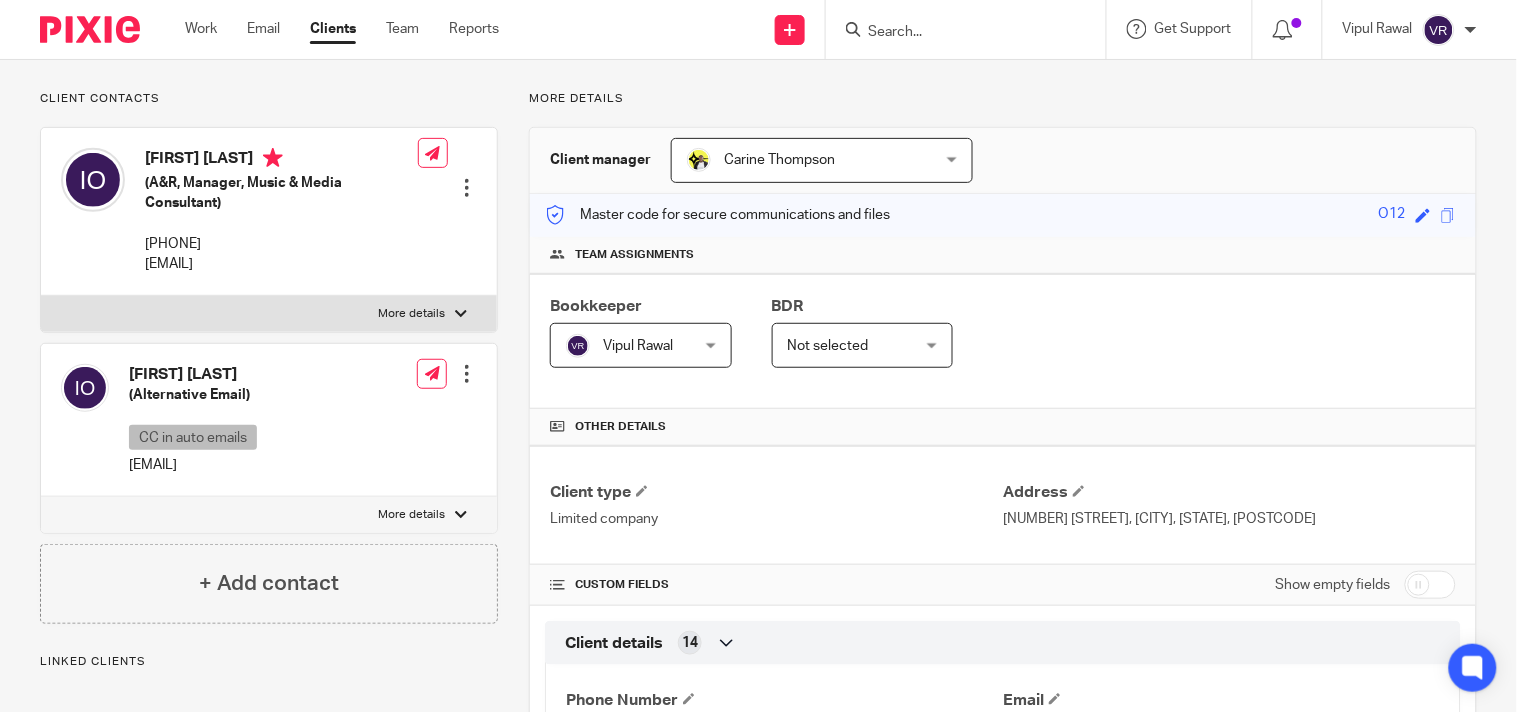 scroll, scrollTop: 0, scrollLeft: 0, axis: both 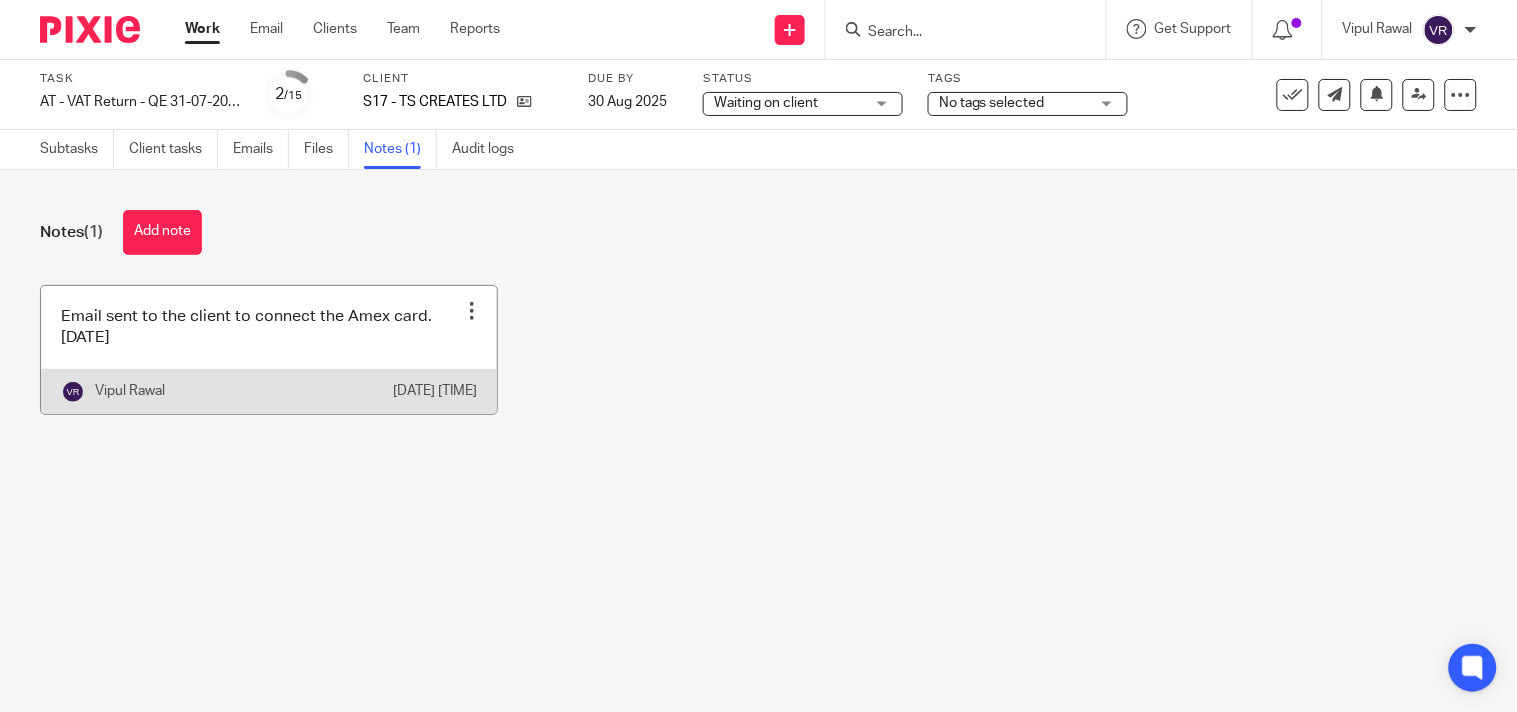 click at bounding box center (269, 350) 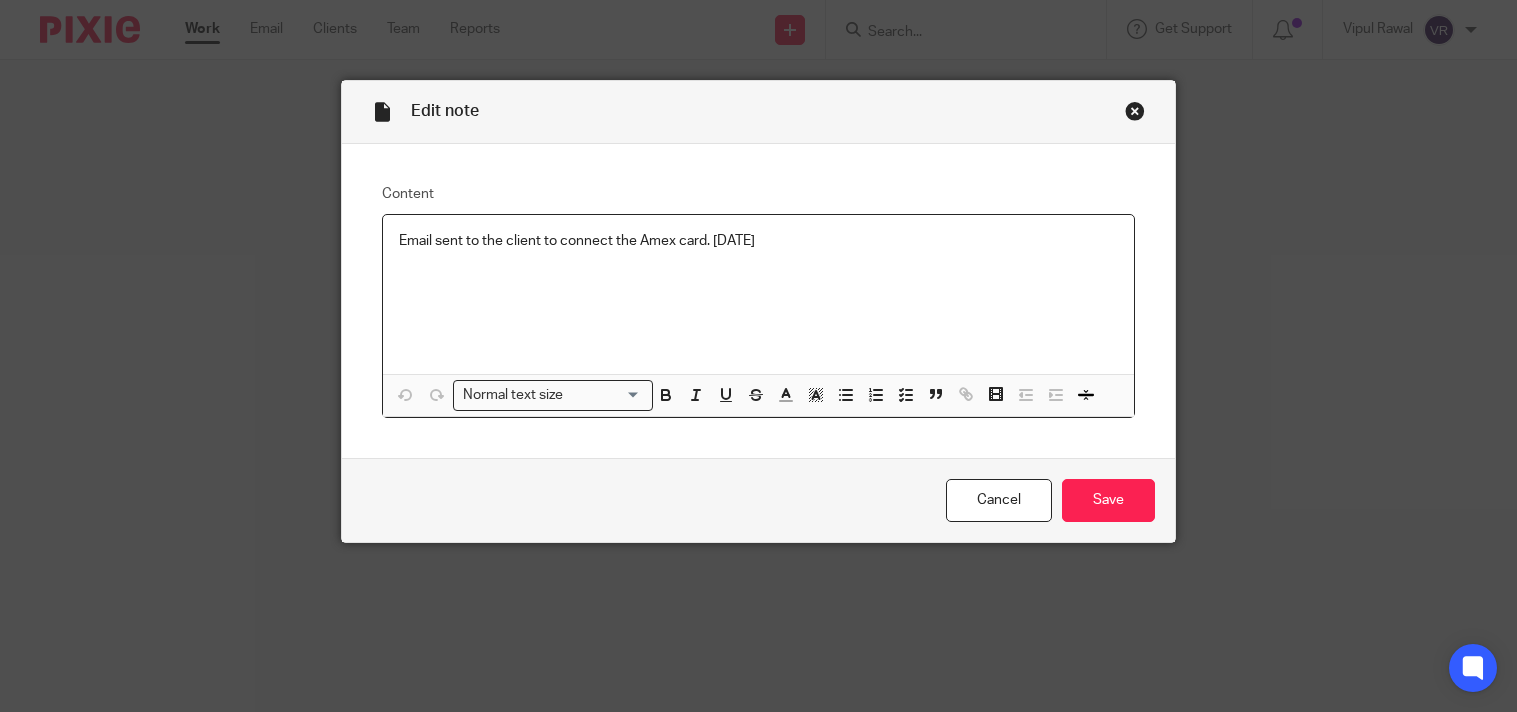 scroll, scrollTop: 0, scrollLeft: 0, axis: both 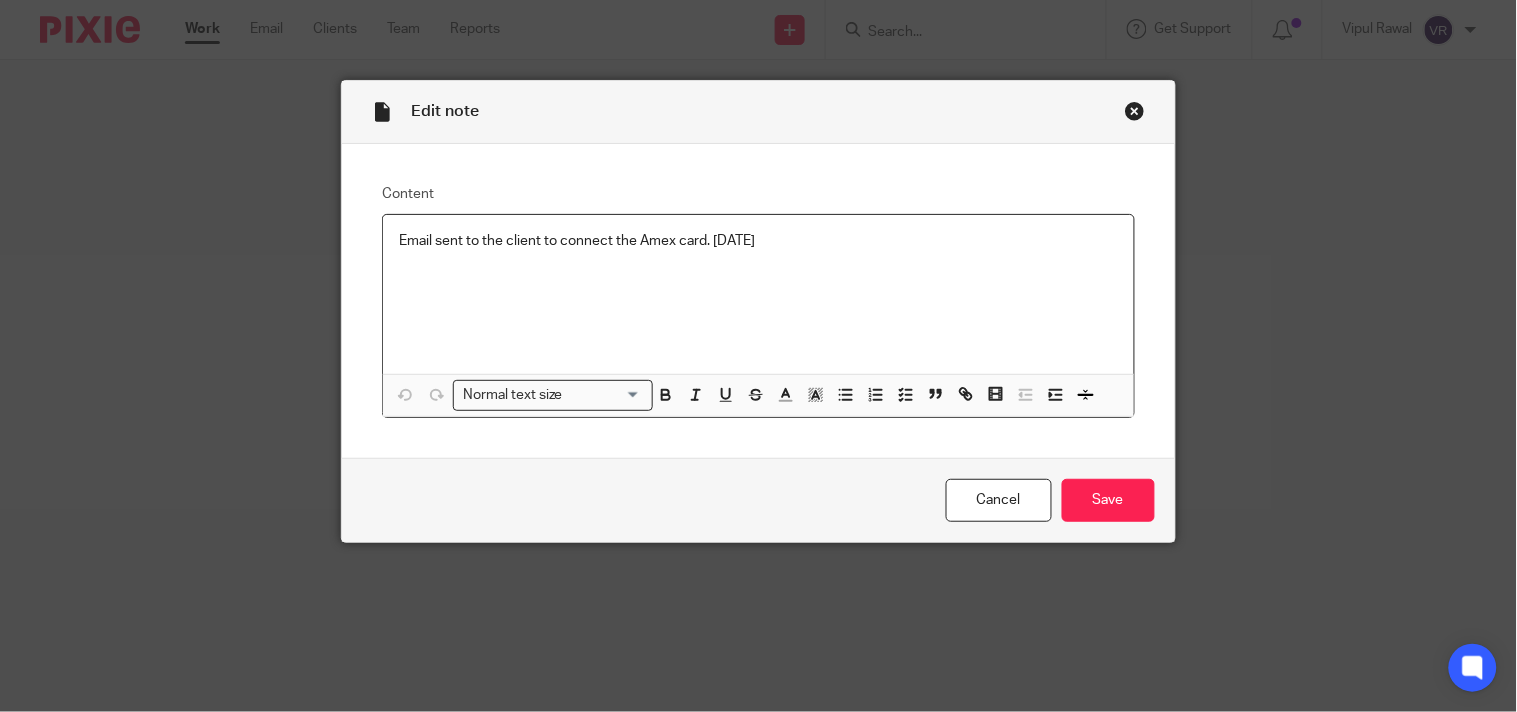 drag, startPoint x: 384, startPoint y: 240, endPoint x: 832, endPoint y: 236, distance: 448.01785 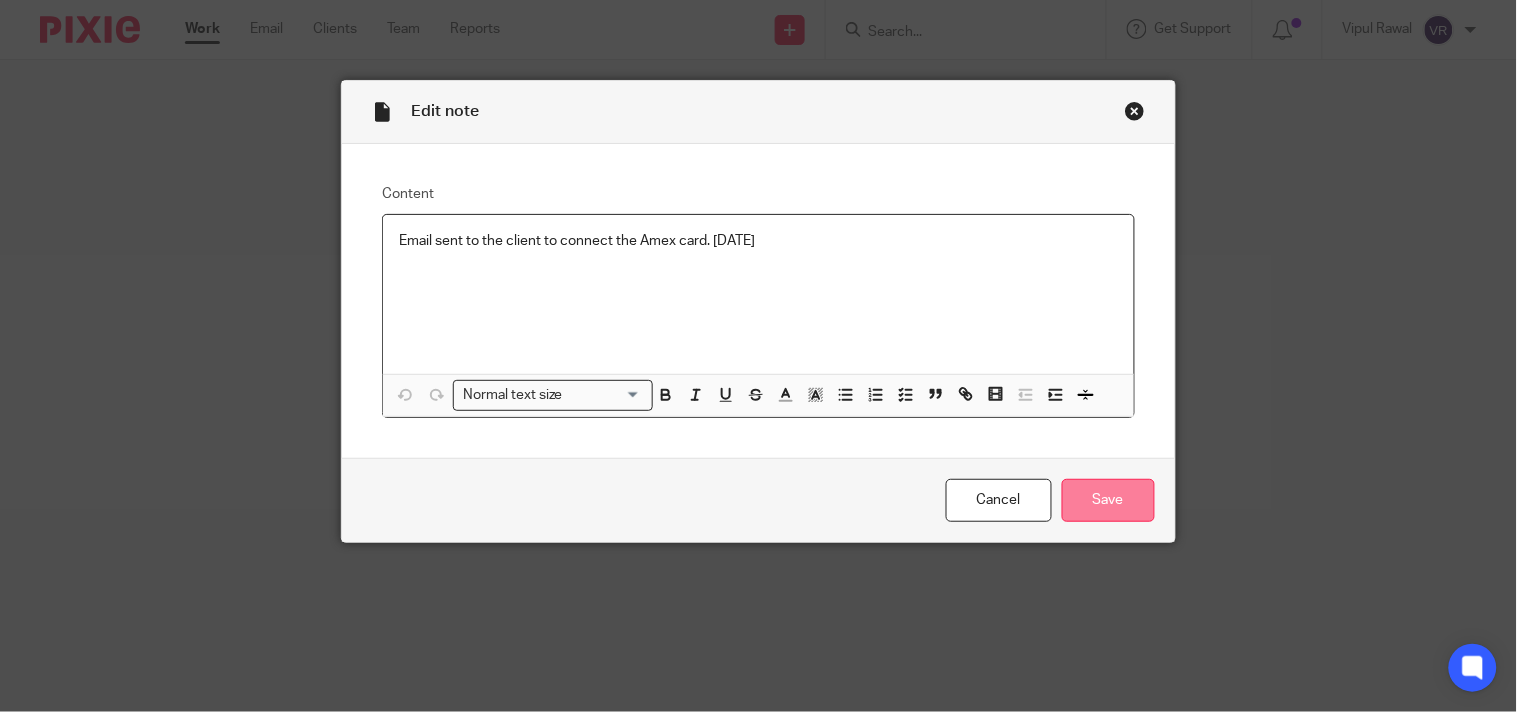 click on "Save" at bounding box center (1108, 500) 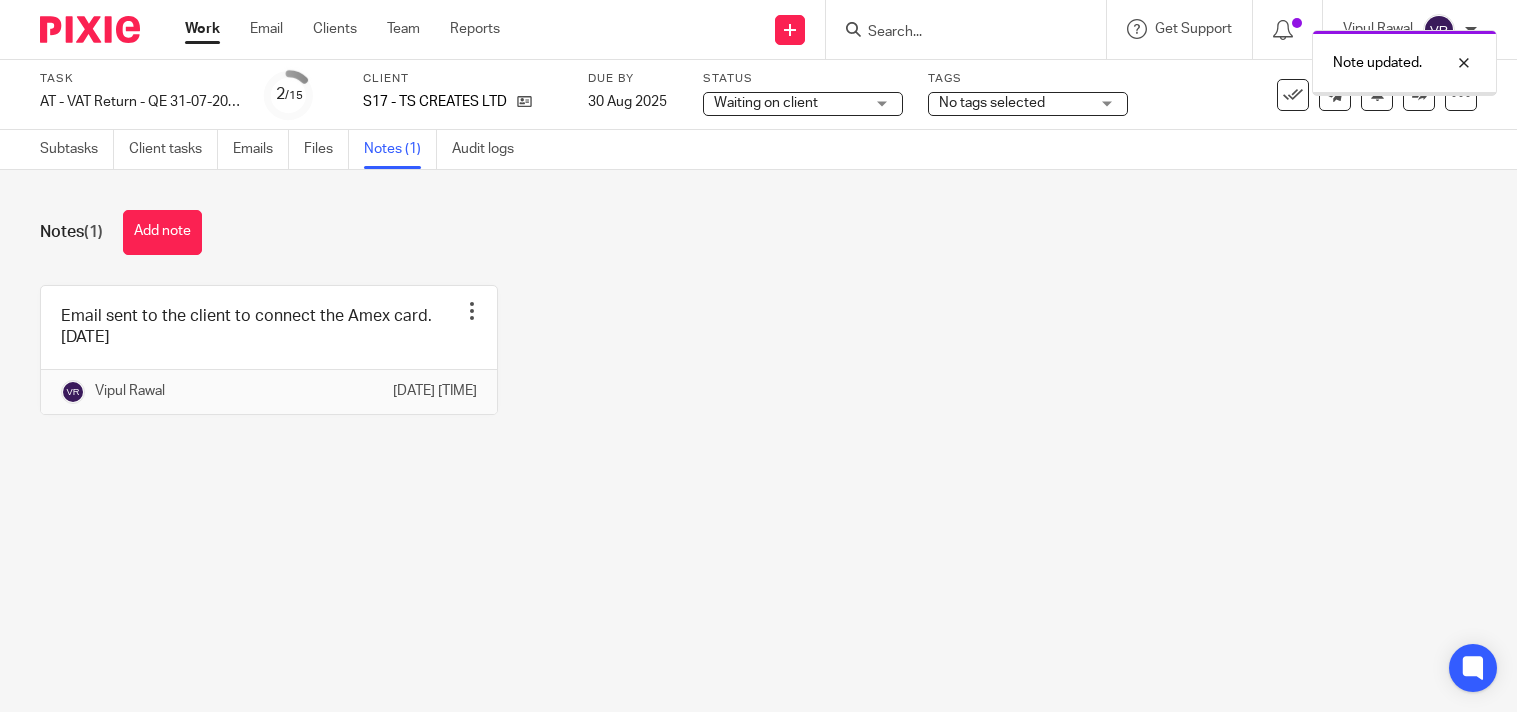 scroll, scrollTop: 0, scrollLeft: 0, axis: both 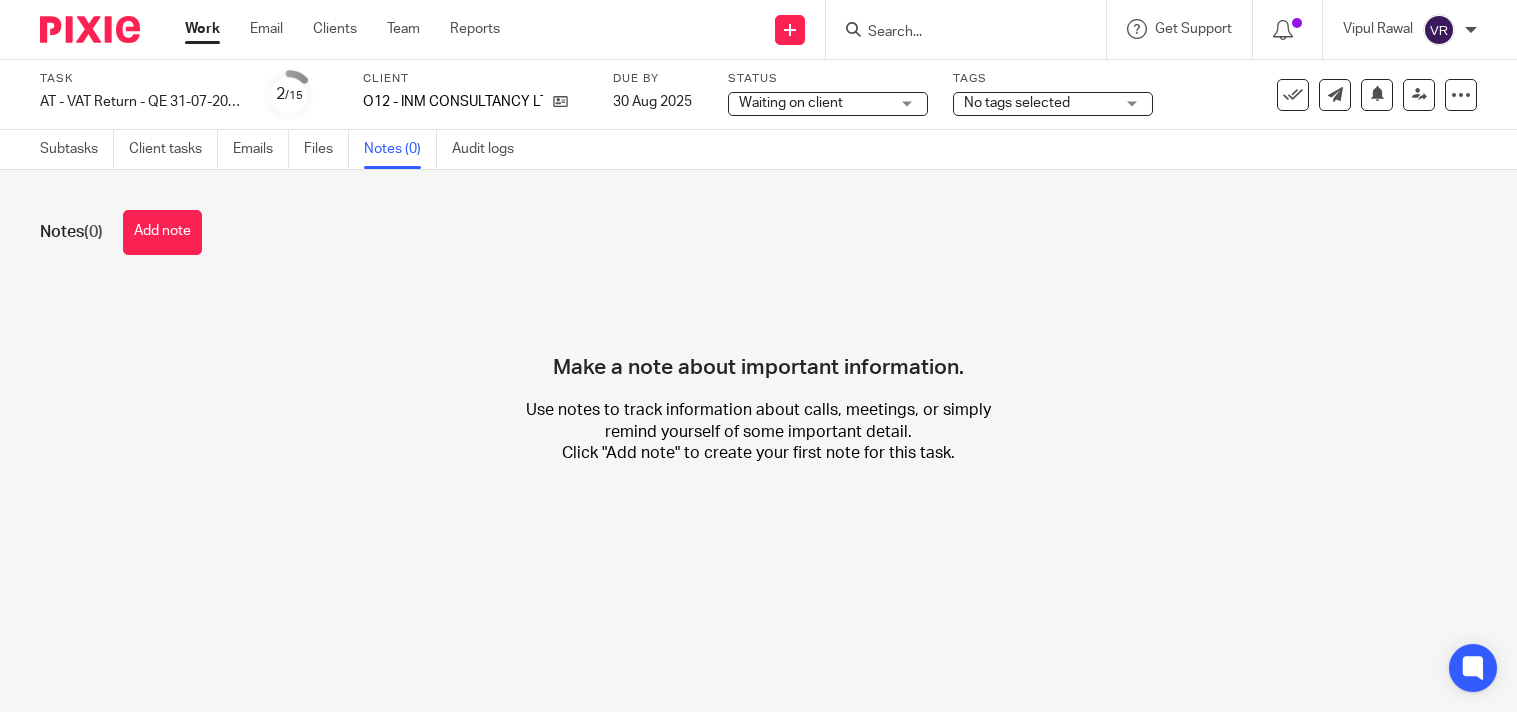 click on "Add note" at bounding box center (162, 232) 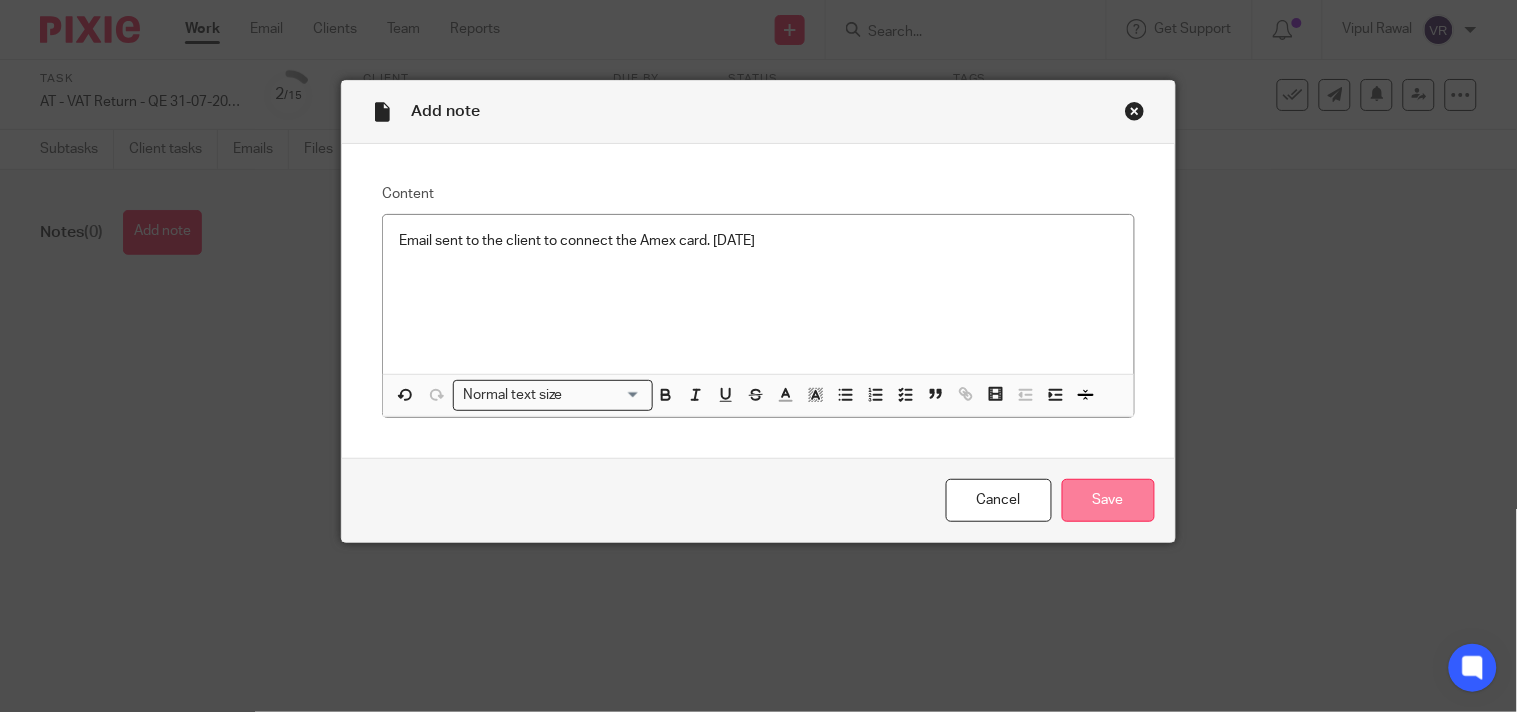 click on "Save" at bounding box center (1108, 500) 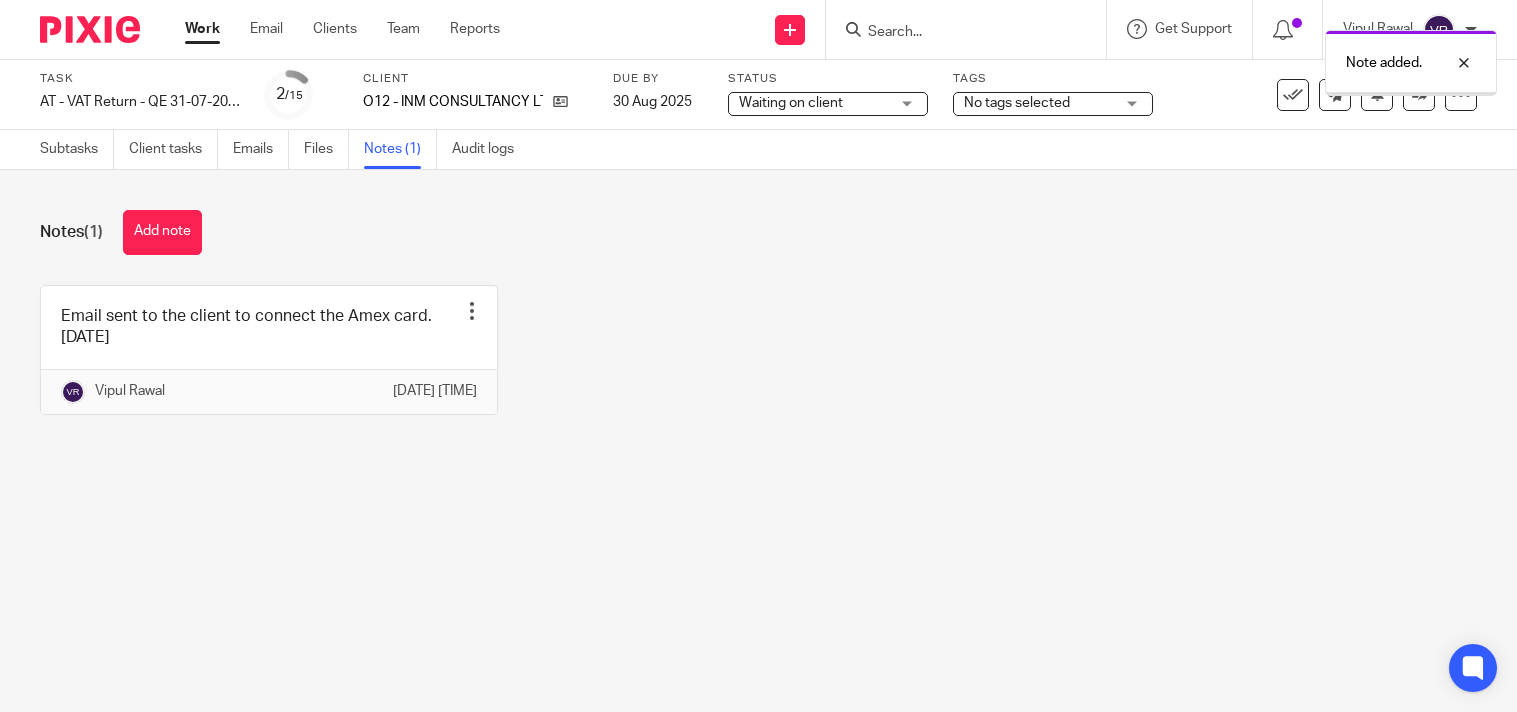 scroll, scrollTop: 0, scrollLeft: 0, axis: both 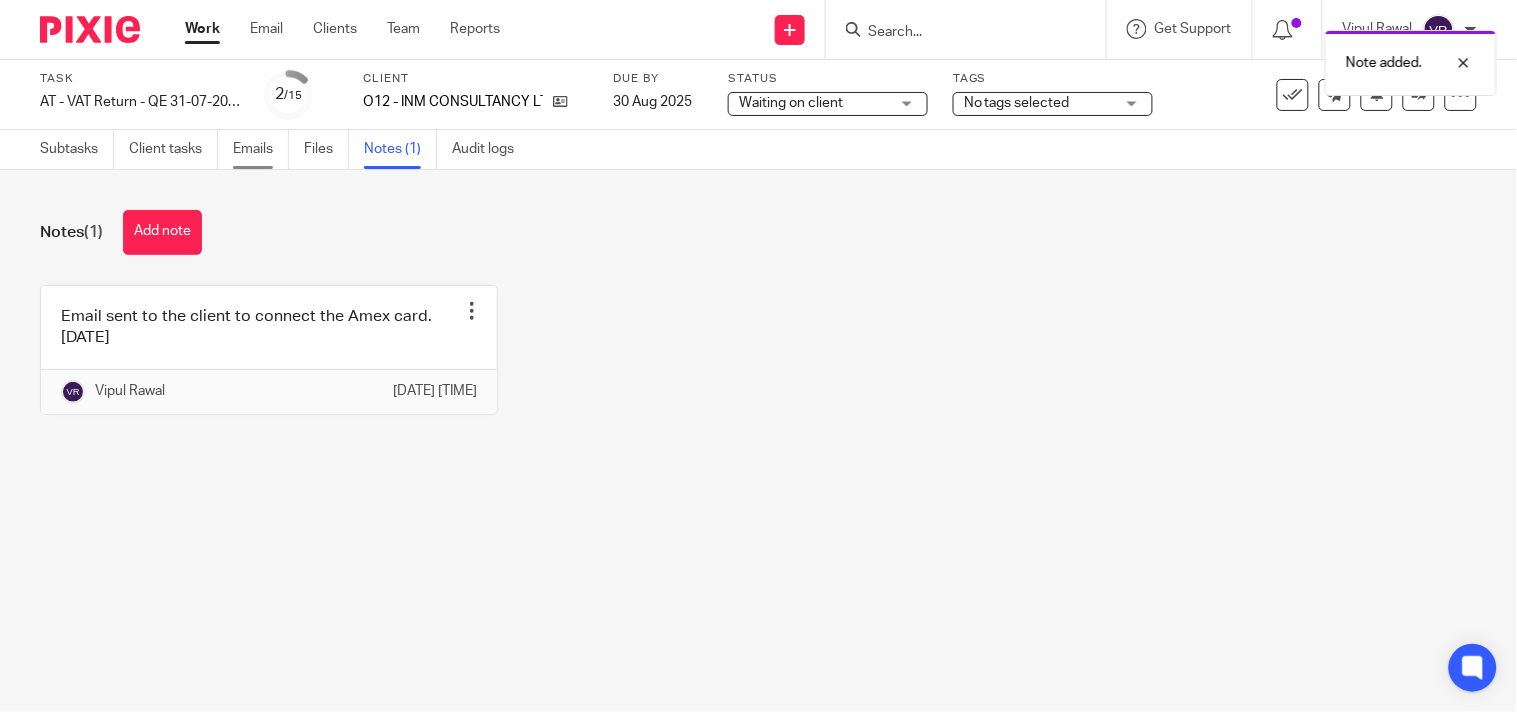 click on "Emails" at bounding box center [261, 149] 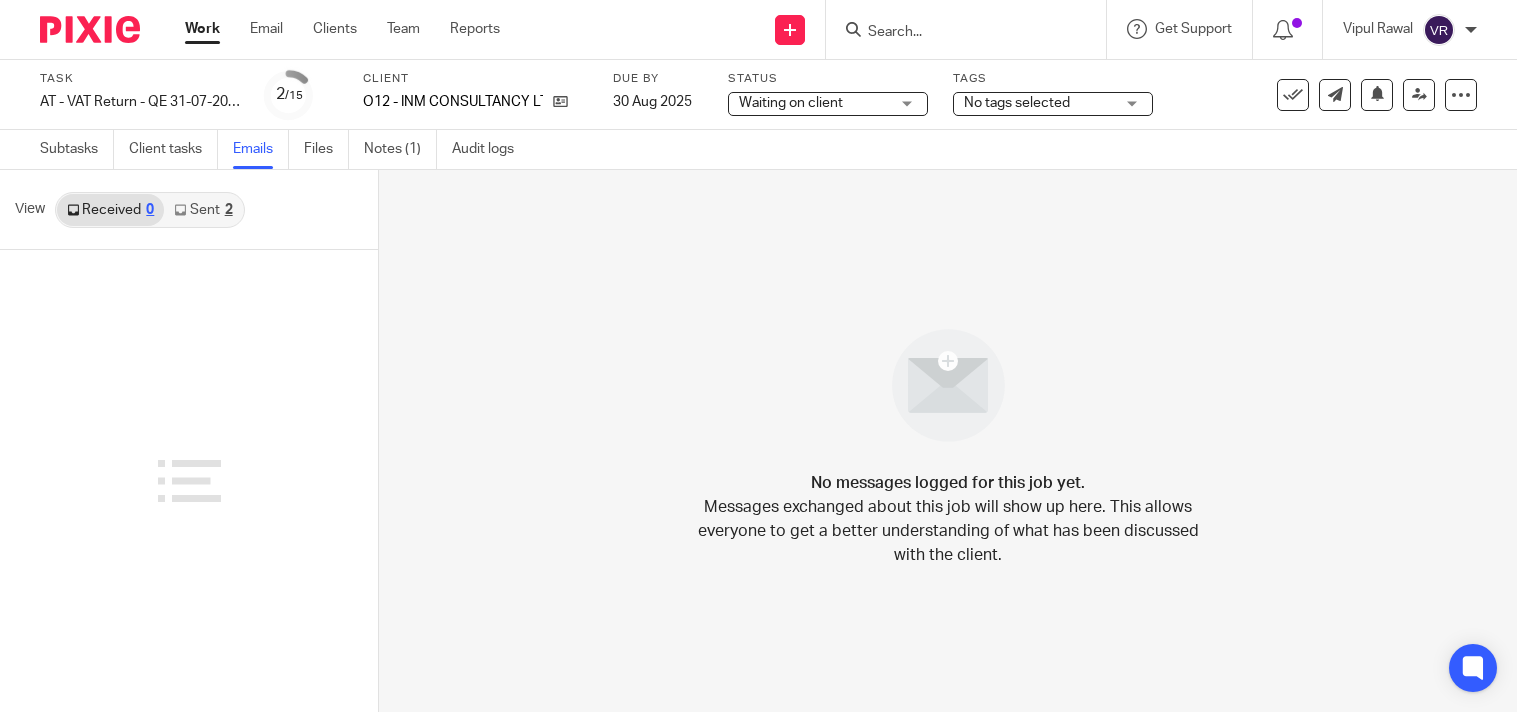 scroll, scrollTop: 0, scrollLeft: 0, axis: both 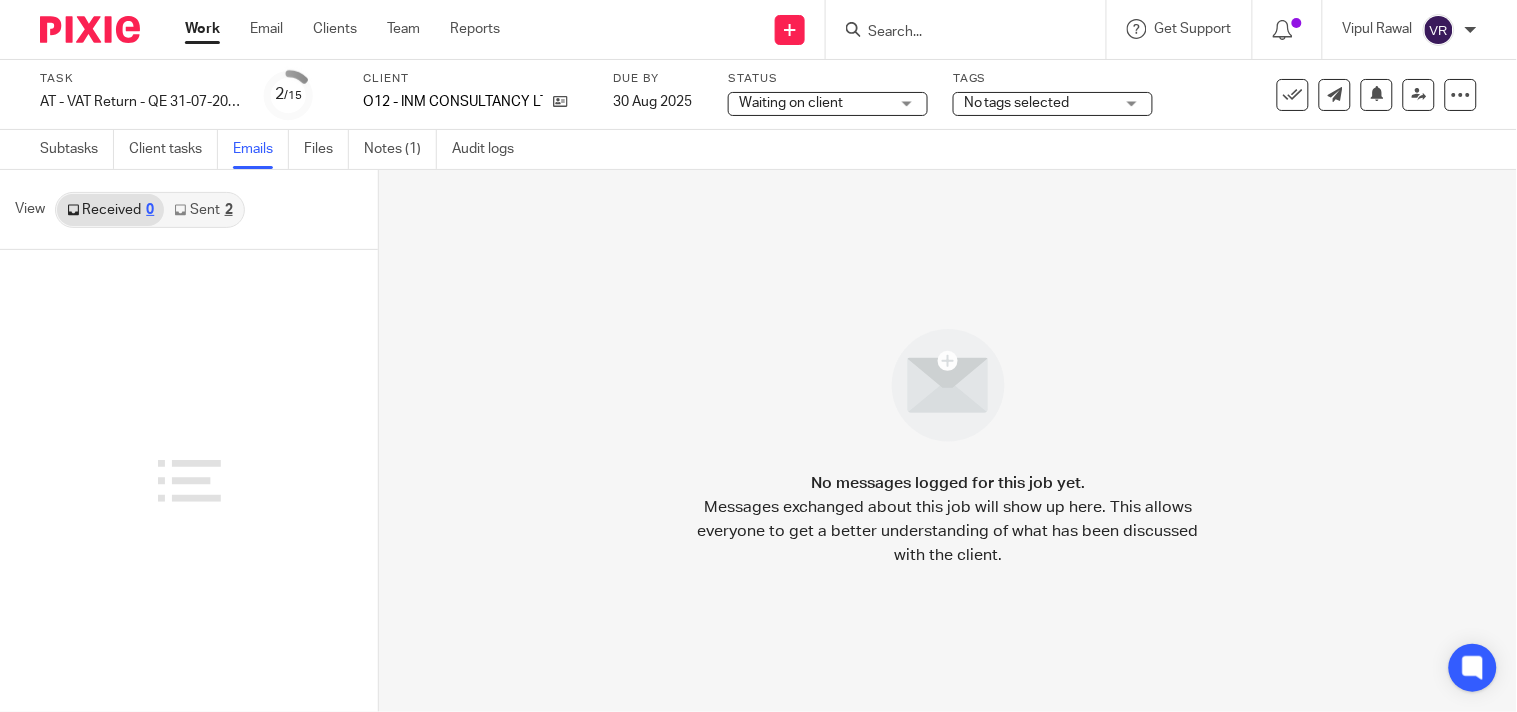 click on "Sent
2" at bounding box center [203, 210] 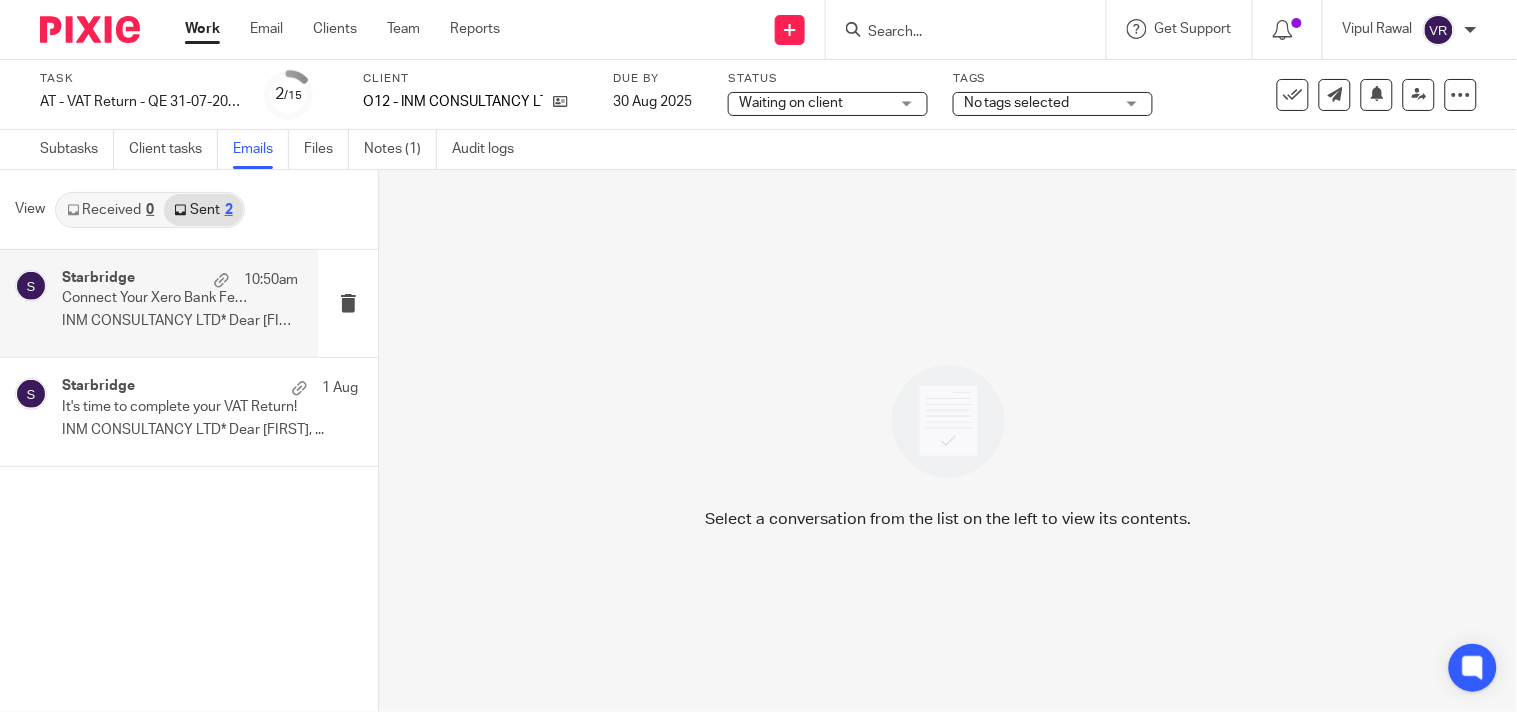 click on "Connect Your Xero Bank Feed - American Express business credit card" at bounding box center (156, 298) 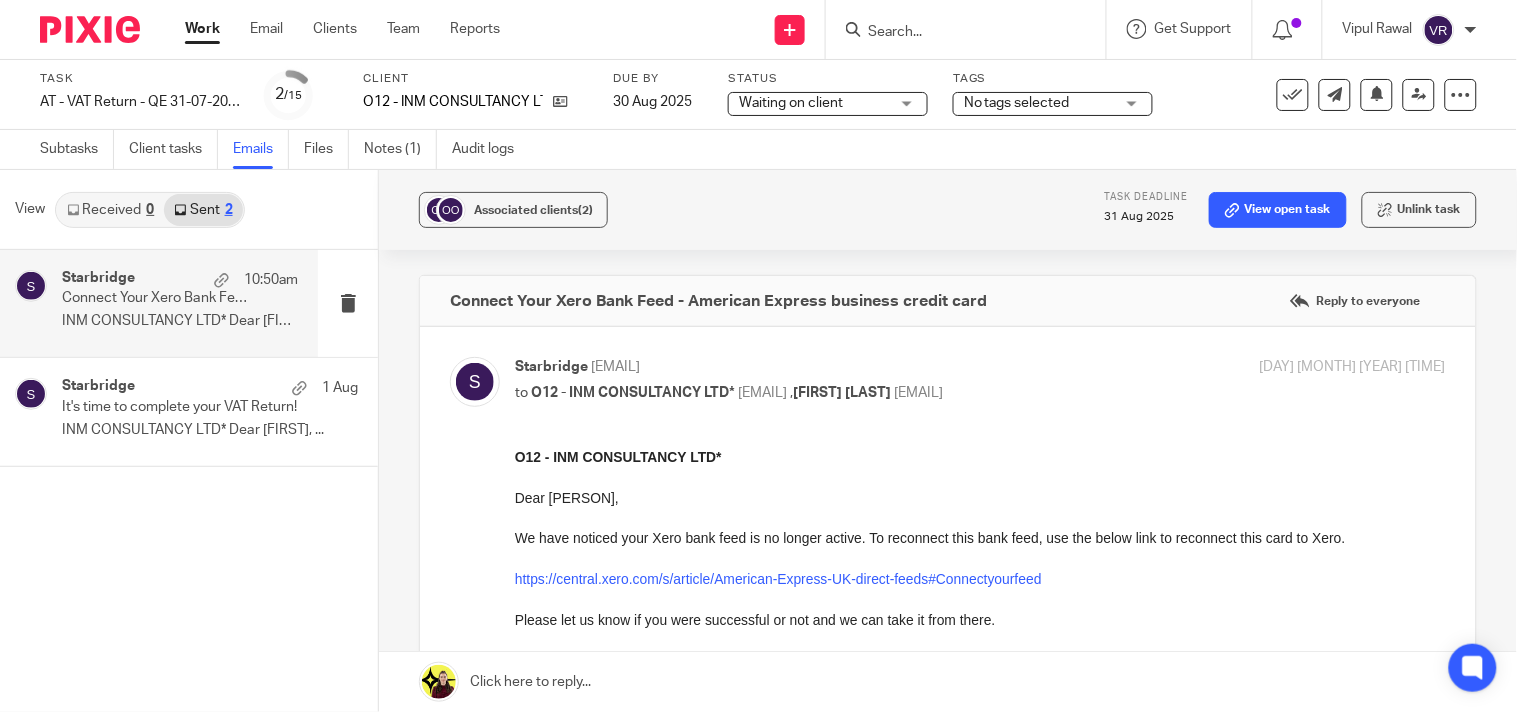 scroll, scrollTop: 0, scrollLeft: 0, axis: both 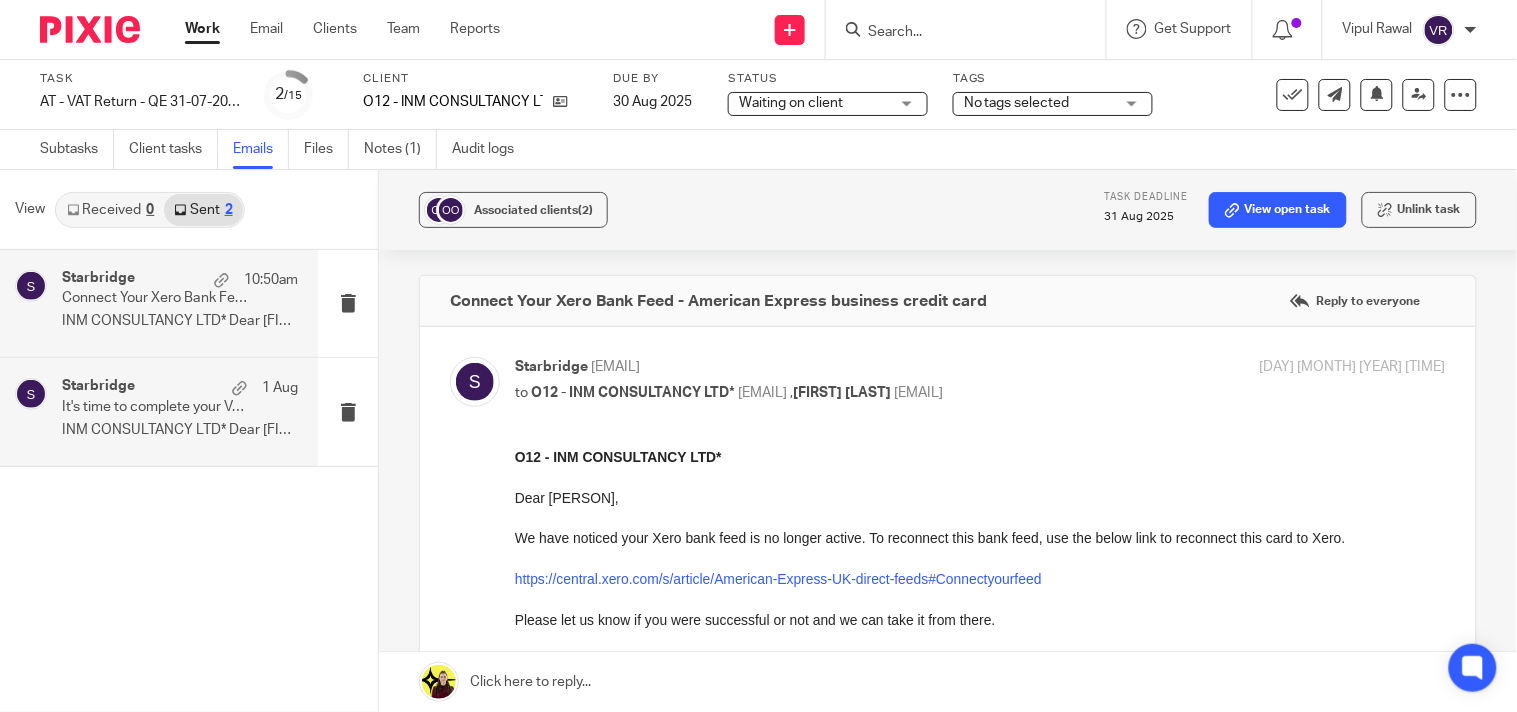 click on "O12 - INM CONSULTANCY LTD*     Dear Iseoluwa, ..." at bounding box center (180, 430) 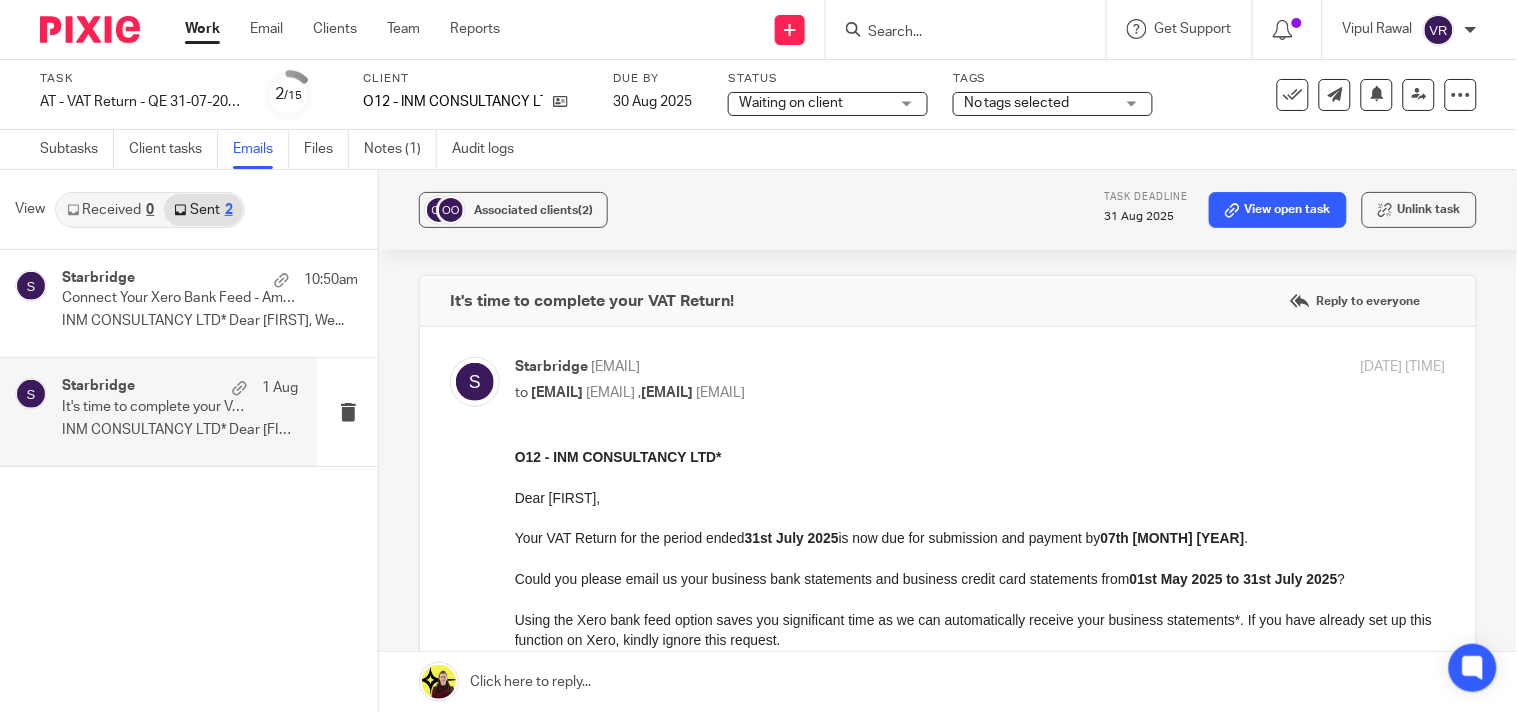 scroll, scrollTop: 0, scrollLeft: 0, axis: both 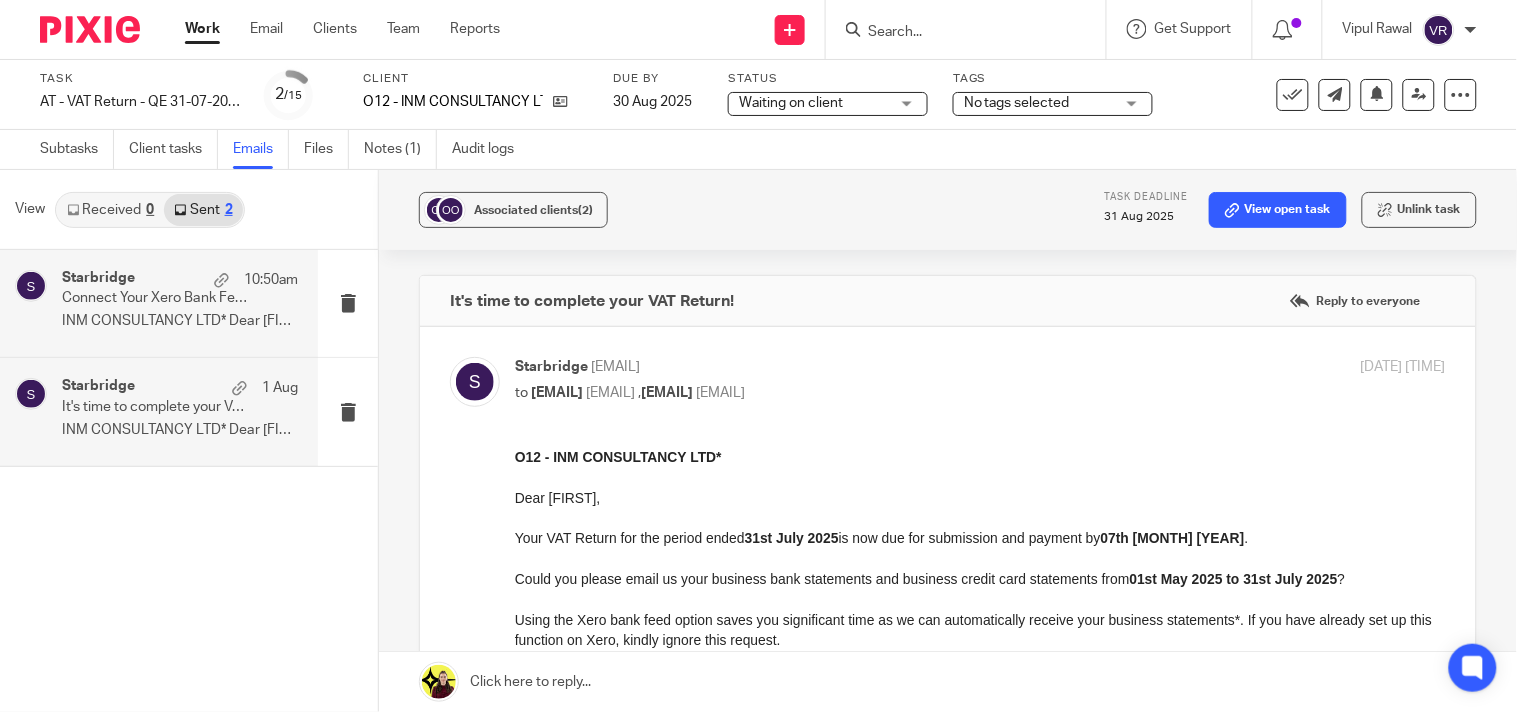 click on "O12 - INM CONSULTANCY LTD*     Dear Ish,     We..." at bounding box center (180, 321) 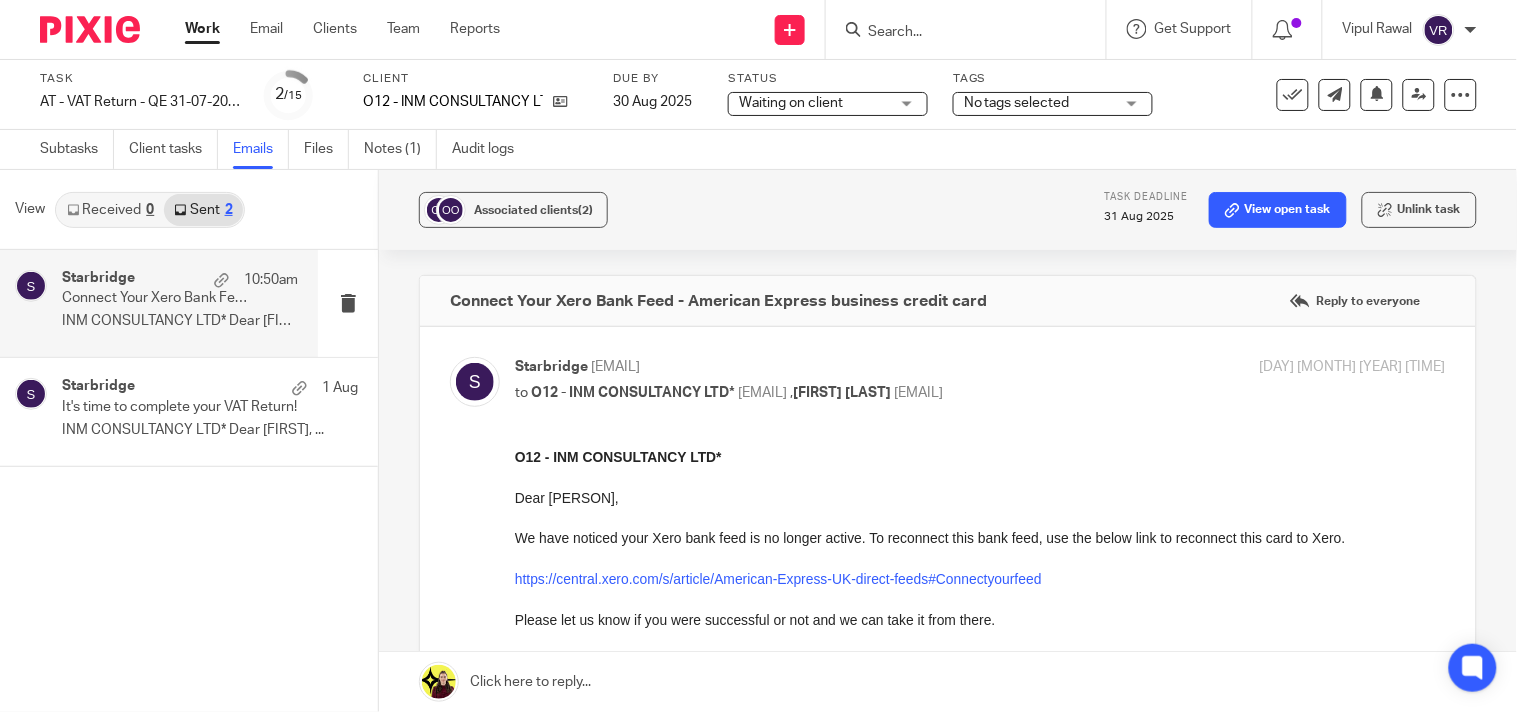 scroll, scrollTop: 0, scrollLeft: 0, axis: both 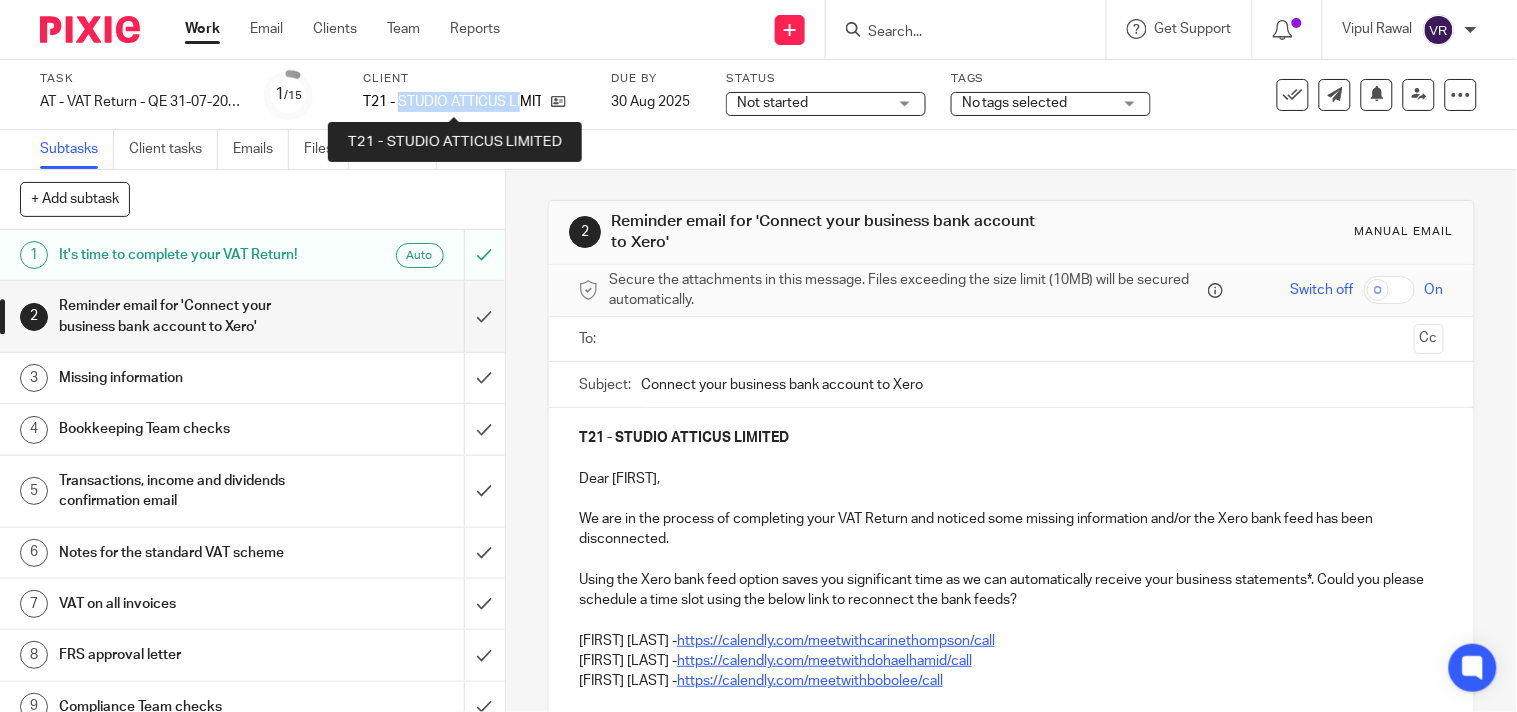 drag, startPoint x: 400, startPoint y: 97, endPoint x: 524, endPoint y: 108, distance: 124.486946 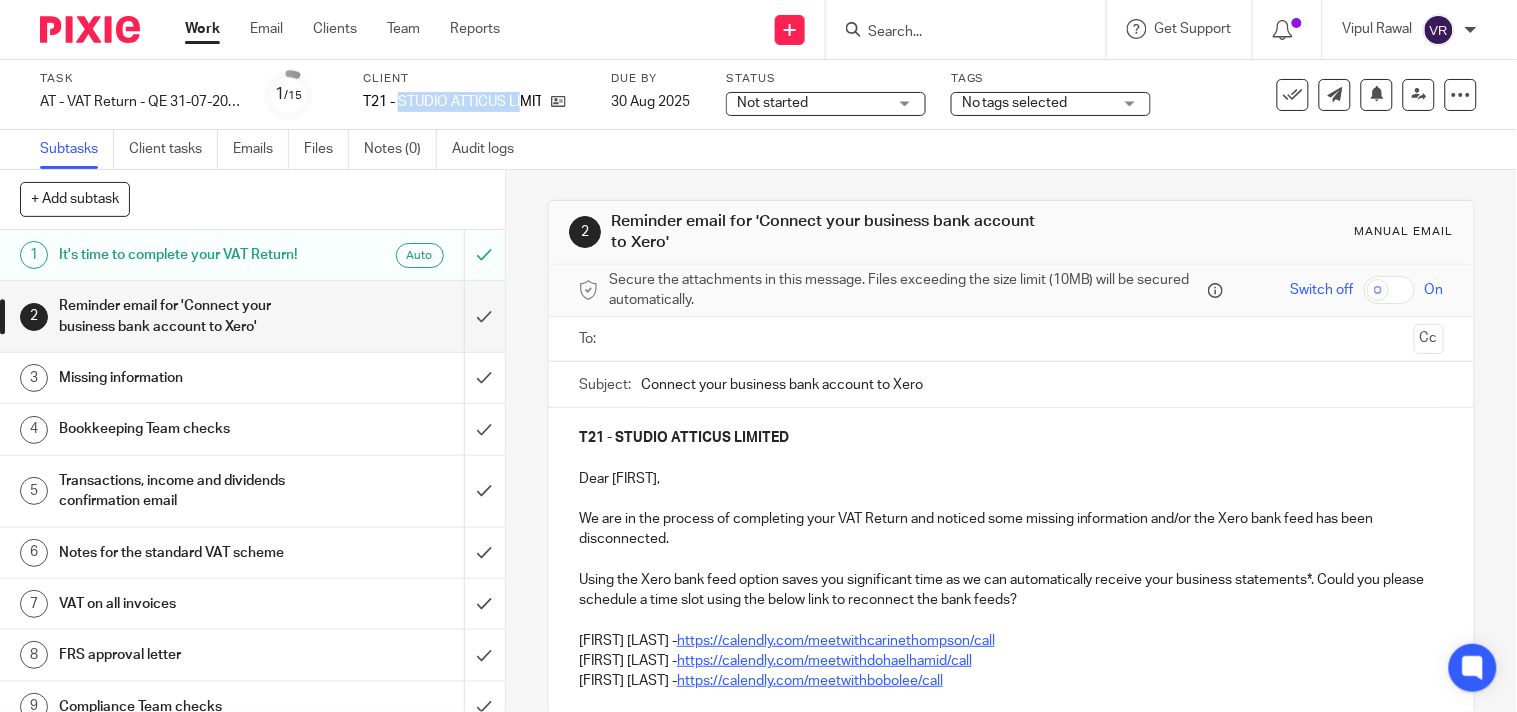 copy on "STUDIO ATTICUS LI" 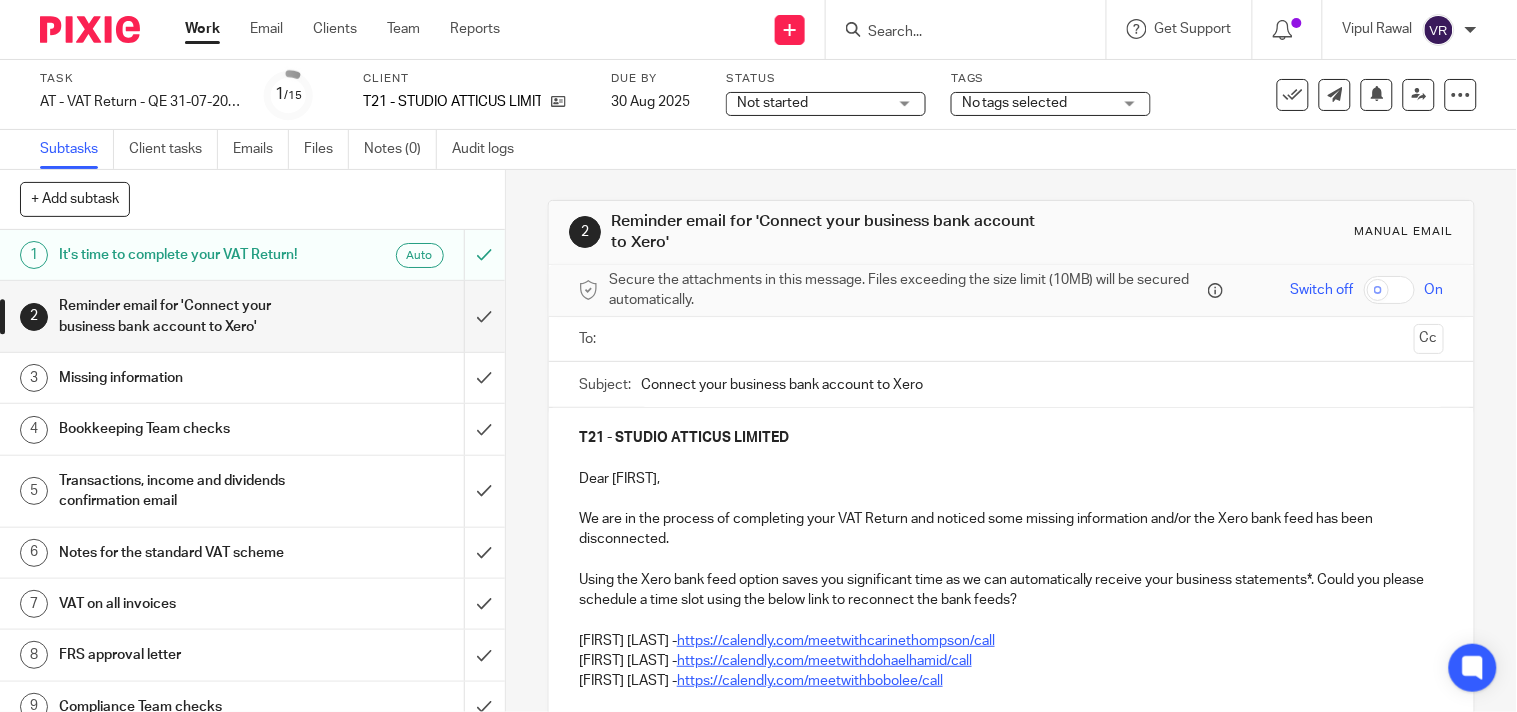 click on "Subtasks
Client tasks
Emails
Files
Notes (0)
Audit logs" at bounding box center (758, 150) 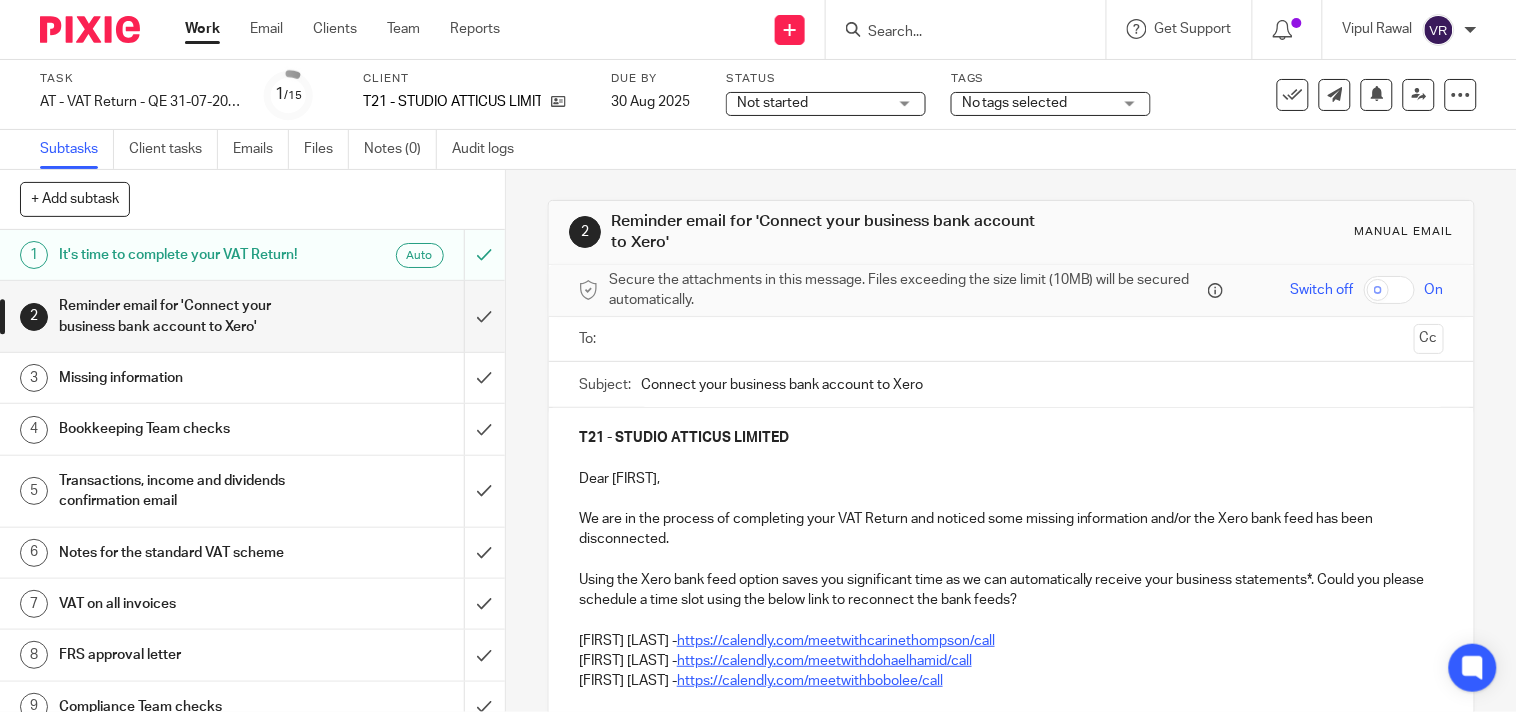 paste on "Your Xero Bank Feed - American Express business credit card" 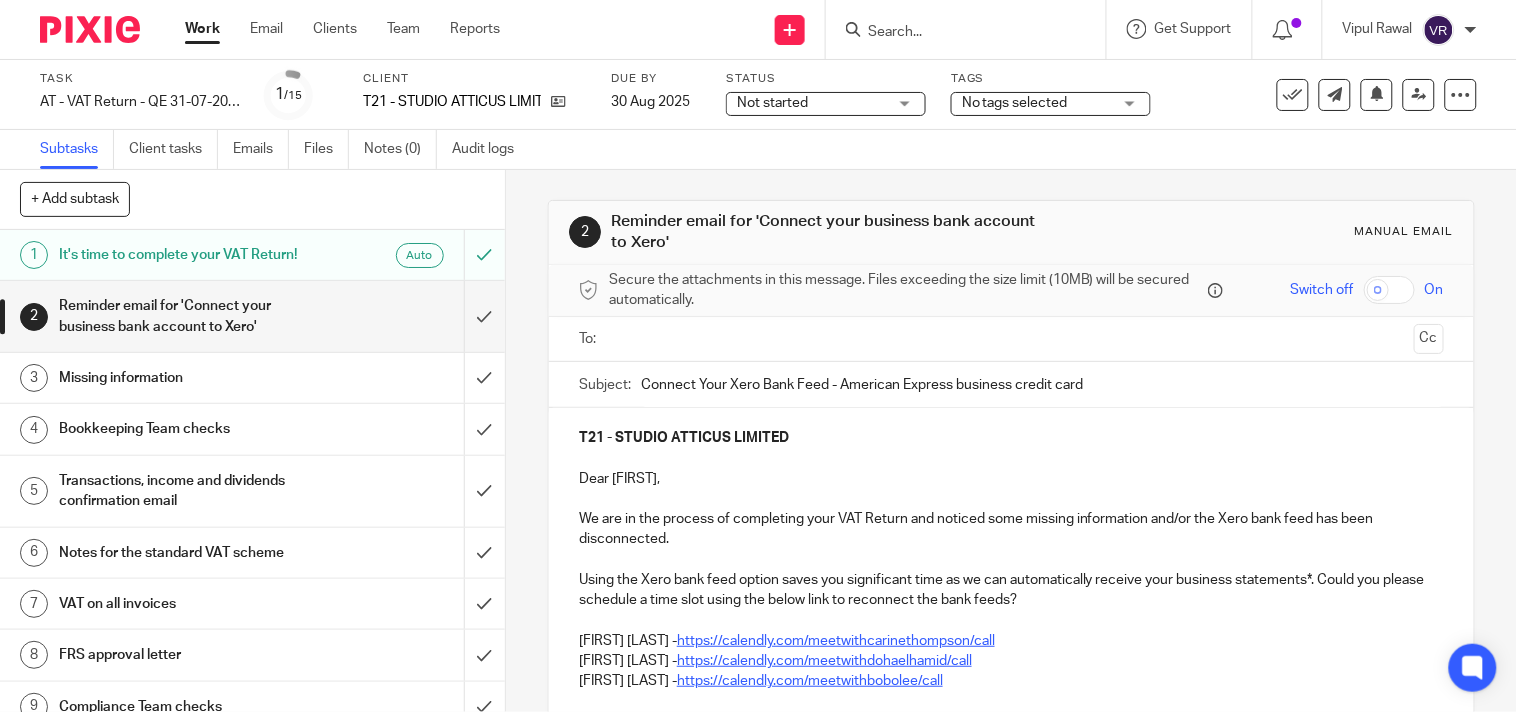 type on "Connect Your Xero Bank Feed - American Express business credit card" 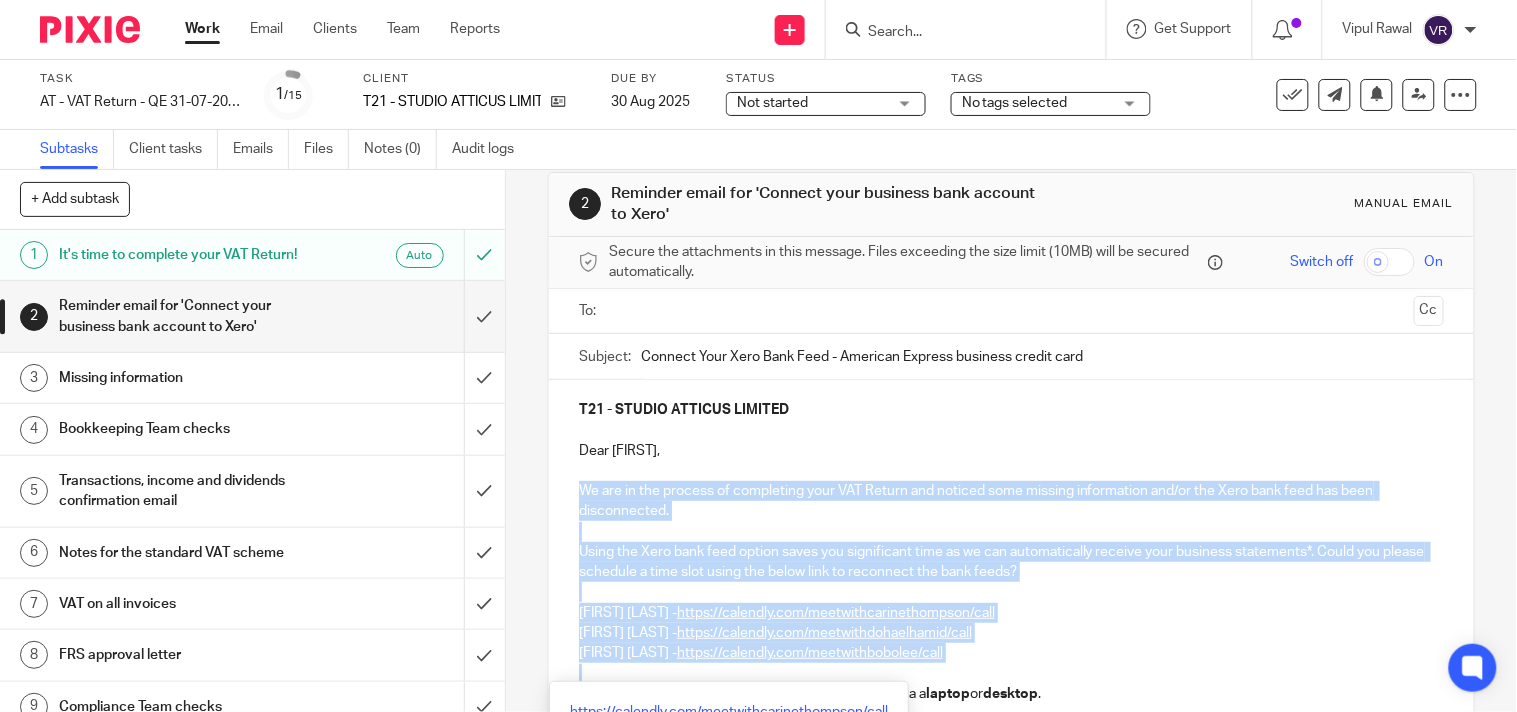 drag, startPoint x: 566, startPoint y: 517, endPoint x: 655, endPoint y: 691, distance: 195.44052 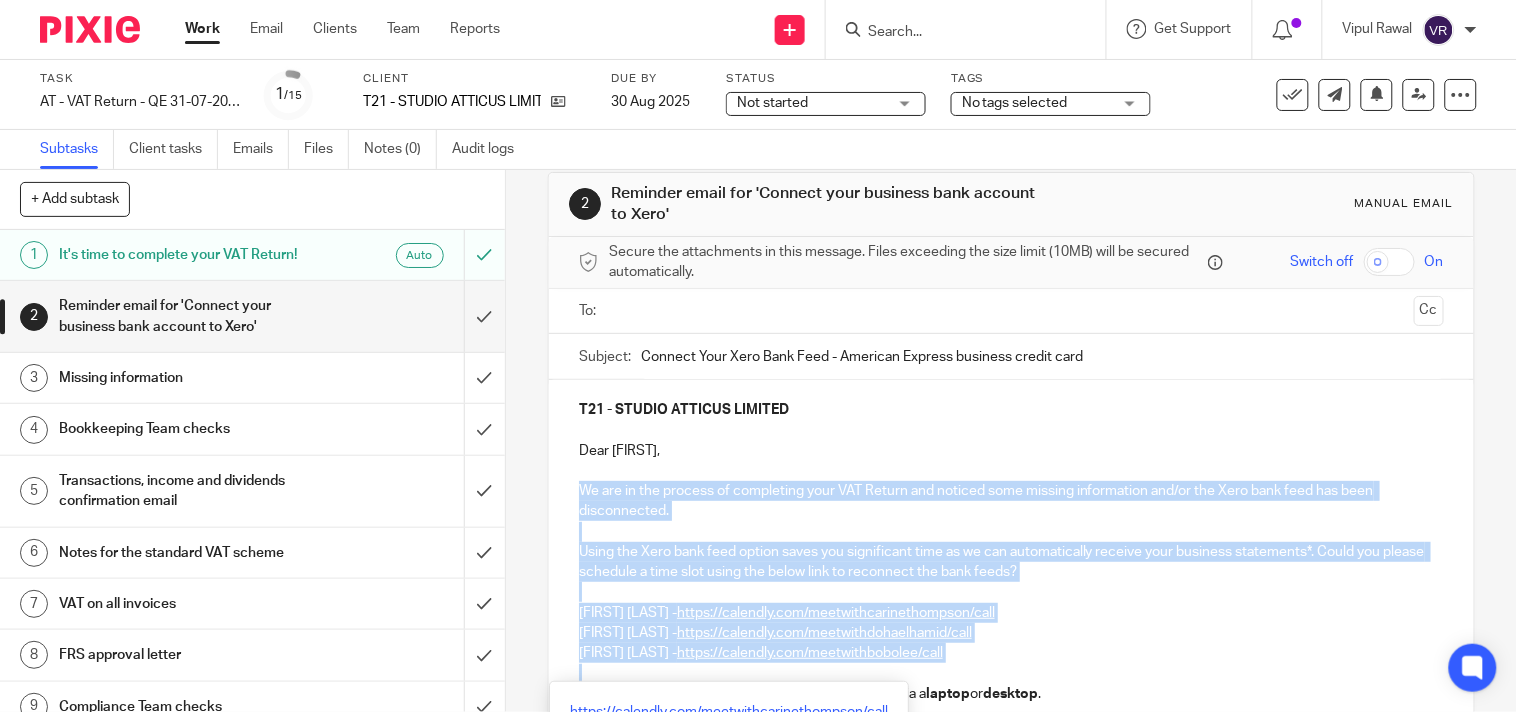 click on "T21 - STUDIO ATTICUS LIMITED Dear Charlotte, We are in the process of completing your VAT Return and noticed some missing information and/or the Xero bank feed has been disconnected. Using the Xero bank feed option saves you significant time as we can automatically receive your business statements*. Could you please schedule a time slot using the below link to reconnect the bank feeds? Carine Thompson -  https://calendly.com/meetwithcarinethompson/call Doha EL Hamid -  https://calendly.com/meetwithdohaelhamid/call Bobo Lee -  https://calendly.com/meetwithbobolee/call You will need to have access to your online banking via a  laptop  or  desktop . Alternatively, could you please email us your business bank statements and business credit card statements from  01st May 2025 to 31st July 2025 ?   At your service! The Bookkeeping Team (VAT) *Additional fees apply for online clients." at bounding box center (1011, 640) 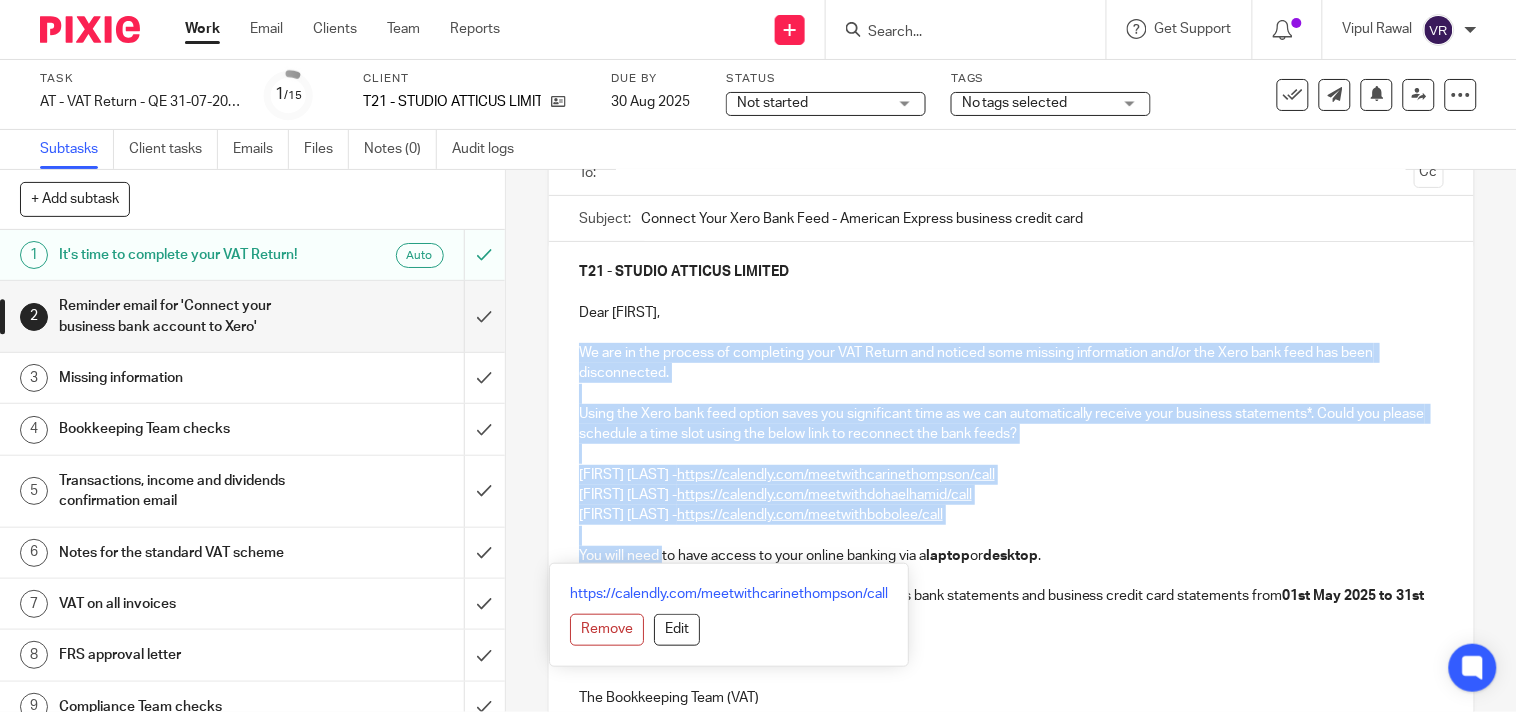 scroll, scrollTop: 251, scrollLeft: 0, axis: vertical 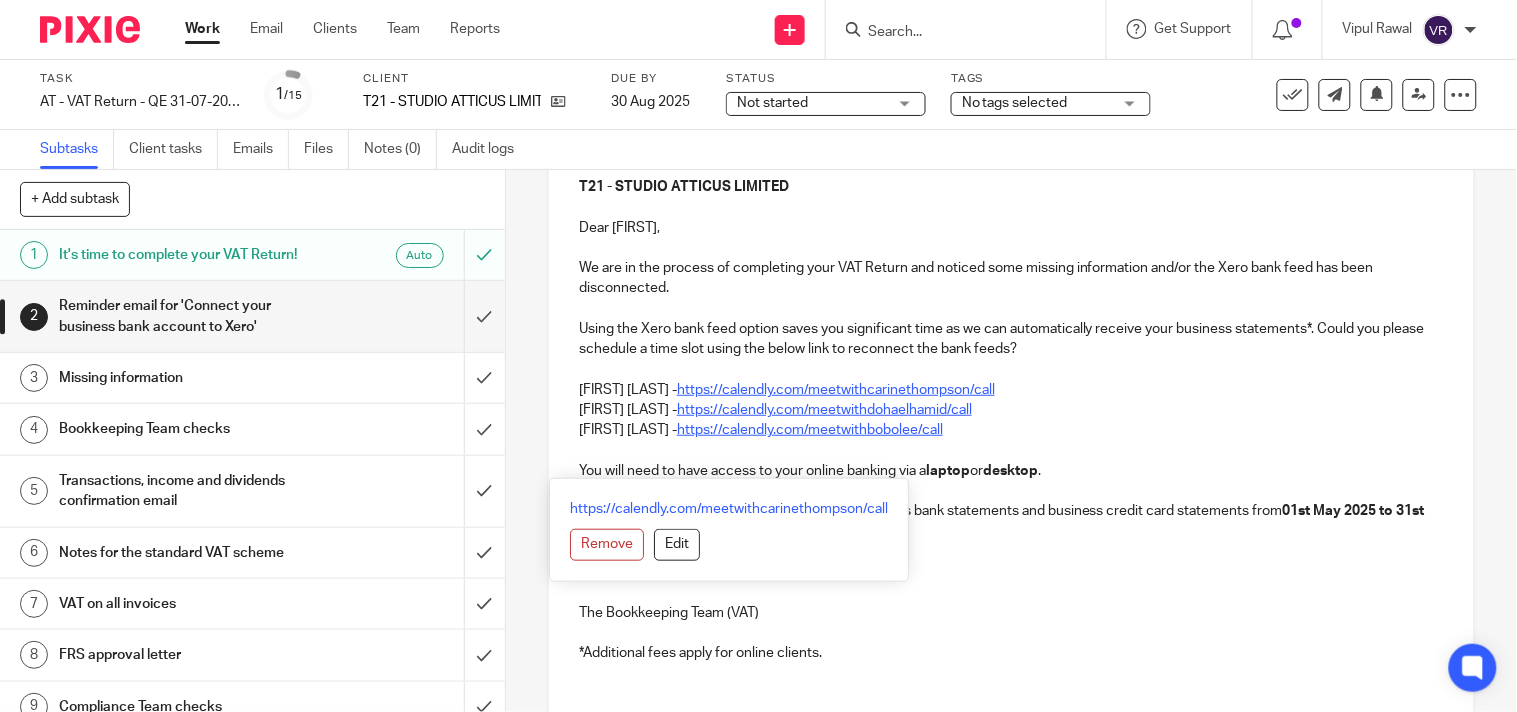 click on "You will need to have access to your online banking via a  laptop  or  desktop ." at bounding box center (1011, 471) 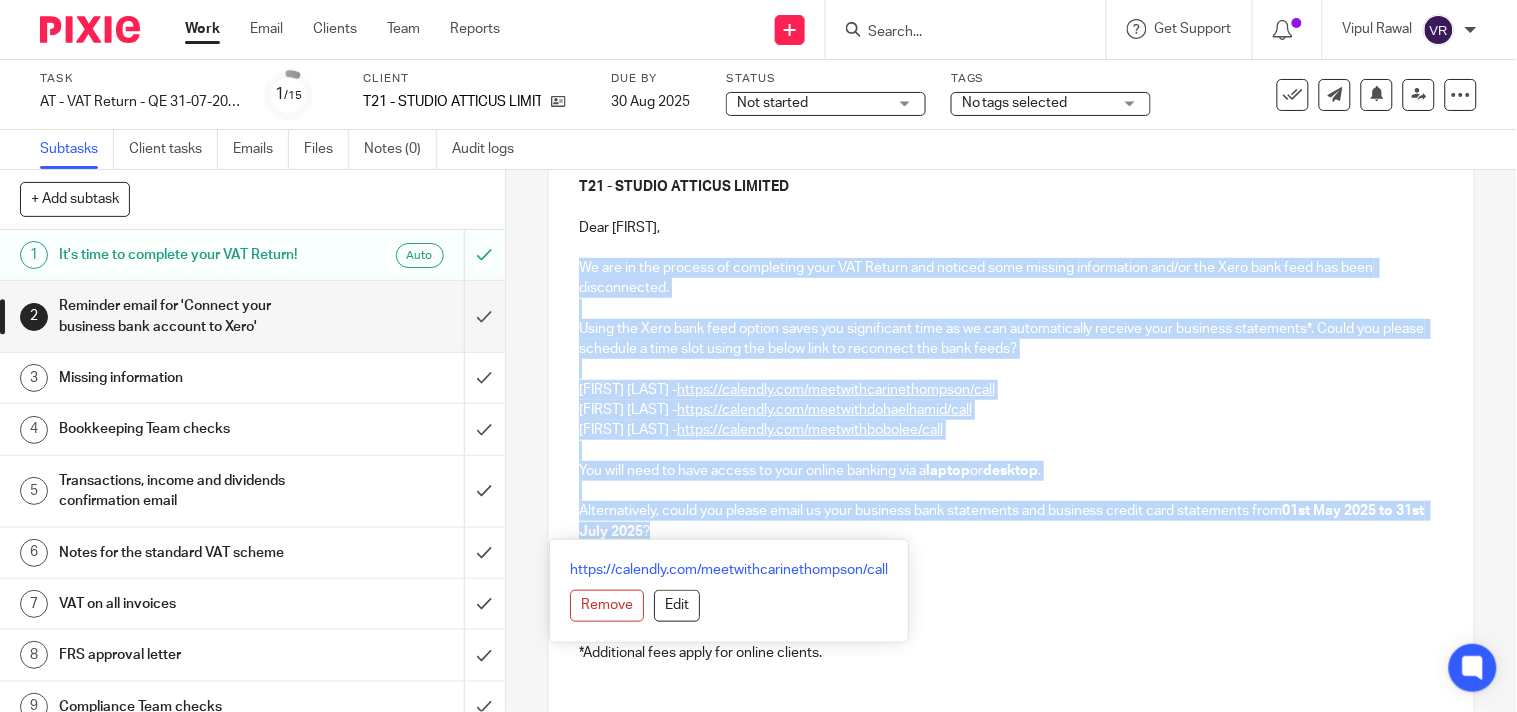 drag, startPoint x: 681, startPoint y: 530, endPoint x: 565, endPoint y: 263, distance: 291.10995 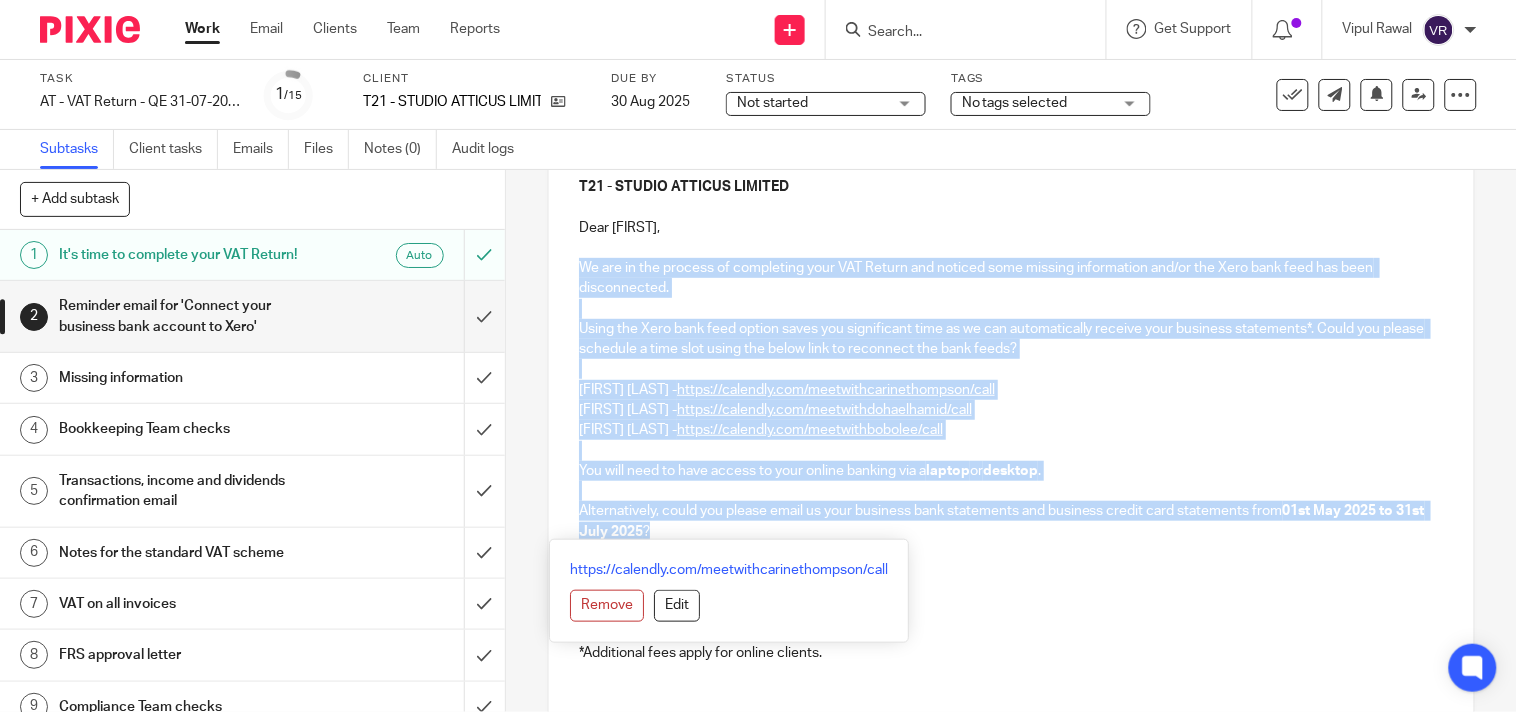 click on "T21 - STUDIO ATTICUS LIMITED Dear Charlotte, We are in the process of completing your VAT Return and noticed some missing information and/or the Xero bank feed has been disconnected. Using the Xero bank feed option saves you significant time as we can automatically receive your business statements*. Could you please schedule a time slot using the below link to reconnect the bank feeds? Carine Thompson -  https://calendly.com/meetwithcarinethompson/call Doha EL Hamid -  https://calendly.com/meetwithdohaelhamid/call Bobo Lee -  https://calendly.com/meetwithbobolee/call You will need to have access to your online banking via a  laptop  or  desktop . Alternatively, could you please email us your business bank statements and business credit card statements from  01st May 2025 to 31st July 2025 ?   At your service! The Bookkeeping Team (VAT) *Additional fees apply for online clients." at bounding box center [1011, 417] 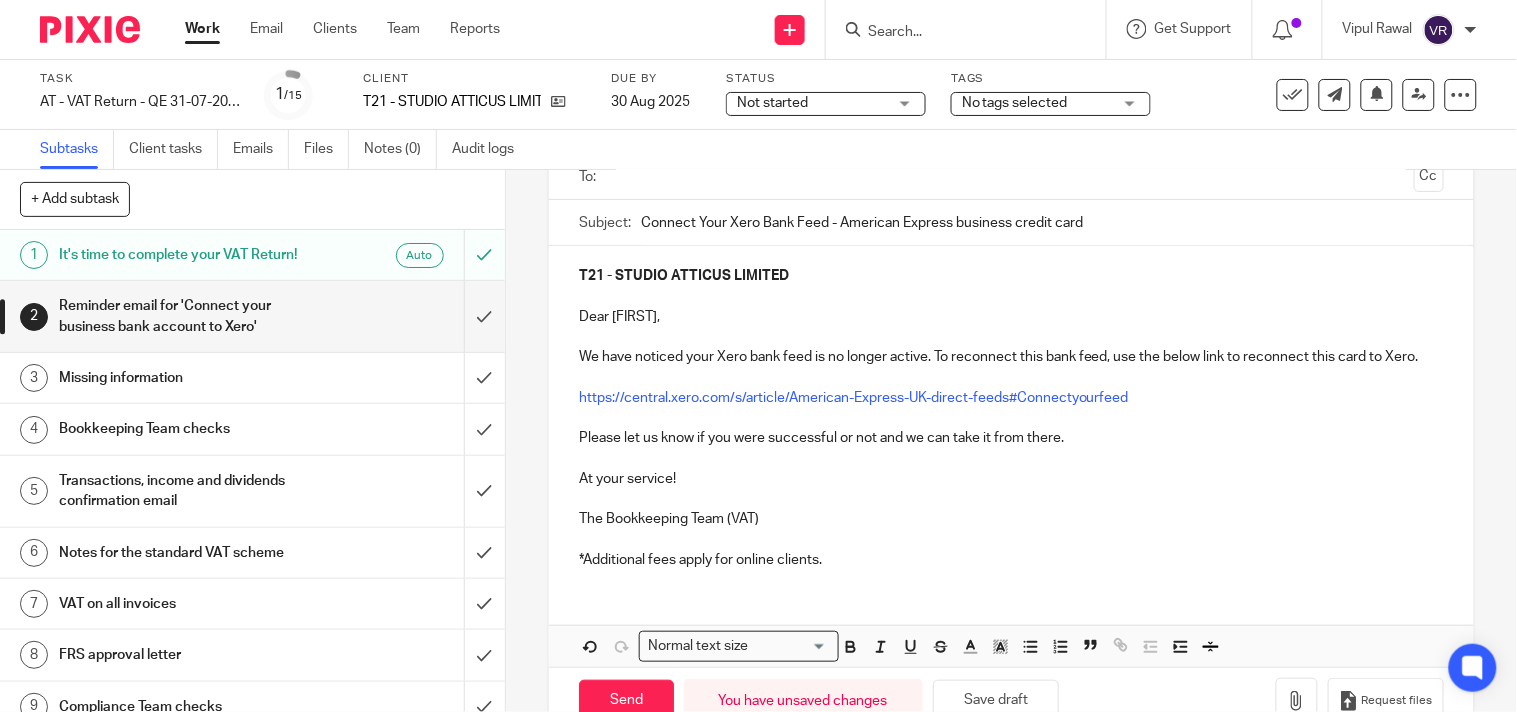 scroll, scrollTop: 124, scrollLeft: 0, axis: vertical 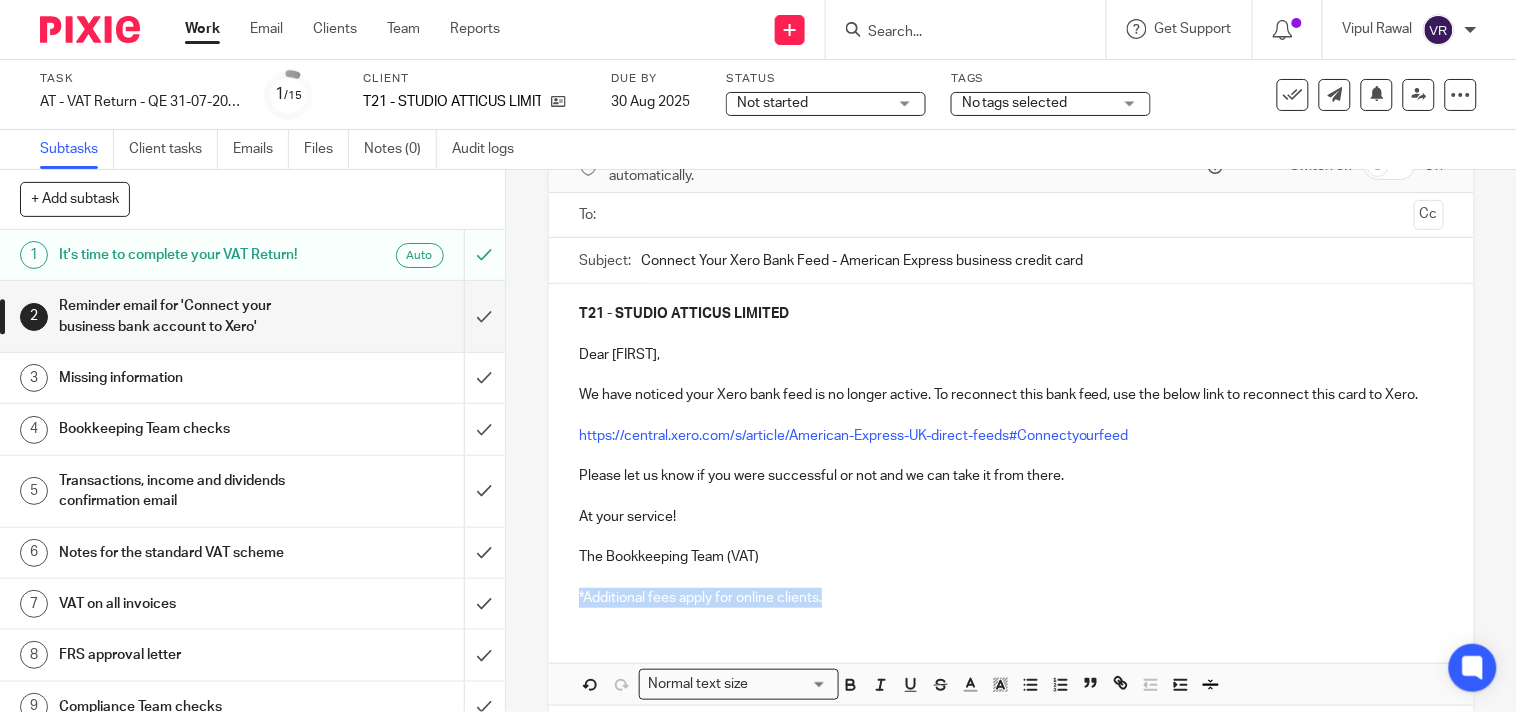 drag, startPoint x: 568, startPoint y: 612, endPoint x: 860, endPoint y: 610, distance: 292.00684 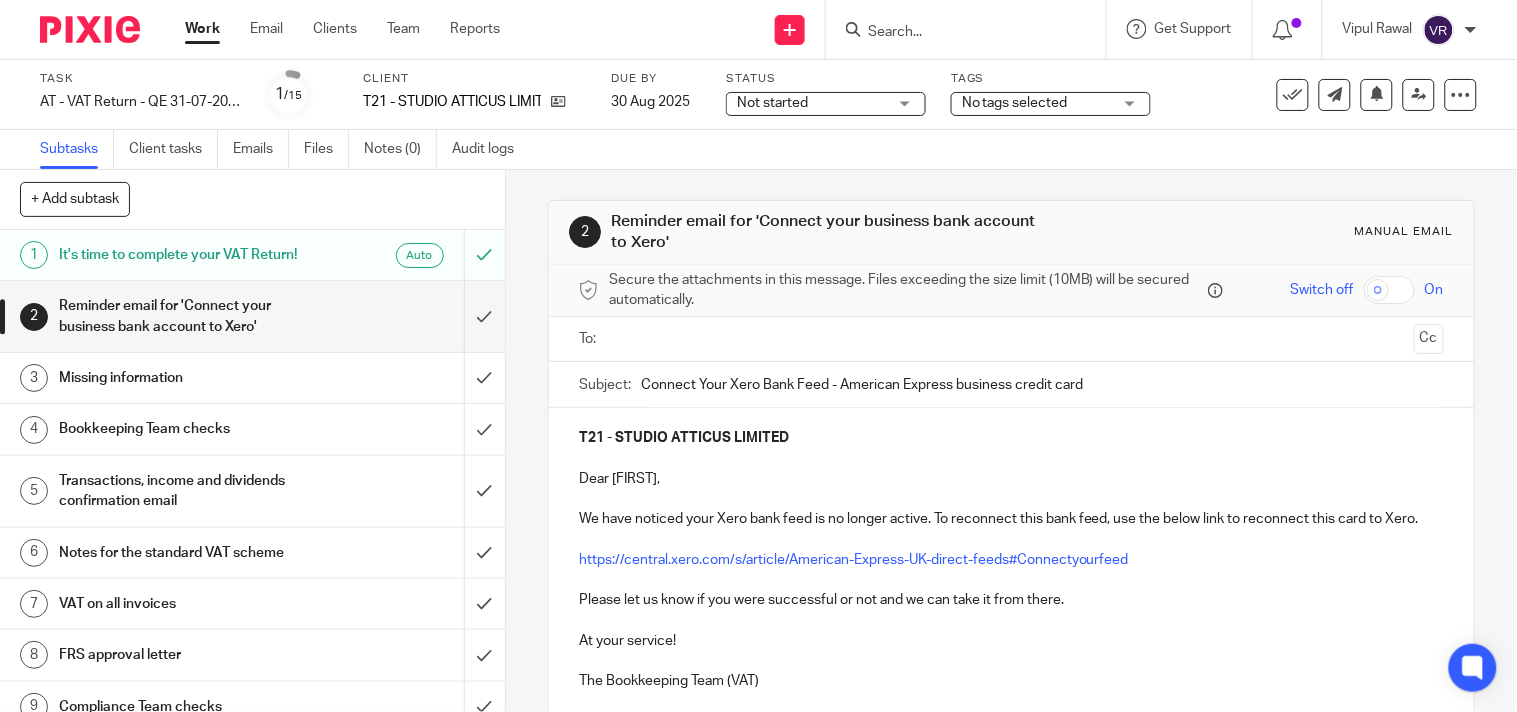 scroll, scrollTop: 215, scrollLeft: 0, axis: vertical 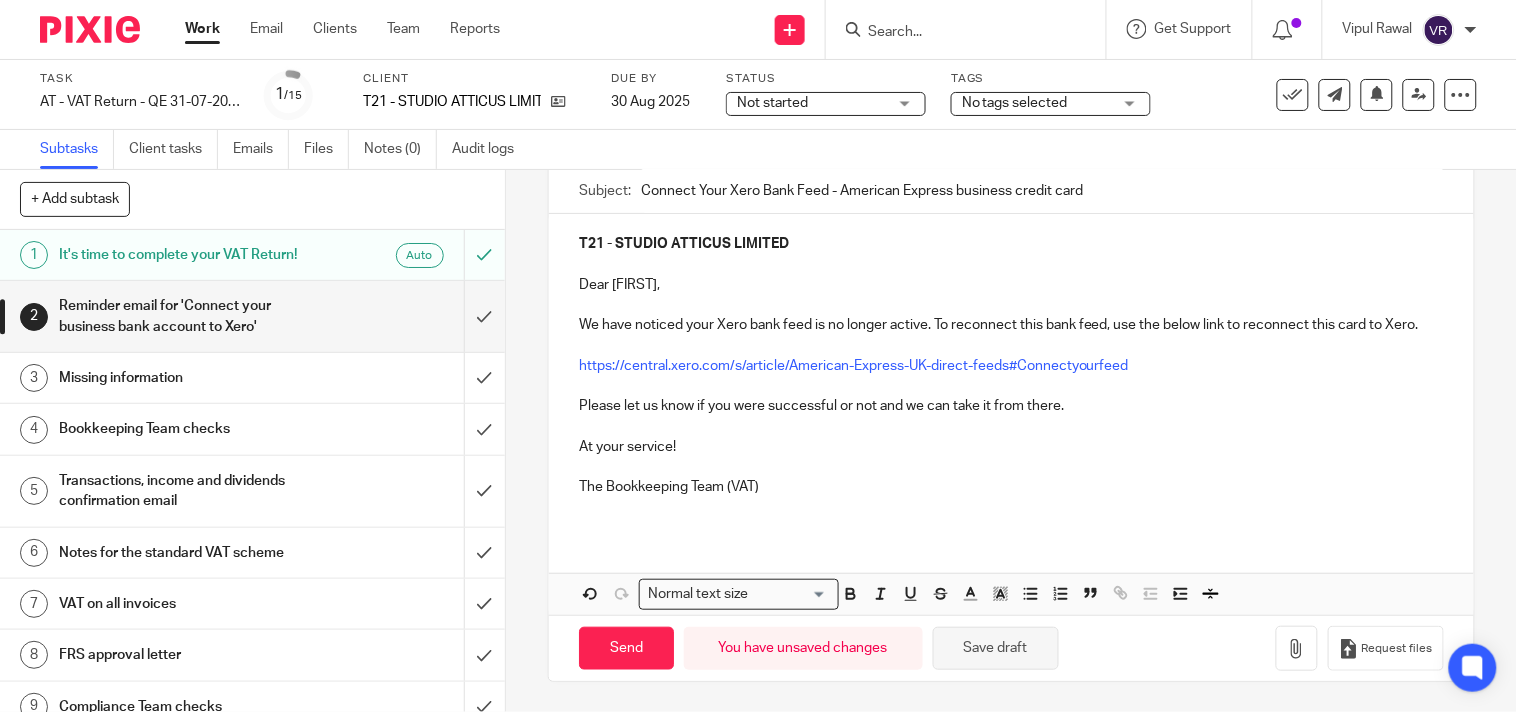 click on "Save draft" at bounding box center [996, 648] 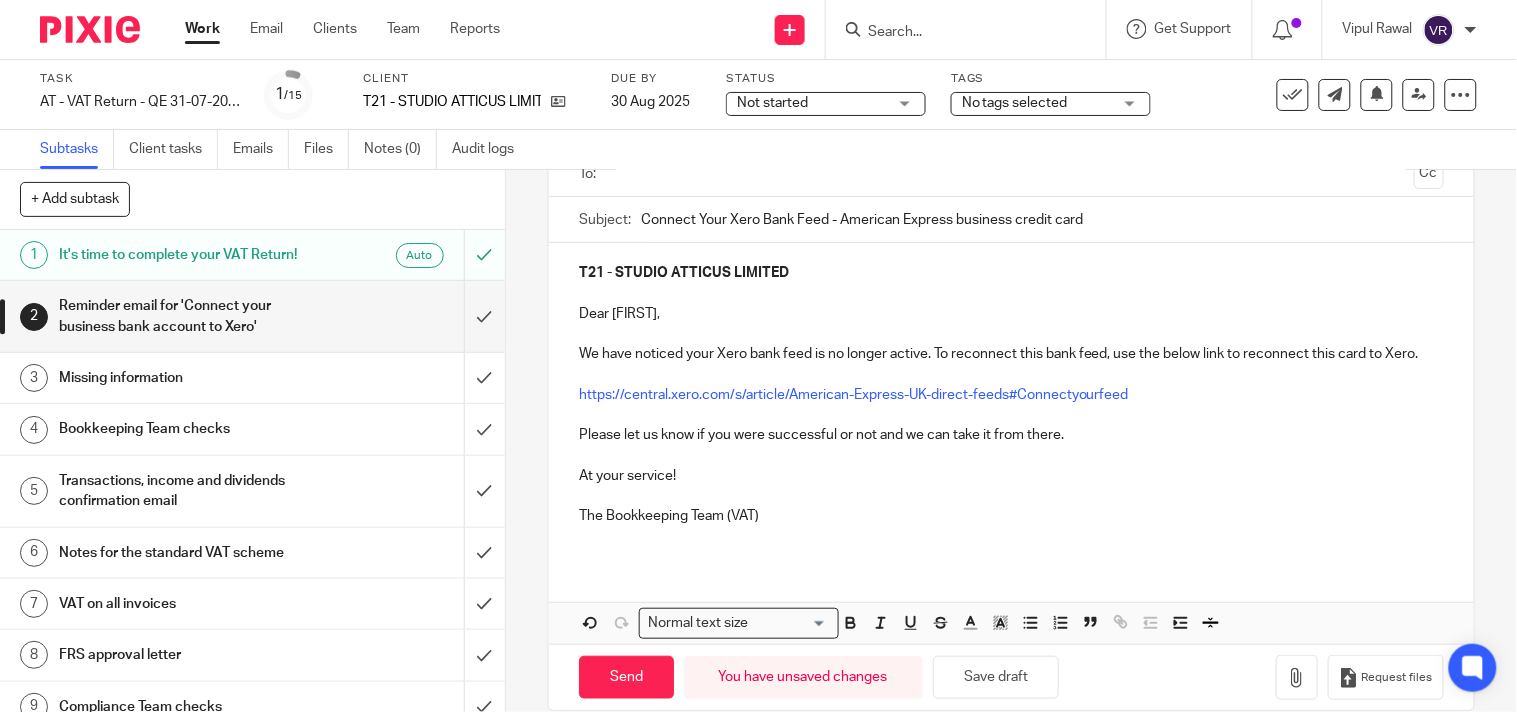 scroll, scrollTop: 215, scrollLeft: 0, axis: vertical 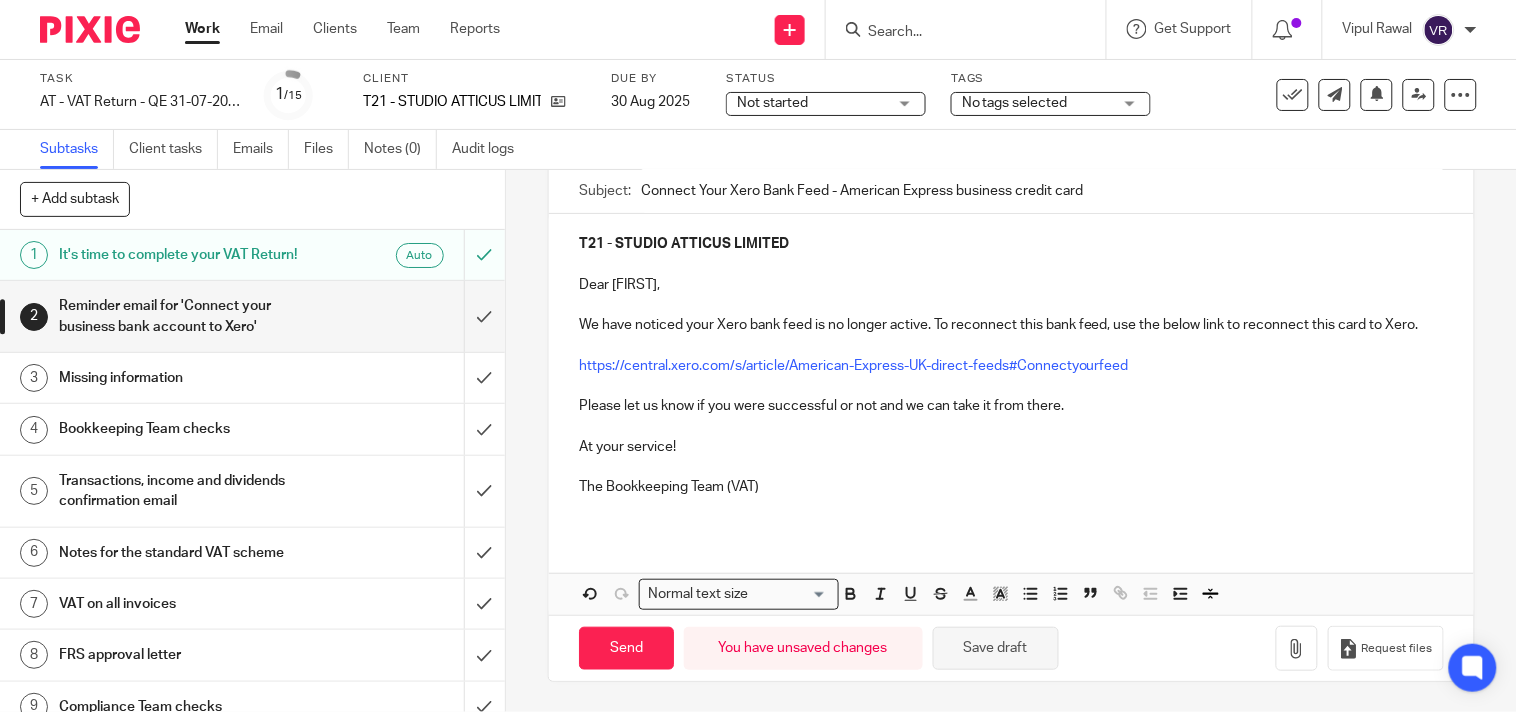 click on "Save draft" at bounding box center (996, 648) 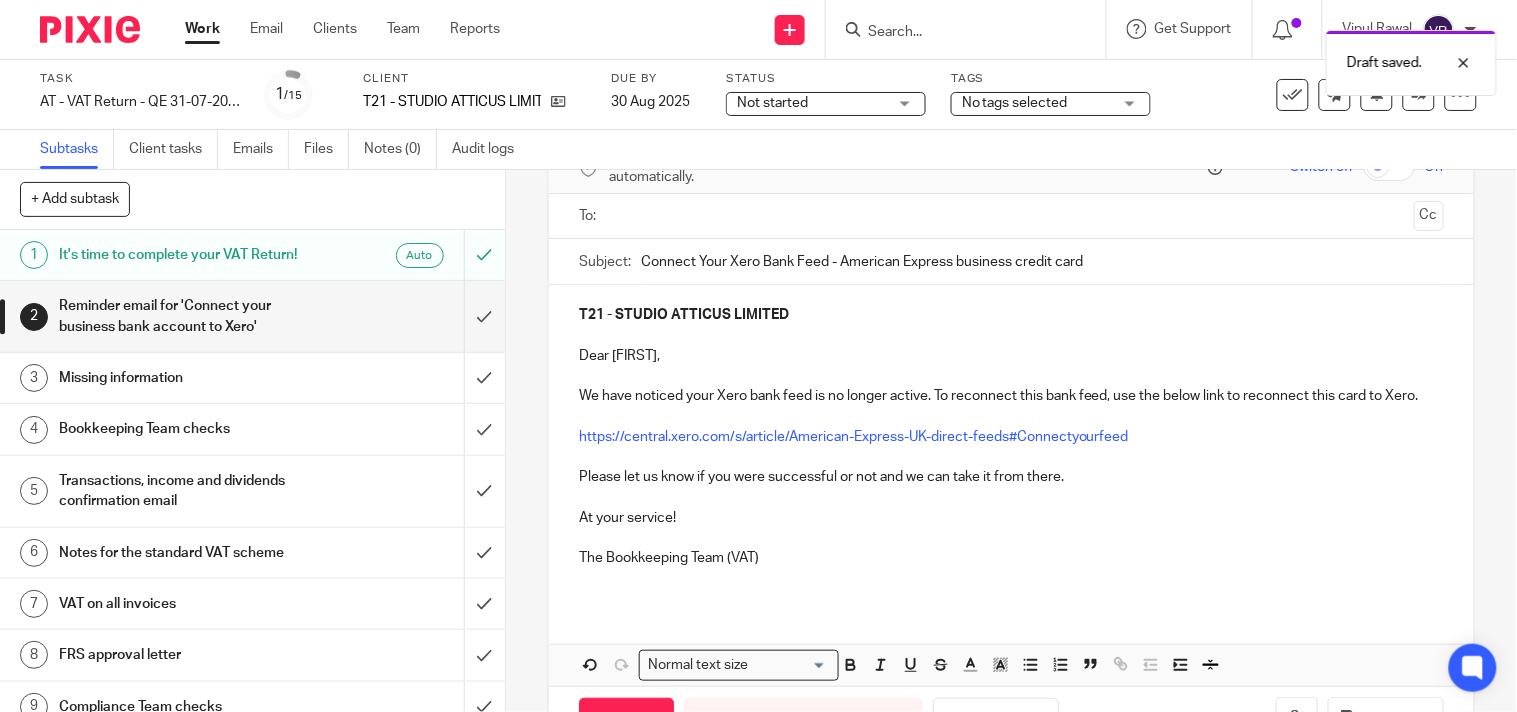 scroll, scrollTop: 0, scrollLeft: 0, axis: both 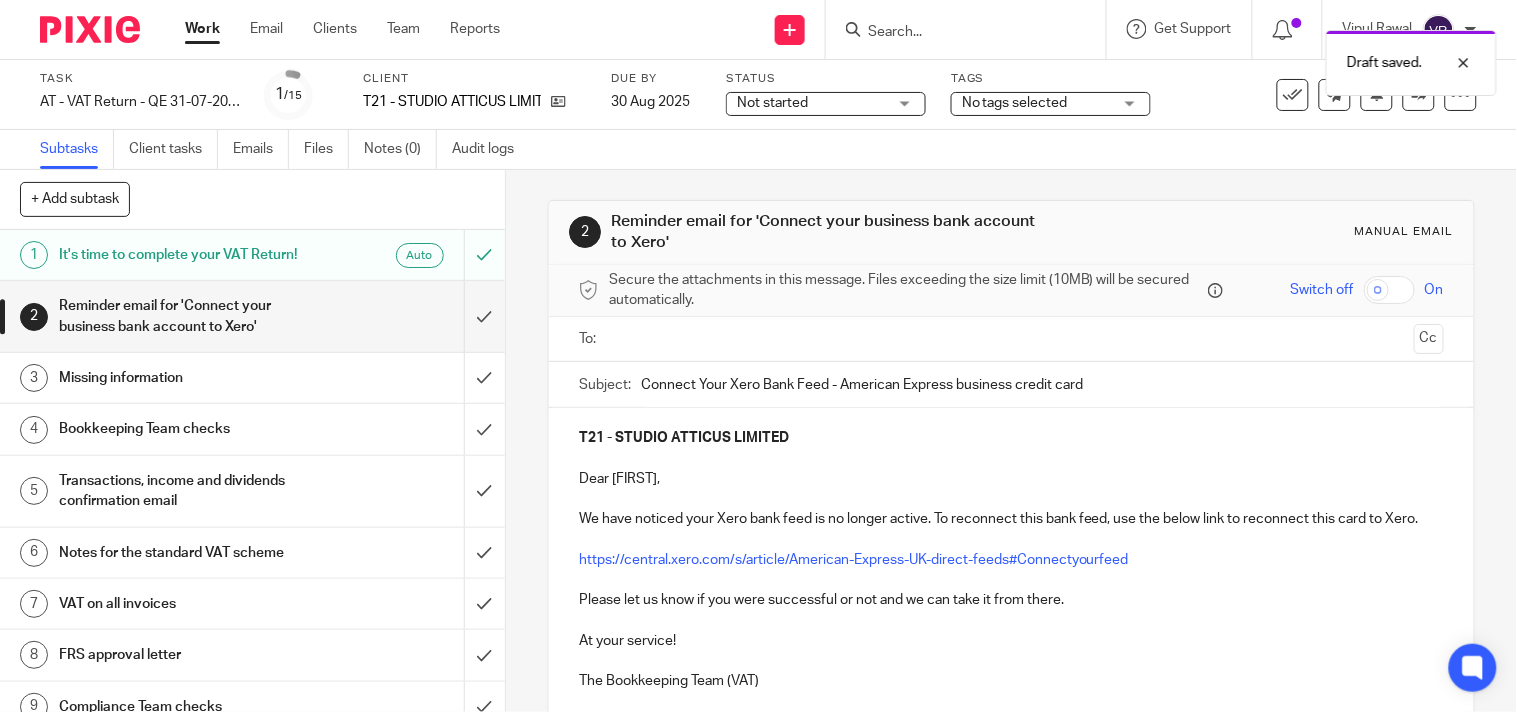 click at bounding box center (1011, 339) 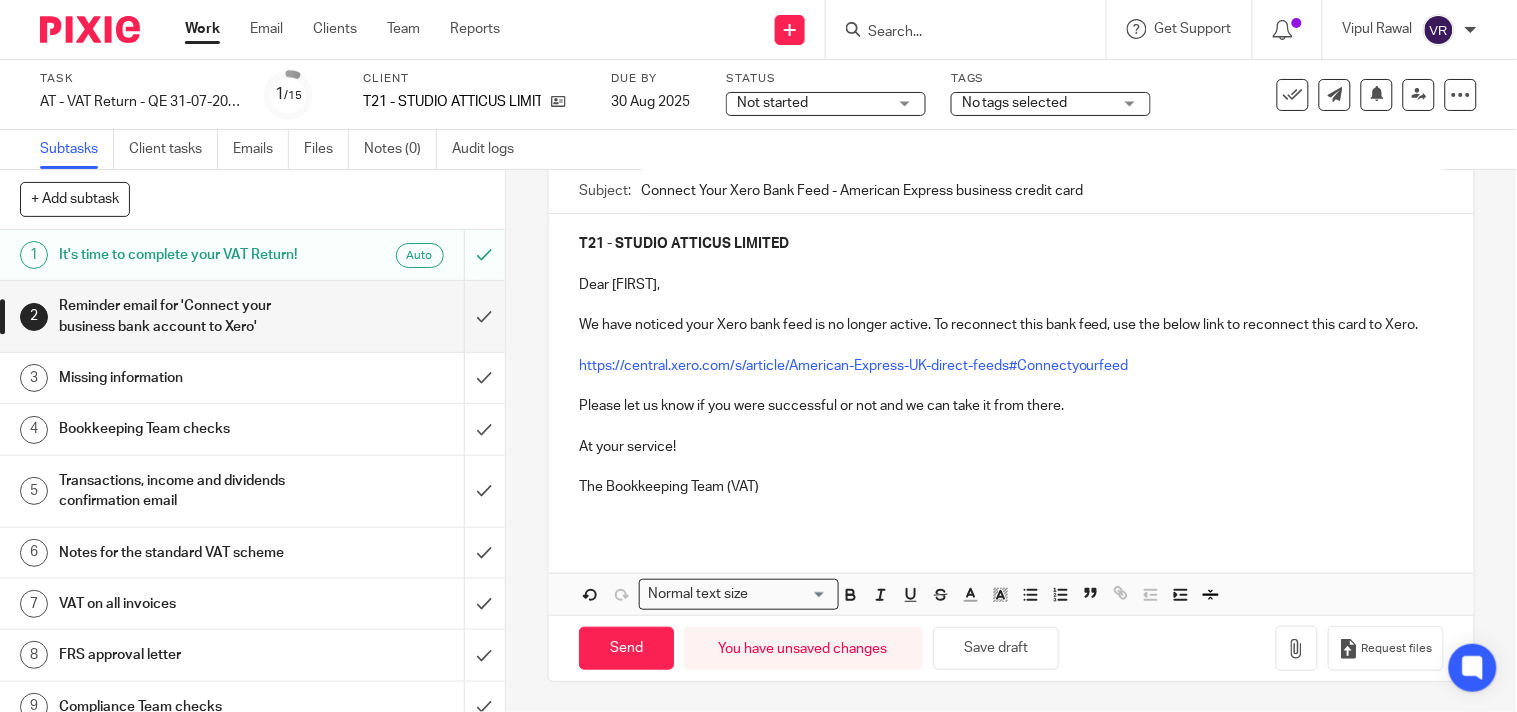 scroll, scrollTop: 220, scrollLeft: 0, axis: vertical 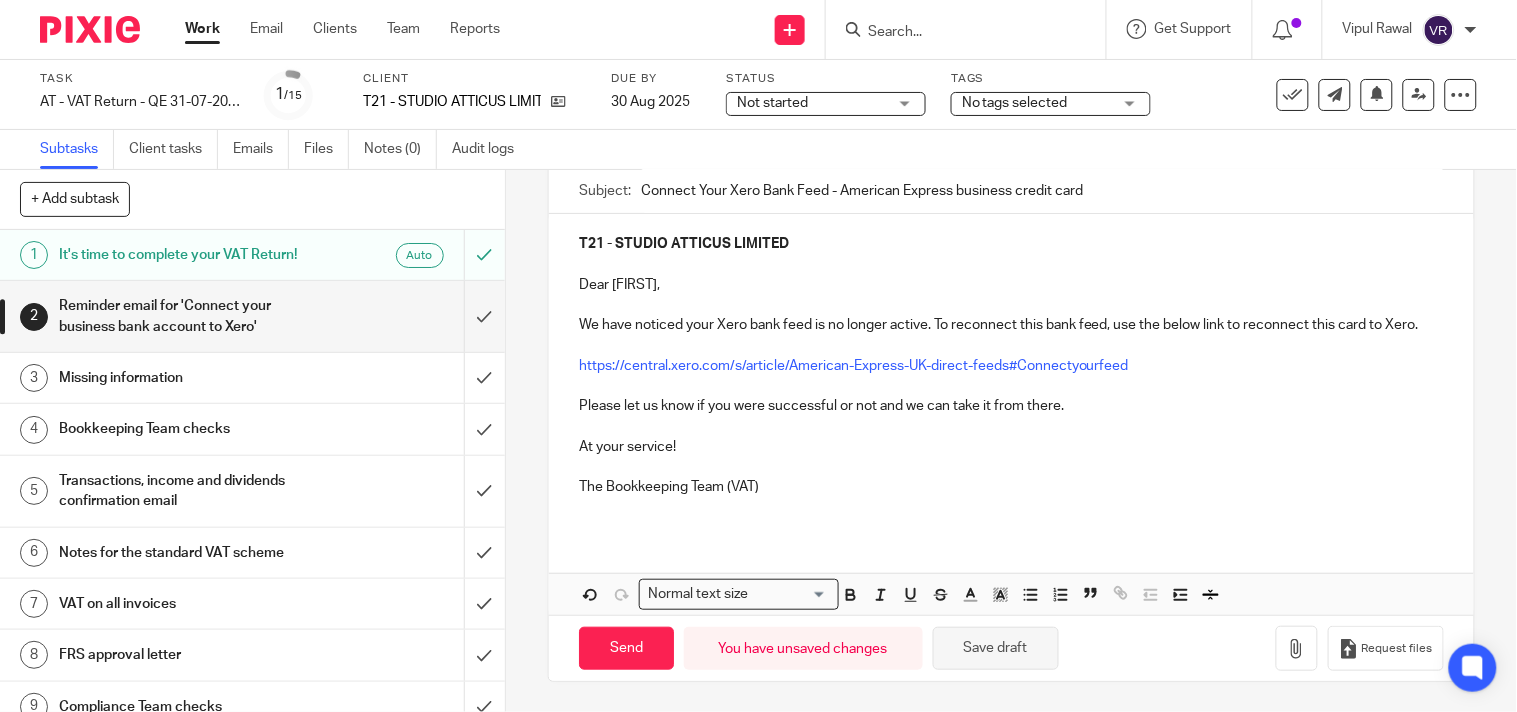 click on "Save draft" at bounding box center (996, 648) 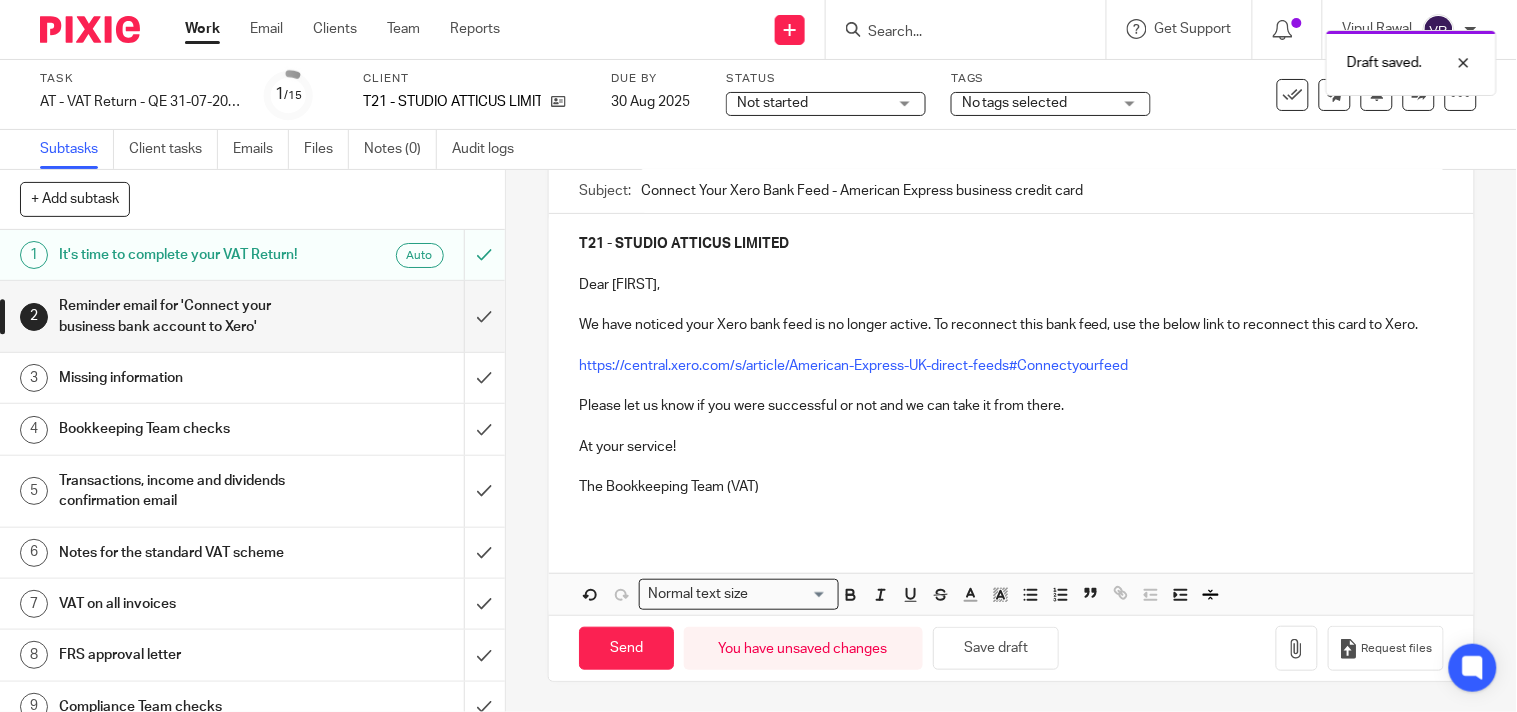 click on "Not started
Not started" at bounding box center [826, 104] 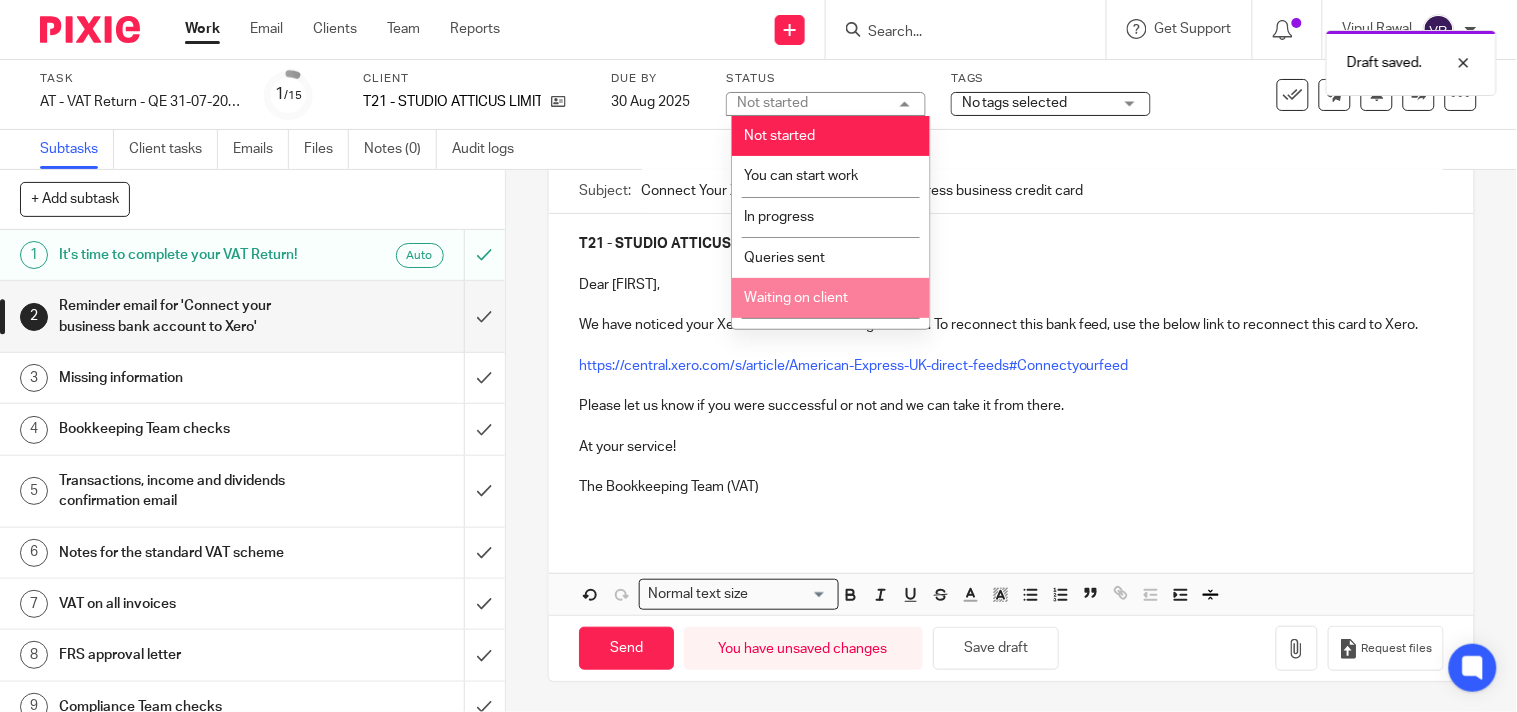 click on "Waiting on client" at bounding box center [797, 298] 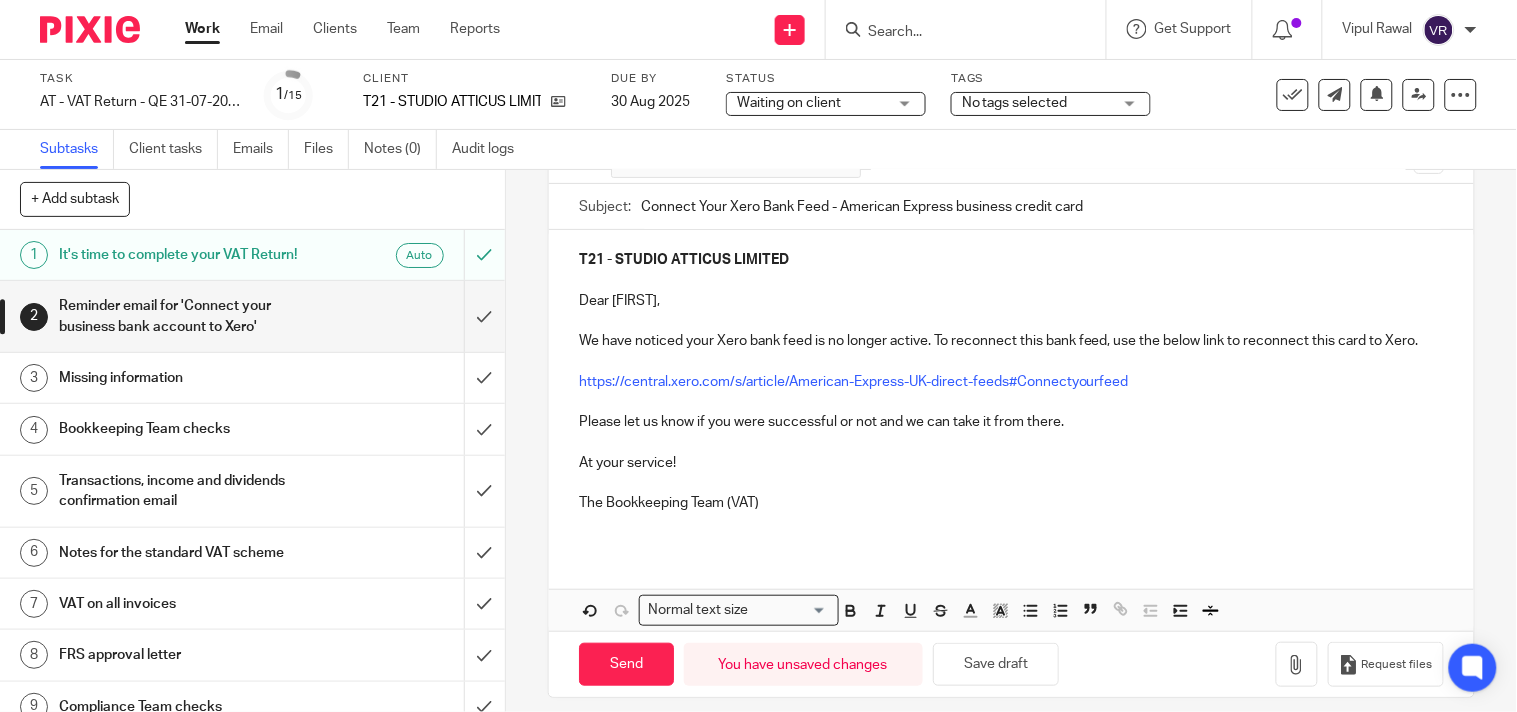 scroll, scrollTop: 220, scrollLeft: 0, axis: vertical 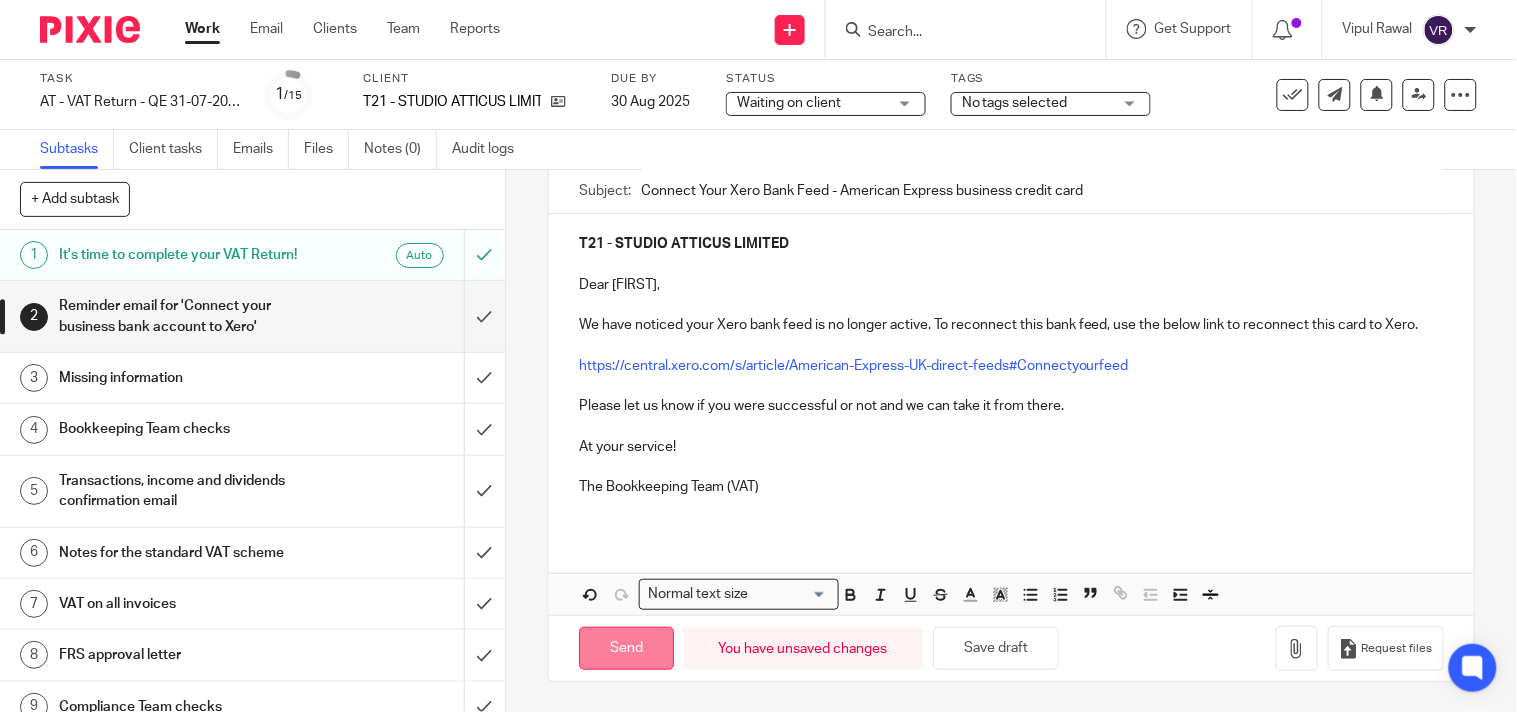 click on "Send" at bounding box center (626, 648) 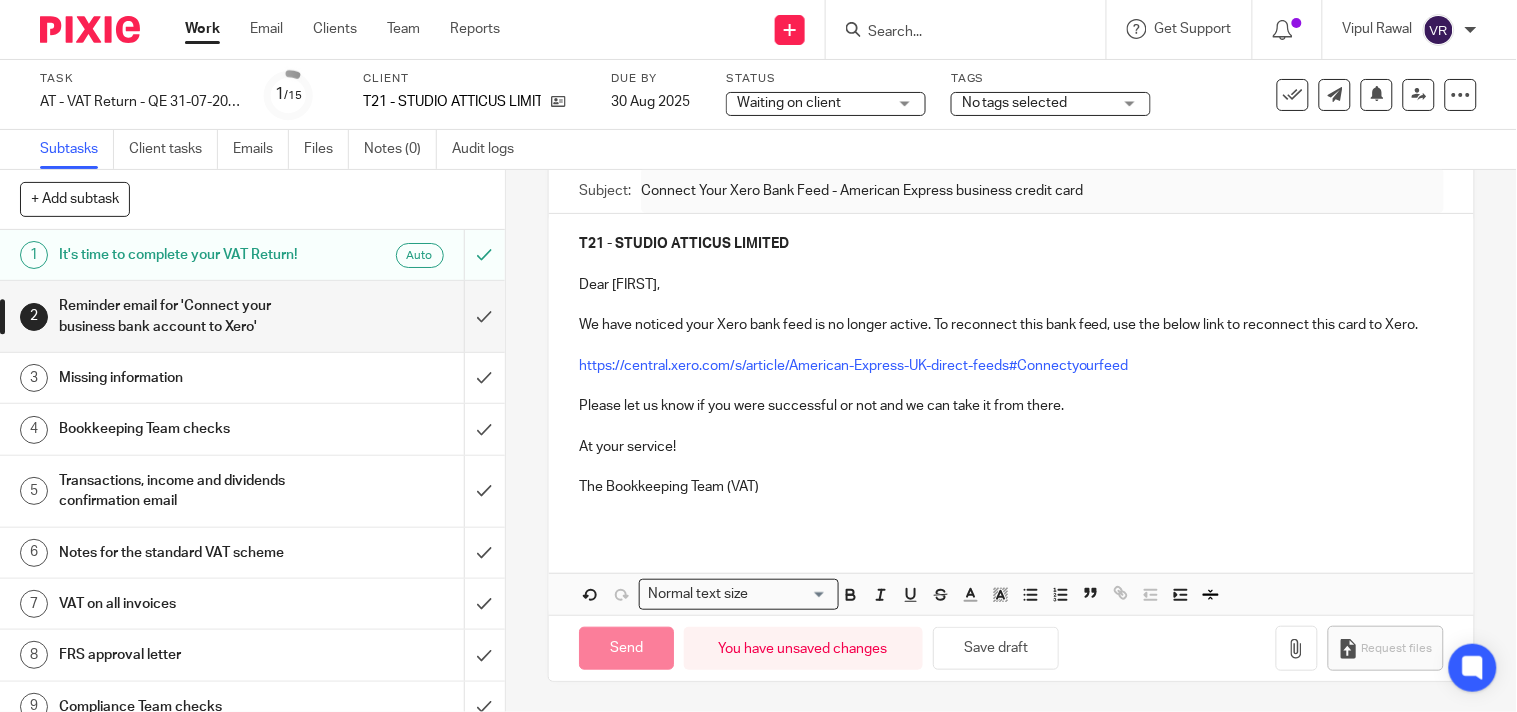 type on "Sent" 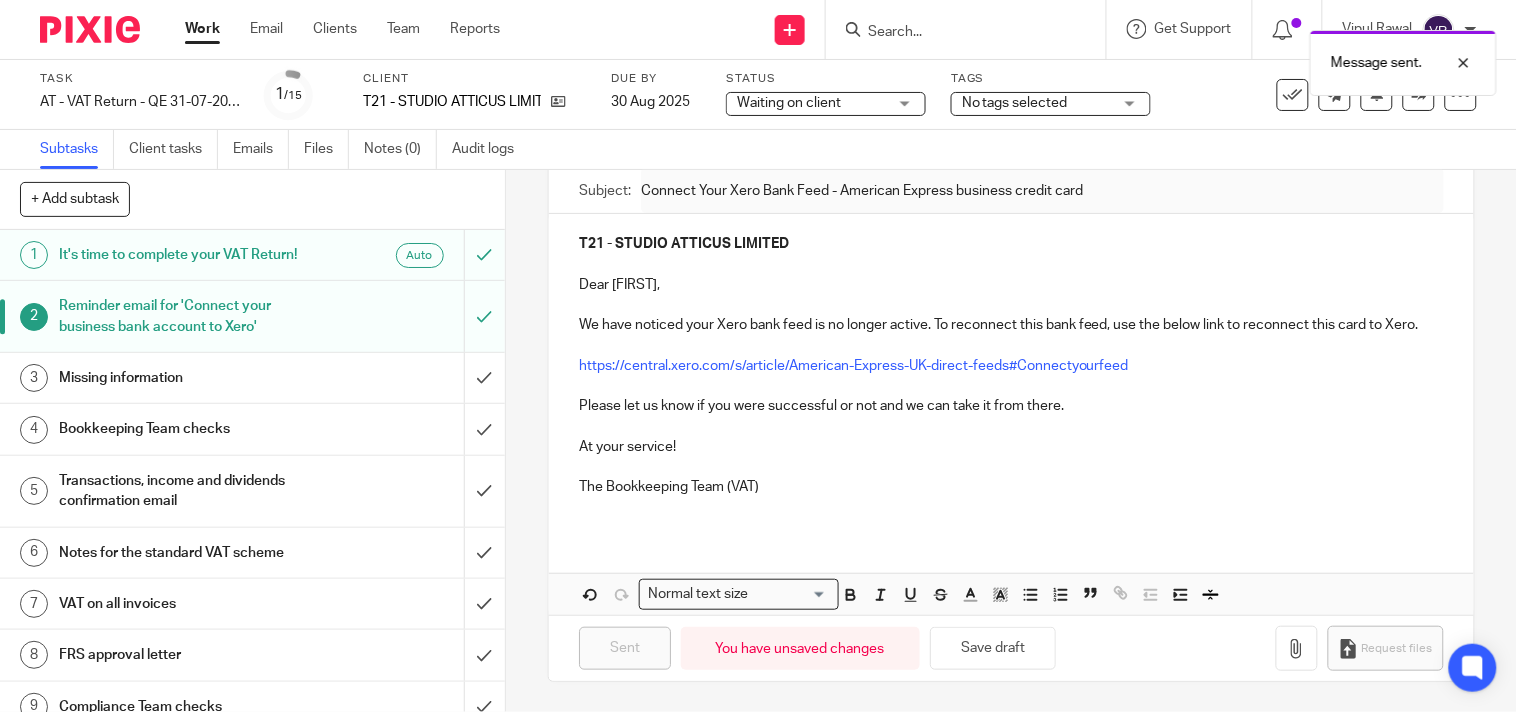 scroll, scrollTop: 108, scrollLeft: 0, axis: vertical 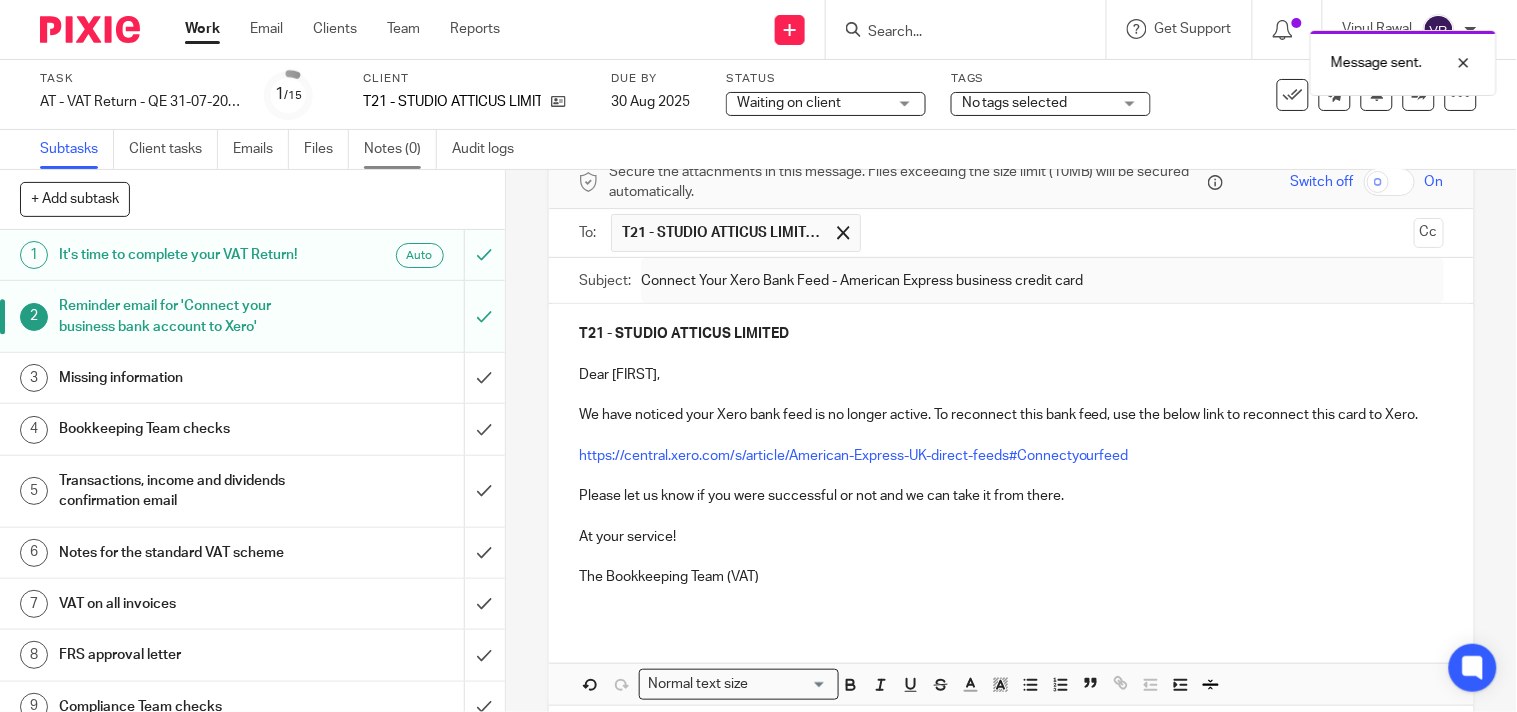 click on "Notes (0)" at bounding box center (400, 149) 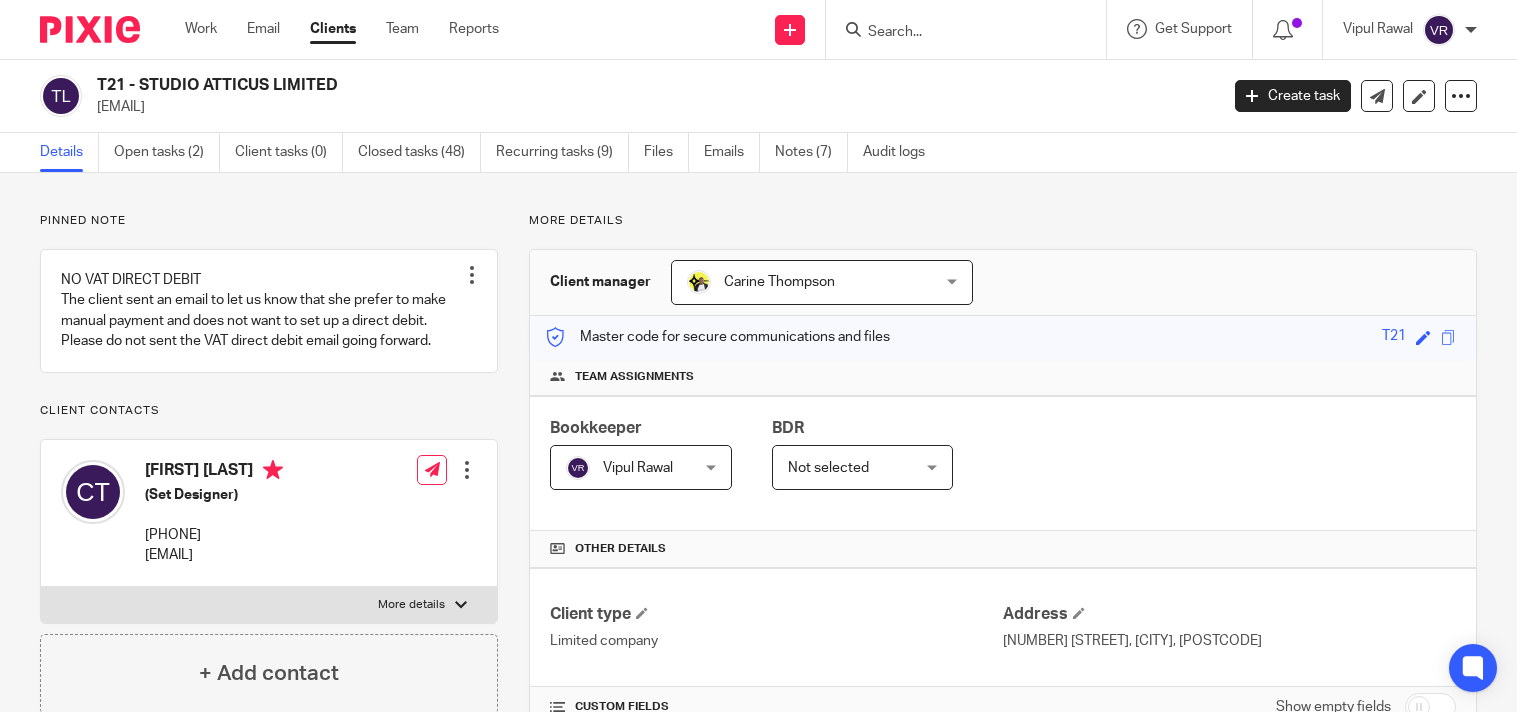 scroll, scrollTop: 0, scrollLeft: 0, axis: both 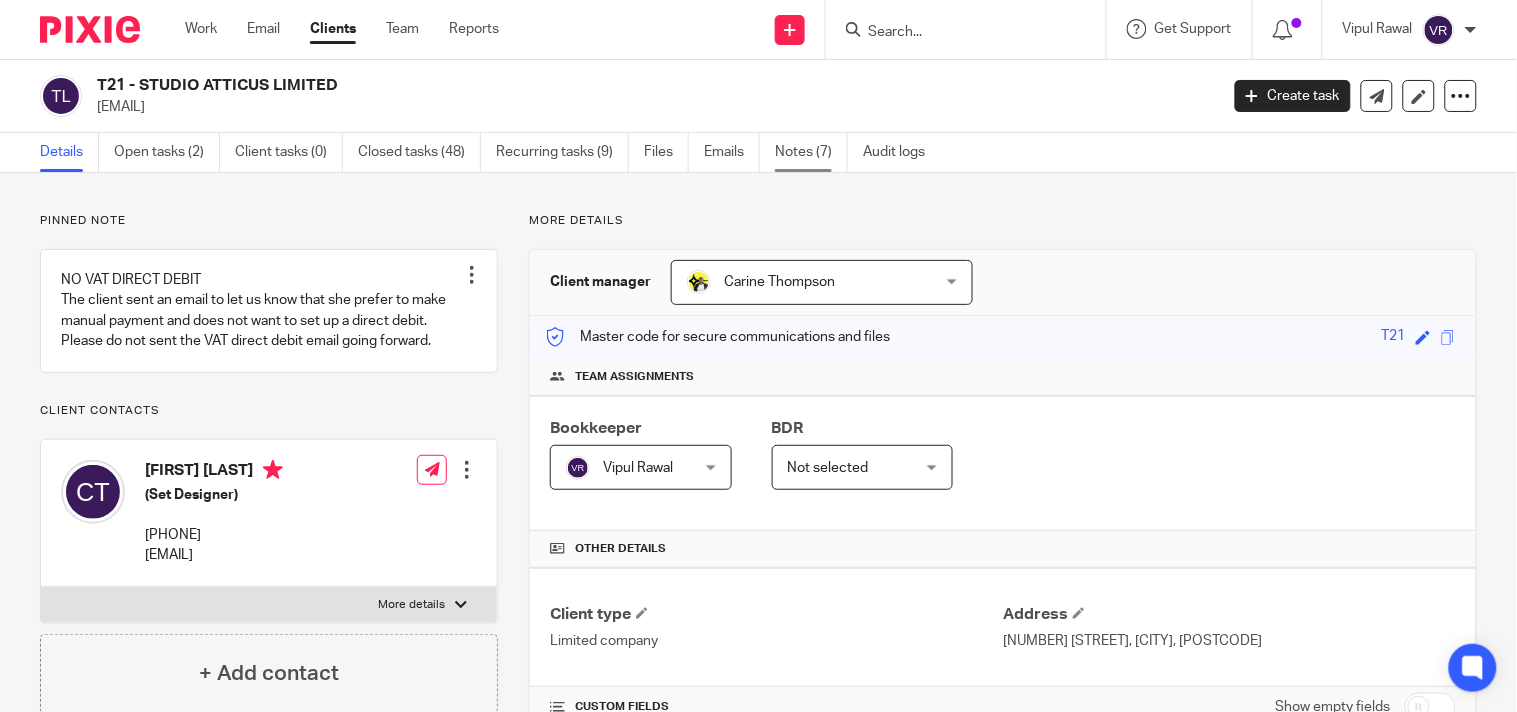 click on "Notes (7)" at bounding box center (811, 152) 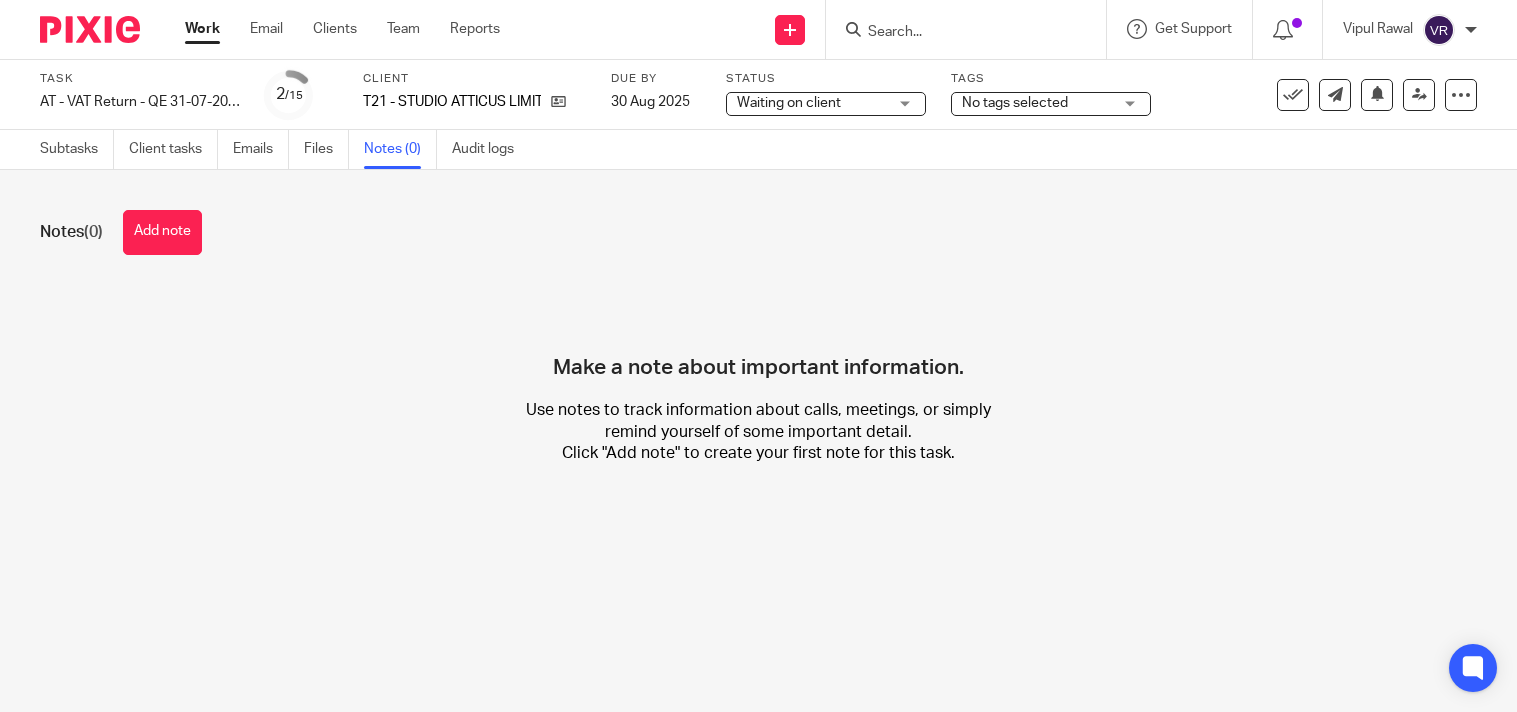 scroll, scrollTop: 0, scrollLeft: 0, axis: both 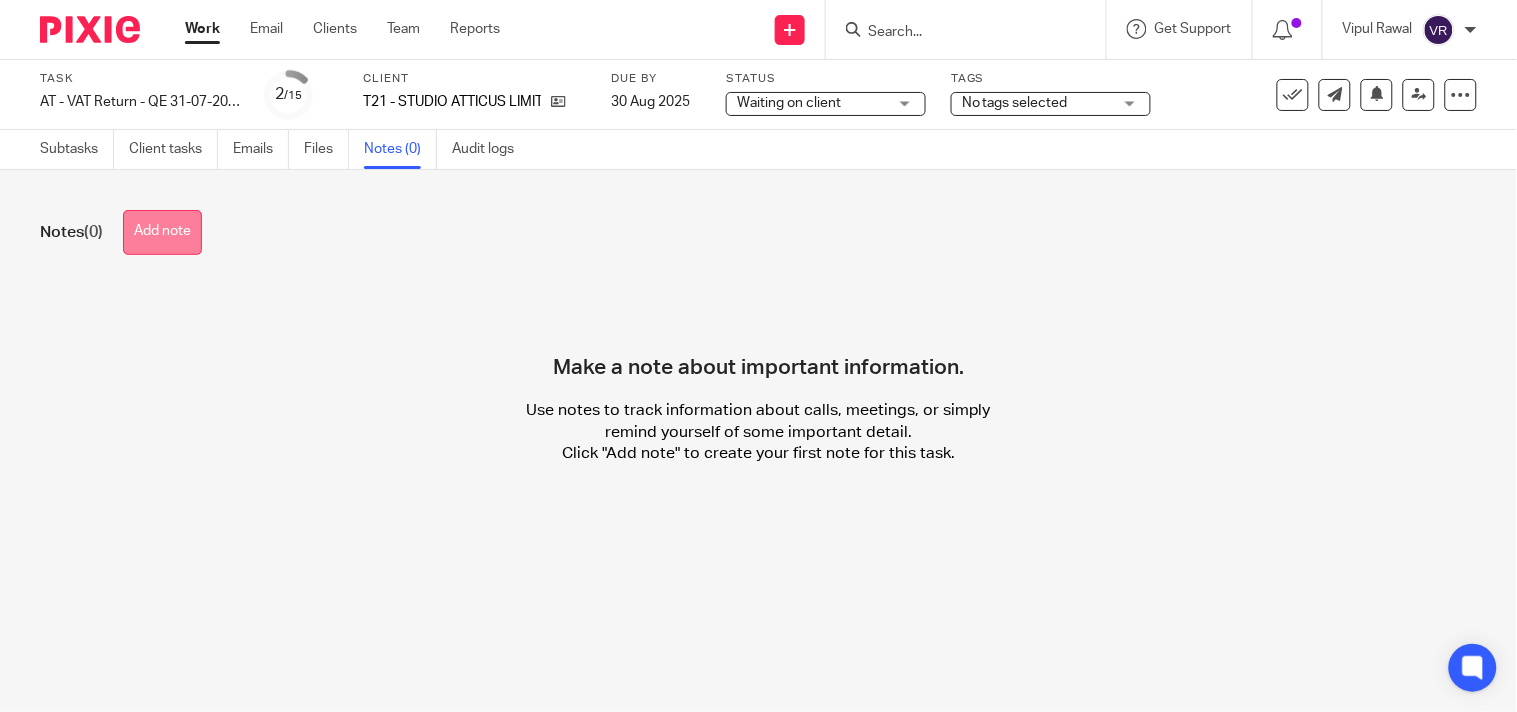 click on "Add note" at bounding box center (162, 232) 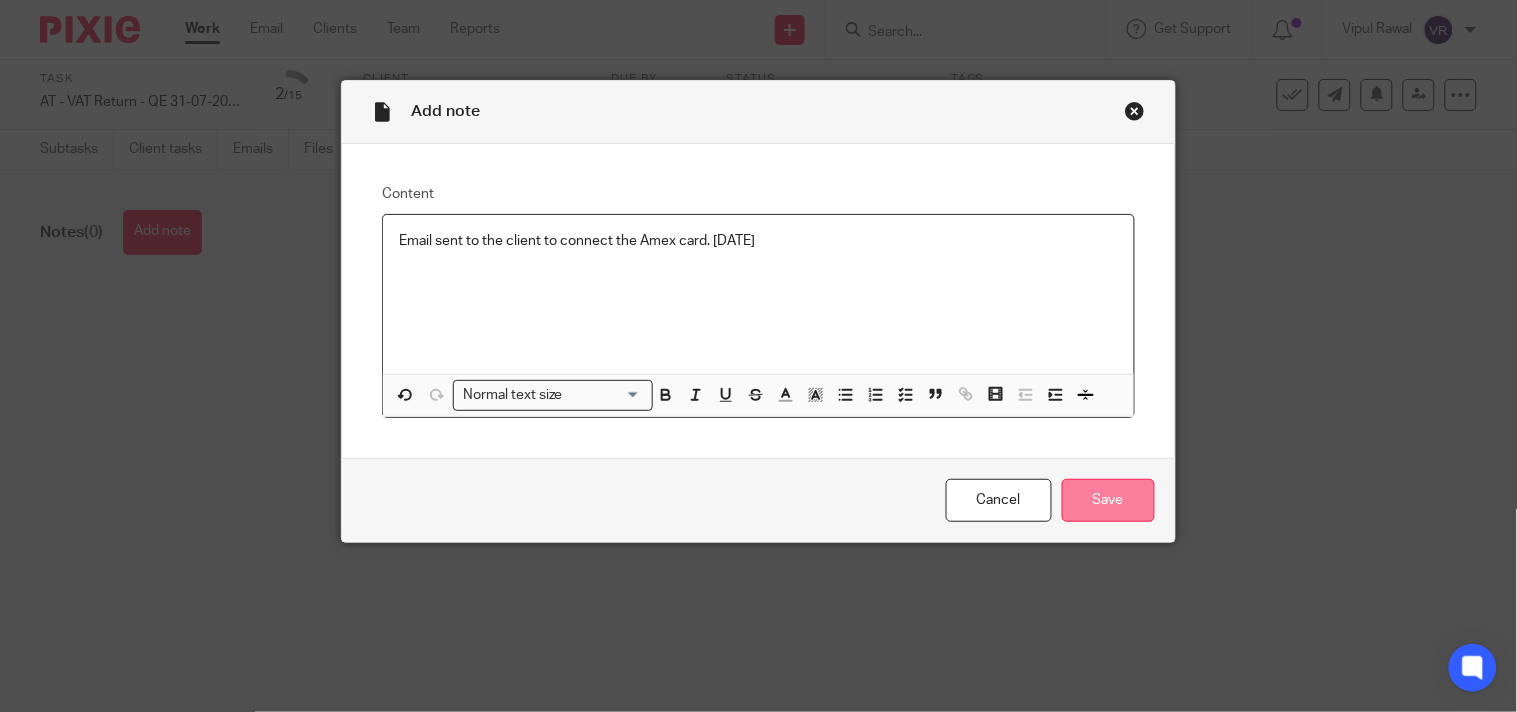 click on "Save" at bounding box center [1108, 500] 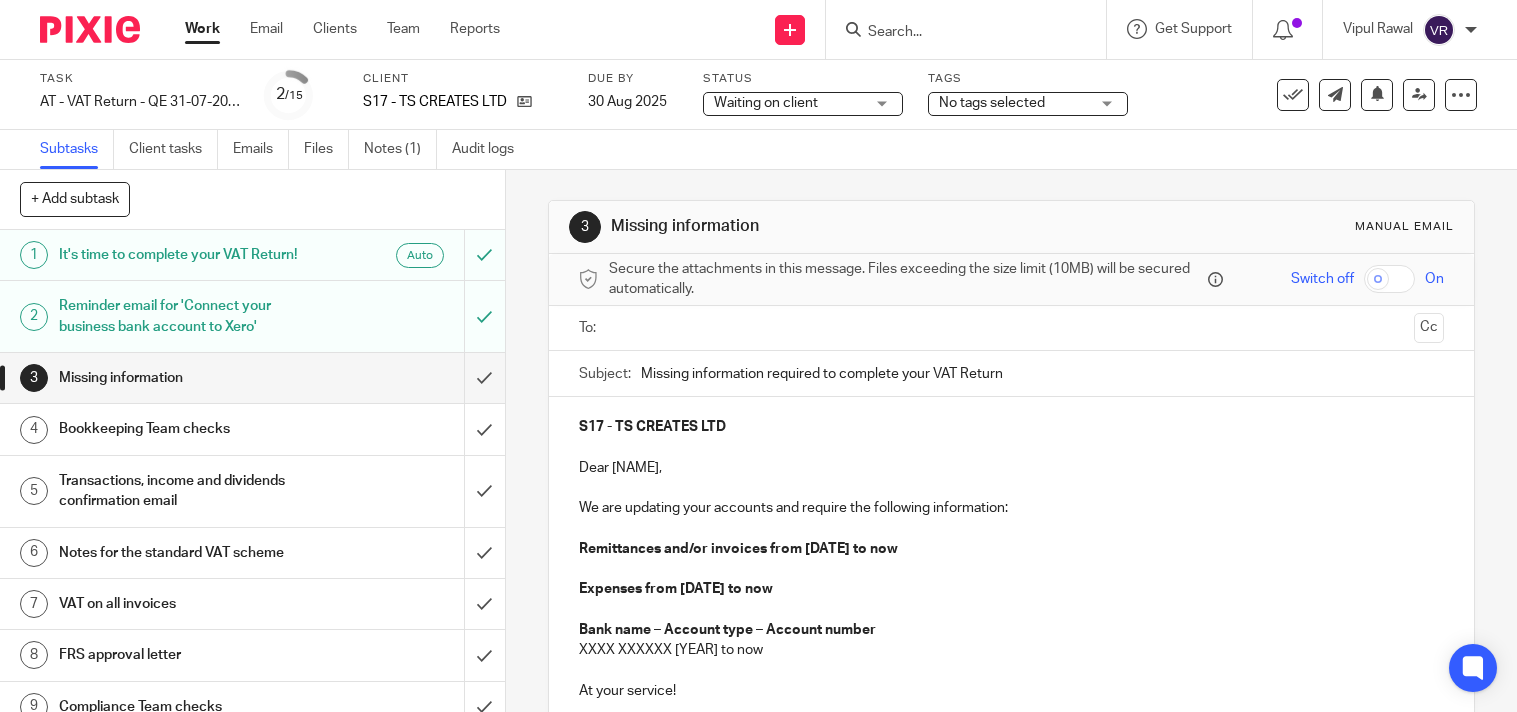 scroll, scrollTop: 0, scrollLeft: 0, axis: both 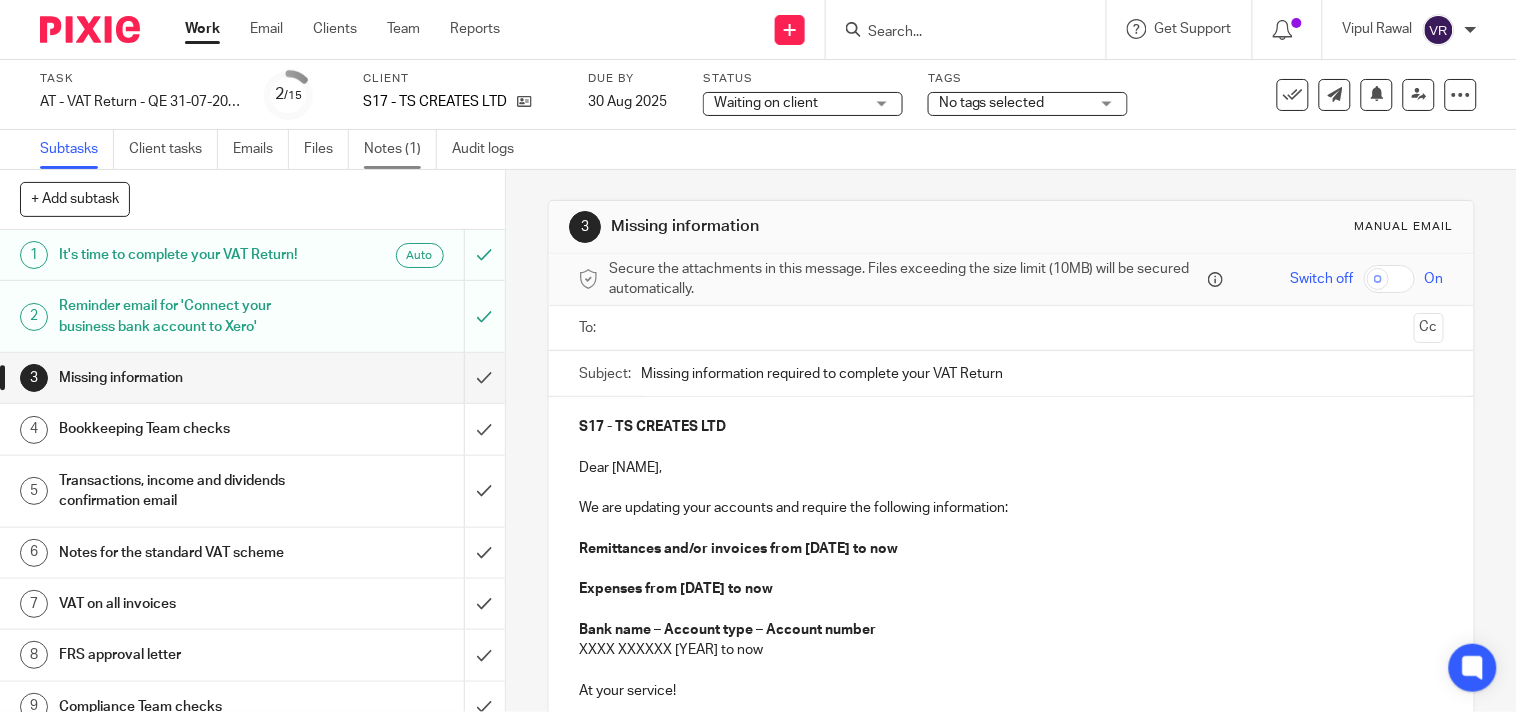 click on "Notes (1)" at bounding box center [400, 149] 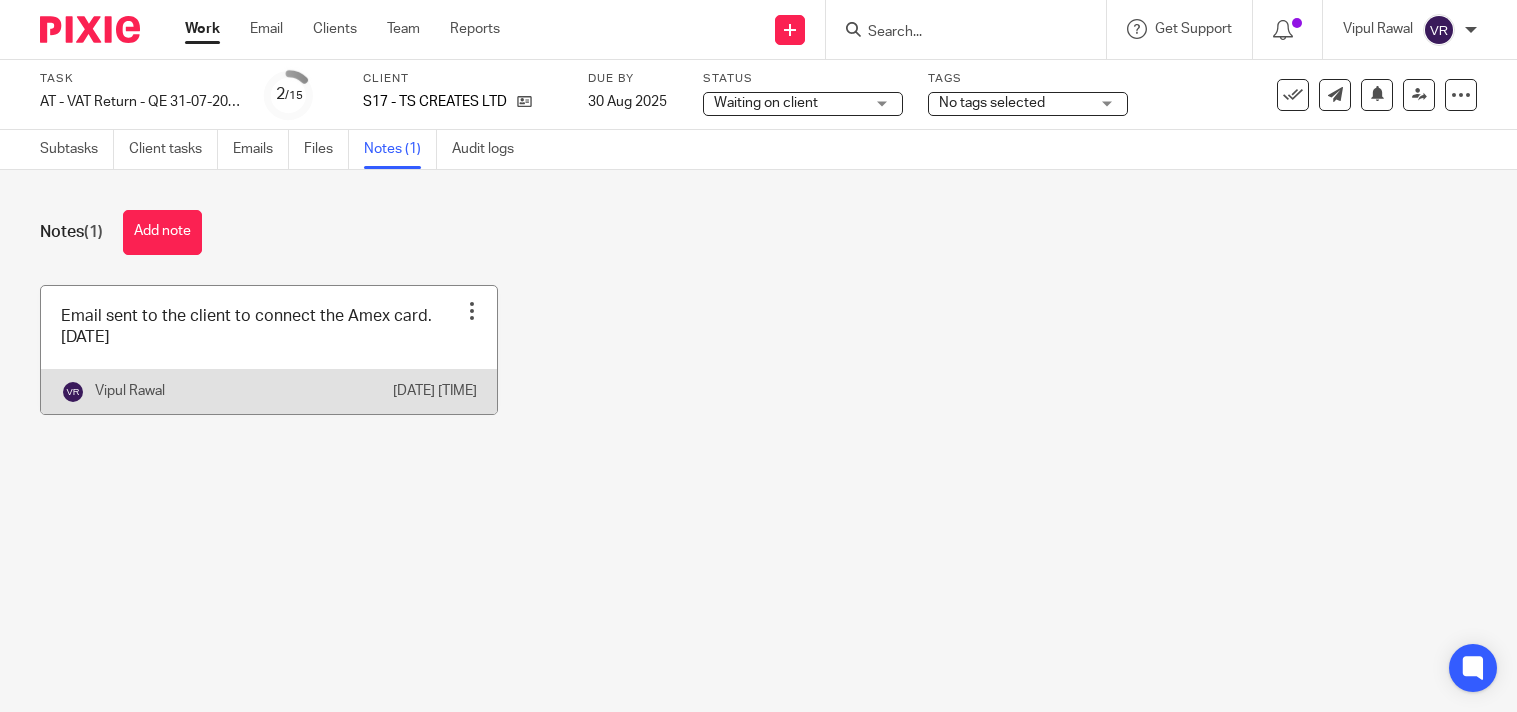 scroll, scrollTop: 0, scrollLeft: 0, axis: both 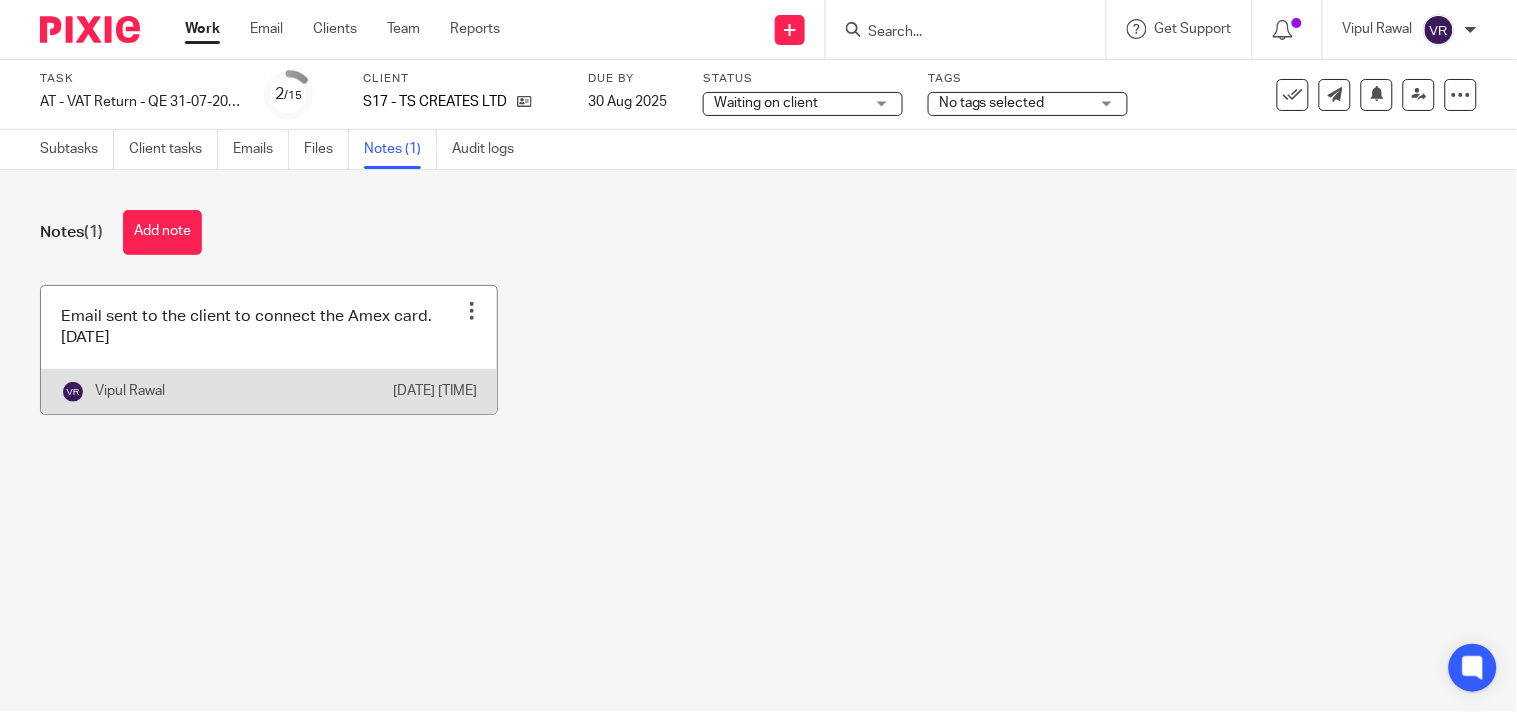 click at bounding box center (269, 350) 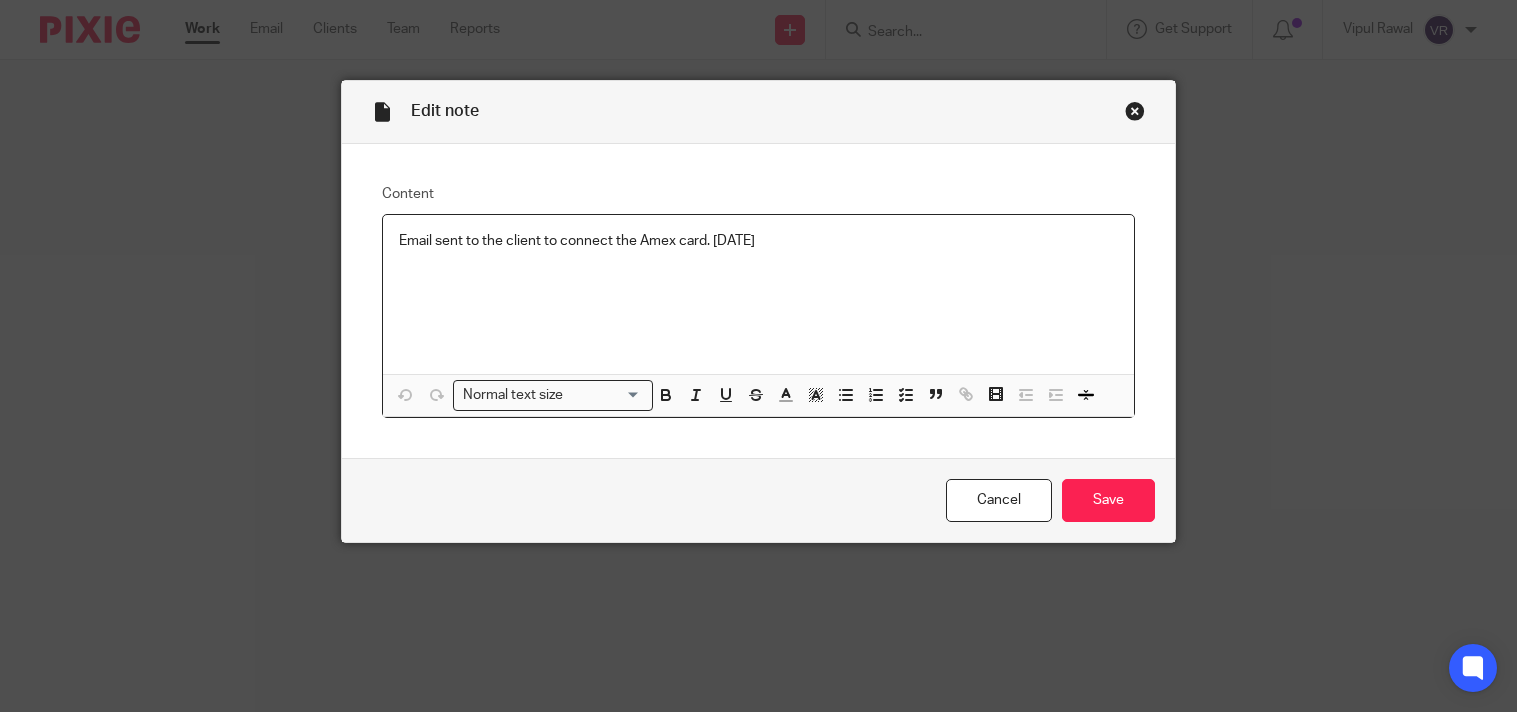 scroll, scrollTop: 0, scrollLeft: 0, axis: both 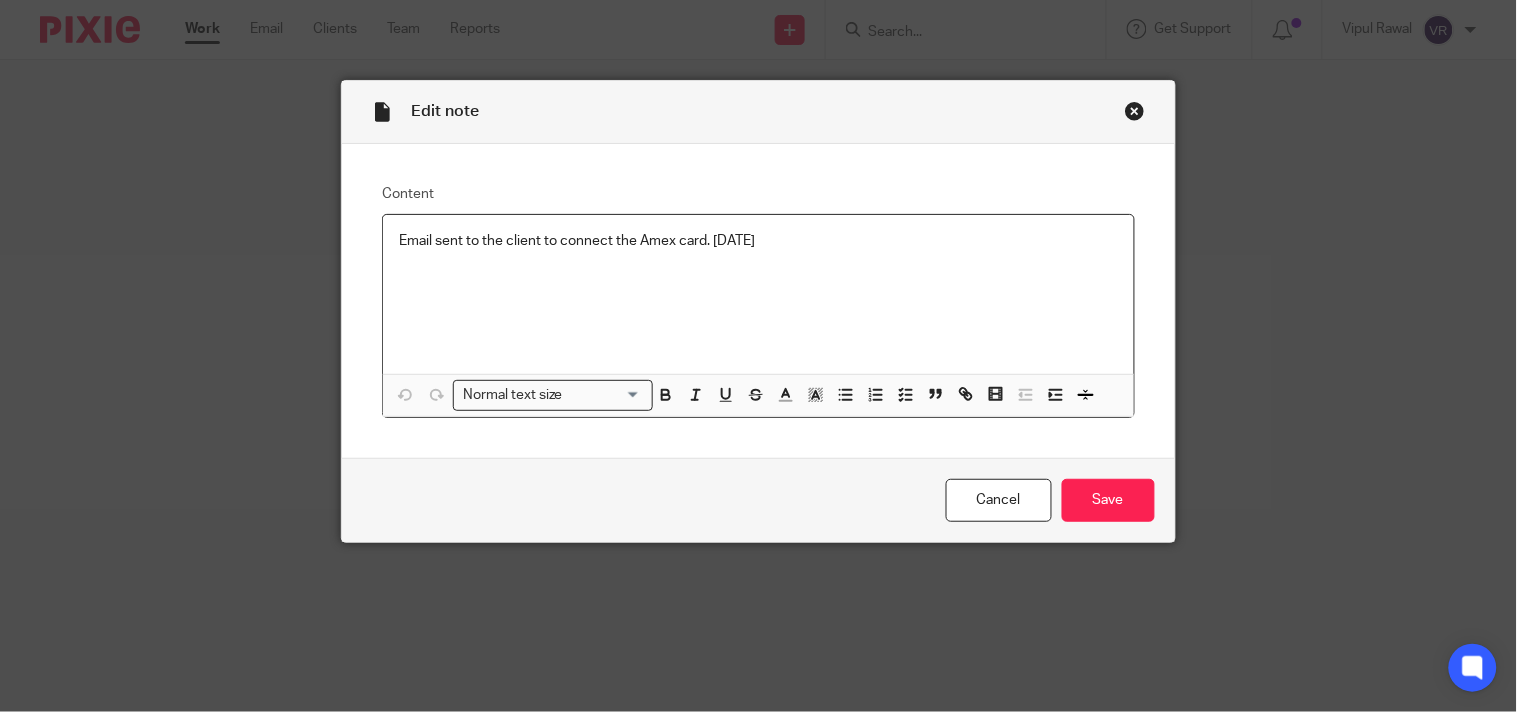 drag, startPoint x: 385, startPoint y: 241, endPoint x: 816, endPoint y: 241, distance: 431 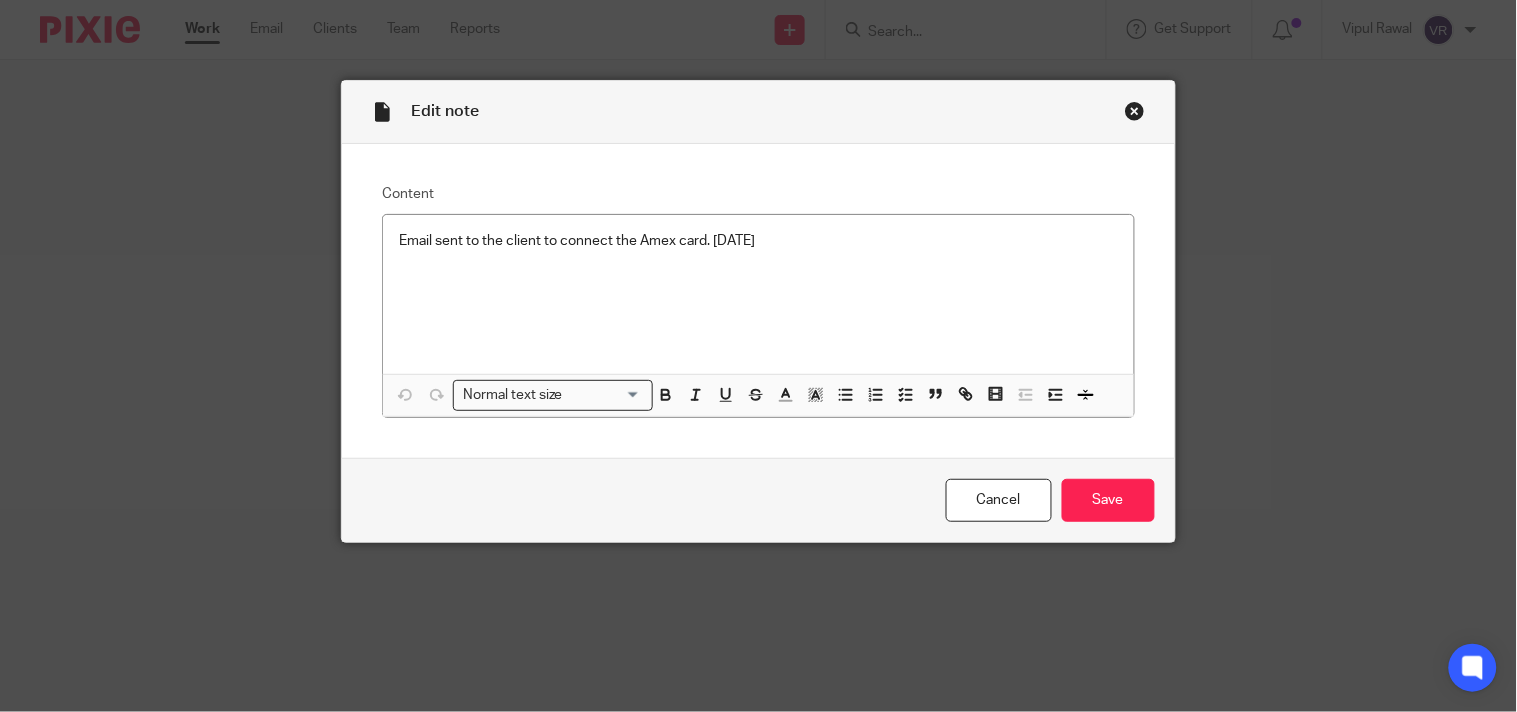 click at bounding box center (1135, 111) 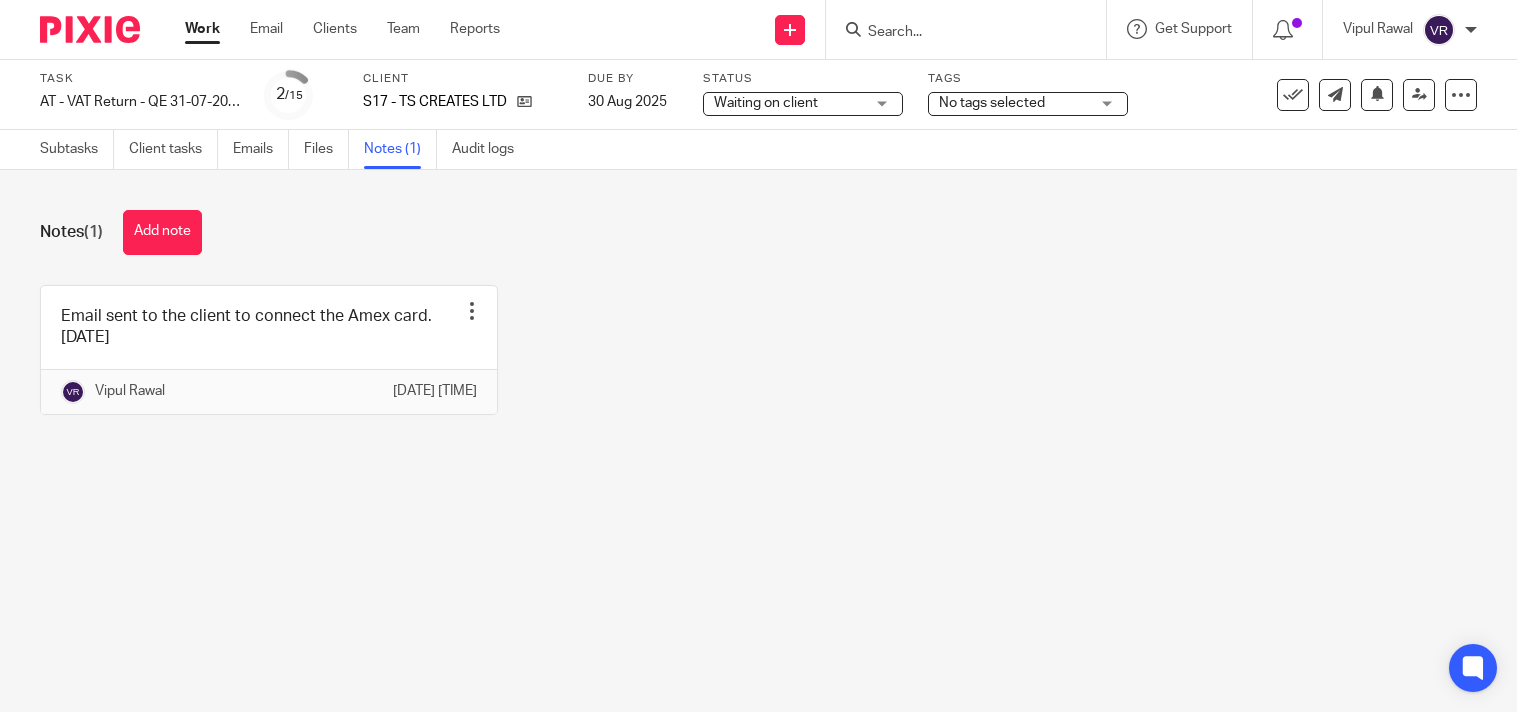 scroll, scrollTop: 0, scrollLeft: 0, axis: both 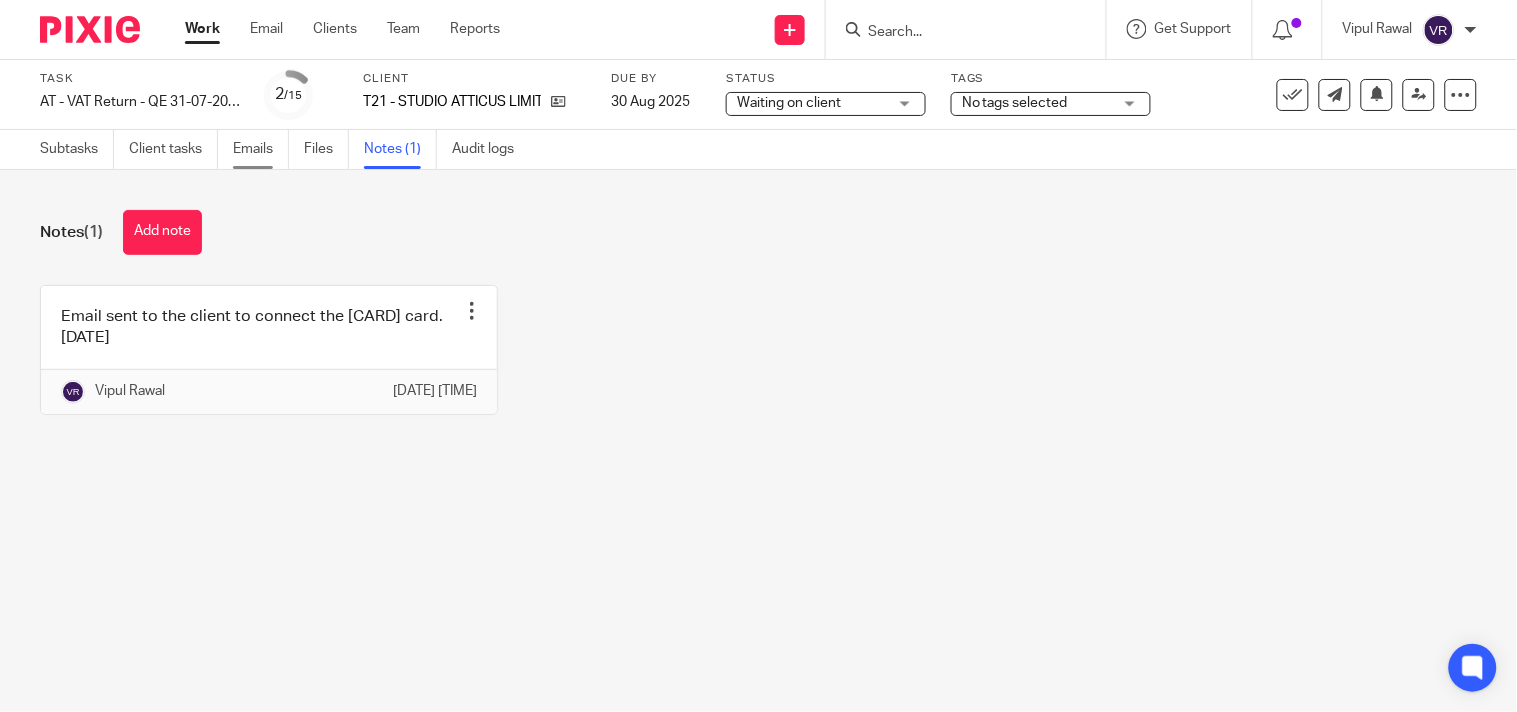 click on "Emails" at bounding box center (261, 149) 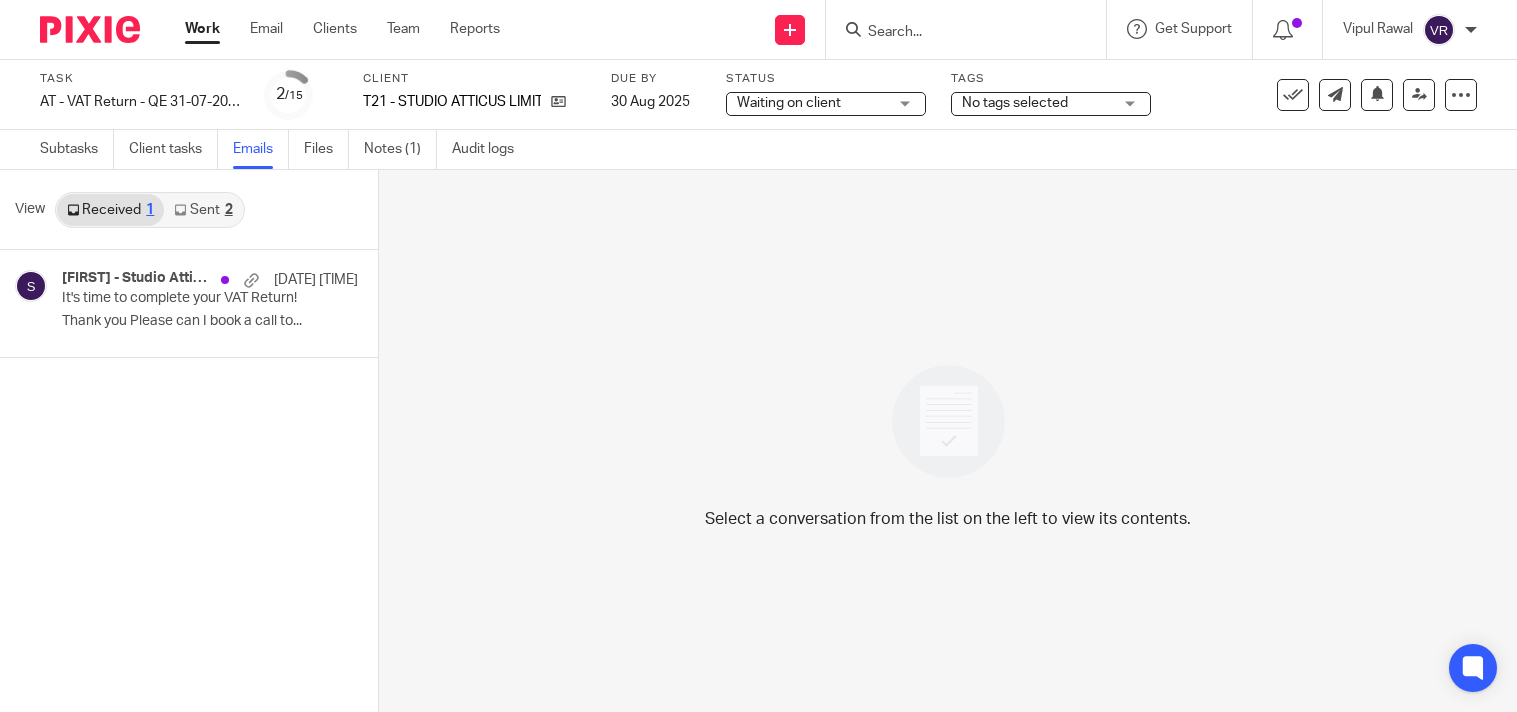scroll, scrollTop: 0, scrollLeft: 0, axis: both 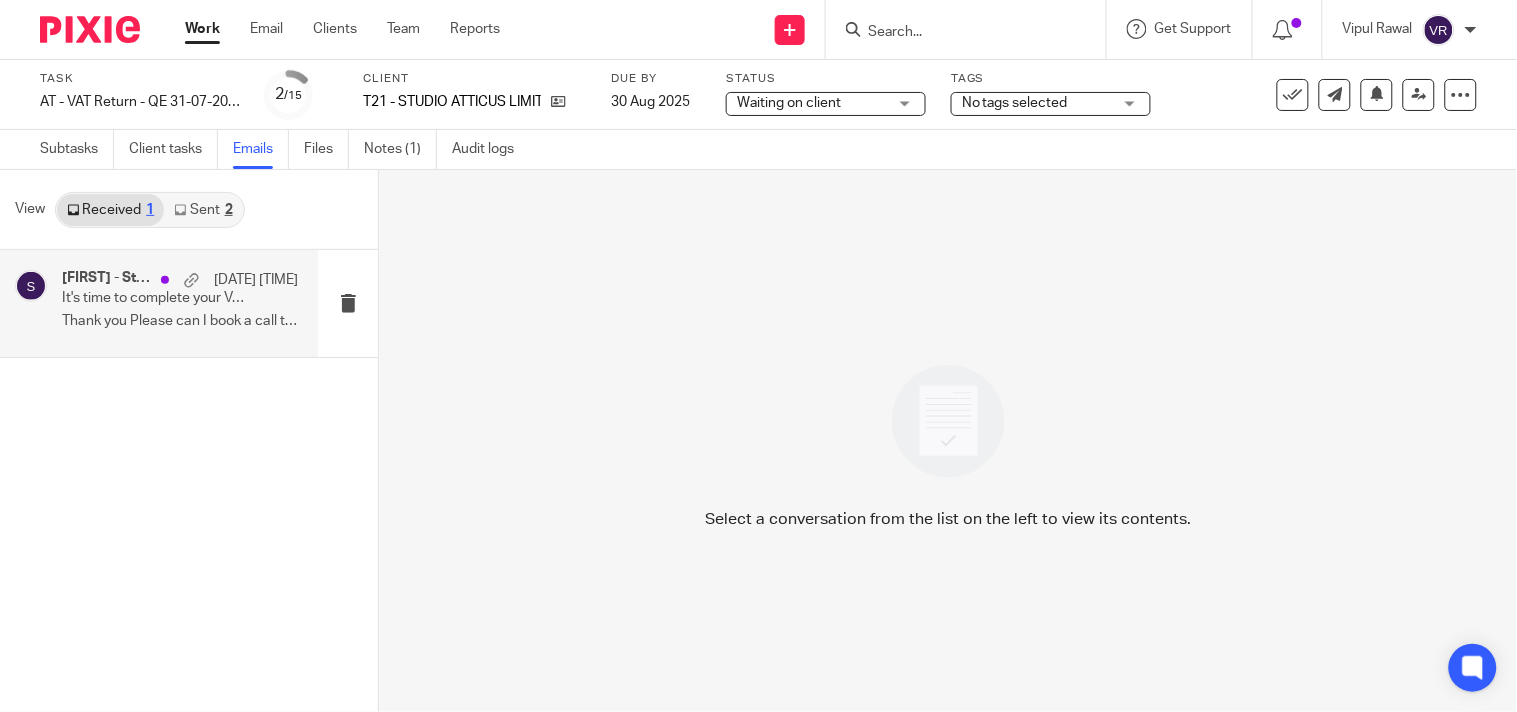 click on "Lottie - Studio Atticus, Starbridge
1 Aug 12:34pm   It's time to complete your VAT Return!   Thank you      Please can I book a call to..." at bounding box center (159, 303) 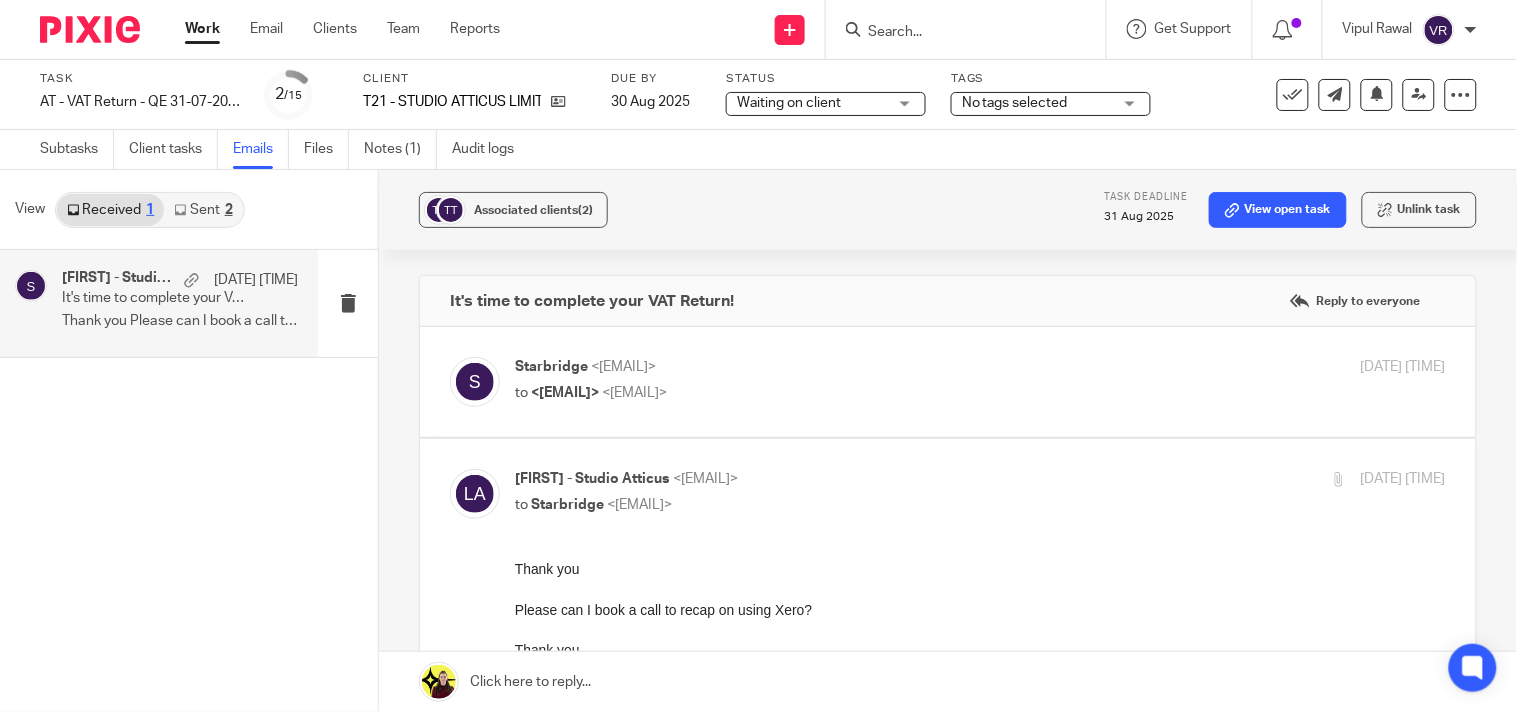 scroll, scrollTop: 0, scrollLeft: 0, axis: both 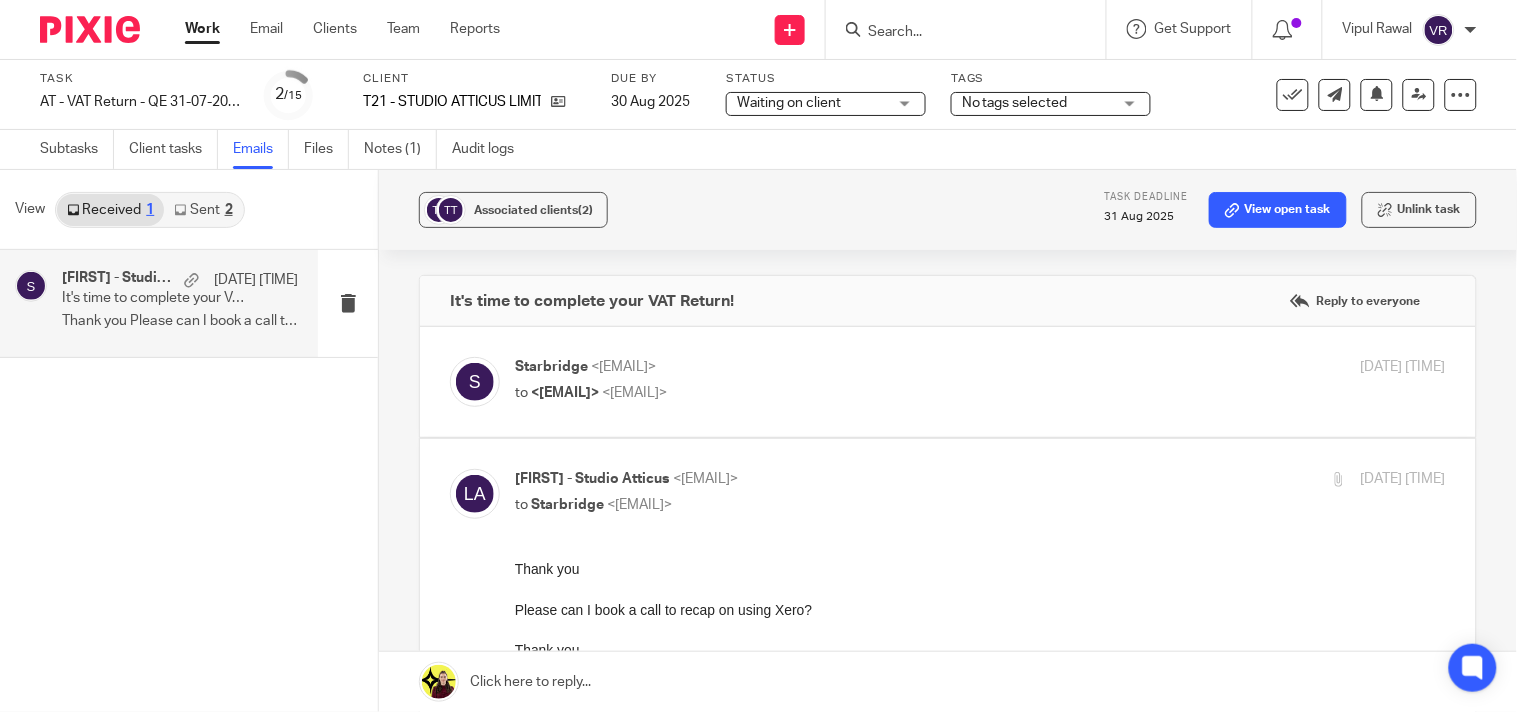 click at bounding box center [180, 210] 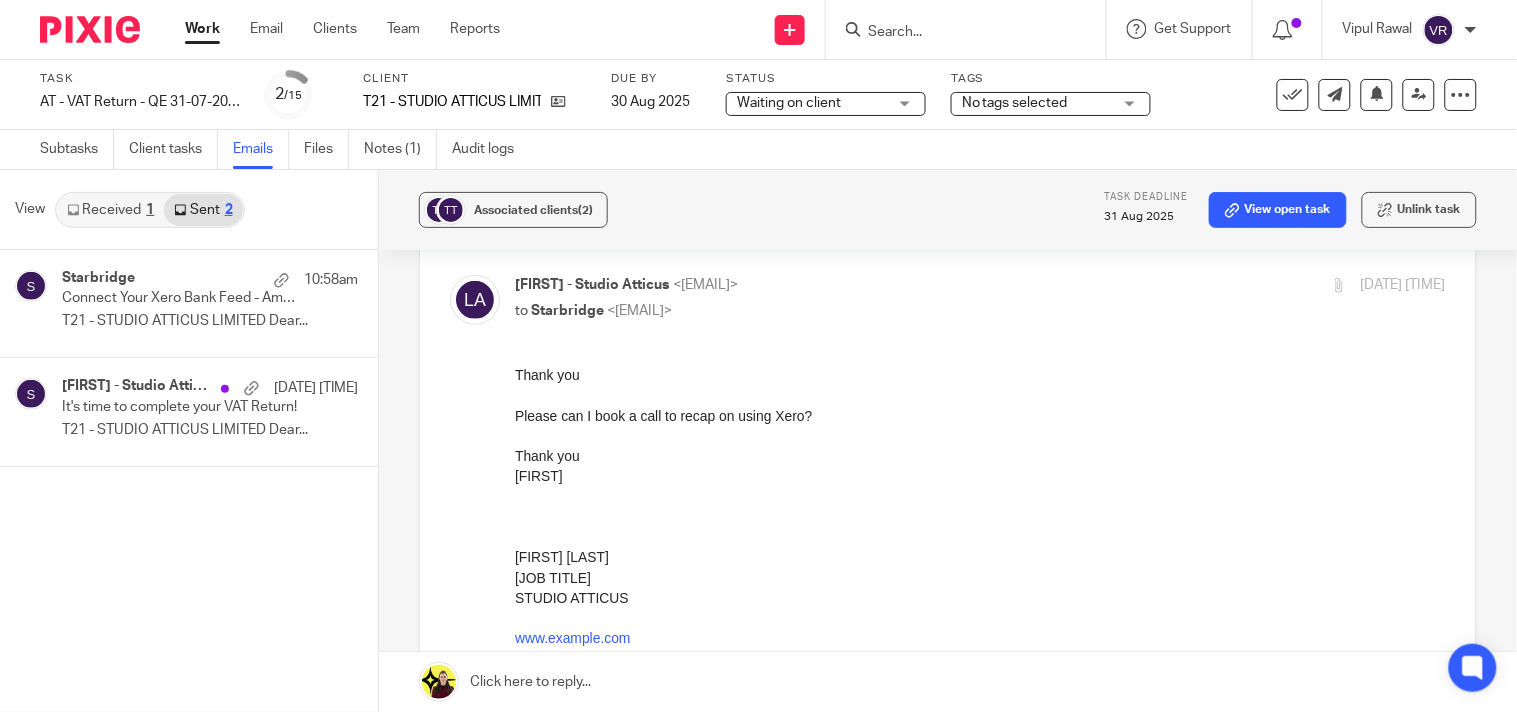 scroll, scrollTop: 222, scrollLeft: 0, axis: vertical 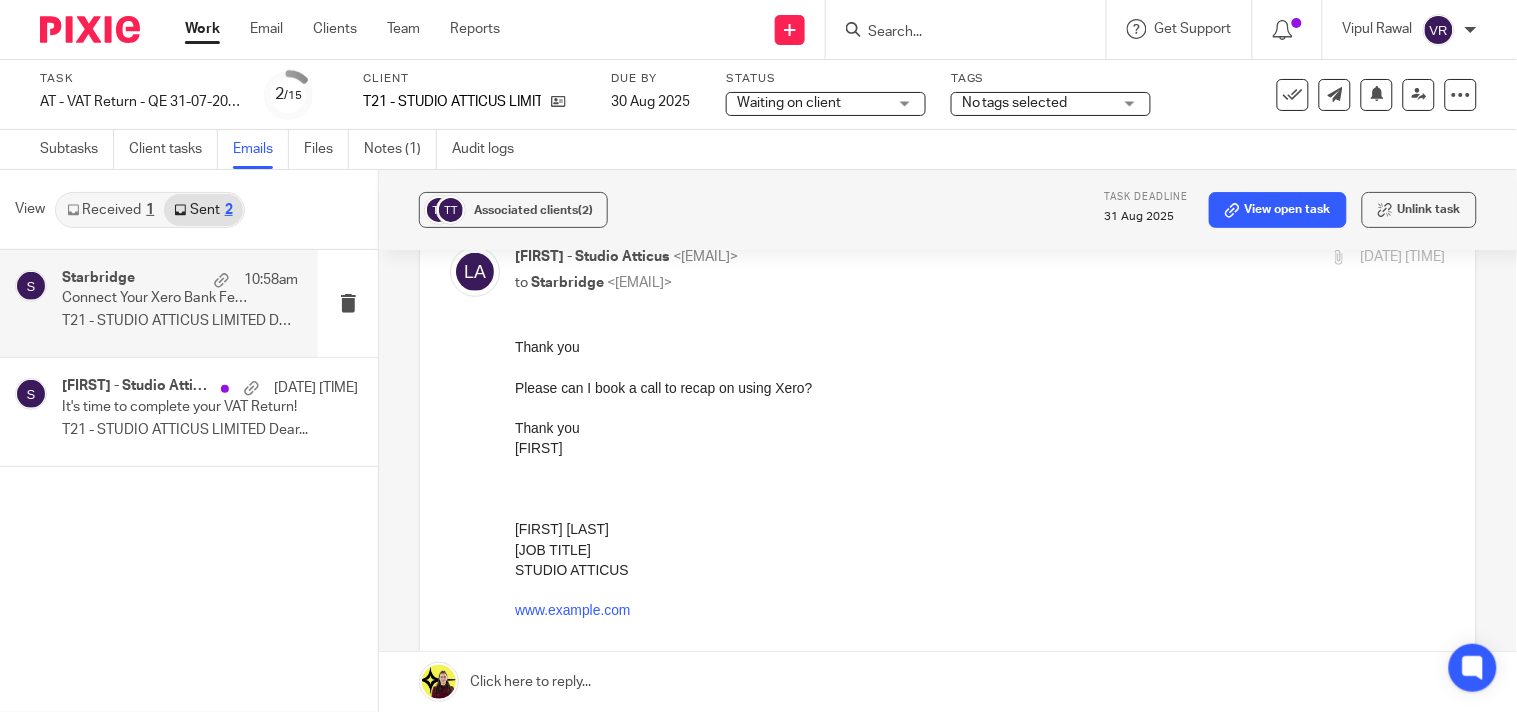 click on "T21 - STUDIO ATTICUS LIMITED     Dear..." at bounding box center [180, 321] 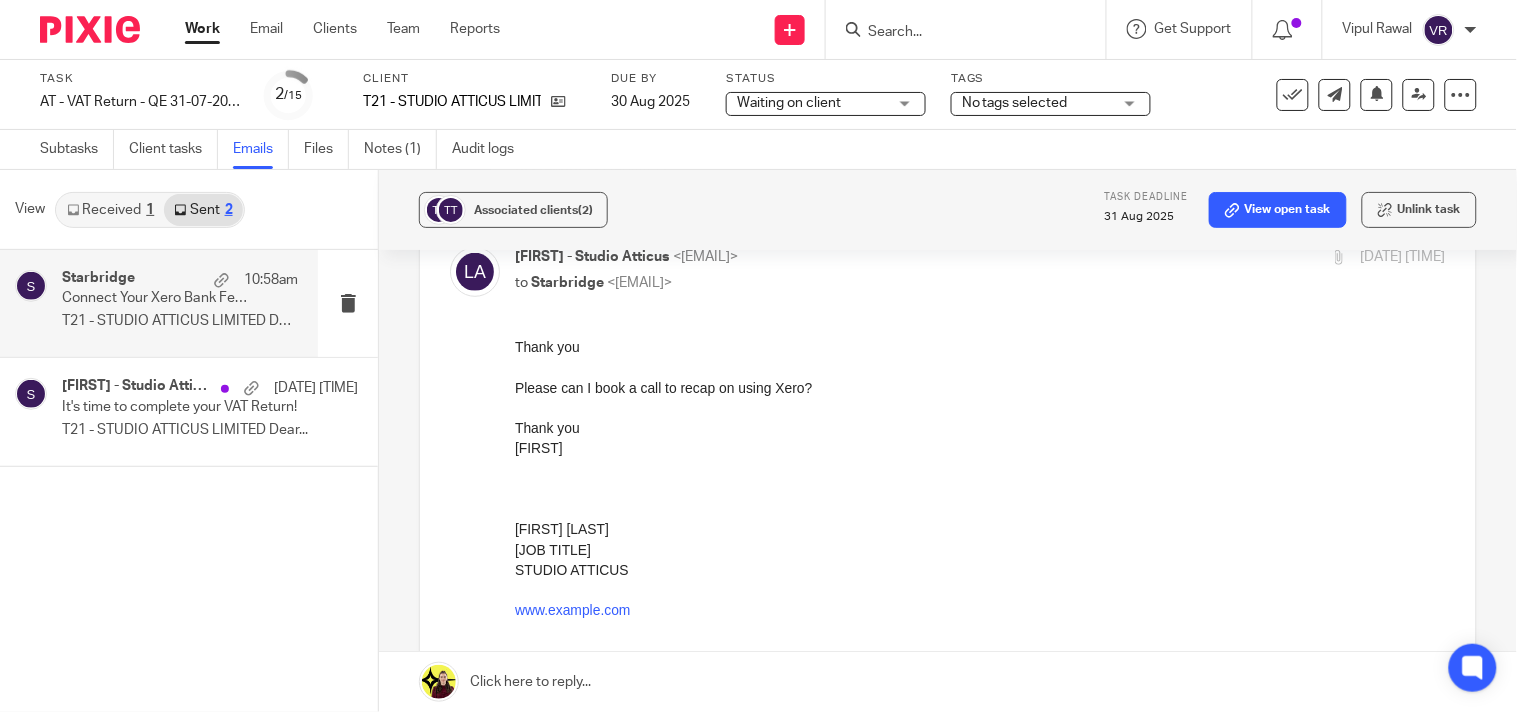 scroll, scrollTop: 0, scrollLeft: 0, axis: both 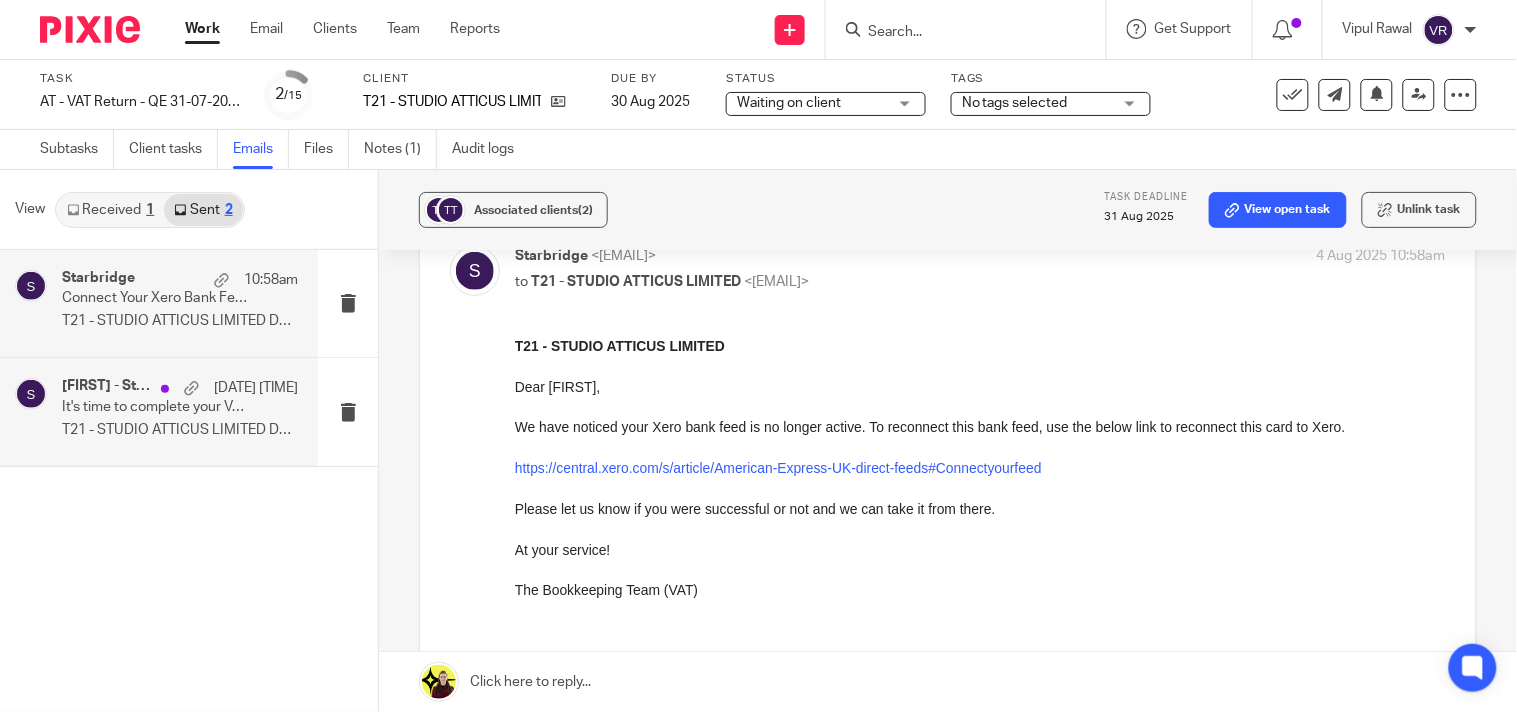 click on "T21 - STUDIO ATTICUS LIMITED     Dear..." at bounding box center [180, 430] 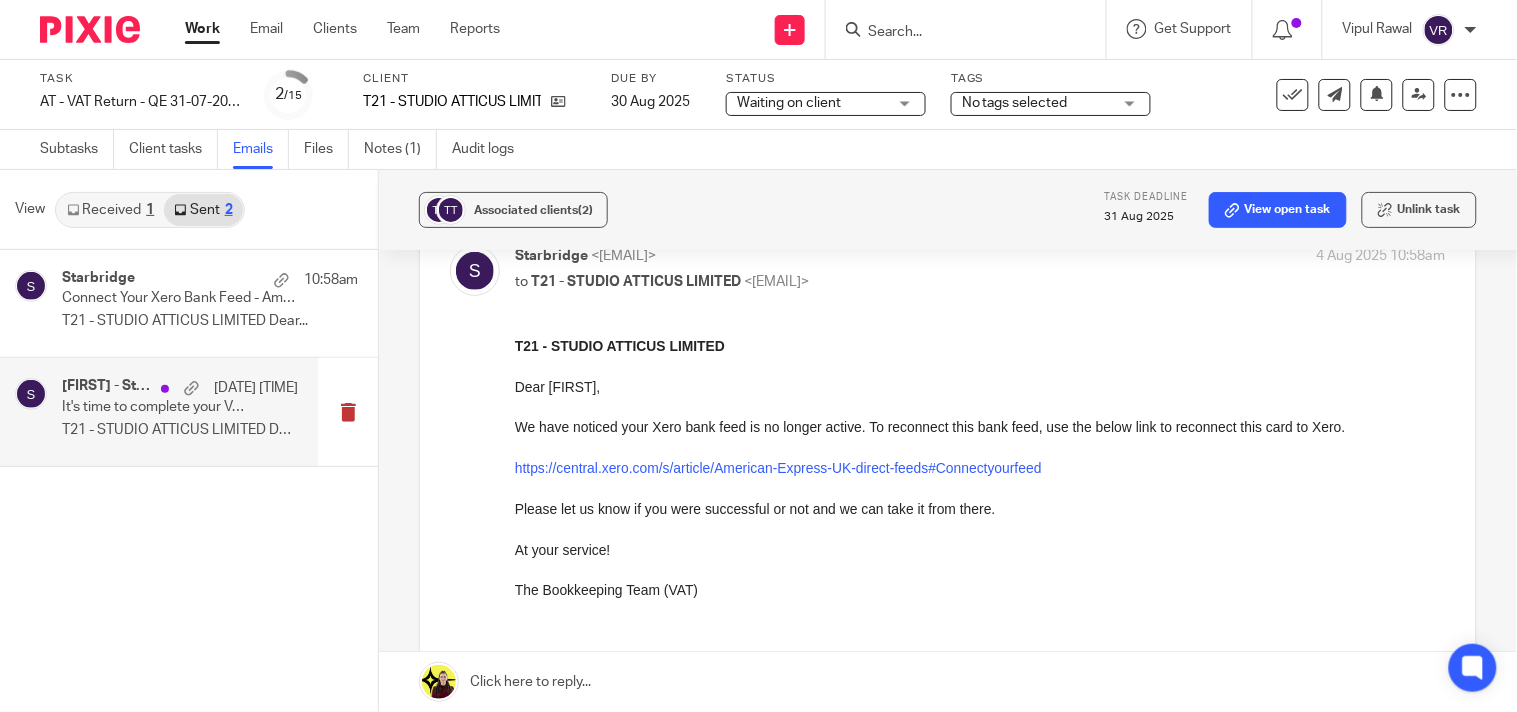 scroll, scrollTop: 0, scrollLeft: 0, axis: both 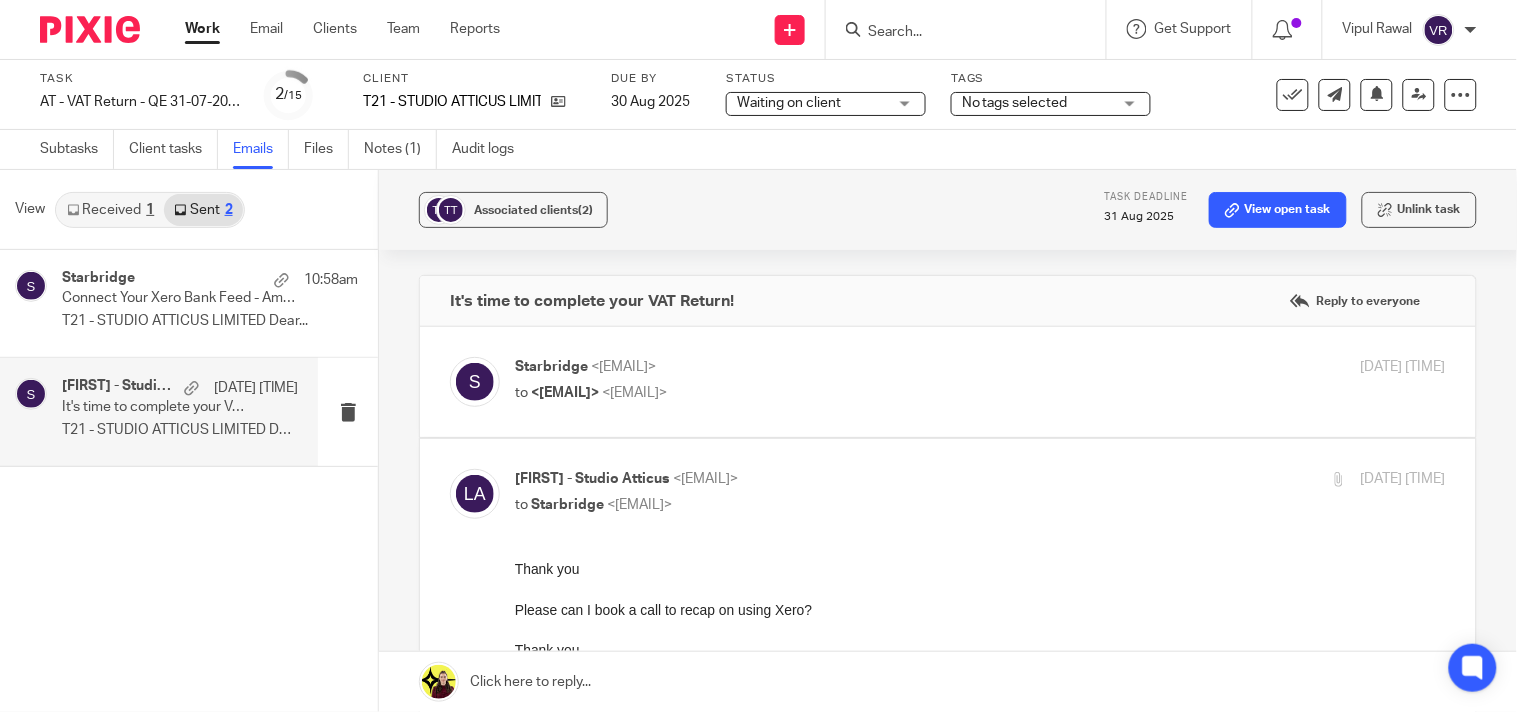 click on "<hellostudioatticus@gmail.com>" at bounding box center (634, 393) 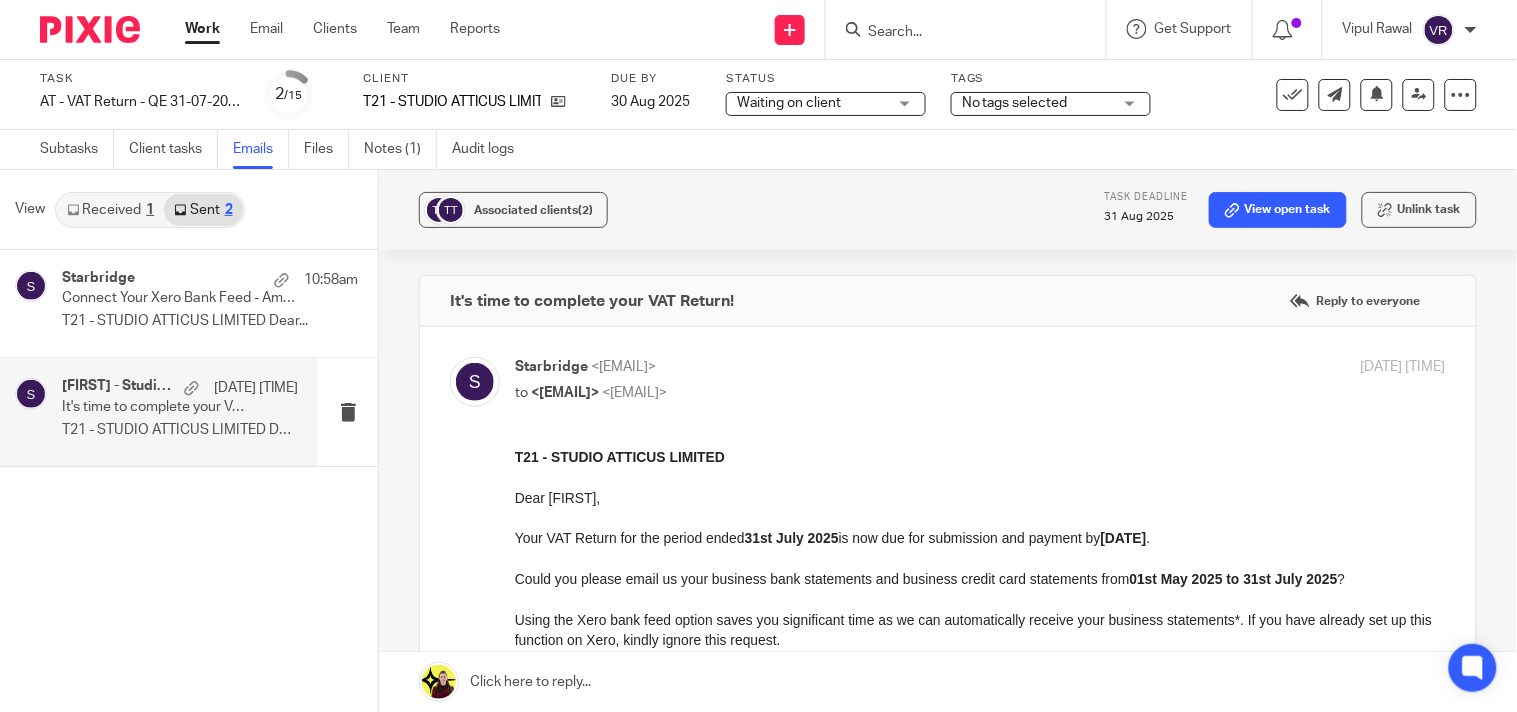 scroll, scrollTop: 0, scrollLeft: 0, axis: both 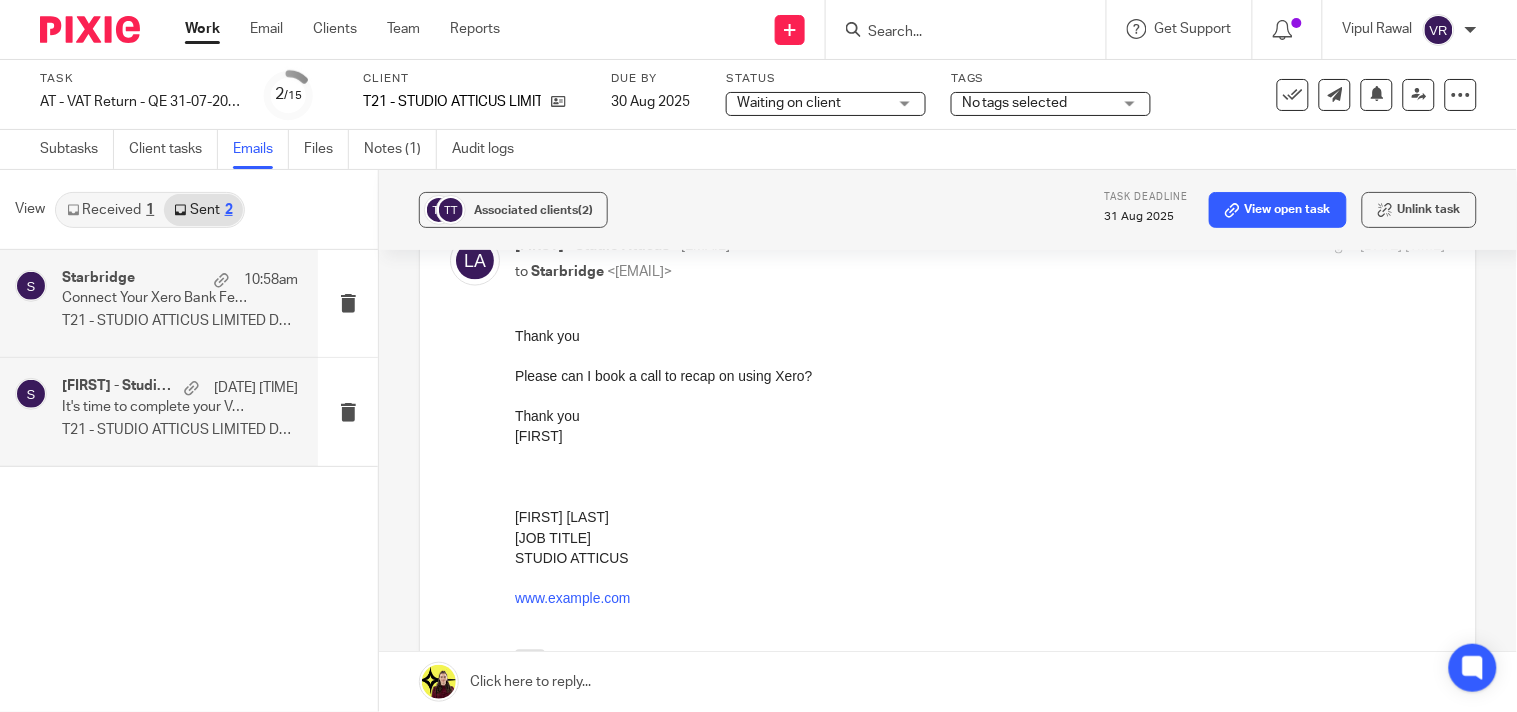click on "T21 - STUDIO ATTICUS LIMITED     Dear..." at bounding box center [180, 321] 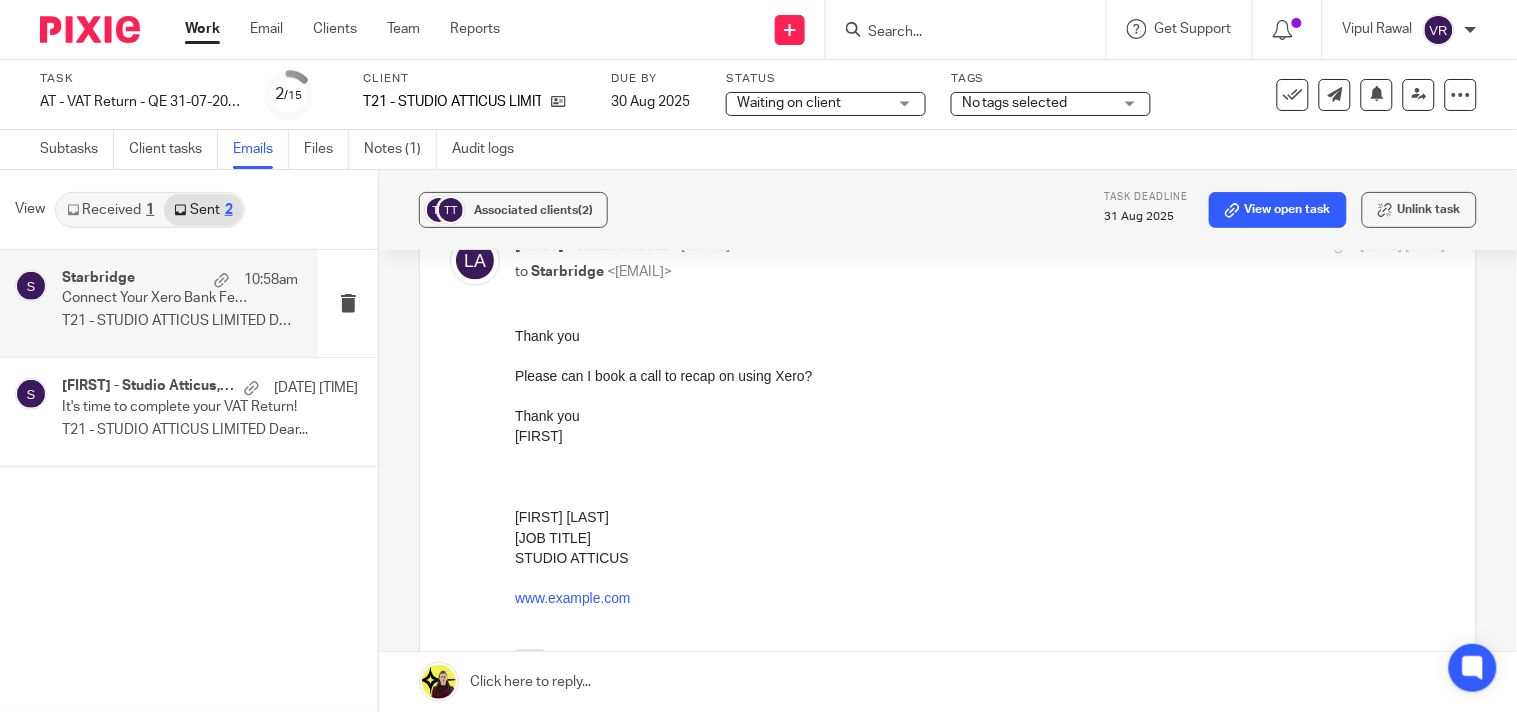 scroll, scrollTop: 0, scrollLeft: 0, axis: both 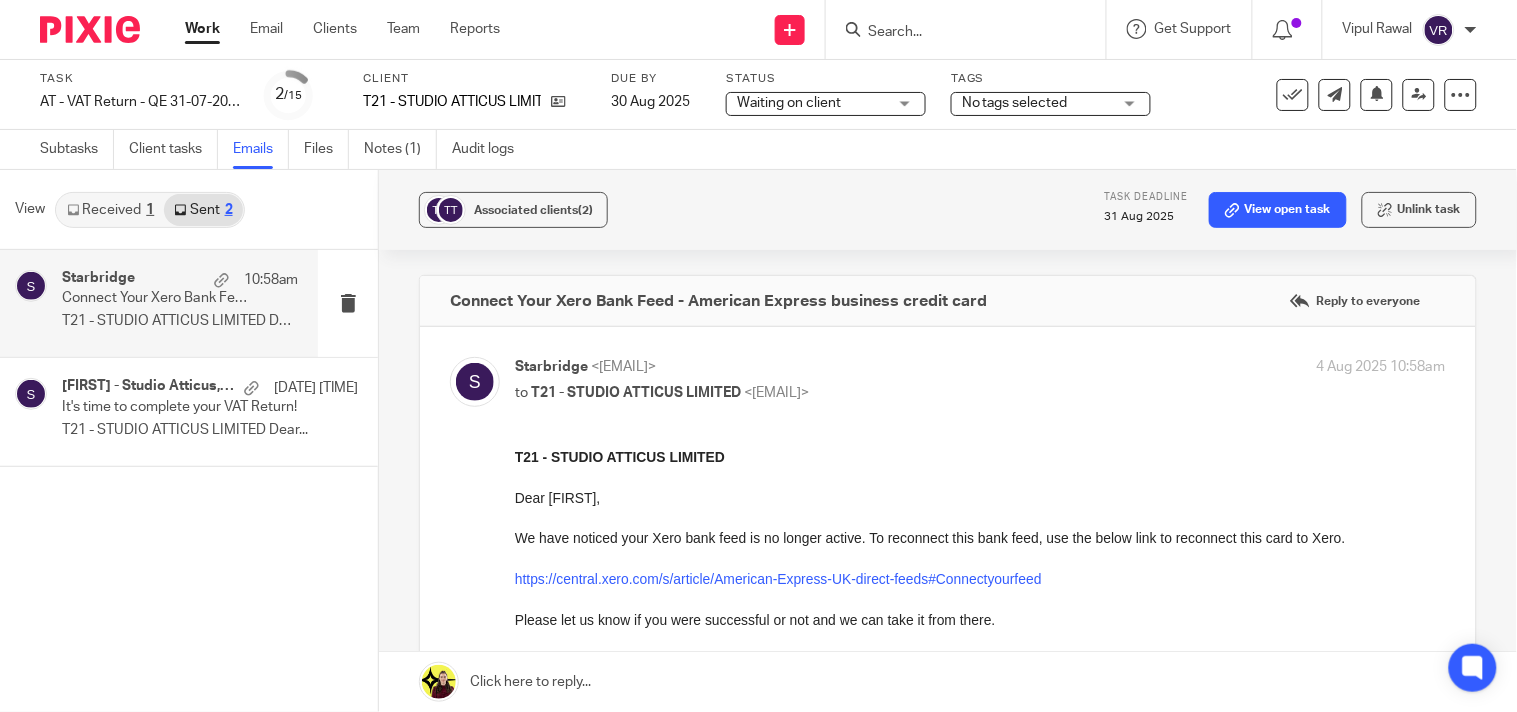click on "Received
1" at bounding box center [110, 210] 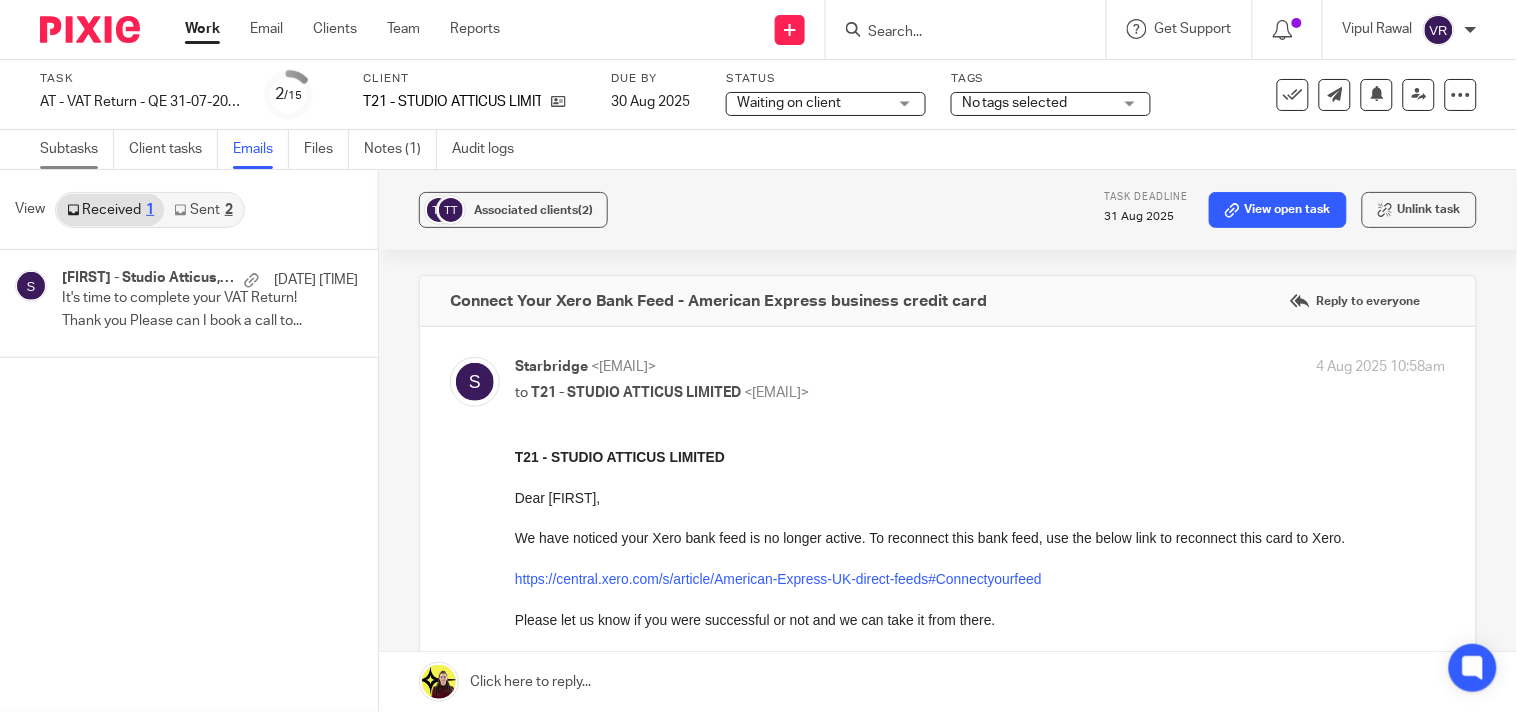 click on "Subtasks" at bounding box center (77, 149) 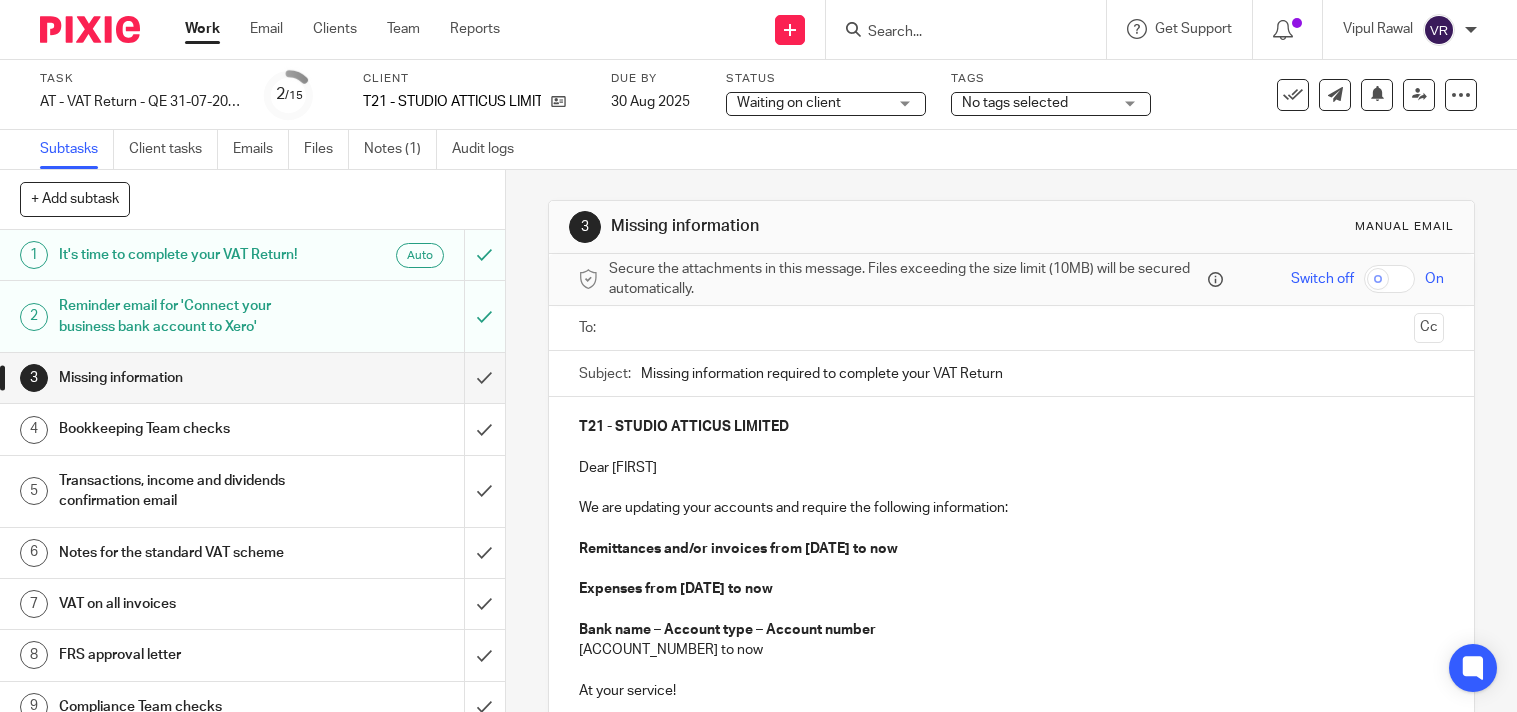 scroll, scrollTop: 0, scrollLeft: 0, axis: both 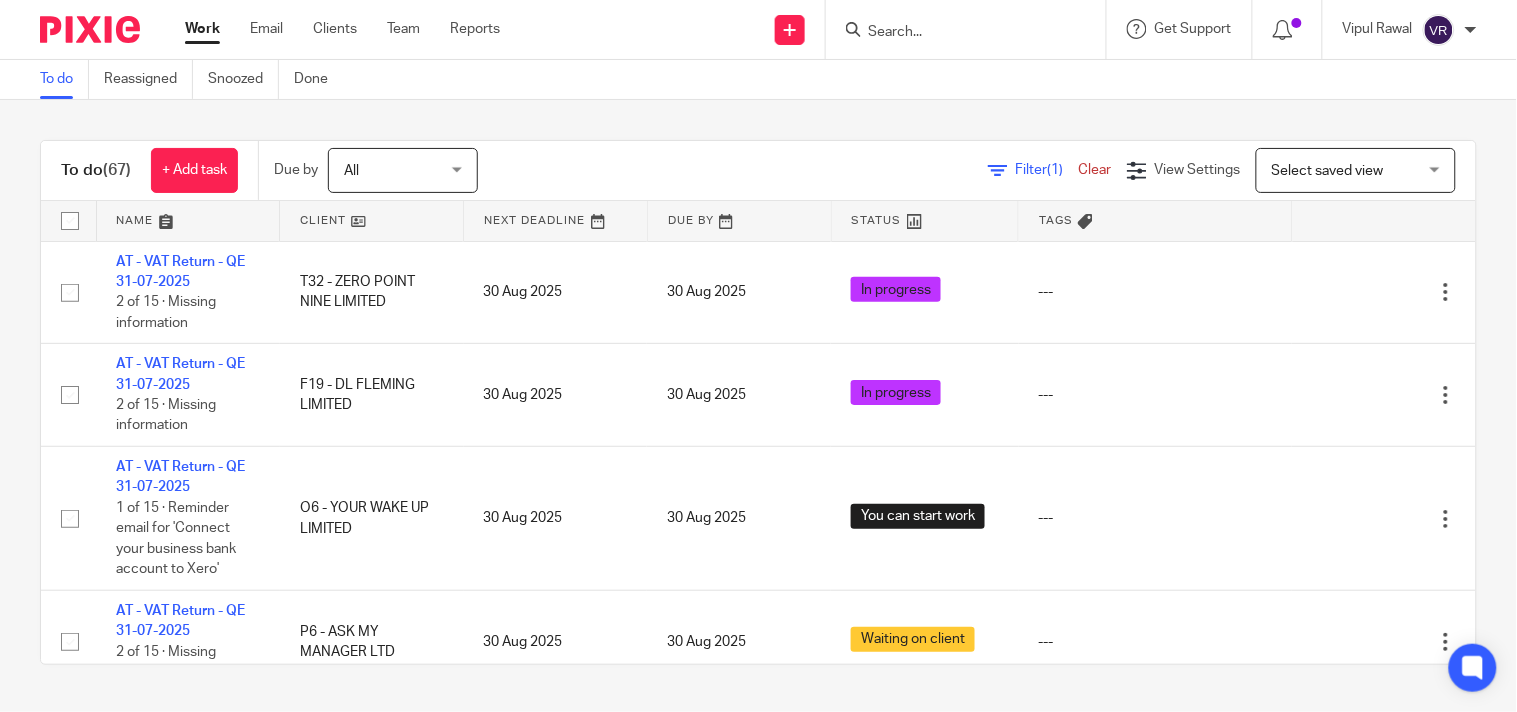 click on "To do
(67)   + Add task    Due by
All
All
Today
Tomorrow
This week
Next week
This month
Next month
All
all     Filter
(1) Clear     View Settings   View Settings     (1) Filters   Clear   Save     Manage saved views
Select saved view
Select saved view
Select saved view
All tasks
Cs01
Dormant
No dormant, utrs
Paye reg
Ready to file
Vat reg
Name     Client     Next Deadline     Due By     Status   Tags       AT - VAT Return - QE 31-07-2025
T32 - ZERO POINT NINE LIMITED
30 Aug 2025" at bounding box center [758, 402] 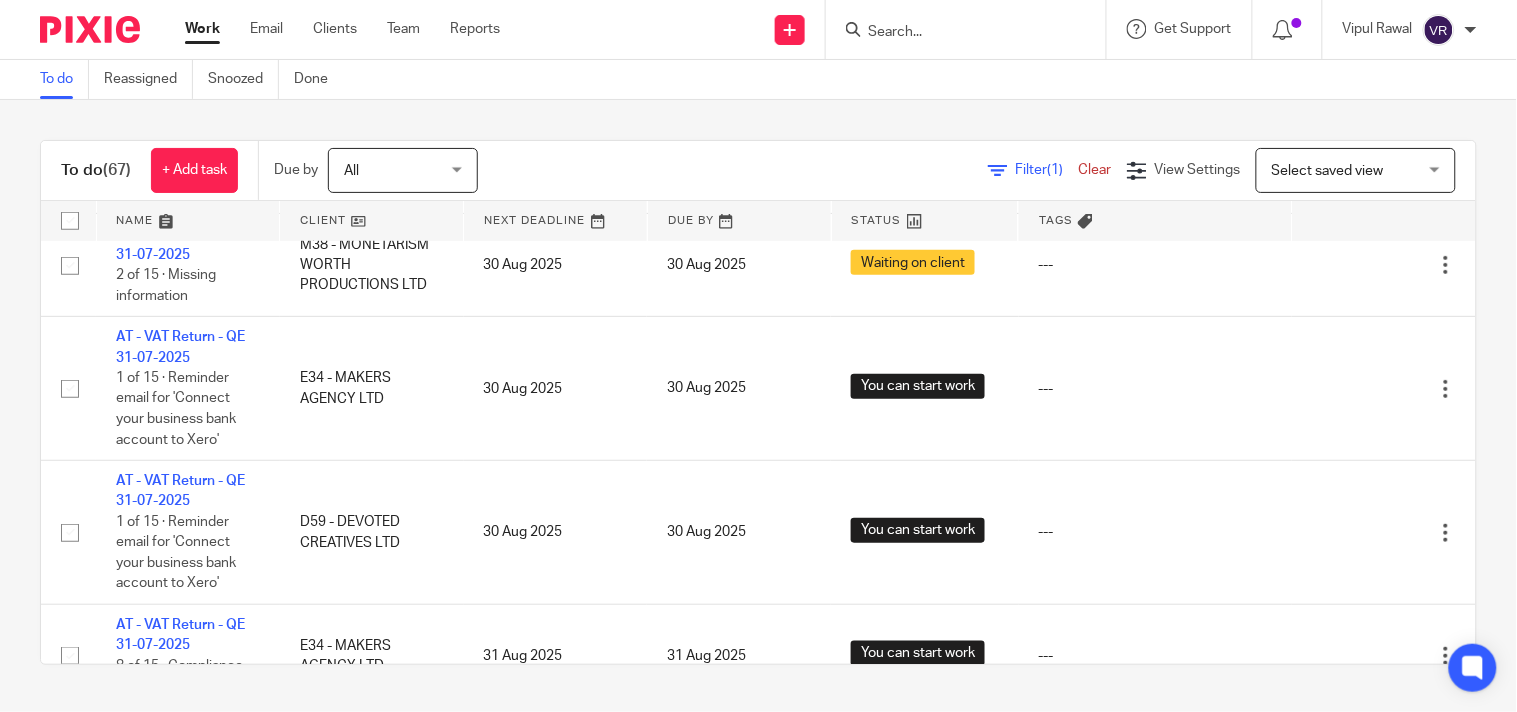 click on "To do
(67)   + Add task    Due by
All
All
Today
Tomorrow
This week
Next week
This month
Next month
All
all     Filter
(1) Clear     View Settings   View Settings     (1) Filters   Clear   Save     Manage saved views
Select saved view
Select saved view
Select saved view
All tasks
Cs01
Dormant
No dormant, utrs
Paye reg
Ready to file
Vat reg
Name     Client     Next Deadline     Due By     Status   Tags       AT - VAT Return - QE 31-07-2025
T32 - ZERO POINT NINE LIMITED
30 Aug 2025" at bounding box center (758, 402) 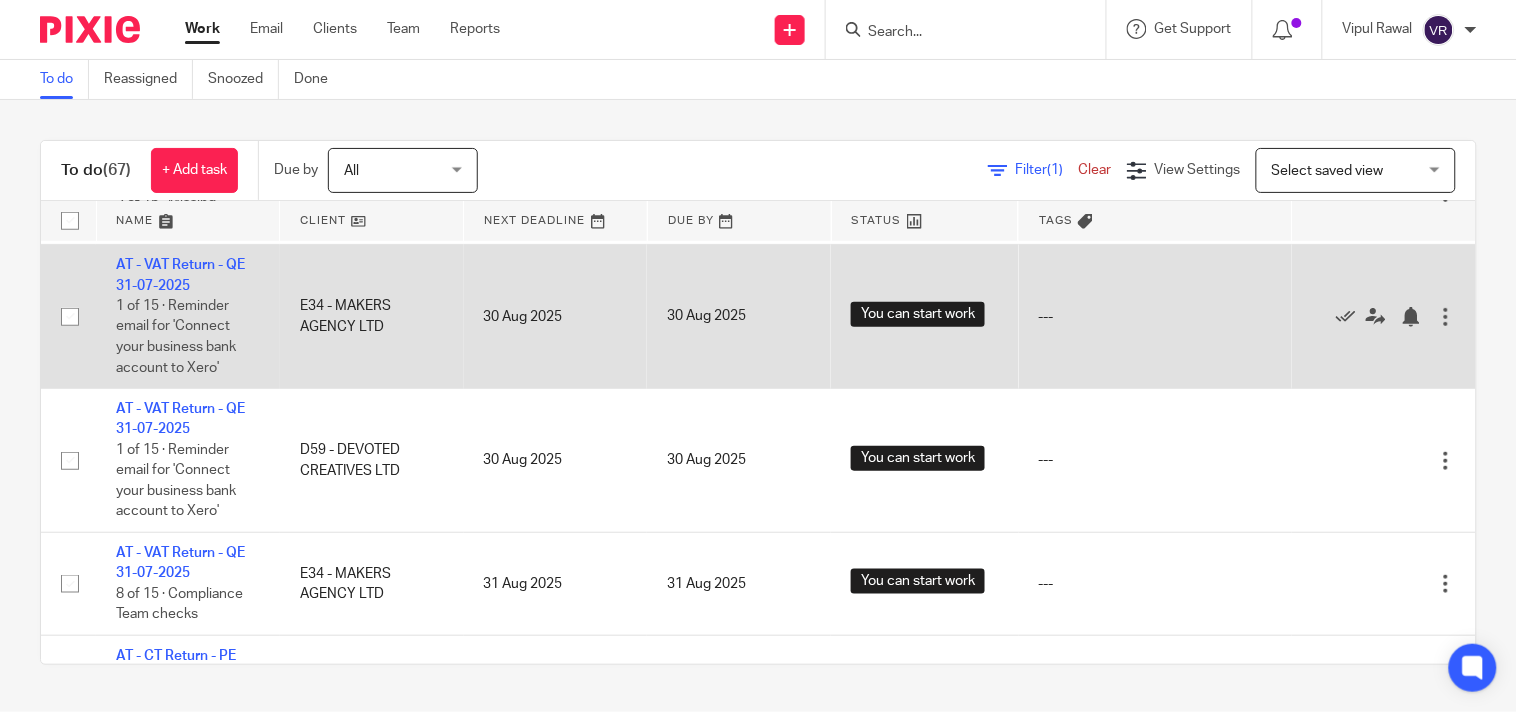 scroll, scrollTop: 4353, scrollLeft: 0, axis: vertical 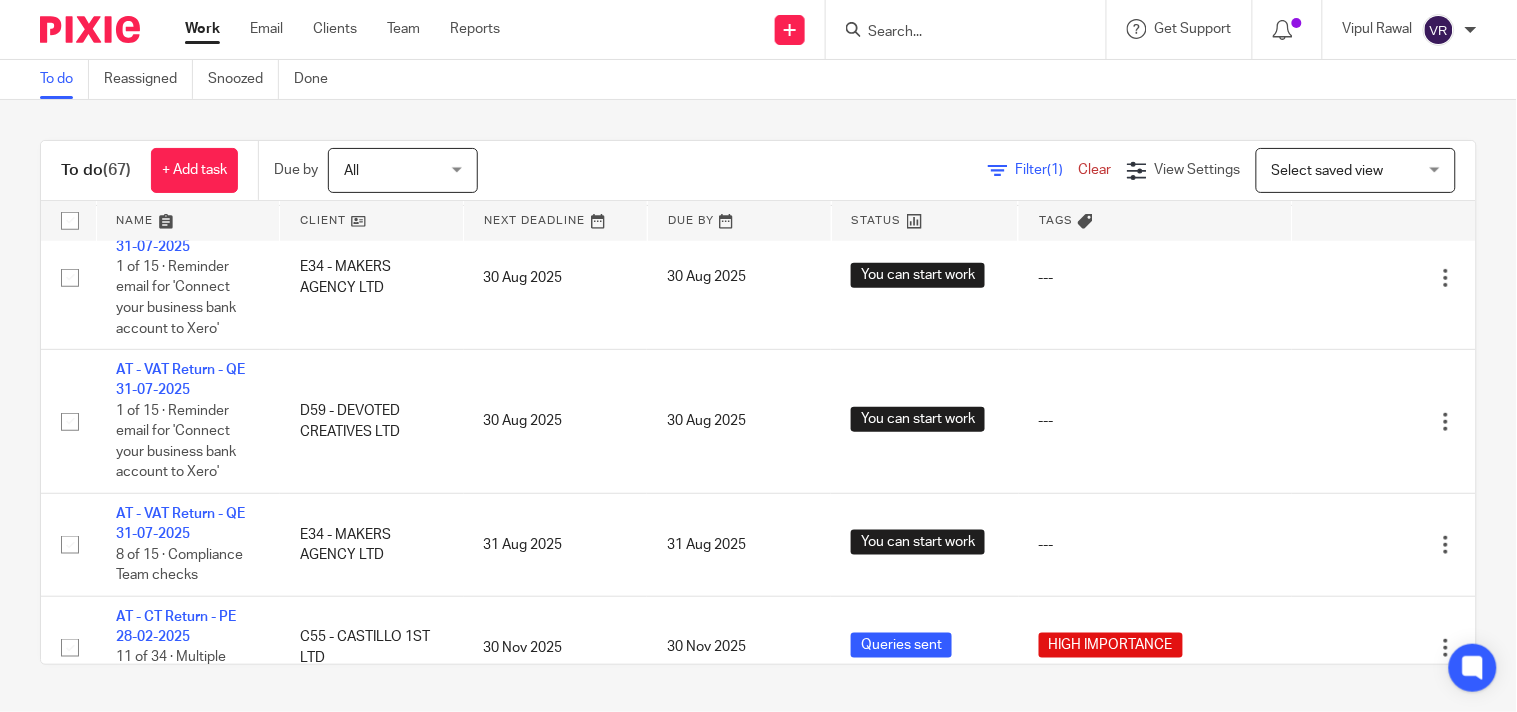 click on "To do
(67)   + Add task    Due by
All
All
Today
Tomorrow
This week
Next week
This month
Next month
All
all     Filter
(1) Clear     View Settings   View Settings     (1) Filters   Clear   Save     Manage saved views
Select saved view
Select saved view
Select saved view
All tasks
Cs01
Dormant
No dormant, utrs
Paye reg
Ready to file
Vat reg
Name     Client     Next Deadline     Due By     Status   Tags       AT - VAT Return - QE 31-07-2025
T32 - ZERO POINT NINE LIMITED
30 Aug 2025" at bounding box center (758, 402) 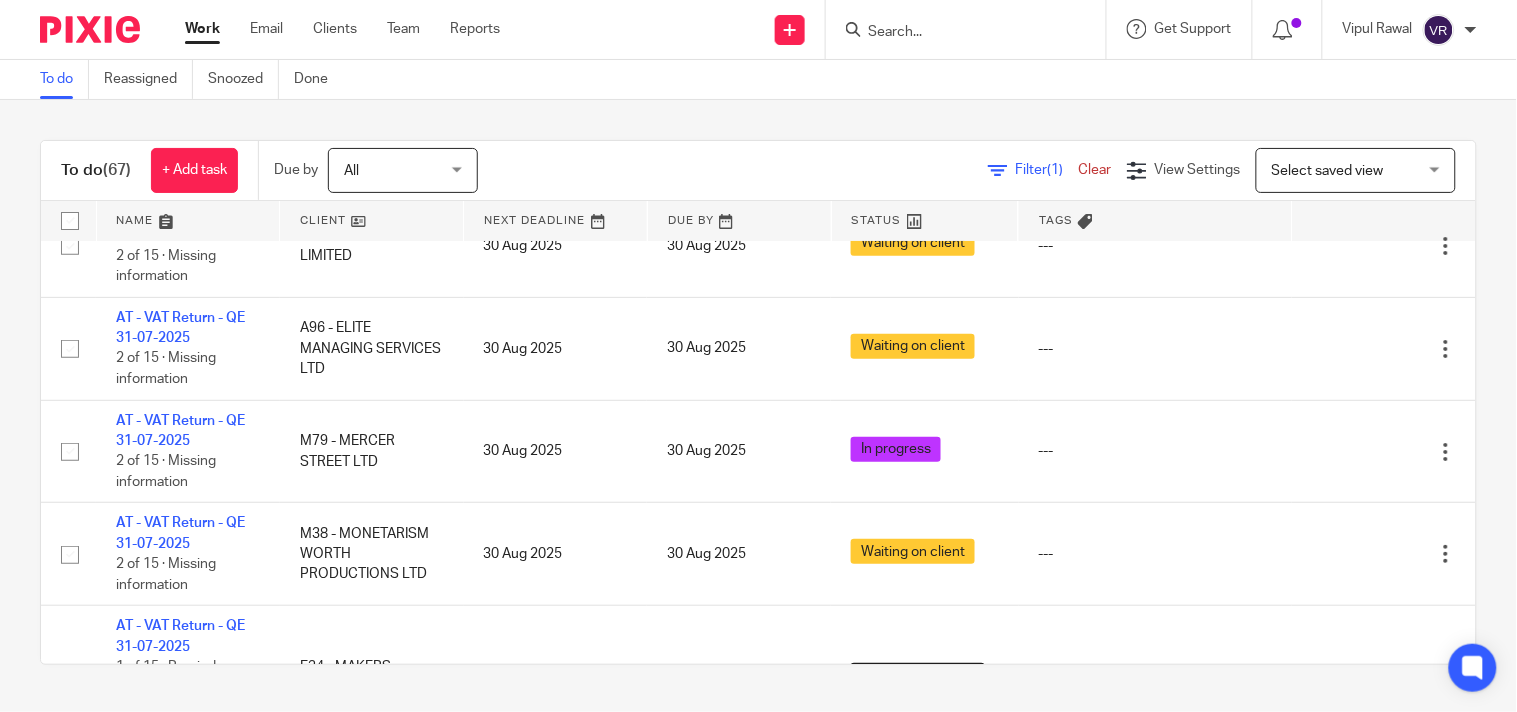 scroll, scrollTop: 3686, scrollLeft: 0, axis: vertical 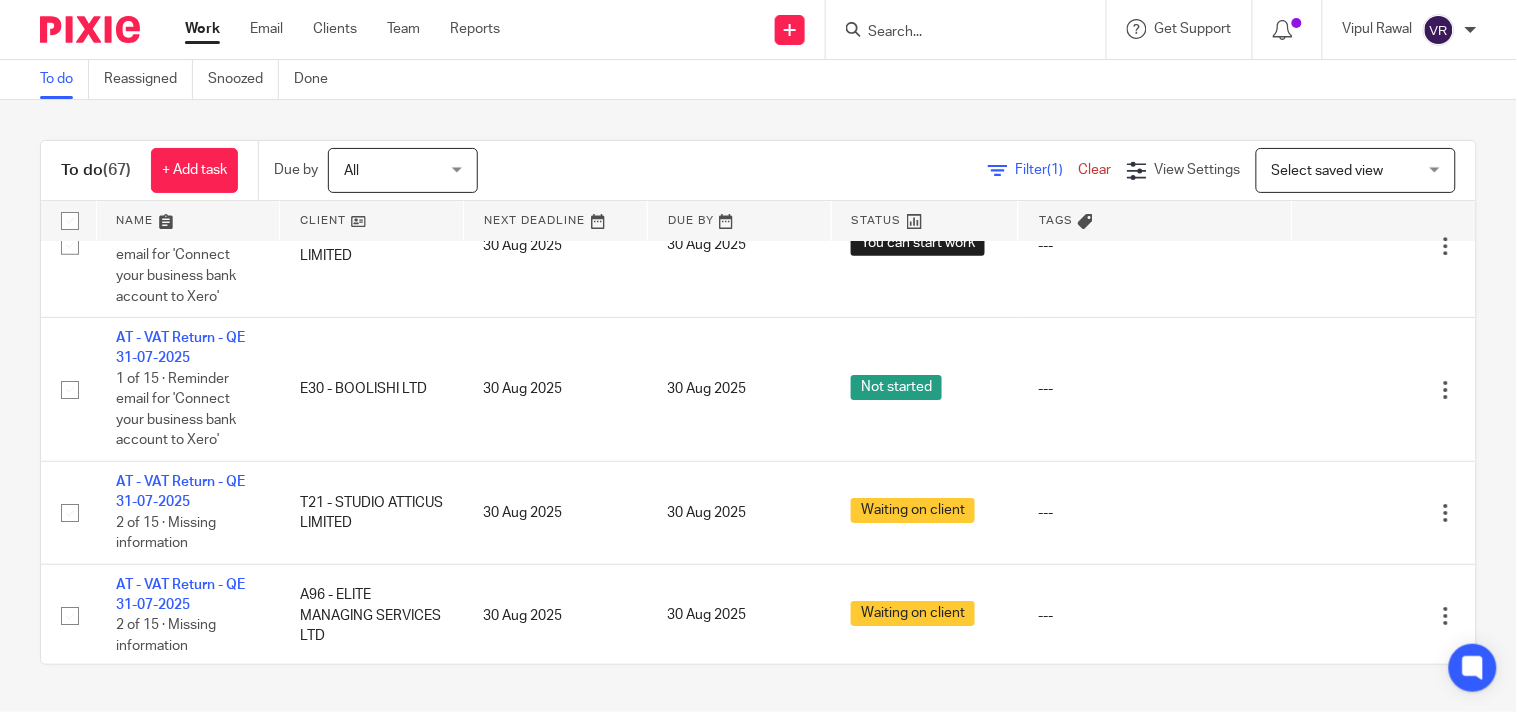 click on "To do
(67)   + Add task    Due by
All
All
Today
Tomorrow
This week
Next week
This month
Next month
All
all     Filter
(1) Clear     View Settings   View Settings     (1) Filters   Clear   Save     Manage saved views
Select saved view
Select saved view
Select saved view
All tasks
Cs01
Dormant
No dormant, utrs
Paye reg
Ready to file
Vat reg
Name     Client     Next Deadline     Due By     Status   Tags       AT - VAT Return - QE 31-07-2025
T32 - ZERO POINT NINE LIMITED
30 Aug 2025" at bounding box center [758, 402] 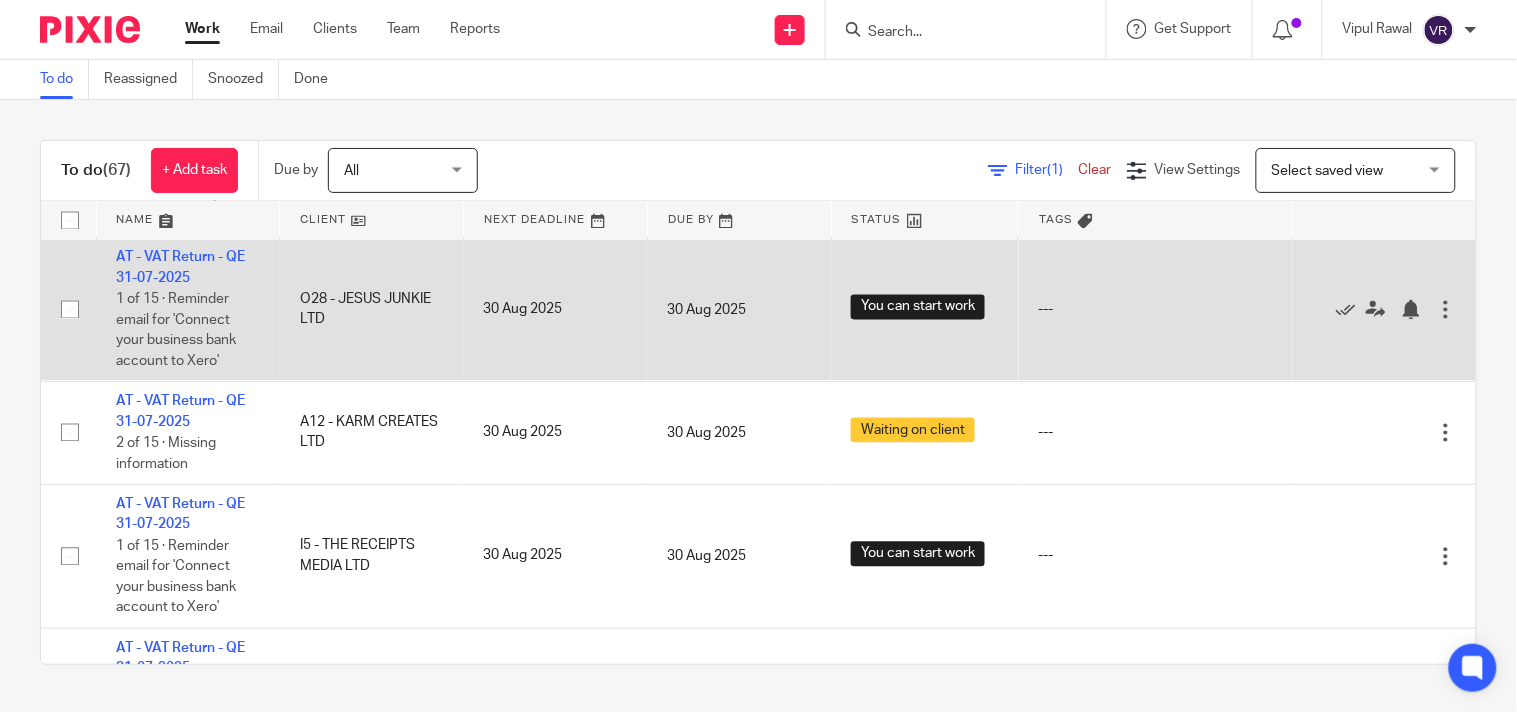 scroll, scrollTop: 1111, scrollLeft: 0, axis: vertical 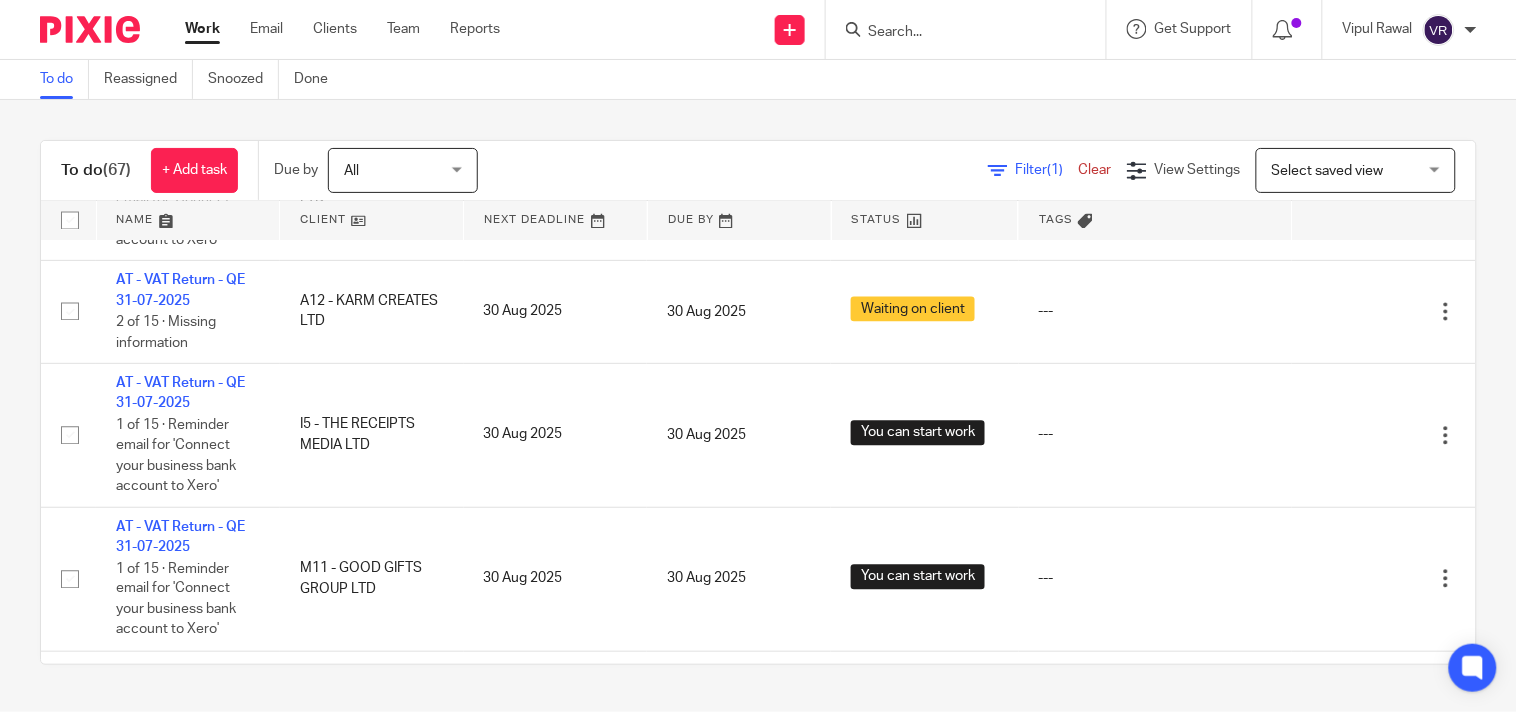click on "To do
(67)   + Add task    Due by
All
All
Today
Tomorrow
This week
Next week
This month
Next month
All
all     Filter
(1) Clear     View Settings   View Settings     (1) Filters   Clear   Save     Manage saved views
Select saved view
Select saved view
Select saved view
All tasks
Cs01
Dormant
No dormant, utrs
Paye reg
Ready to file
Vat reg
Name     Client     Next Deadline     Due By     Status   Tags       AT - VAT Return - QE 31-07-2025
T32 - ZERO POINT NINE LIMITED
30 Aug 2025" at bounding box center [758, 402] 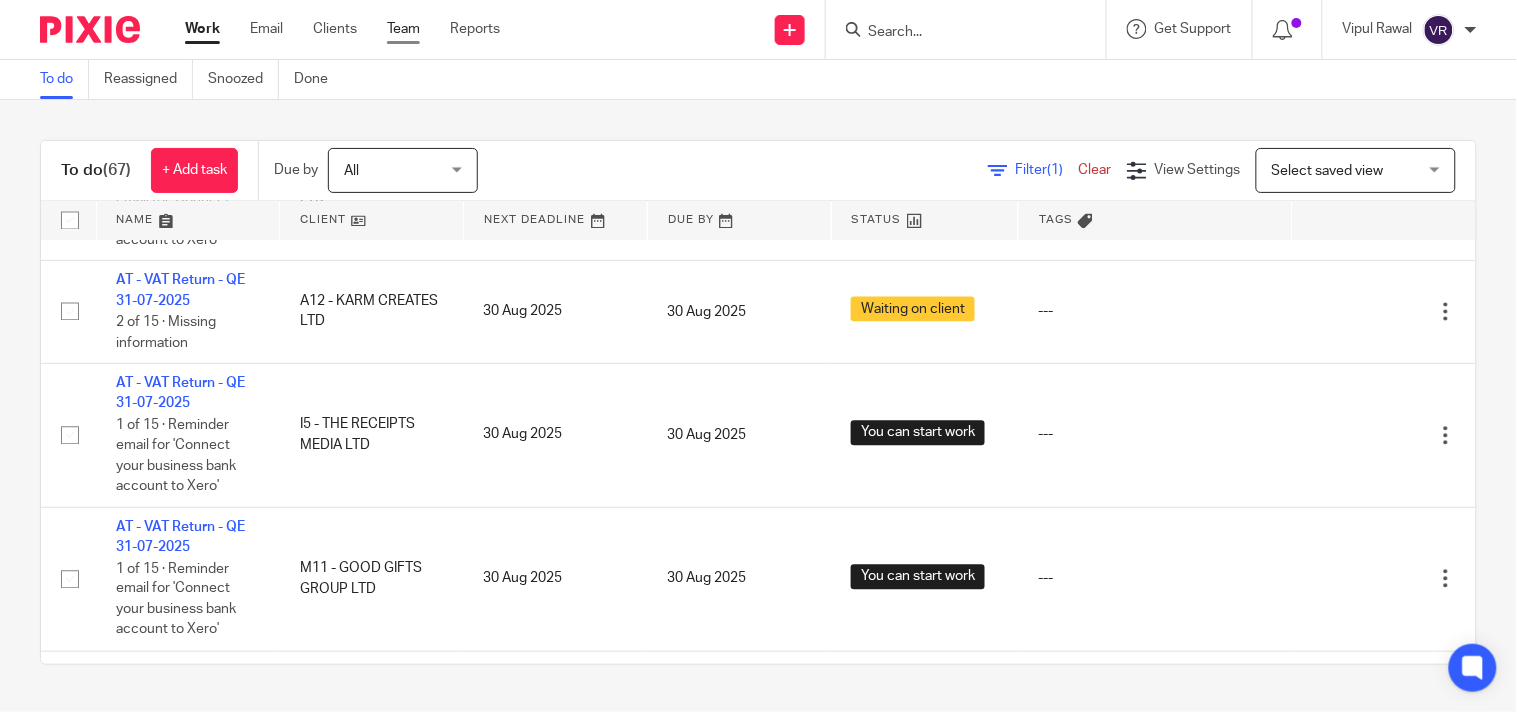 click on "Team" at bounding box center [403, 29] 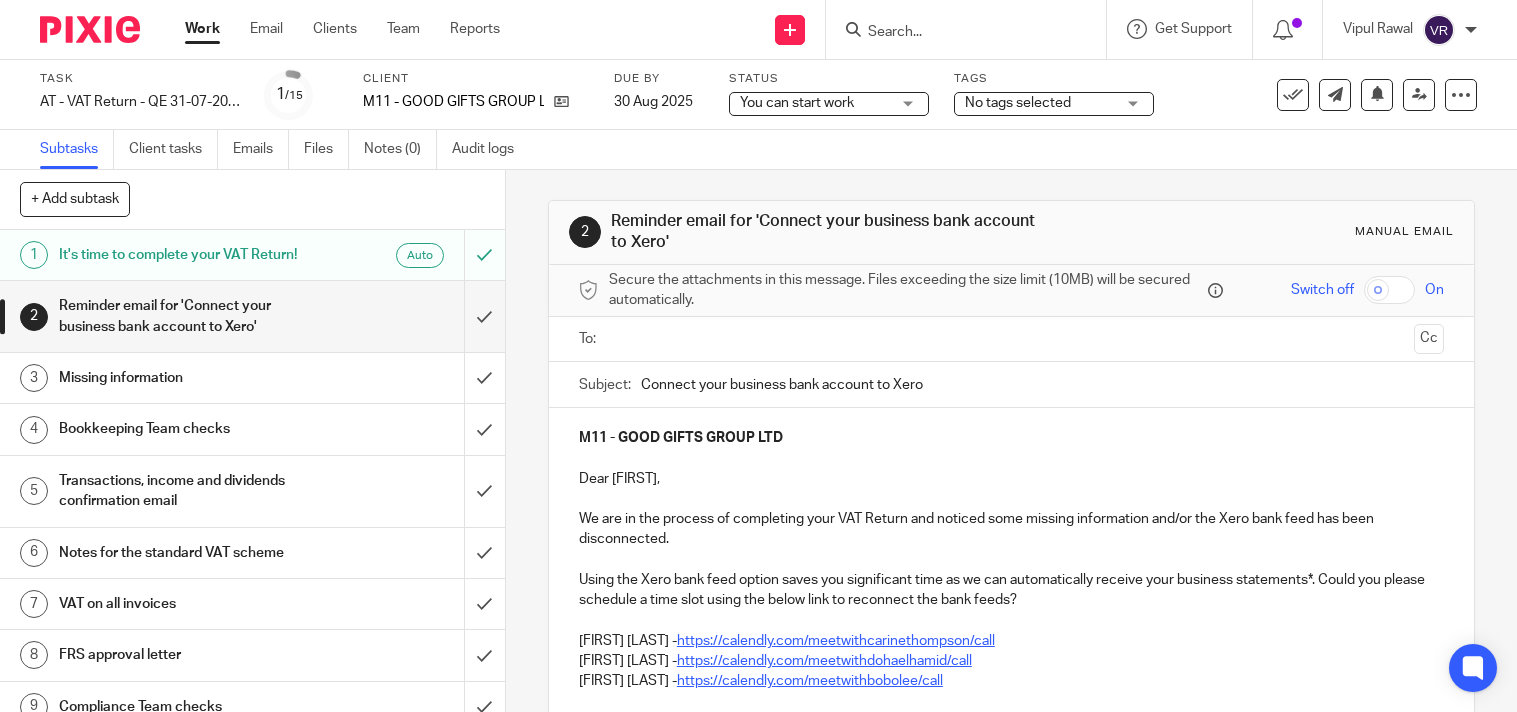 scroll, scrollTop: 0, scrollLeft: 0, axis: both 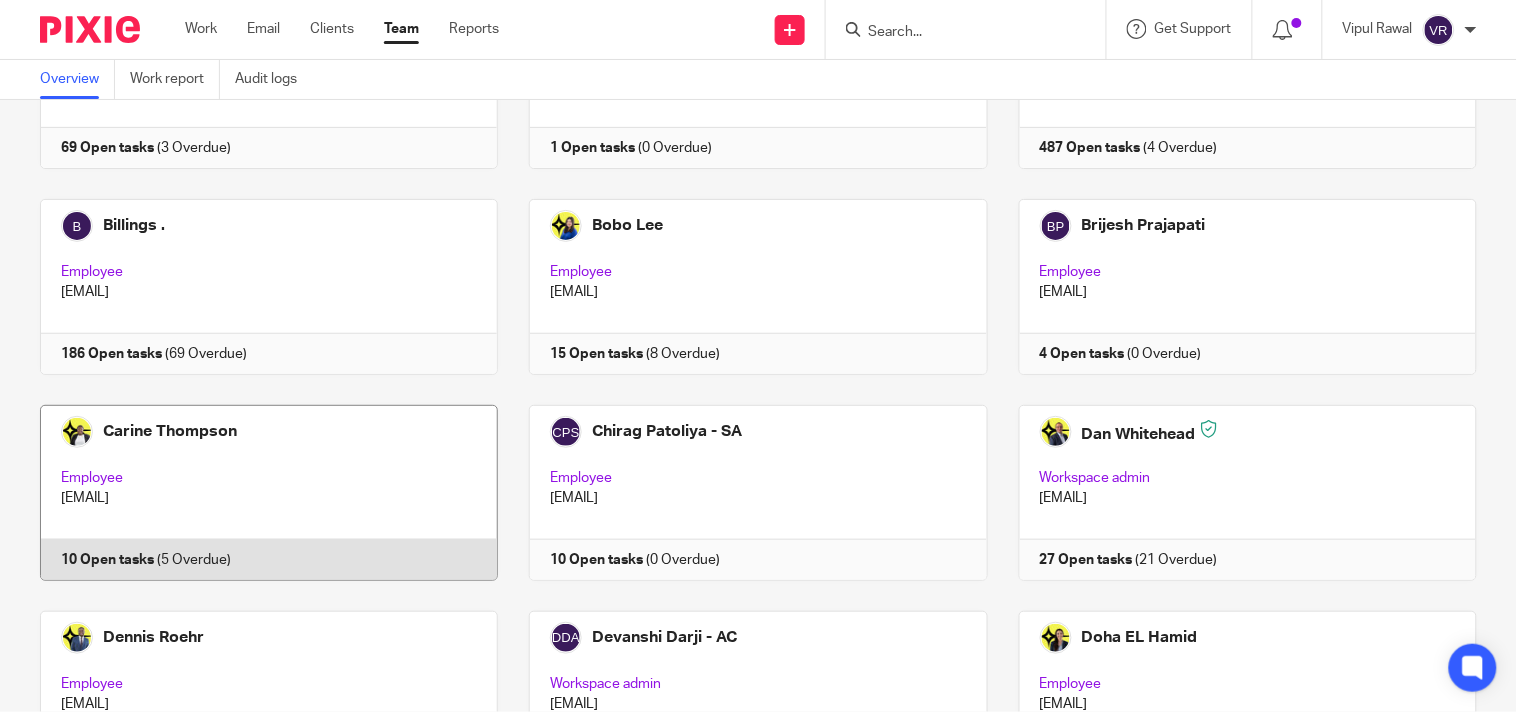 click at bounding box center [253, 493] 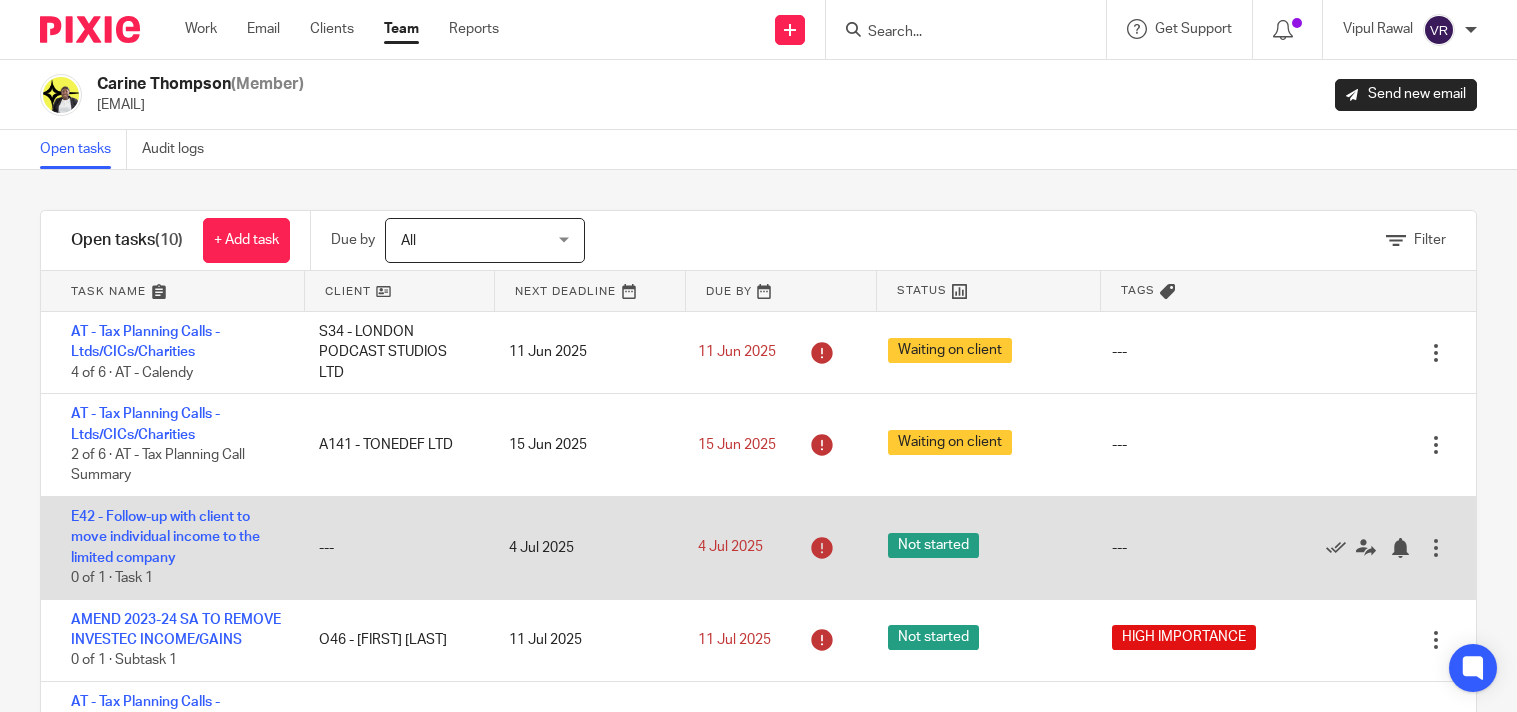 scroll, scrollTop: 0, scrollLeft: 0, axis: both 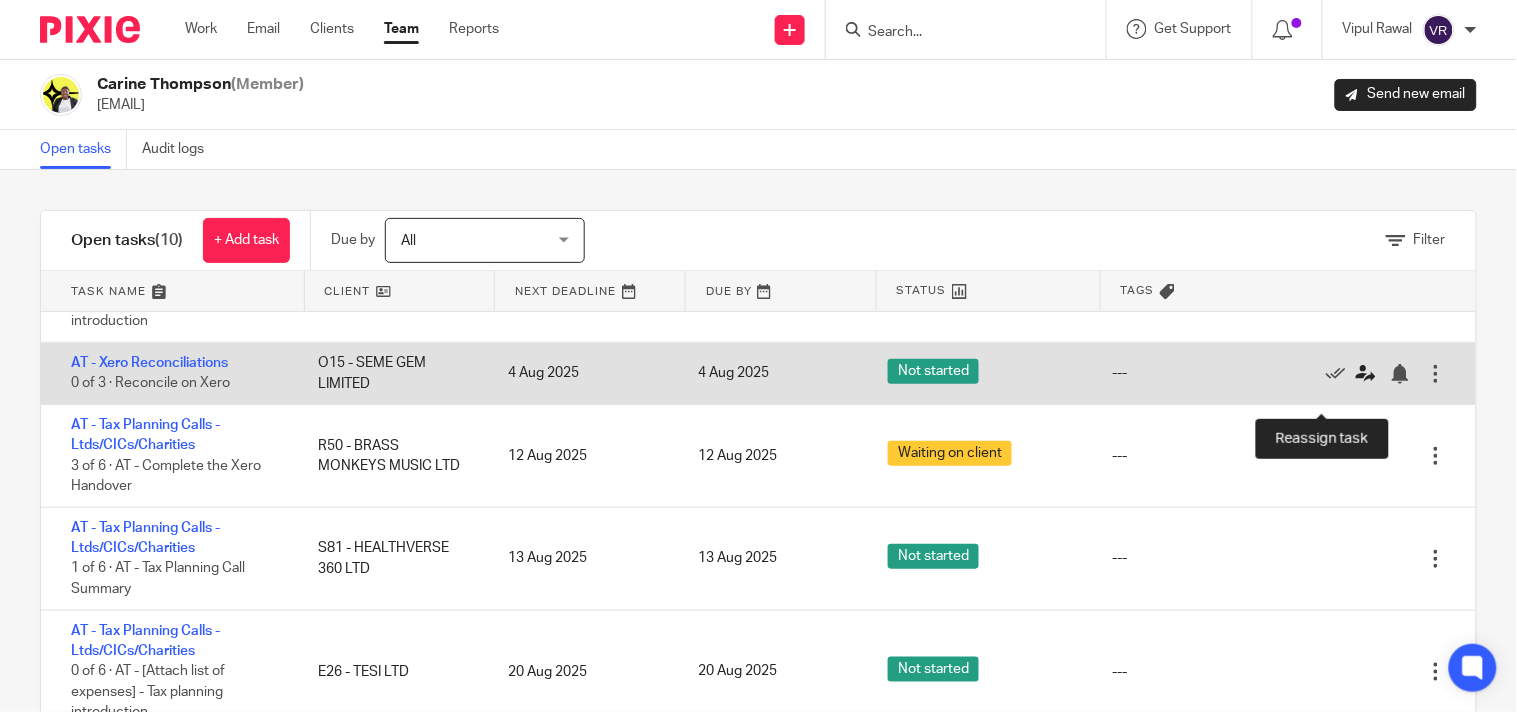 click at bounding box center (1366, 374) 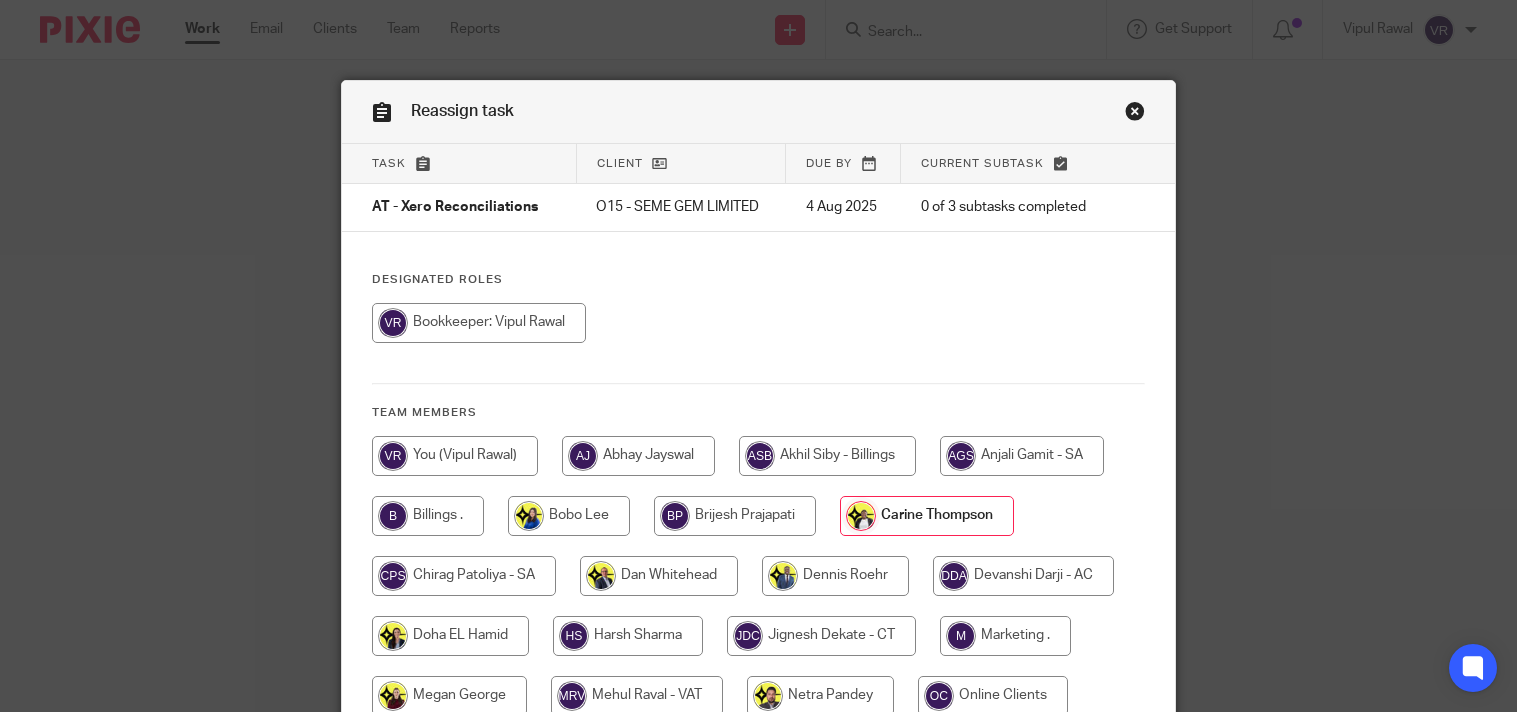 scroll, scrollTop: 0, scrollLeft: 0, axis: both 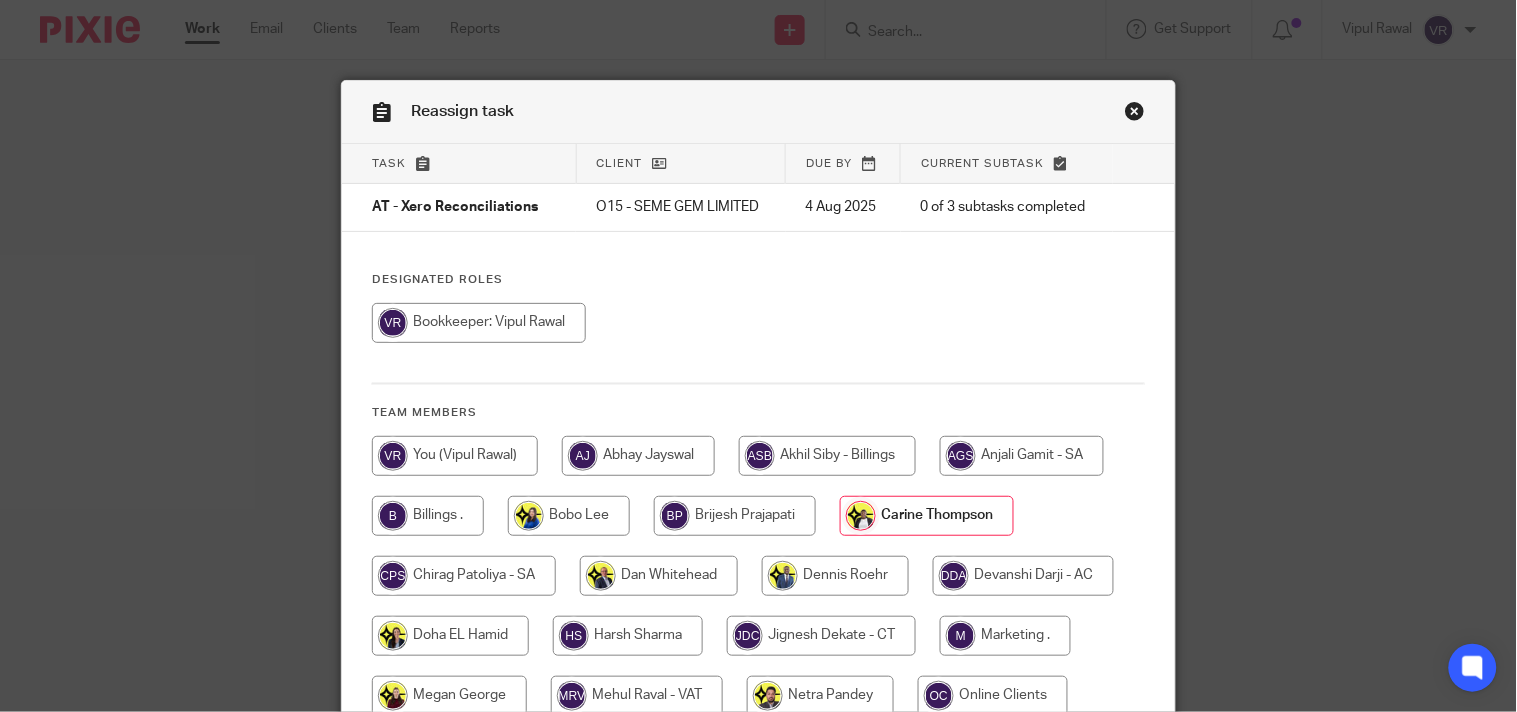 click at bounding box center (479, 323) 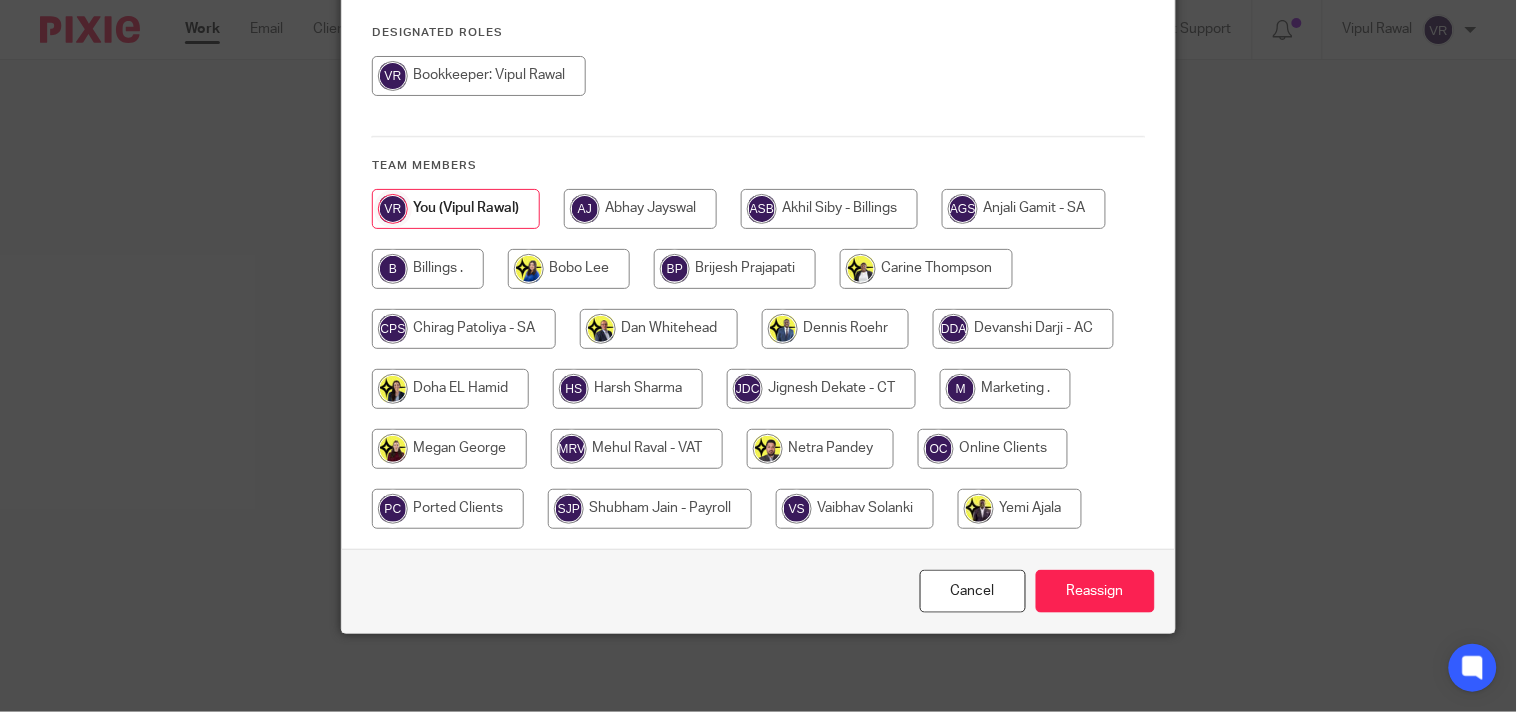scroll, scrollTop: 250, scrollLeft: 0, axis: vertical 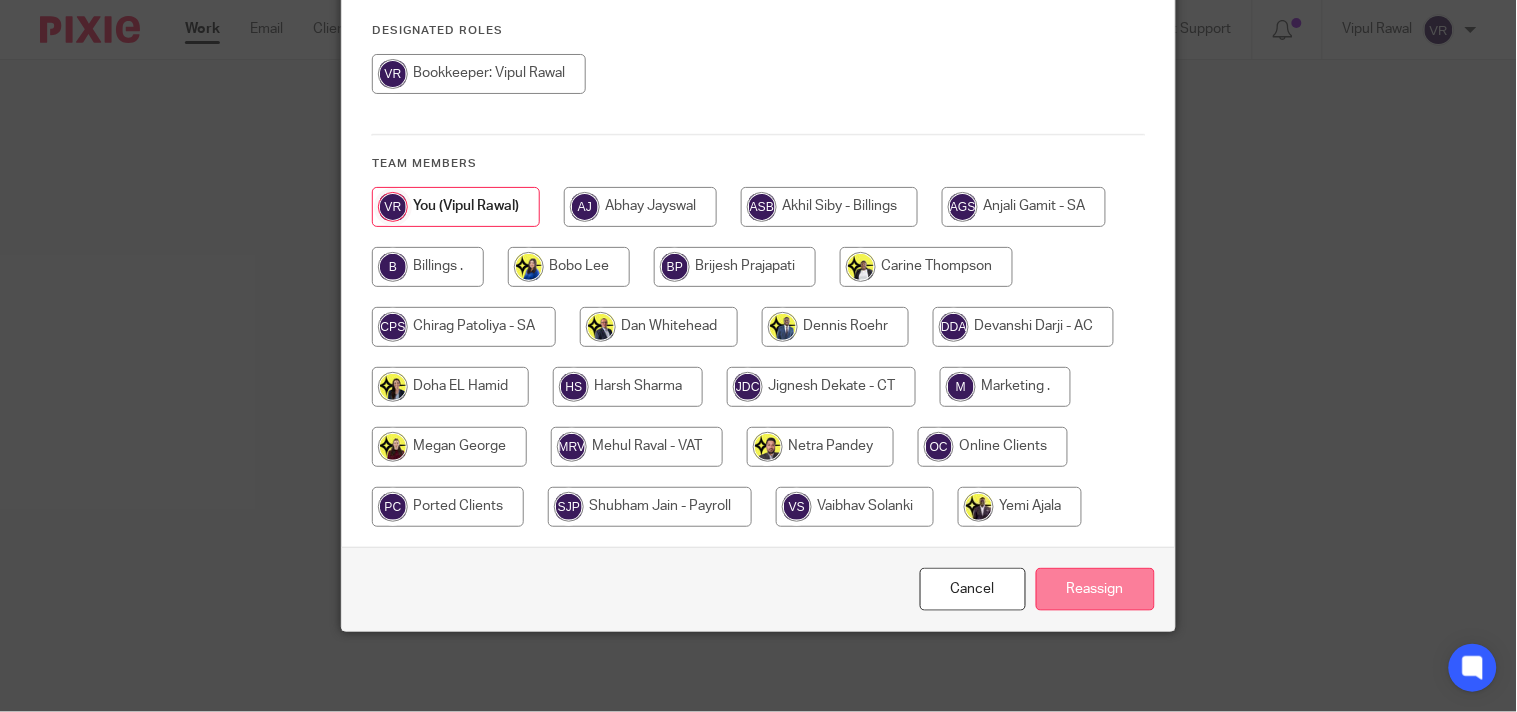 click on "Reassign" at bounding box center (1095, 589) 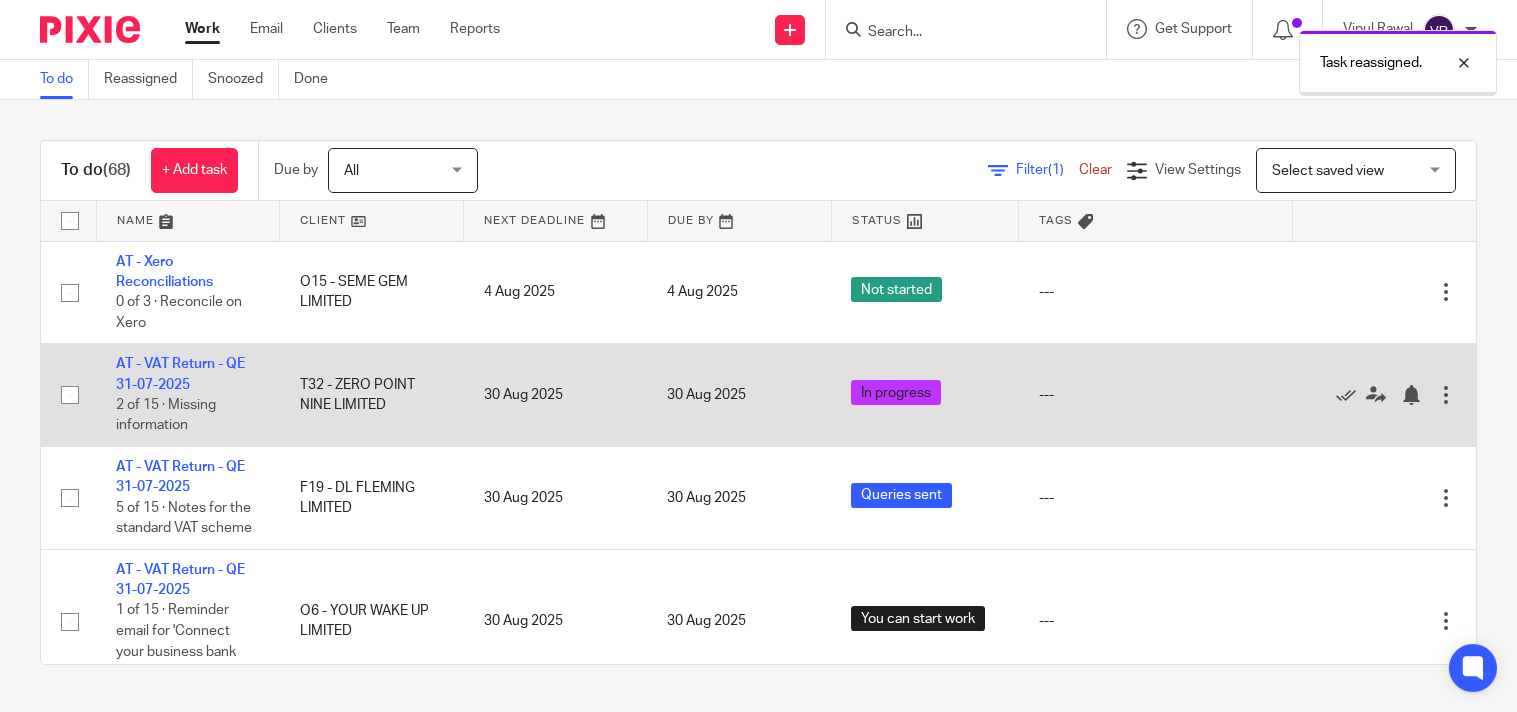scroll, scrollTop: 0, scrollLeft: 0, axis: both 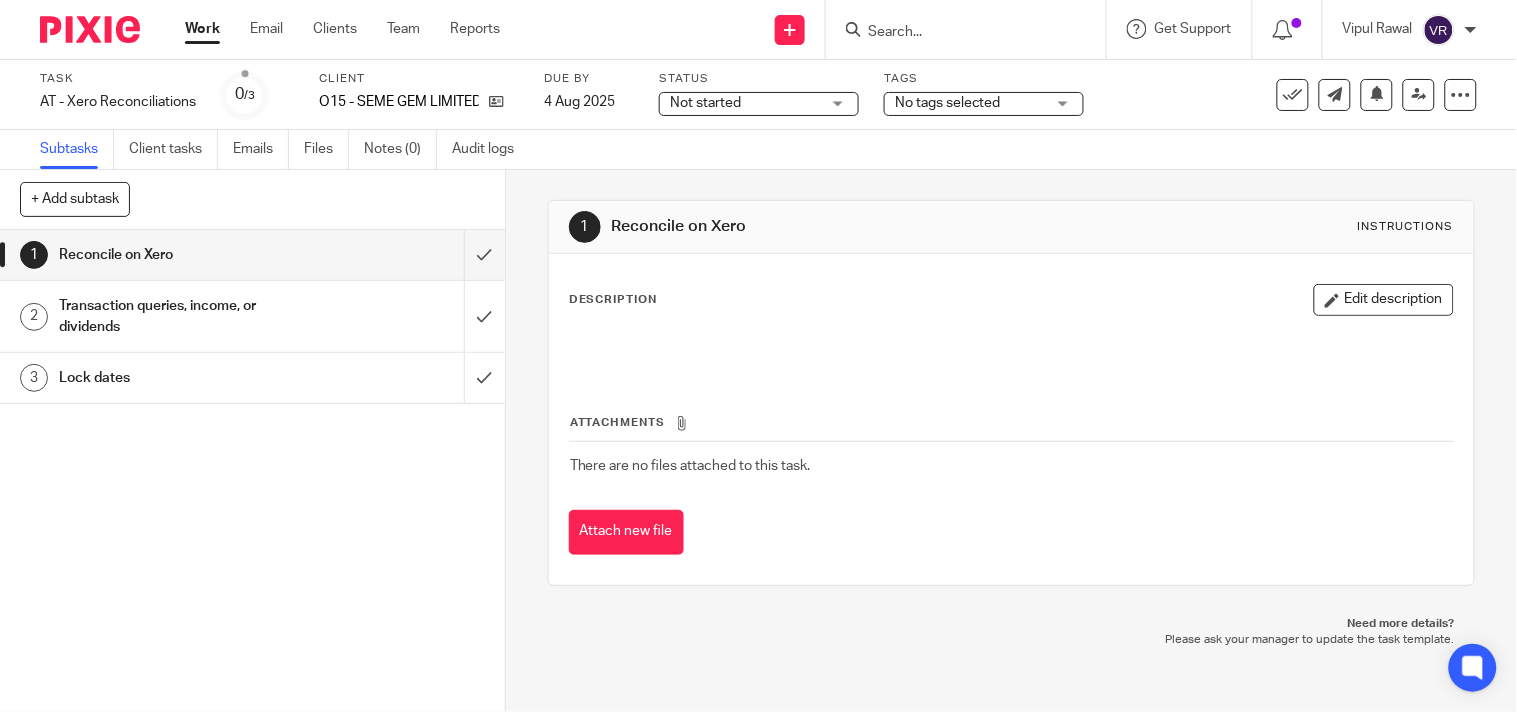 click on "Not started
Not started" at bounding box center [759, 104] 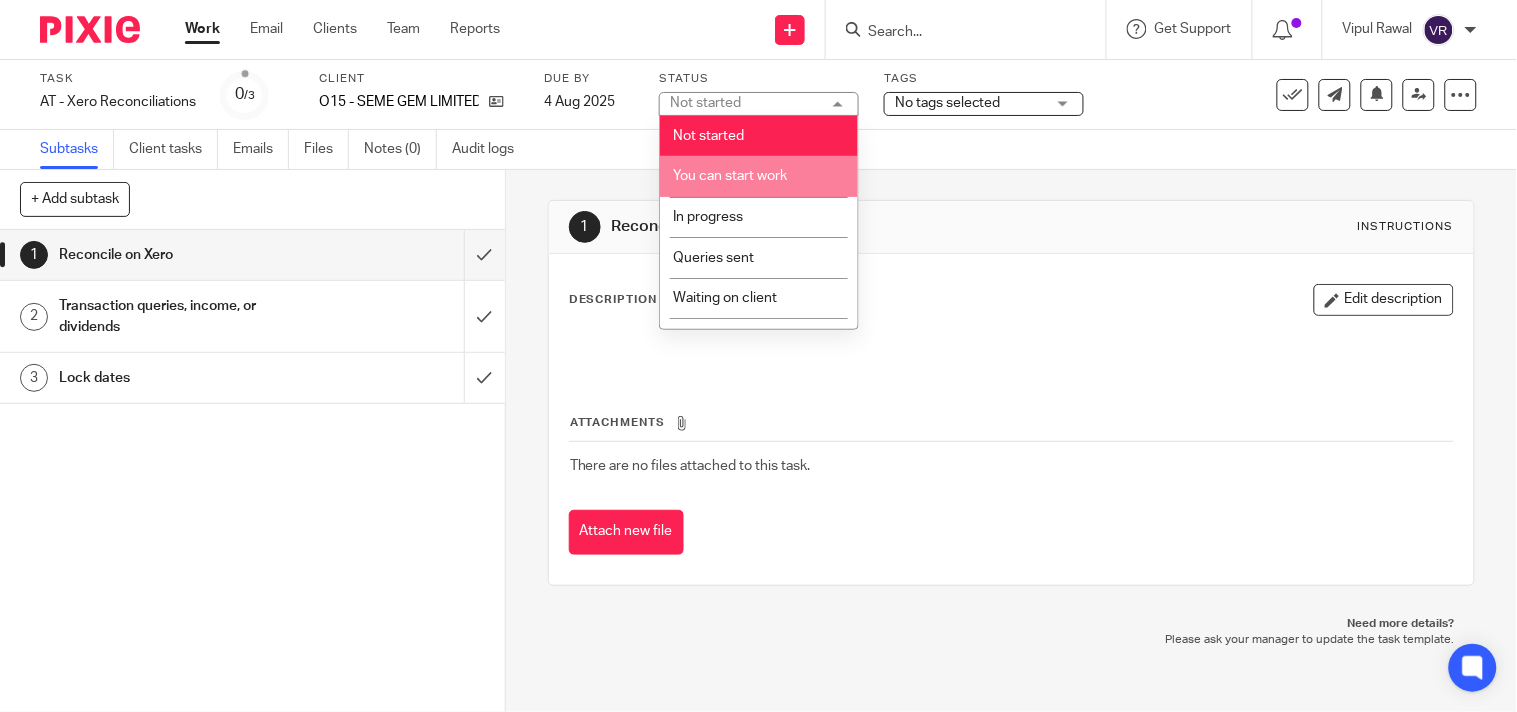 click on "You can start work" at bounding box center [730, 176] 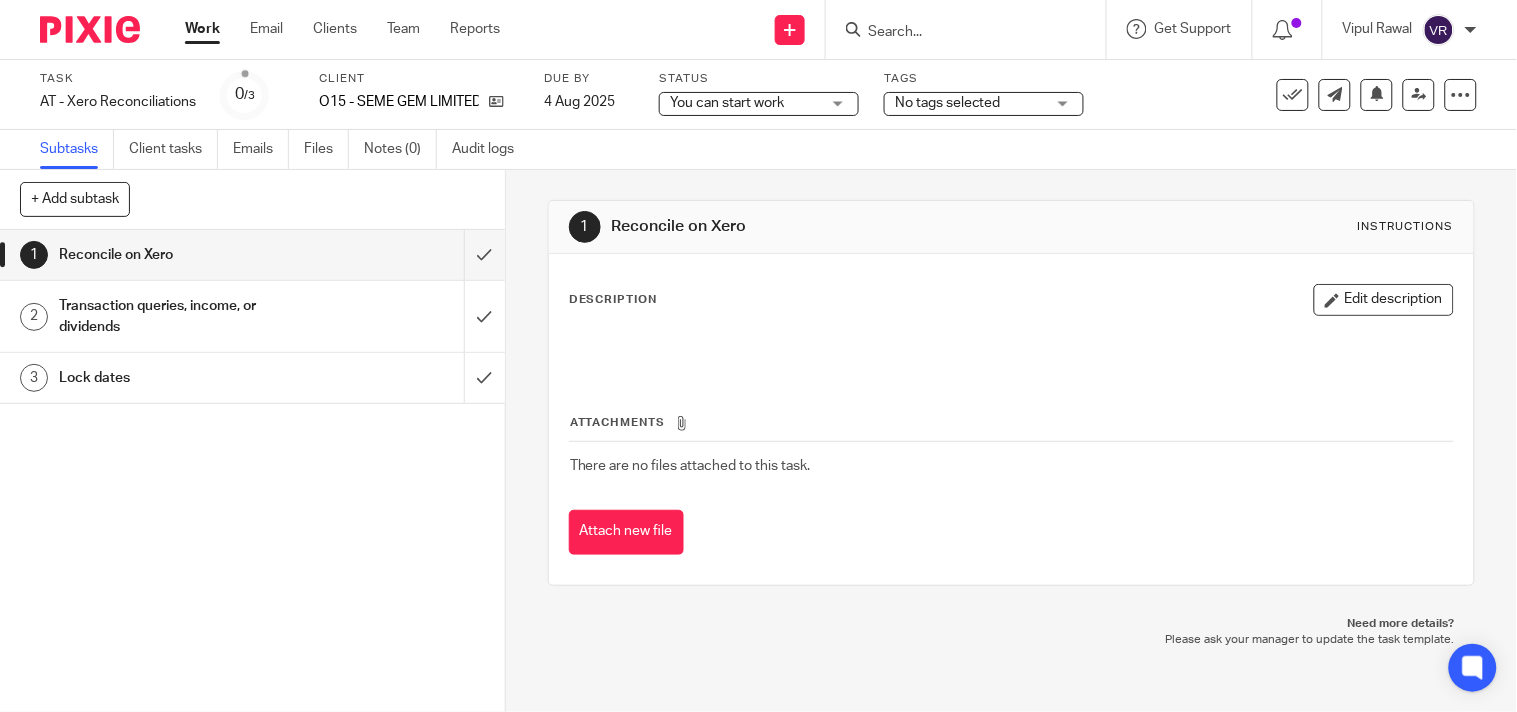 click on "Subtasks
Client tasks
Emails
Files
Notes (0)
Audit logs" at bounding box center [758, 150] 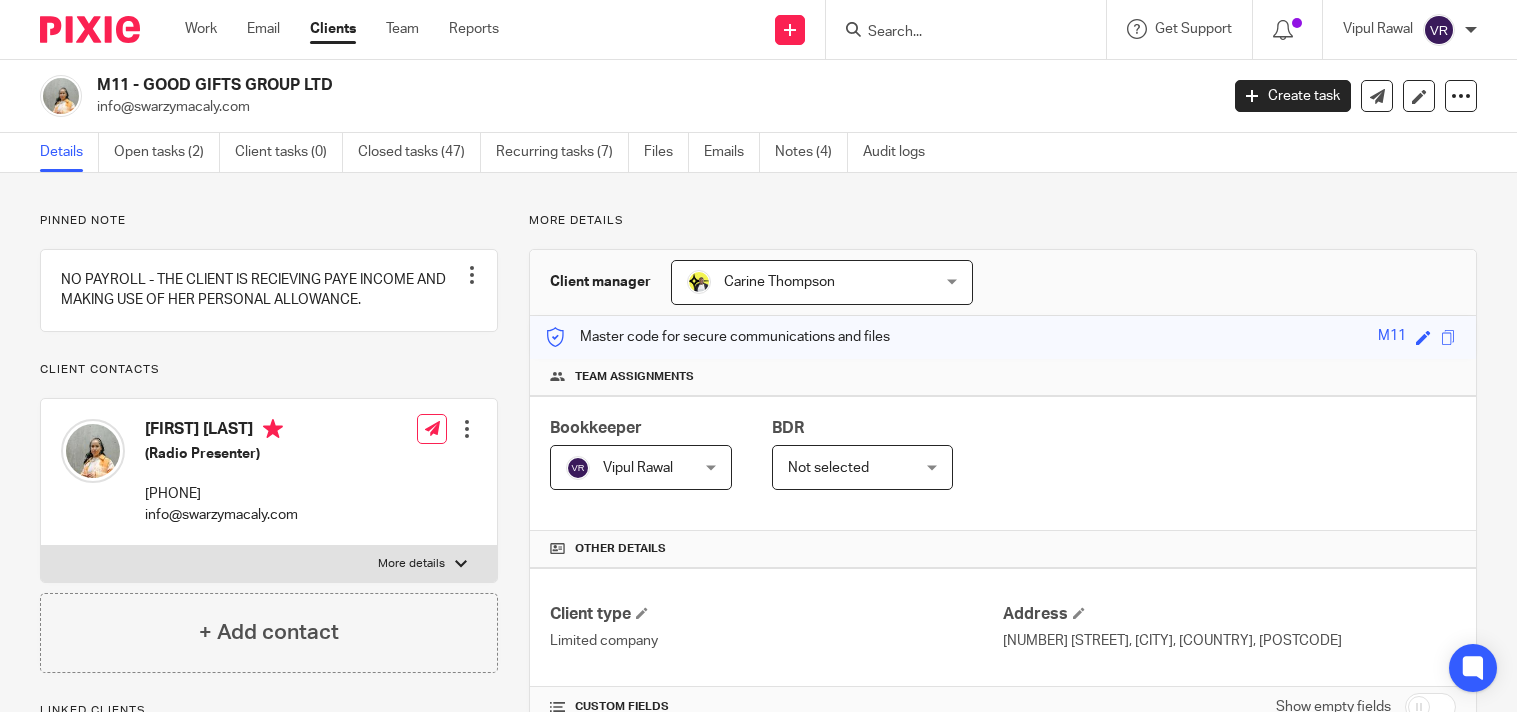 scroll, scrollTop: 0, scrollLeft: 0, axis: both 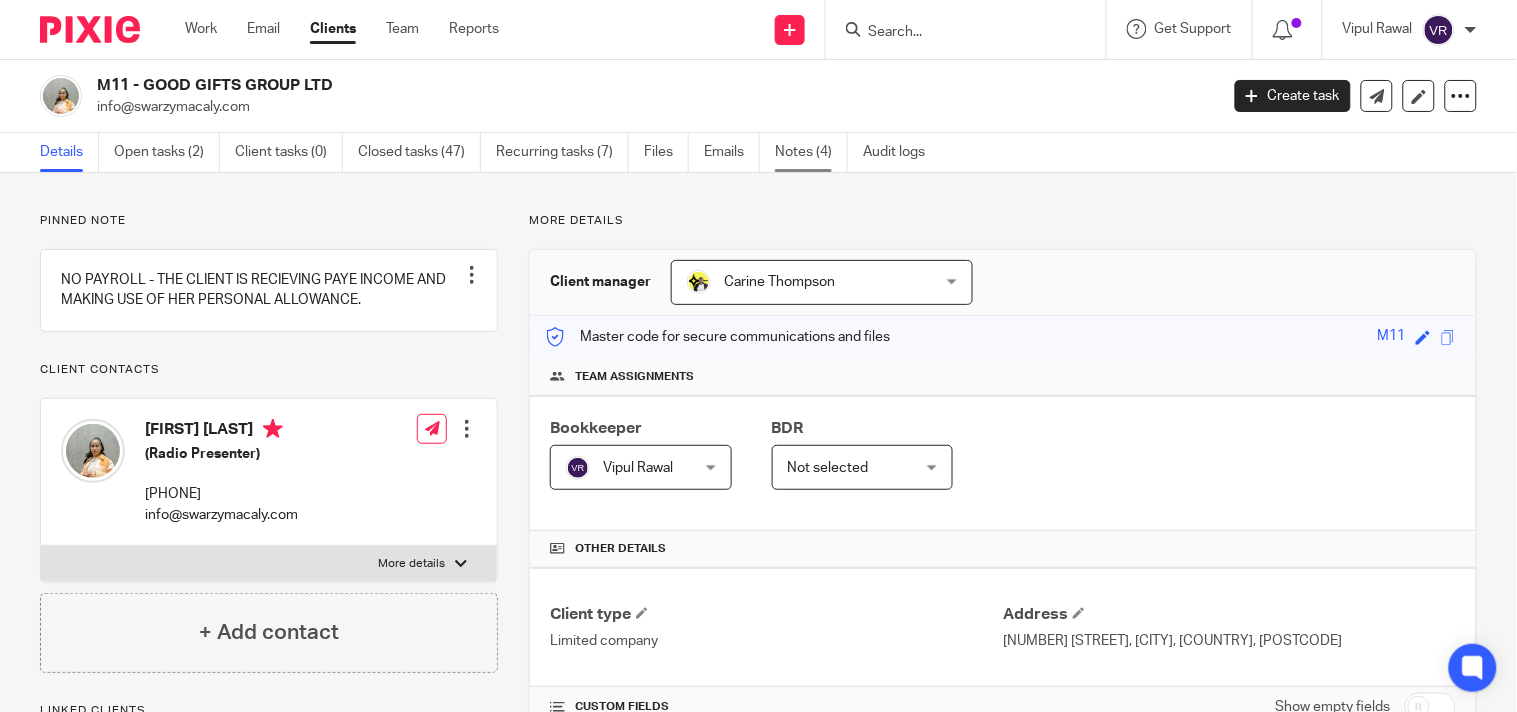 click on "Notes (4)" at bounding box center (811, 152) 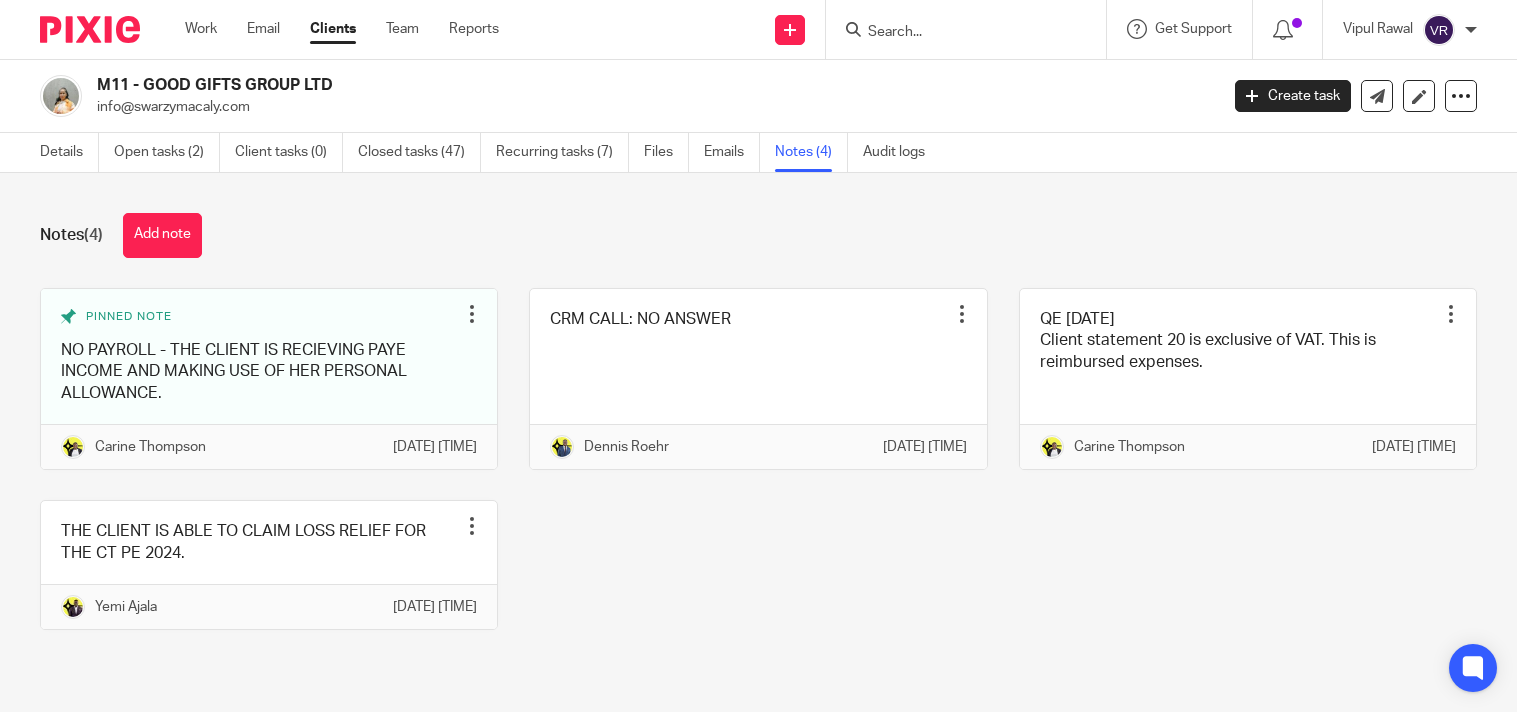 scroll, scrollTop: 0, scrollLeft: 0, axis: both 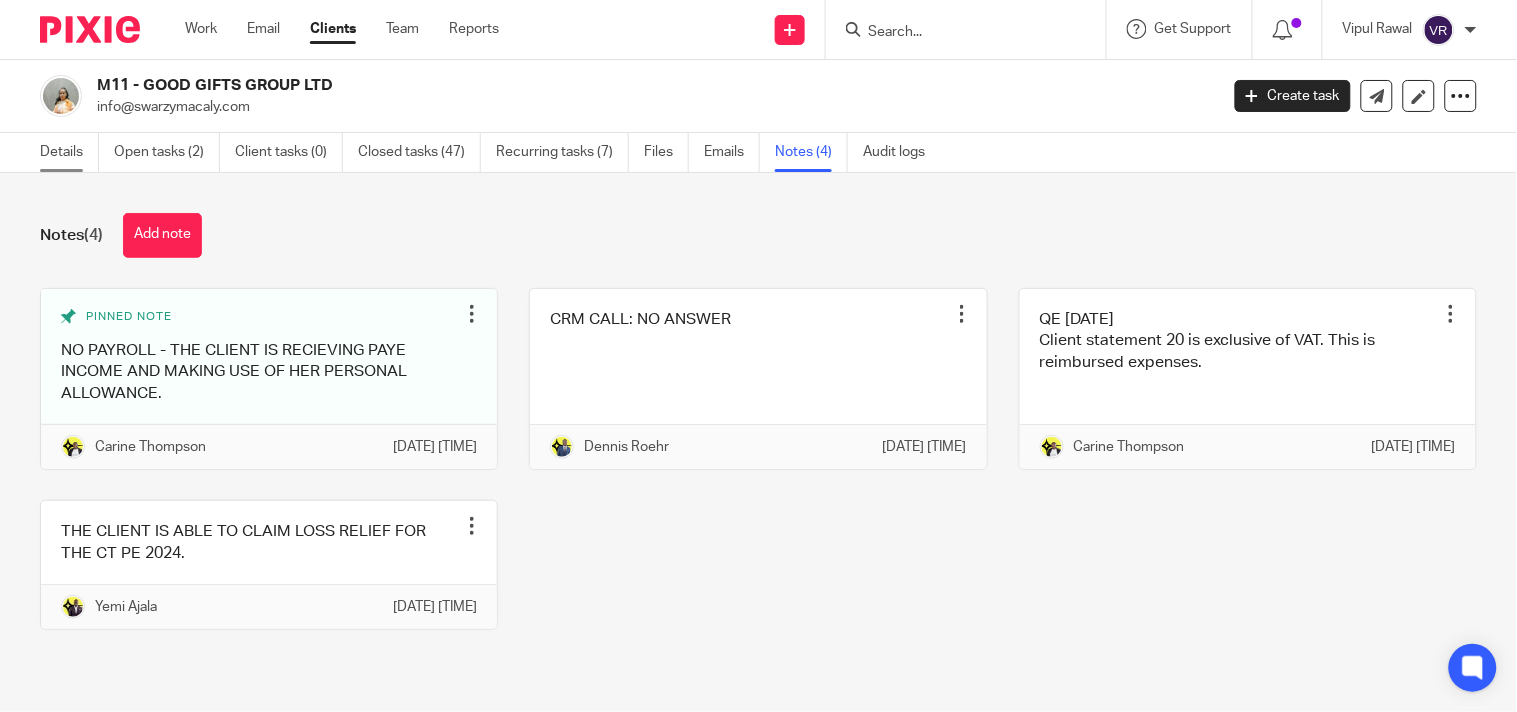 click on "Details" at bounding box center (69, 152) 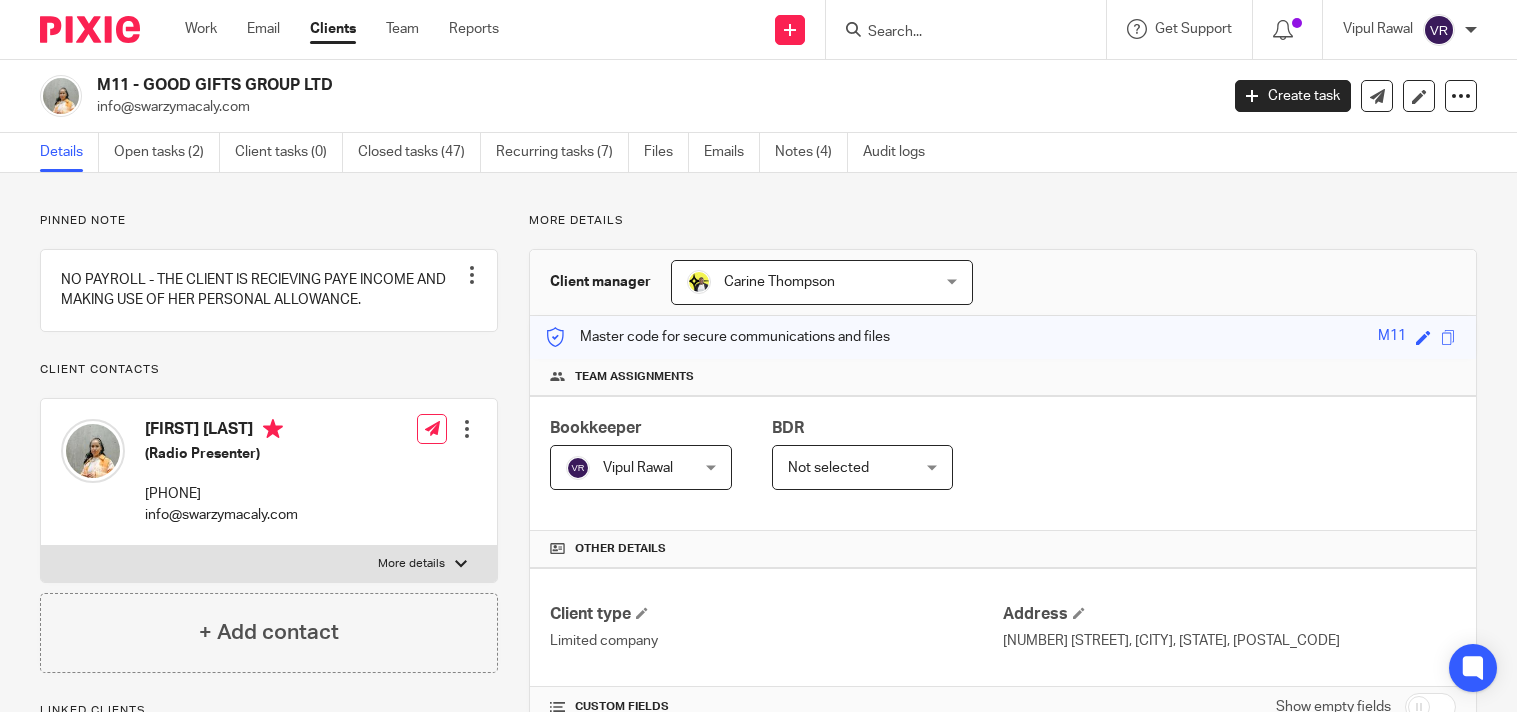 scroll, scrollTop: 0, scrollLeft: 0, axis: both 